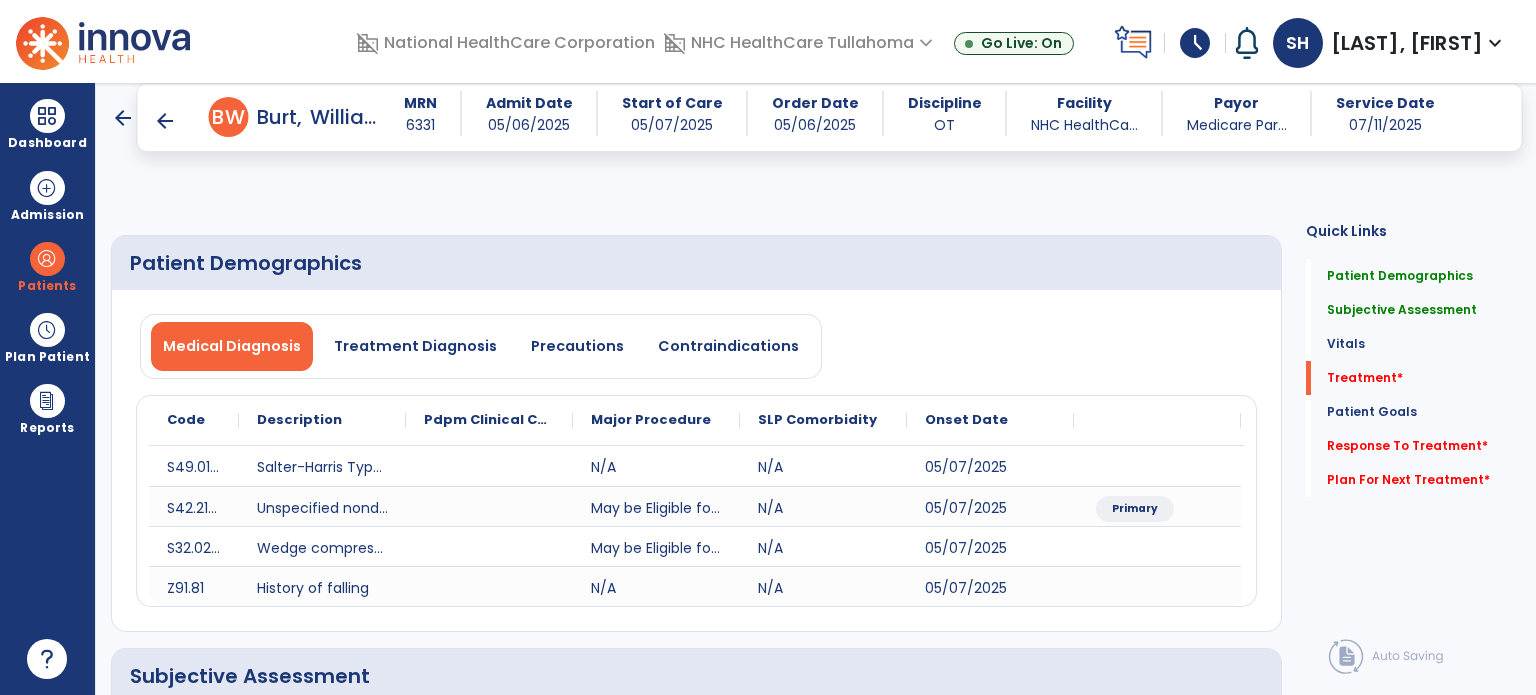 select on "*" 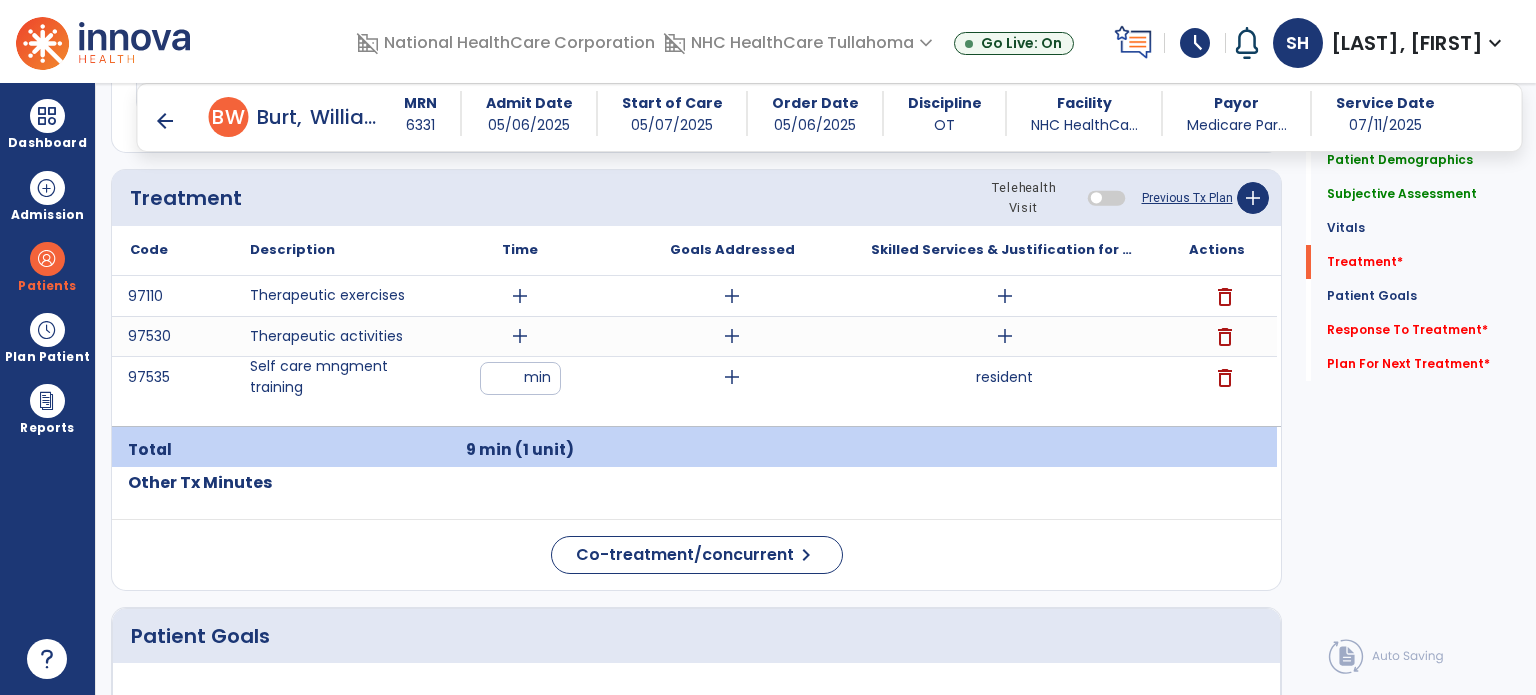 click on "arrow_back" at bounding box center (165, 121) 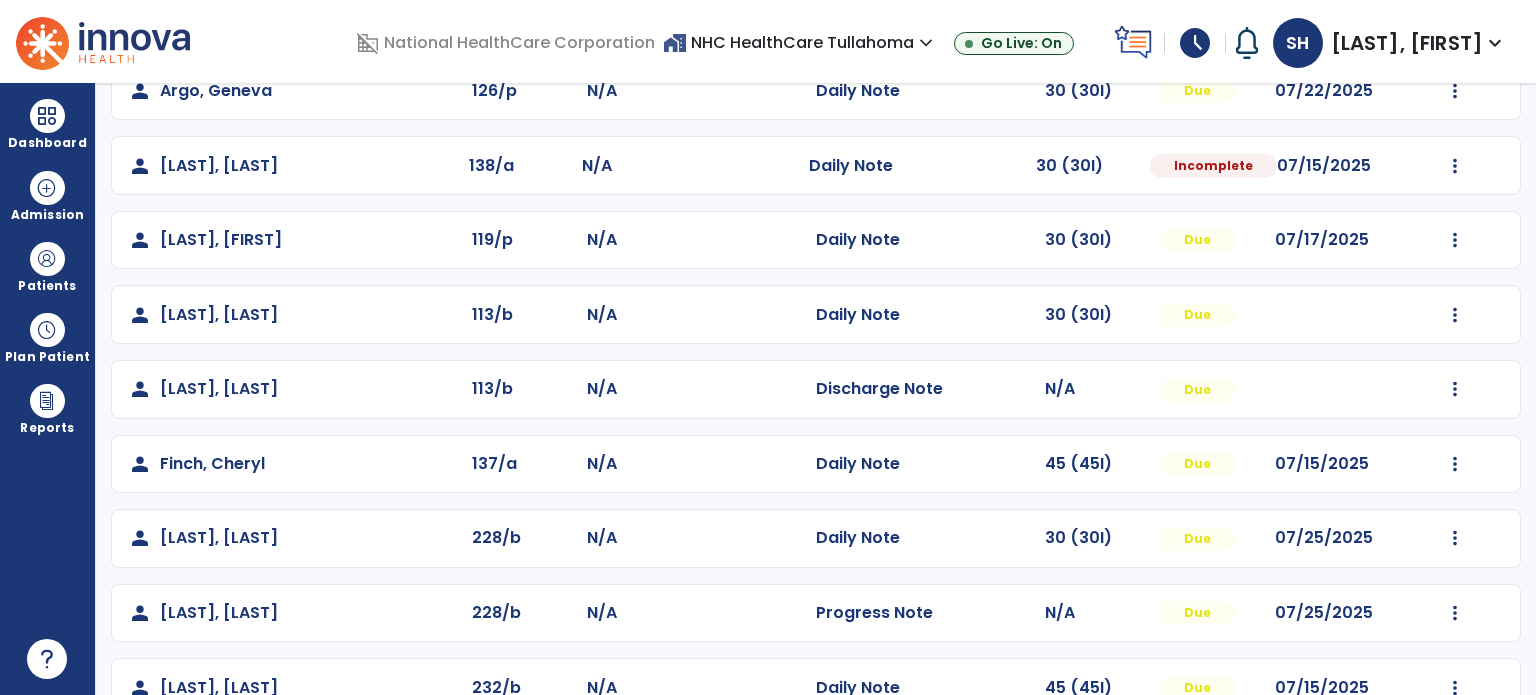 scroll, scrollTop: 300, scrollLeft: 0, axis: vertical 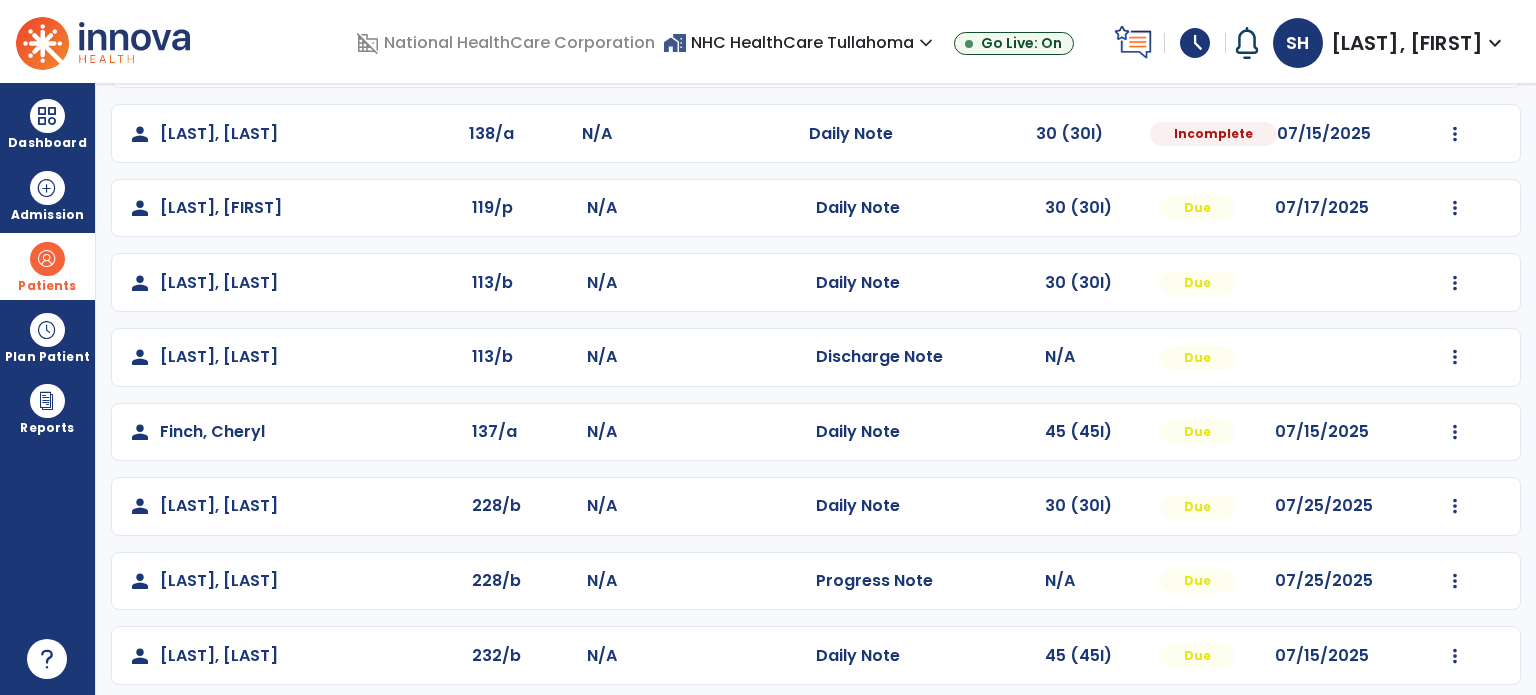 click at bounding box center [47, 259] 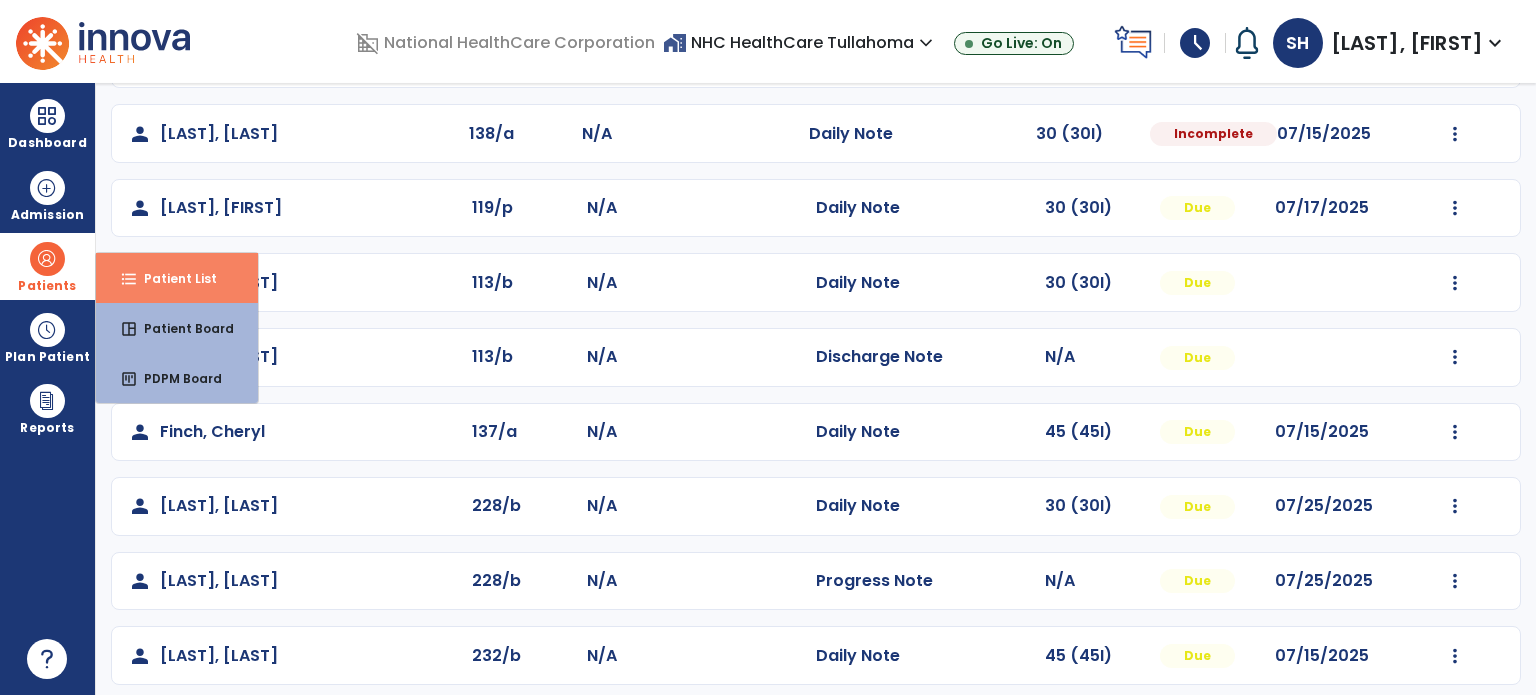 click on "Patient List" at bounding box center (172, 278) 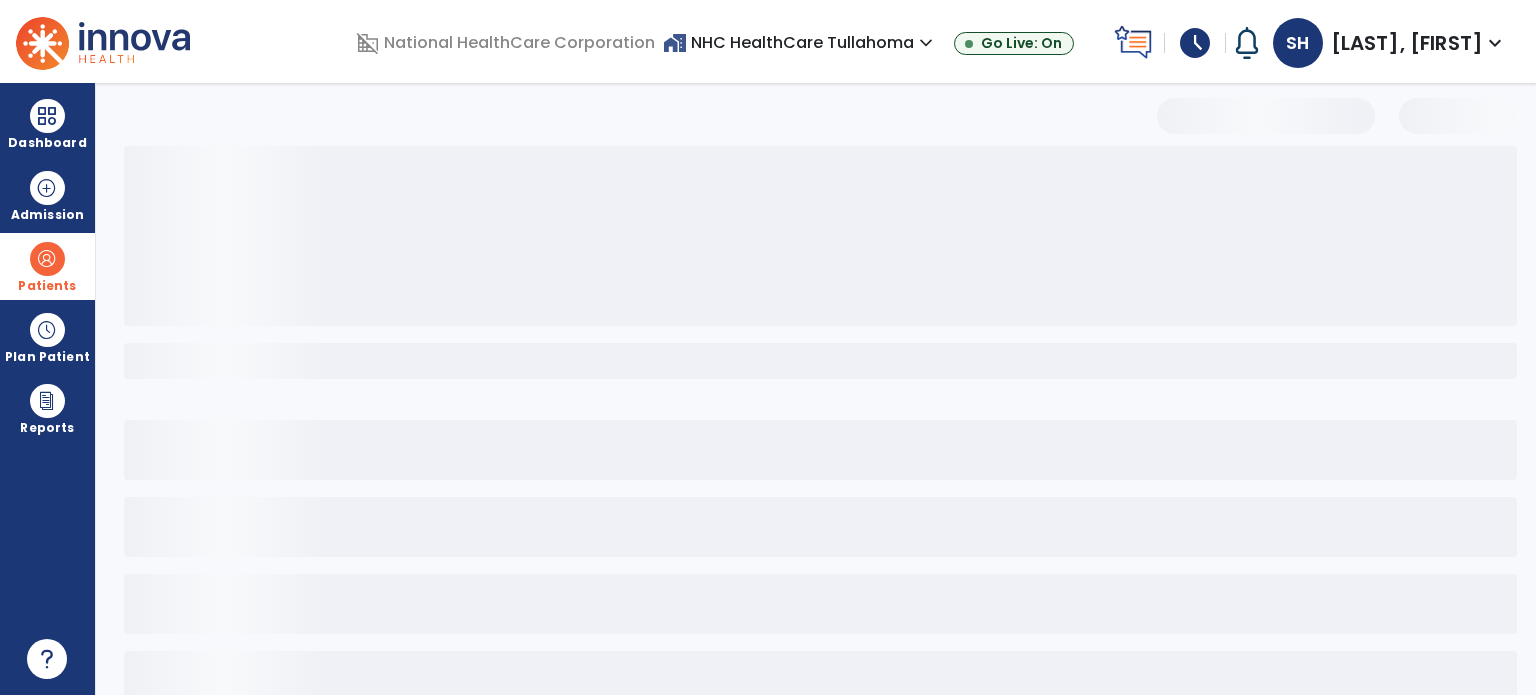 scroll, scrollTop: 46, scrollLeft: 0, axis: vertical 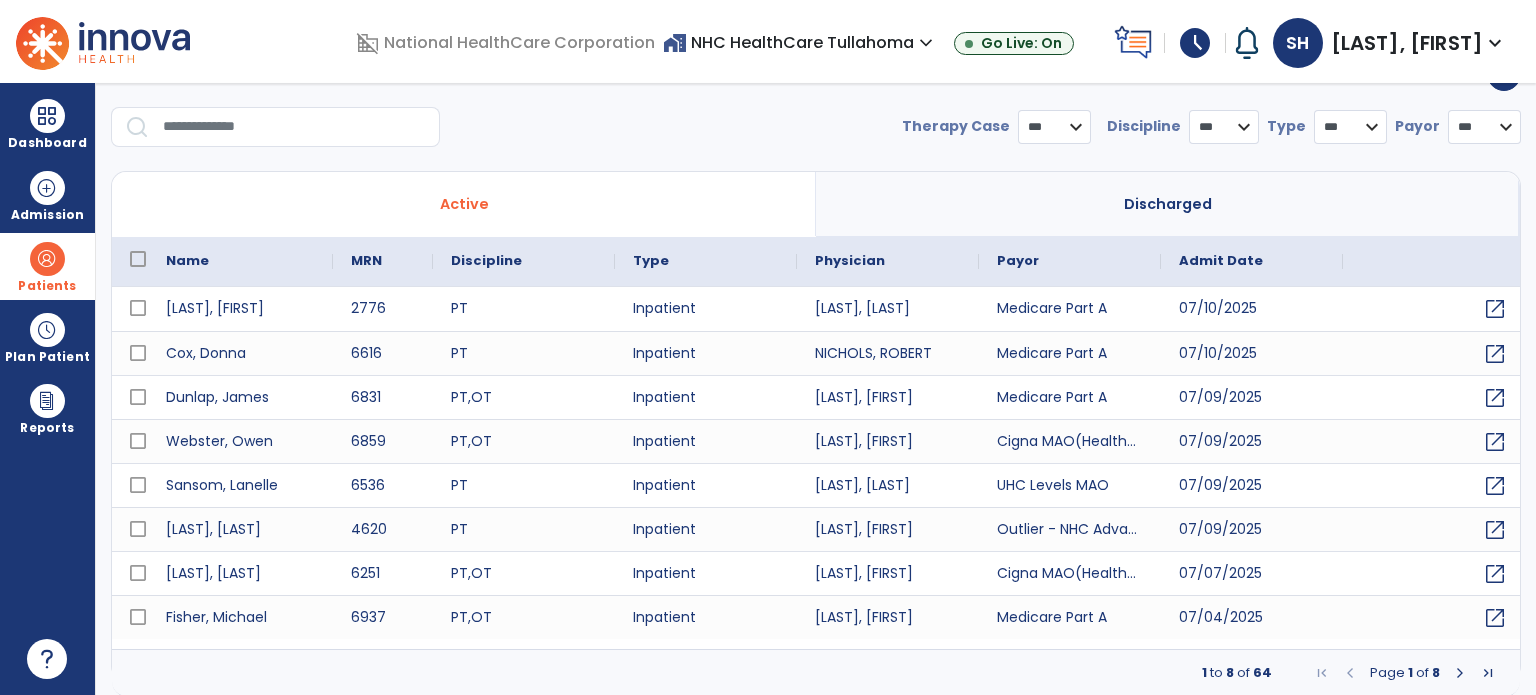 select on "***" 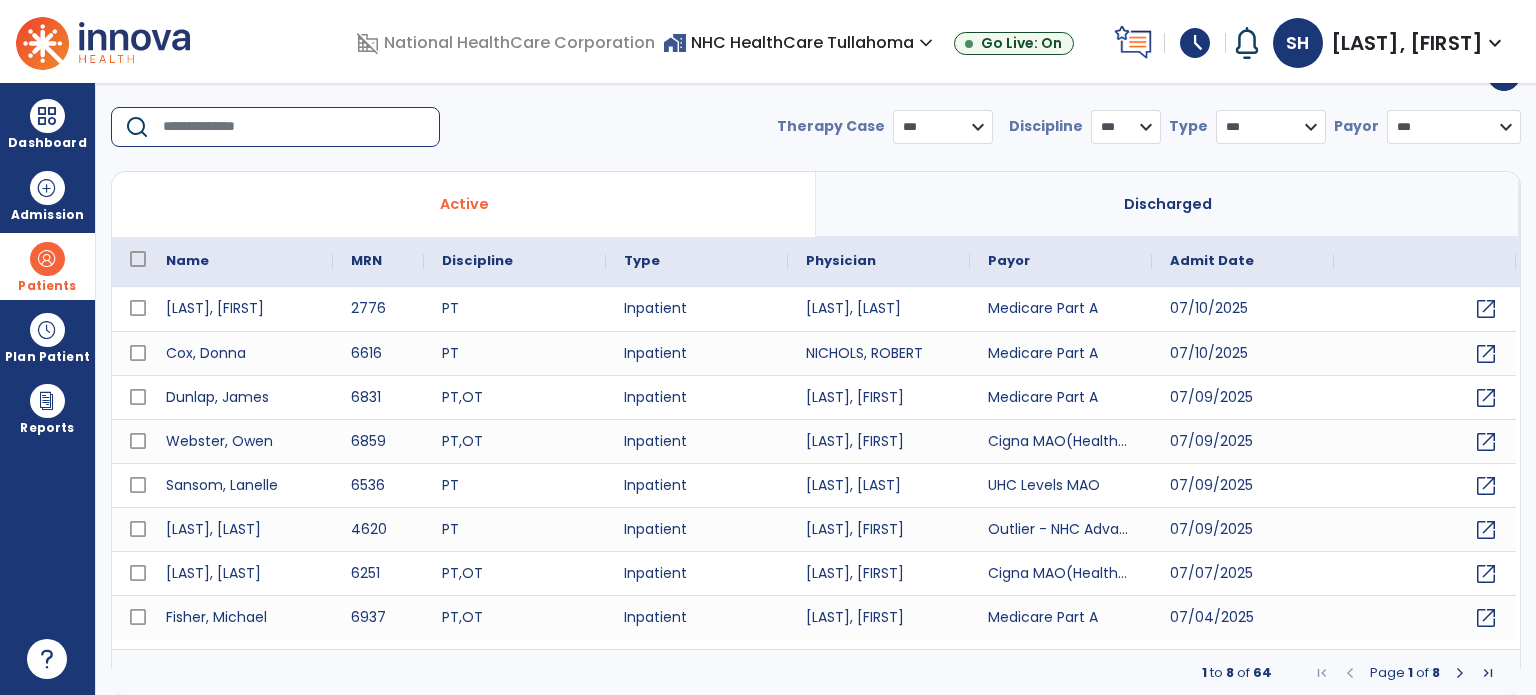 click at bounding box center [294, 127] 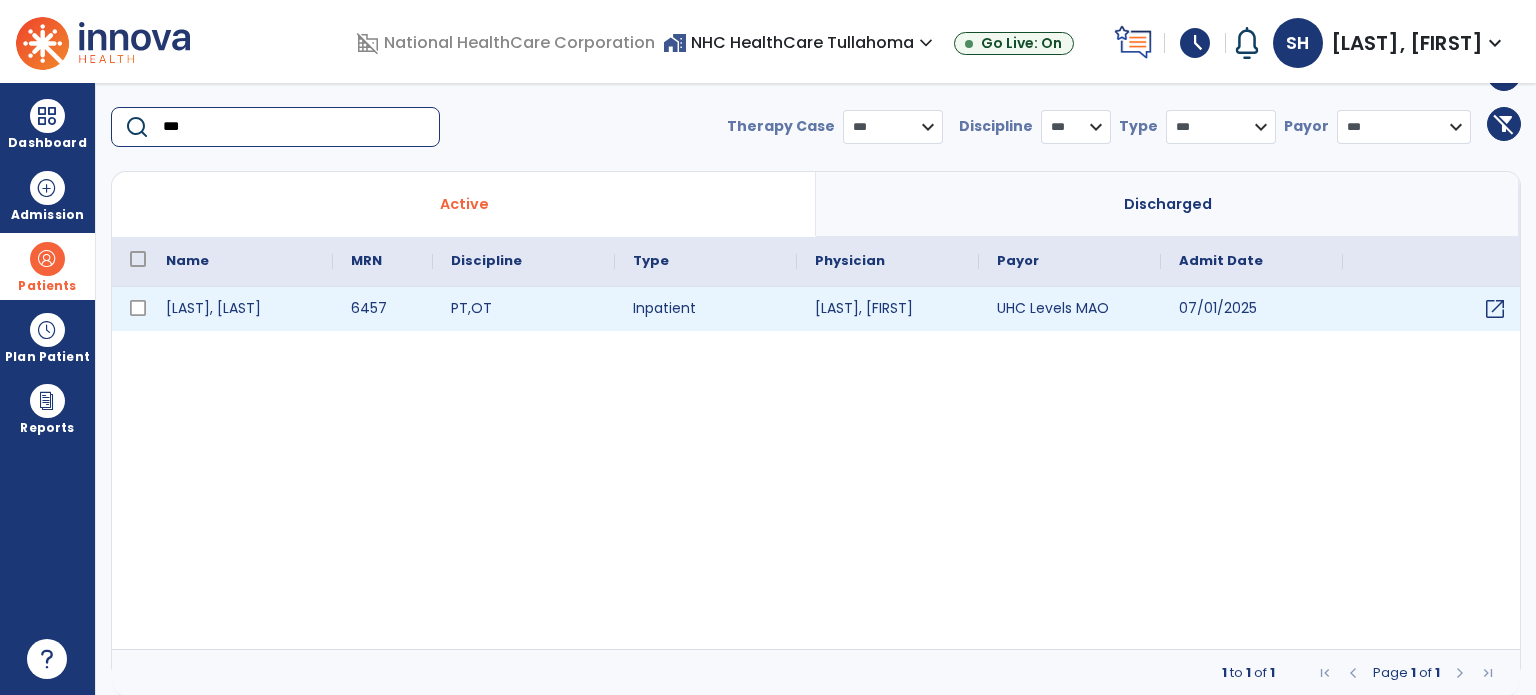 type on "***" 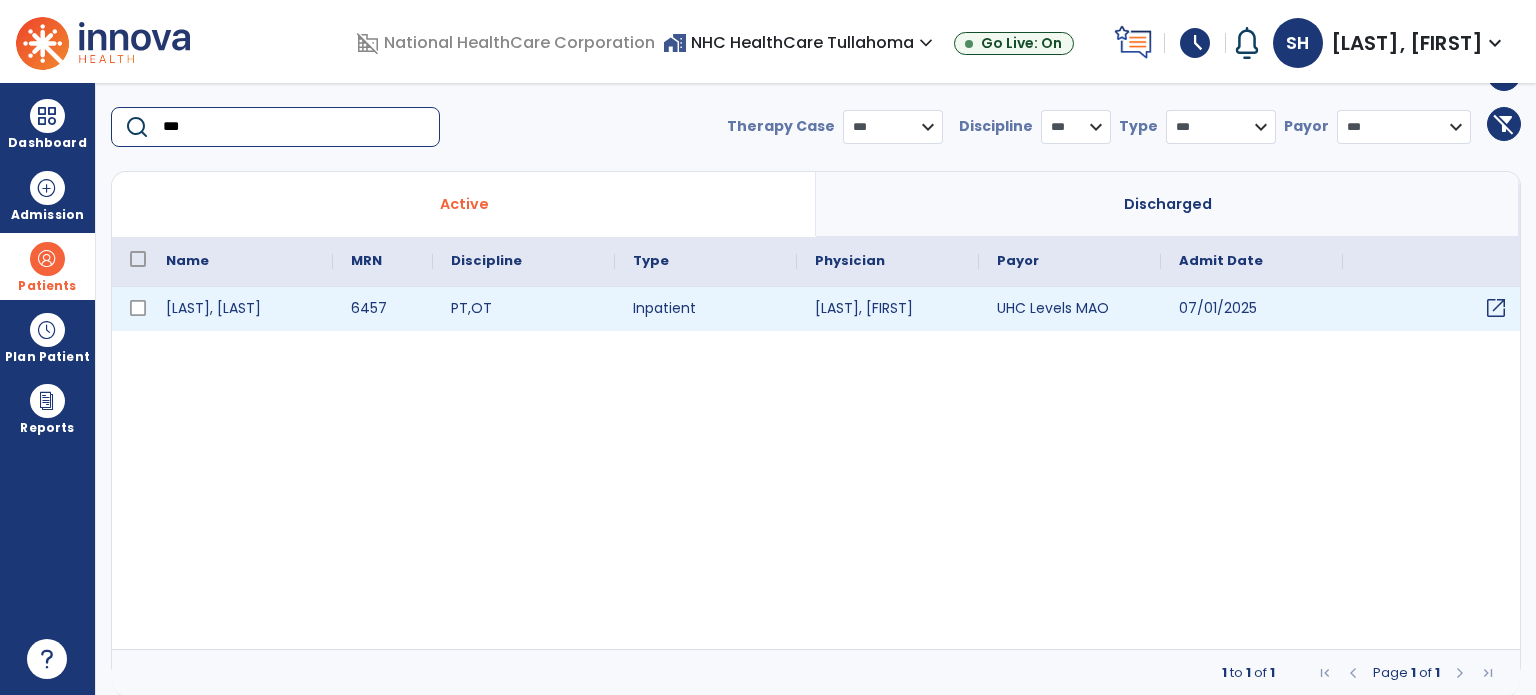 click on "open_in_new" at bounding box center (1496, 308) 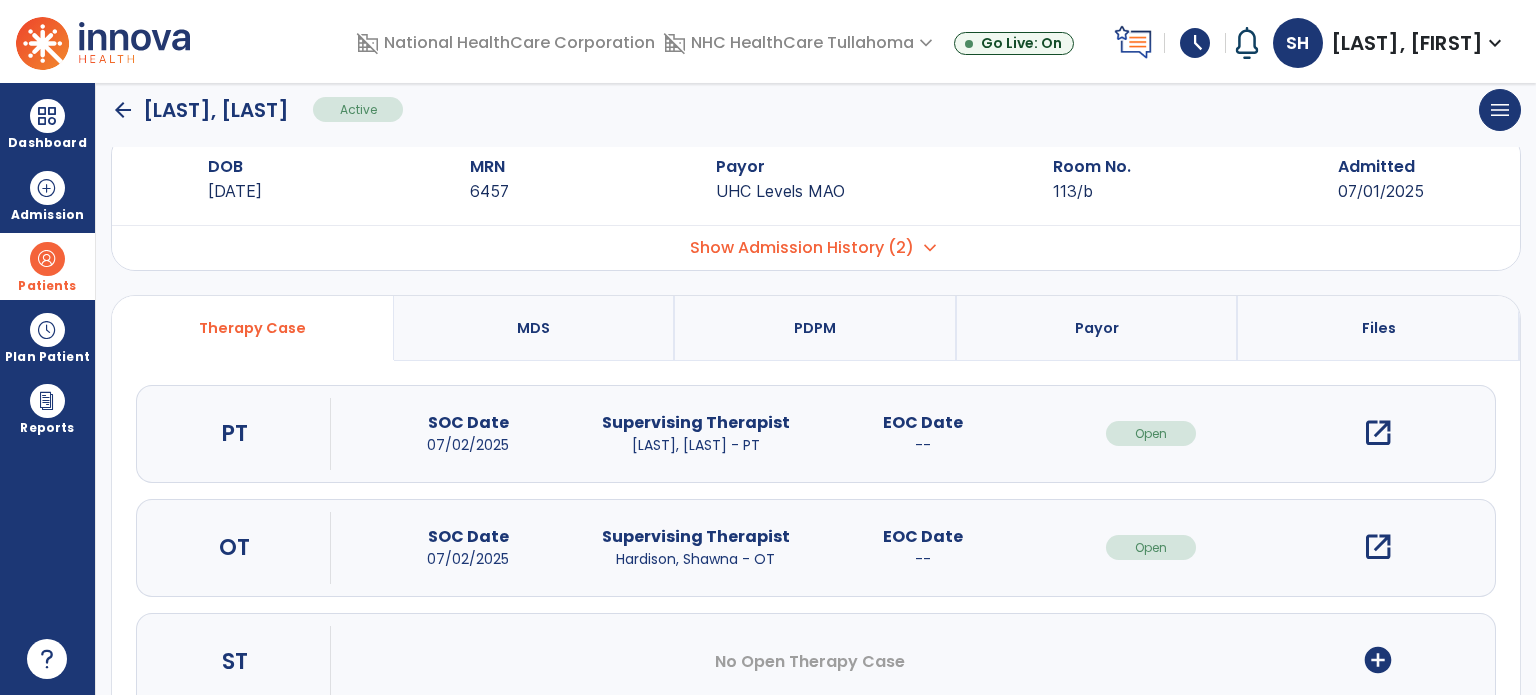 scroll, scrollTop: 0, scrollLeft: 0, axis: both 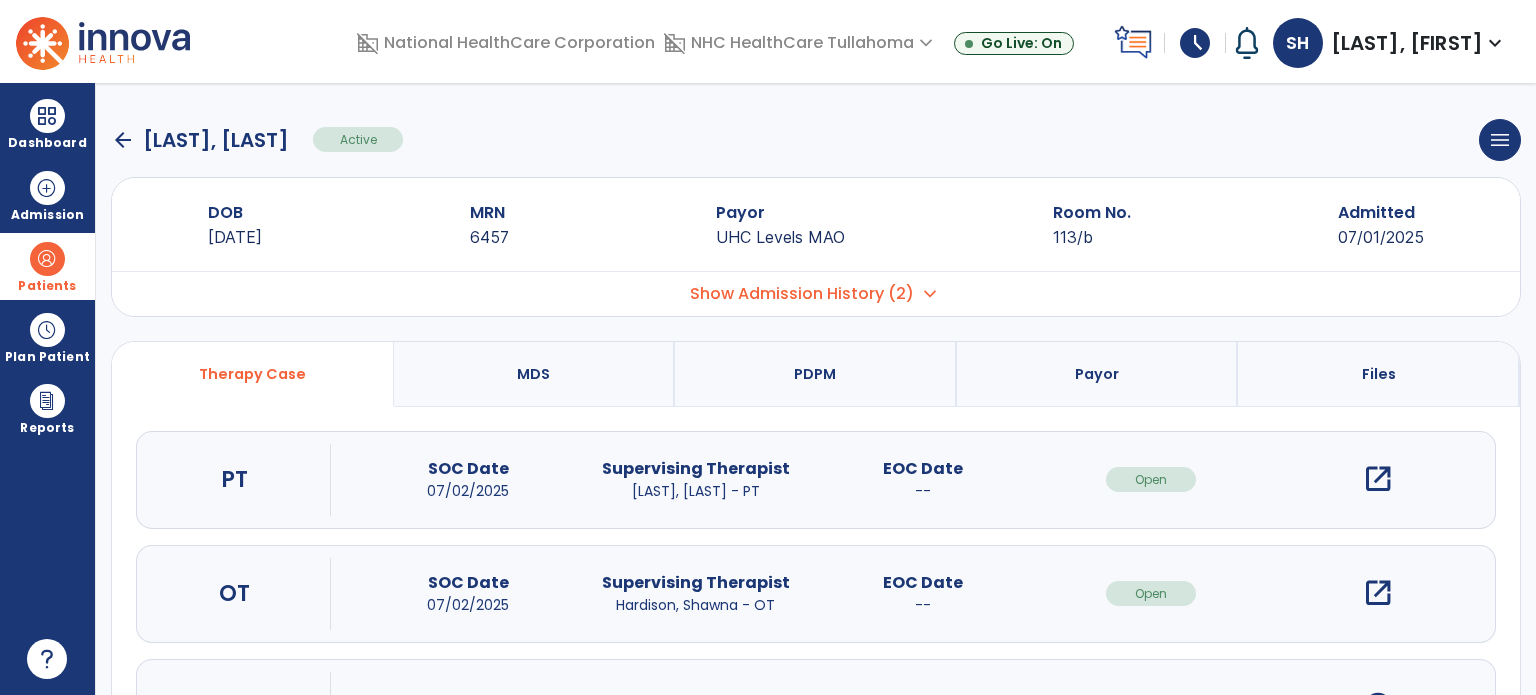 click on "open_in_new" at bounding box center [1378, 593] 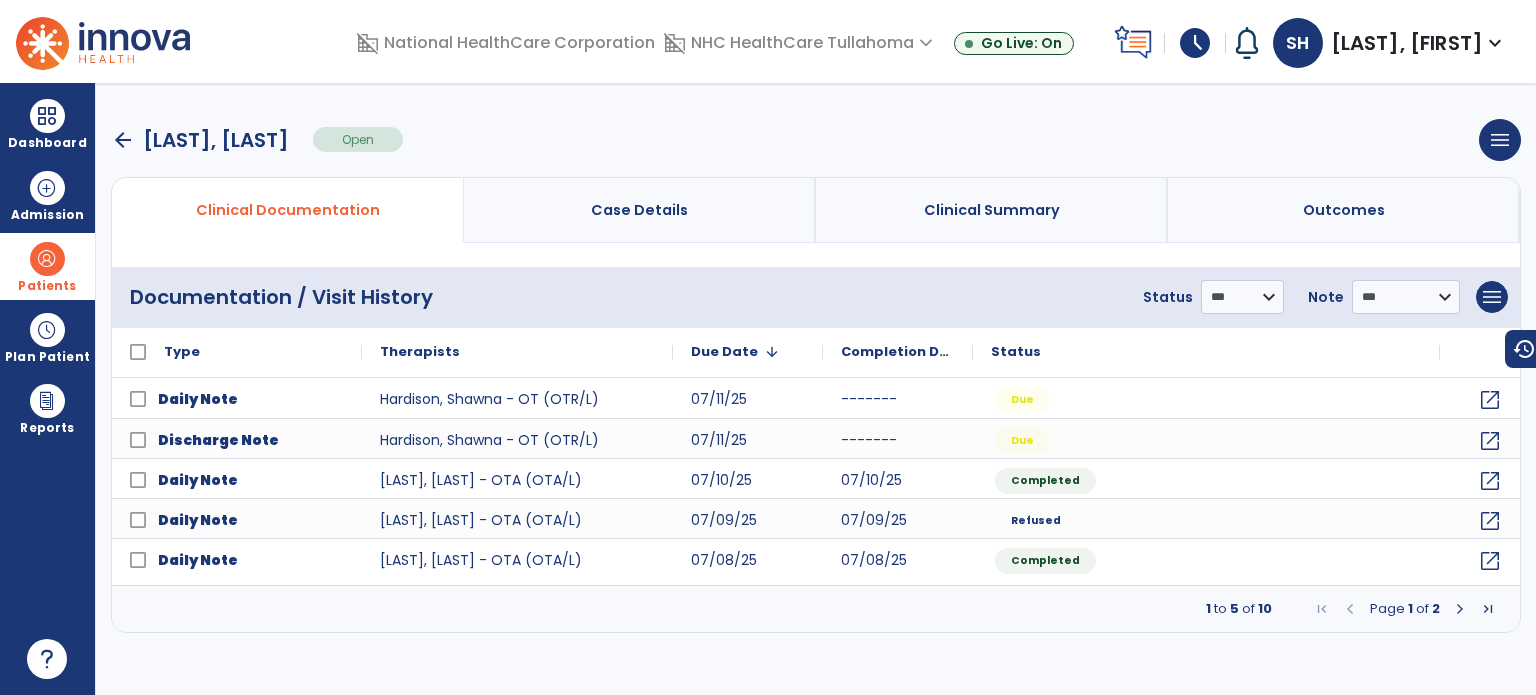 click at bounding box center [1460, 609] 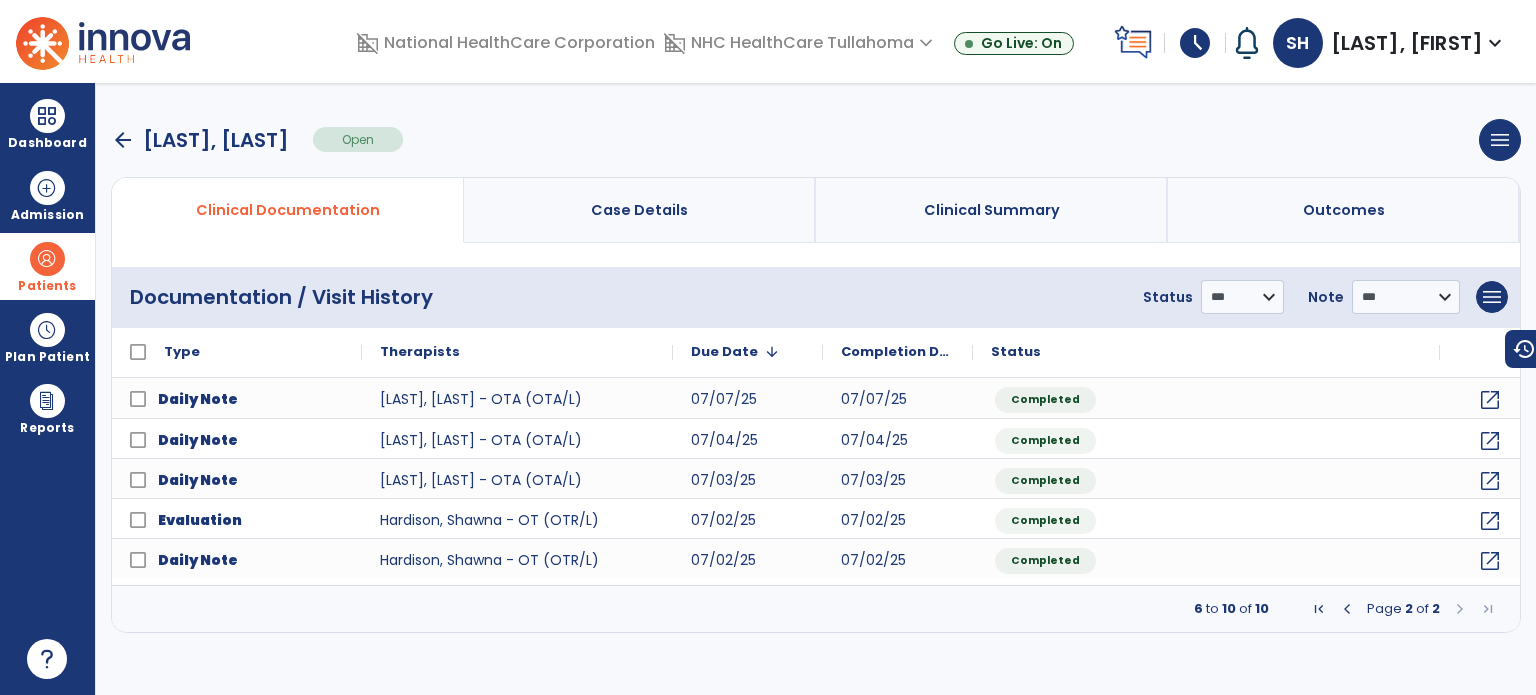 click at bounding box center (1347, 609) 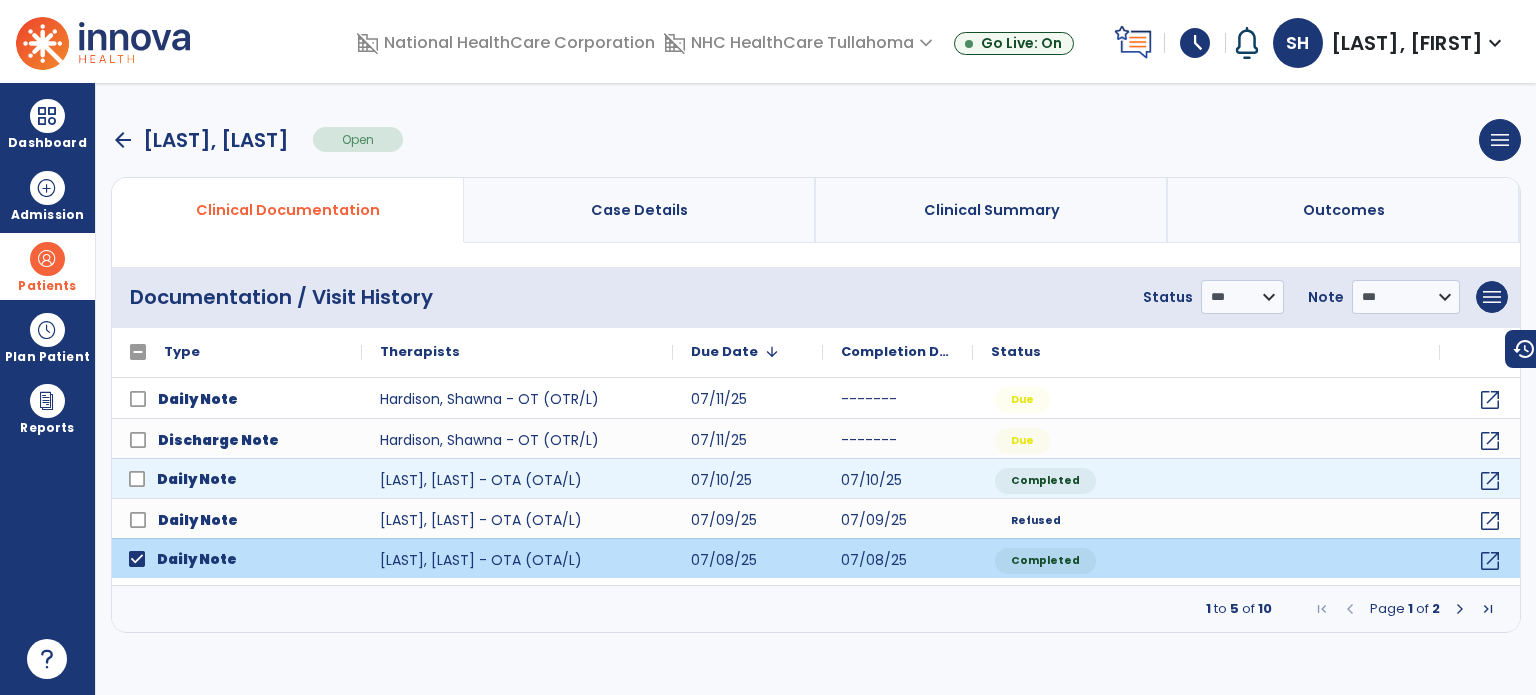click on "Daily Note" 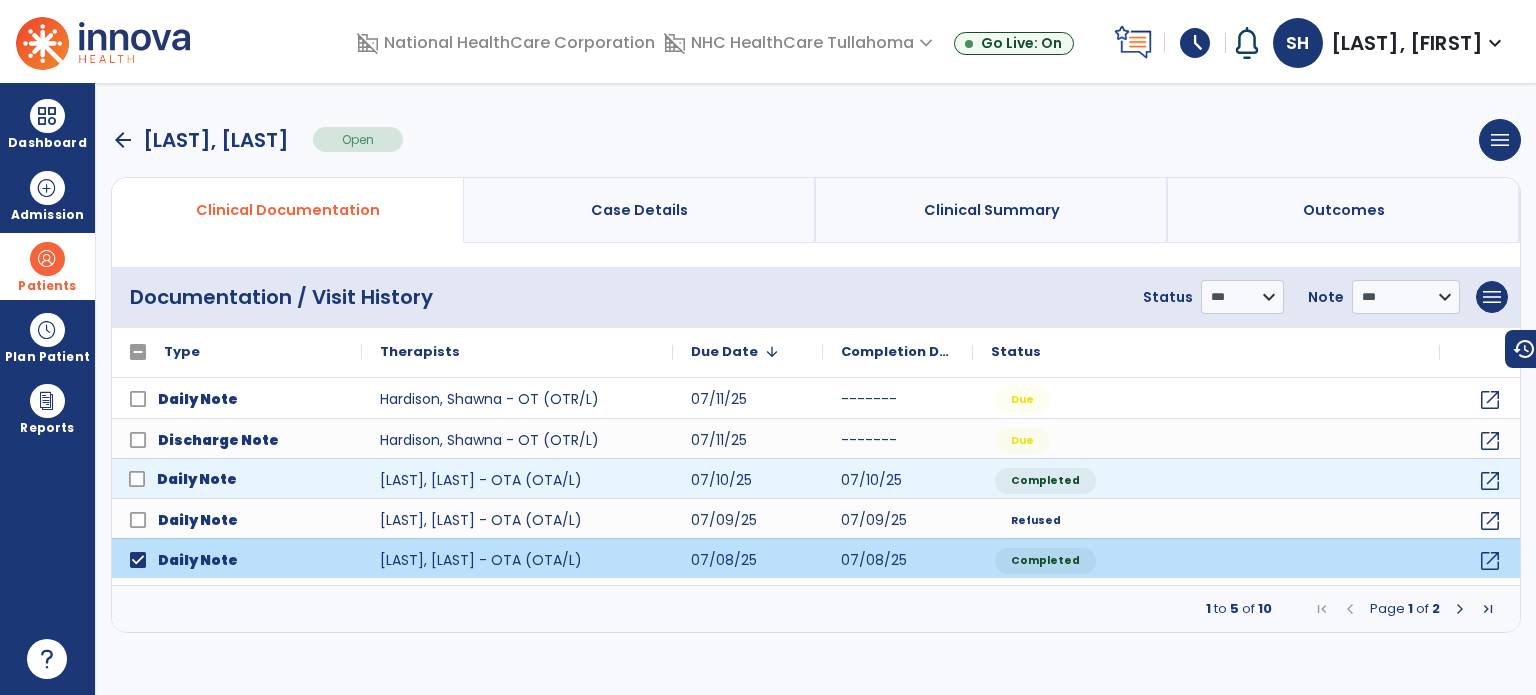 click 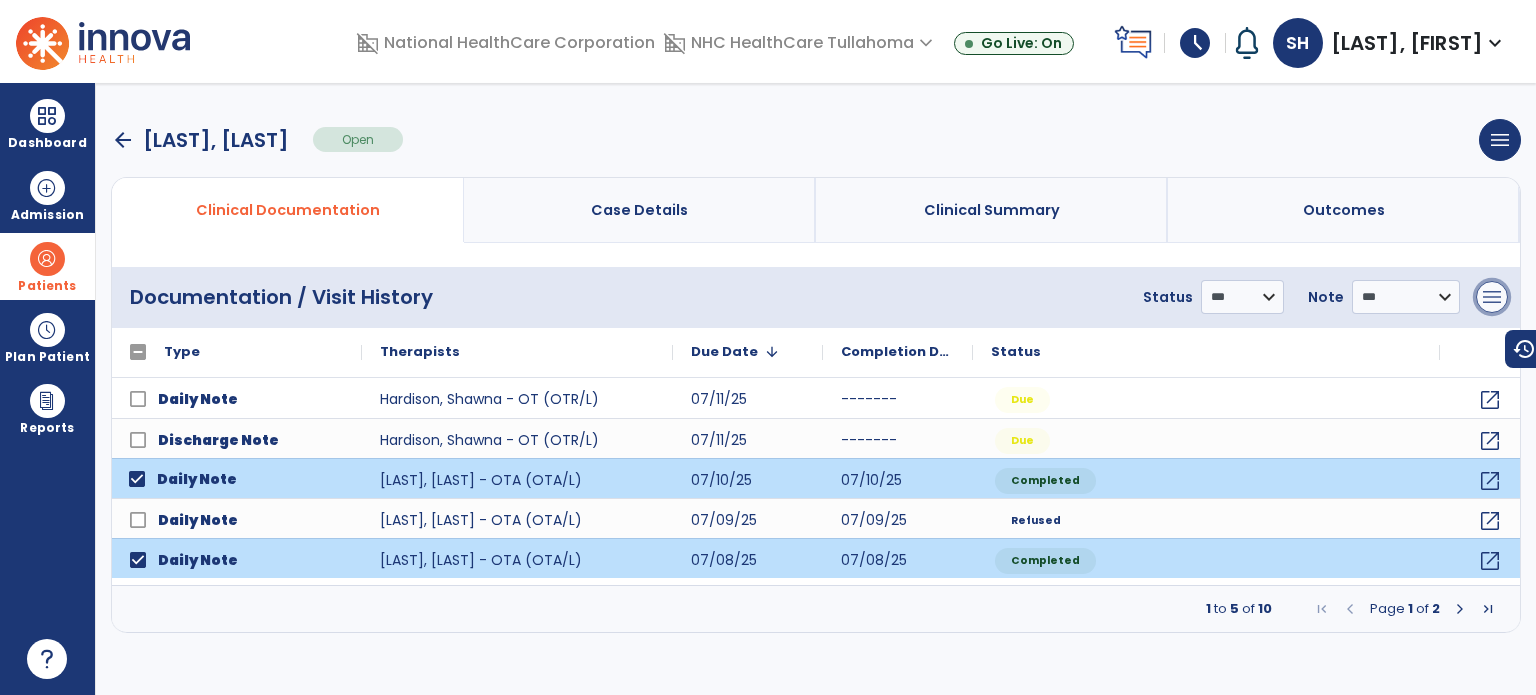 click on "menu" at bounding box center [1492, 297] 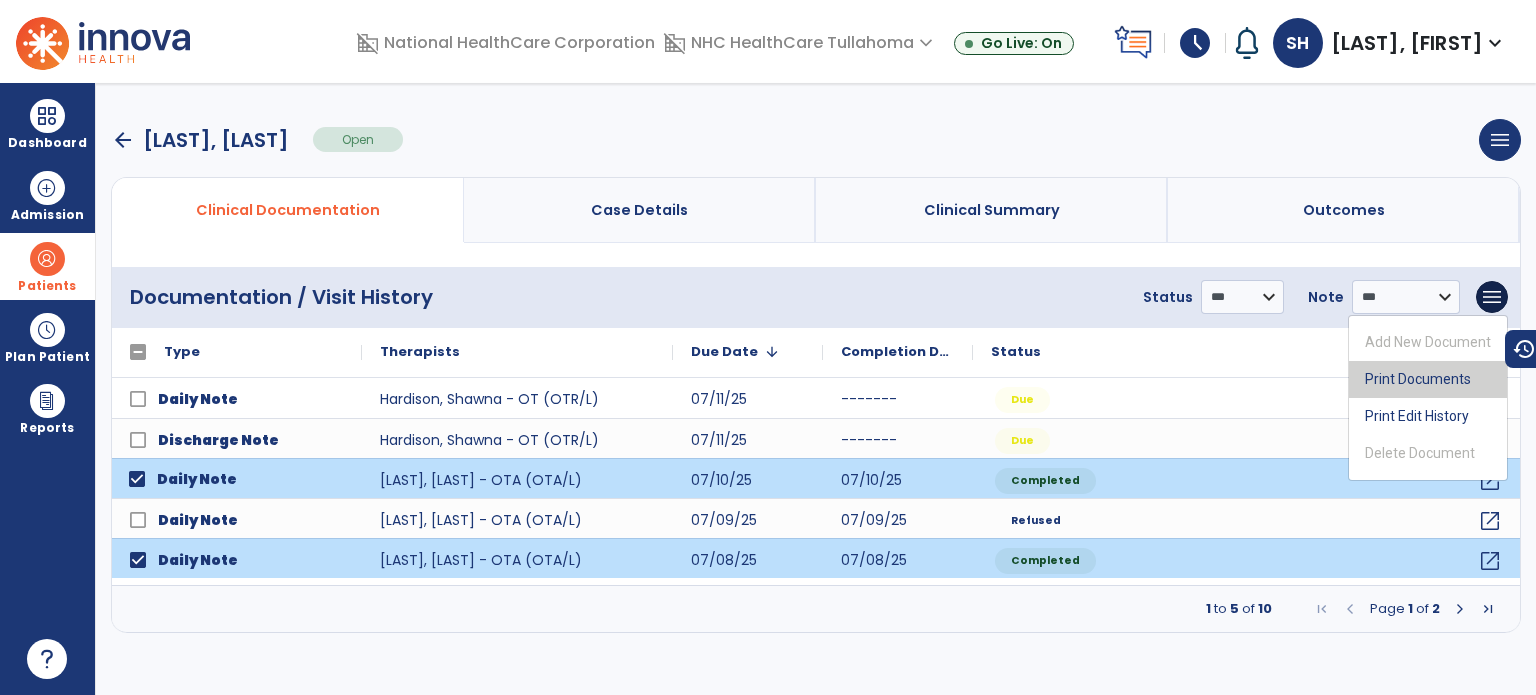 click on "Print Documents" at bounding box center [1428, 379] 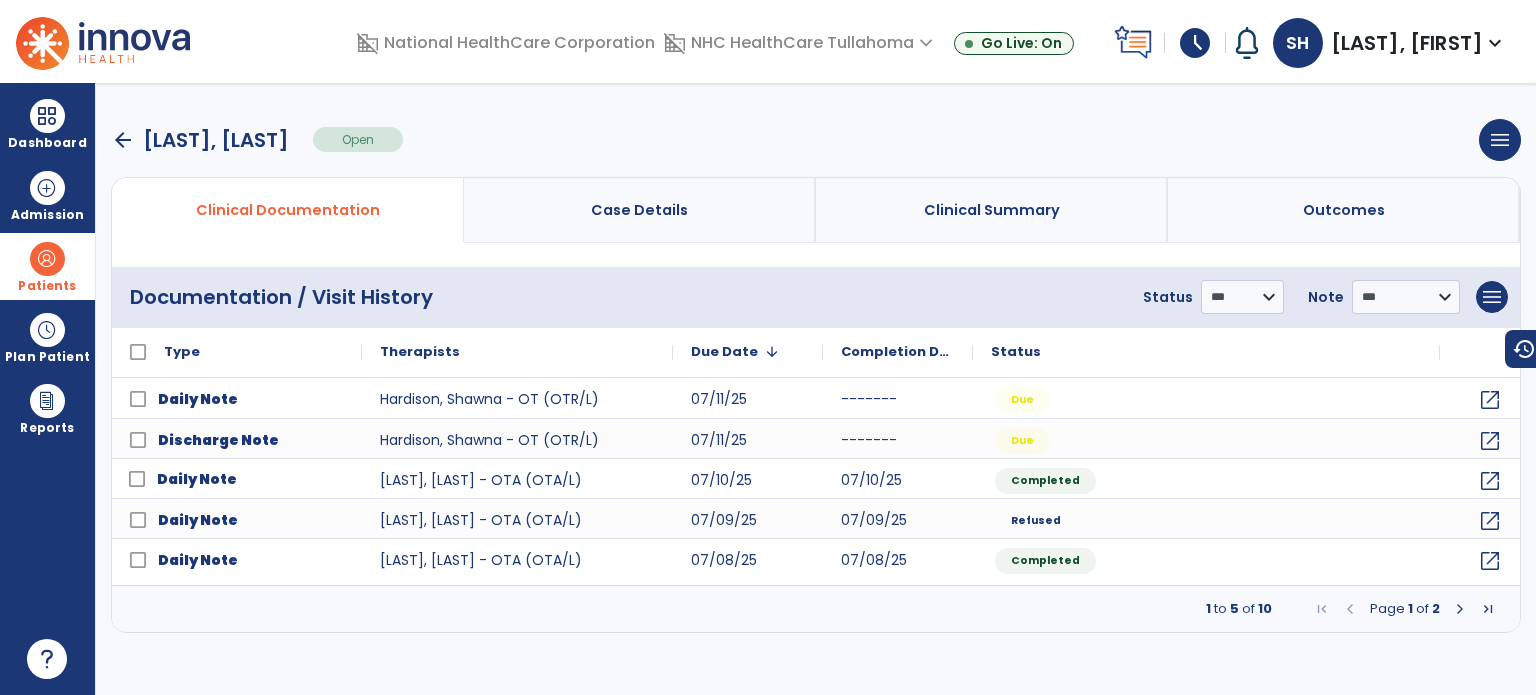 click at bounding box center [1460, 609] 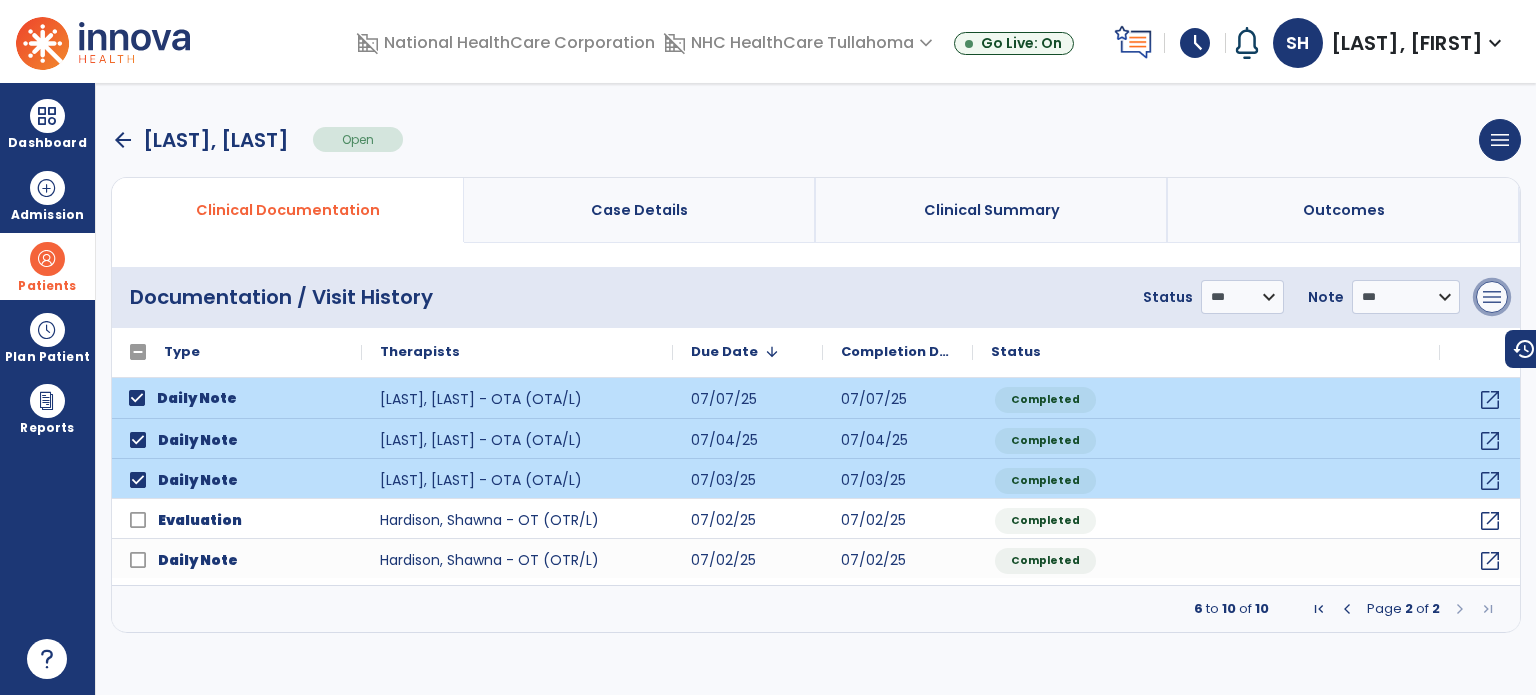 click on "menu" at bounding box center (1492, 297) 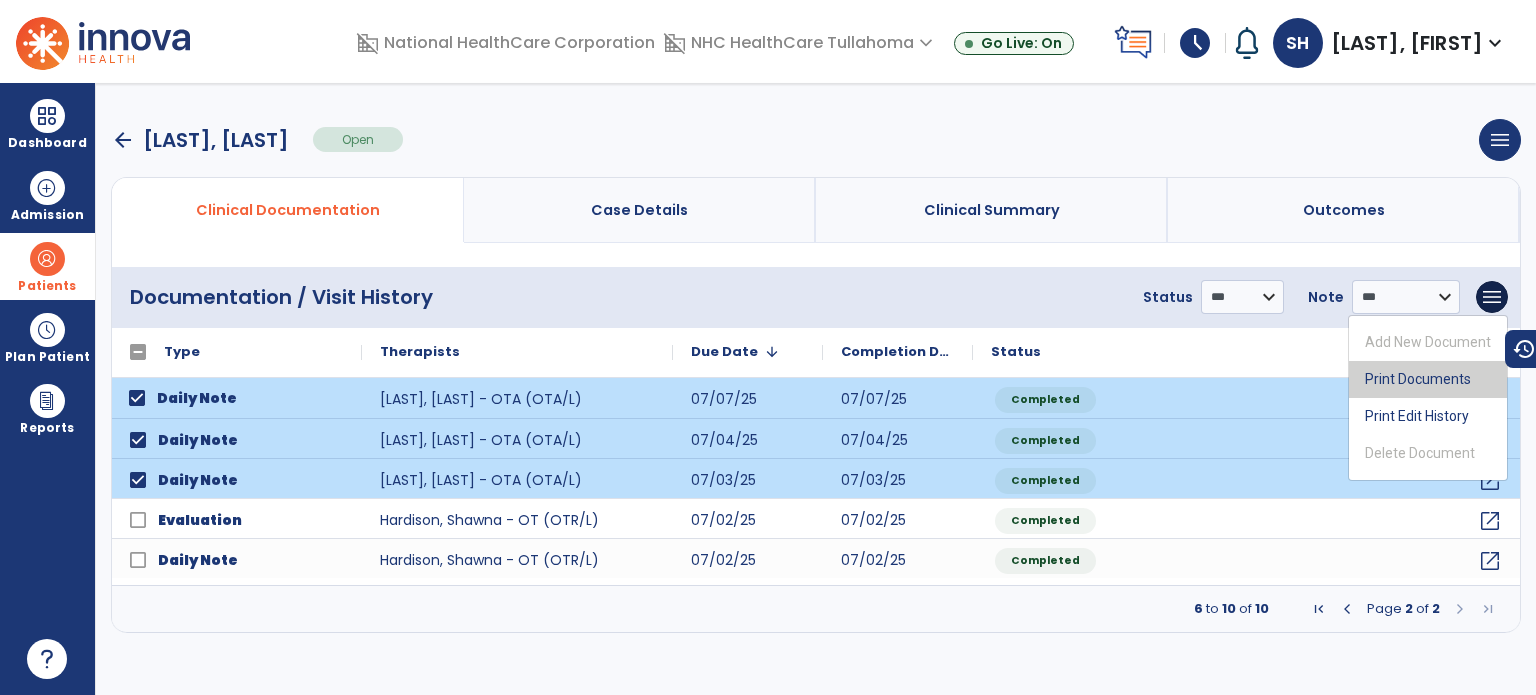 drag, startPoint x: 1419, startPoint y: 366, endPoint x: 1408, endPoint y: 368, distance: 11.18034 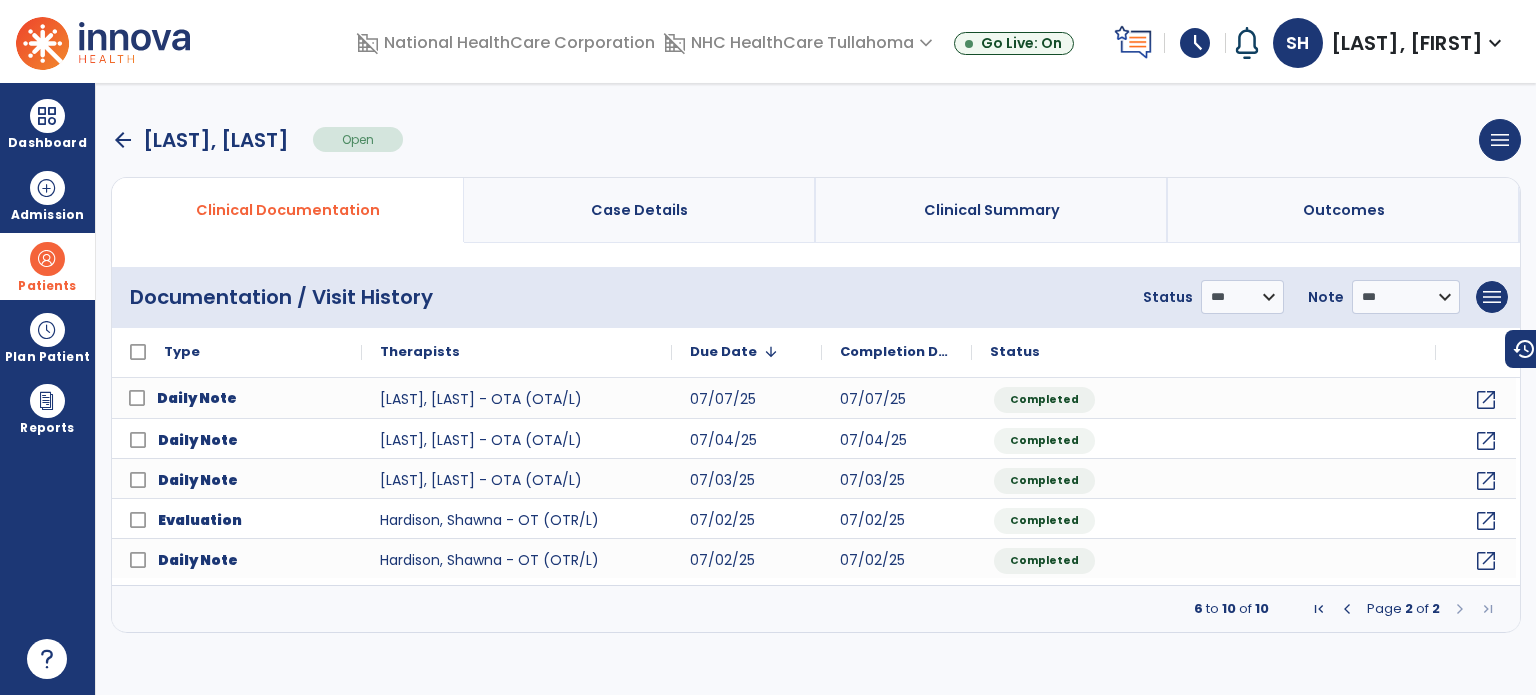click at bounding box center [1347, 609] 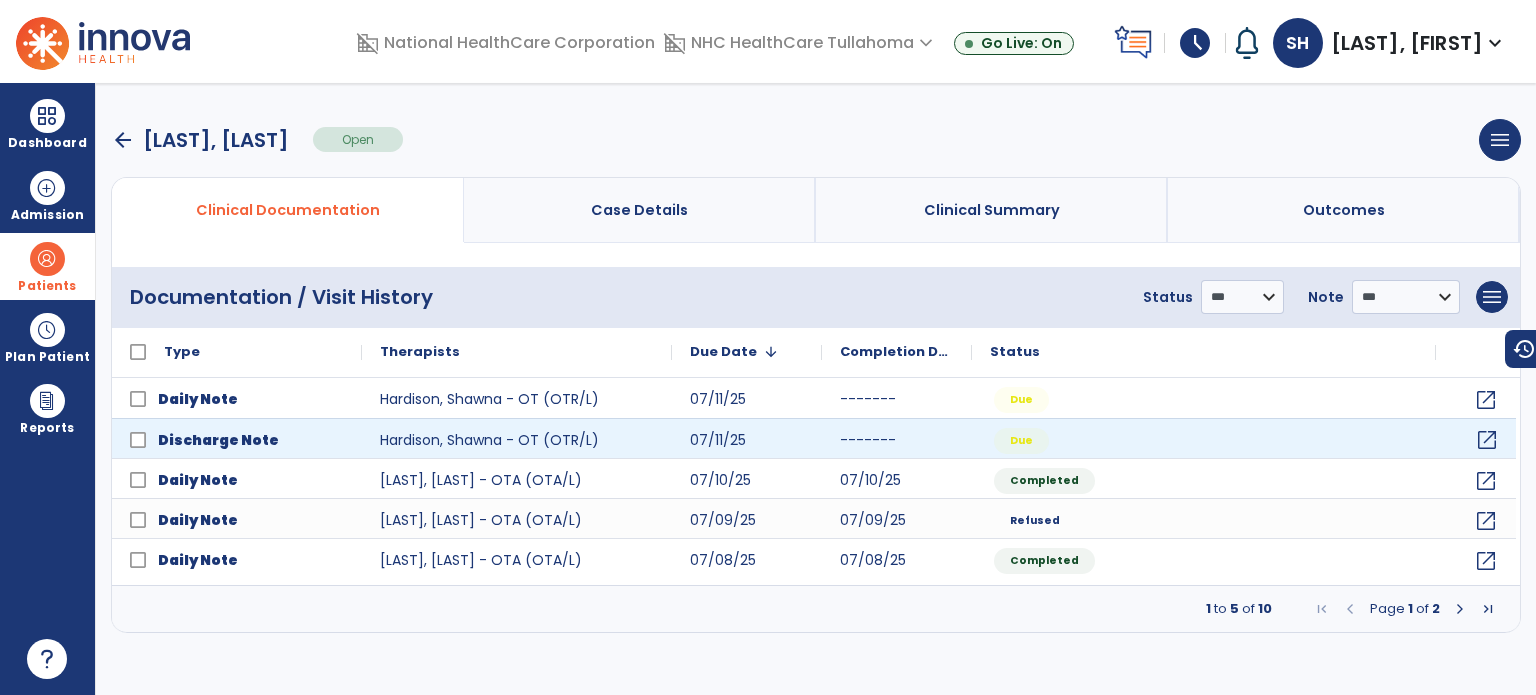 click on "open_in_new" 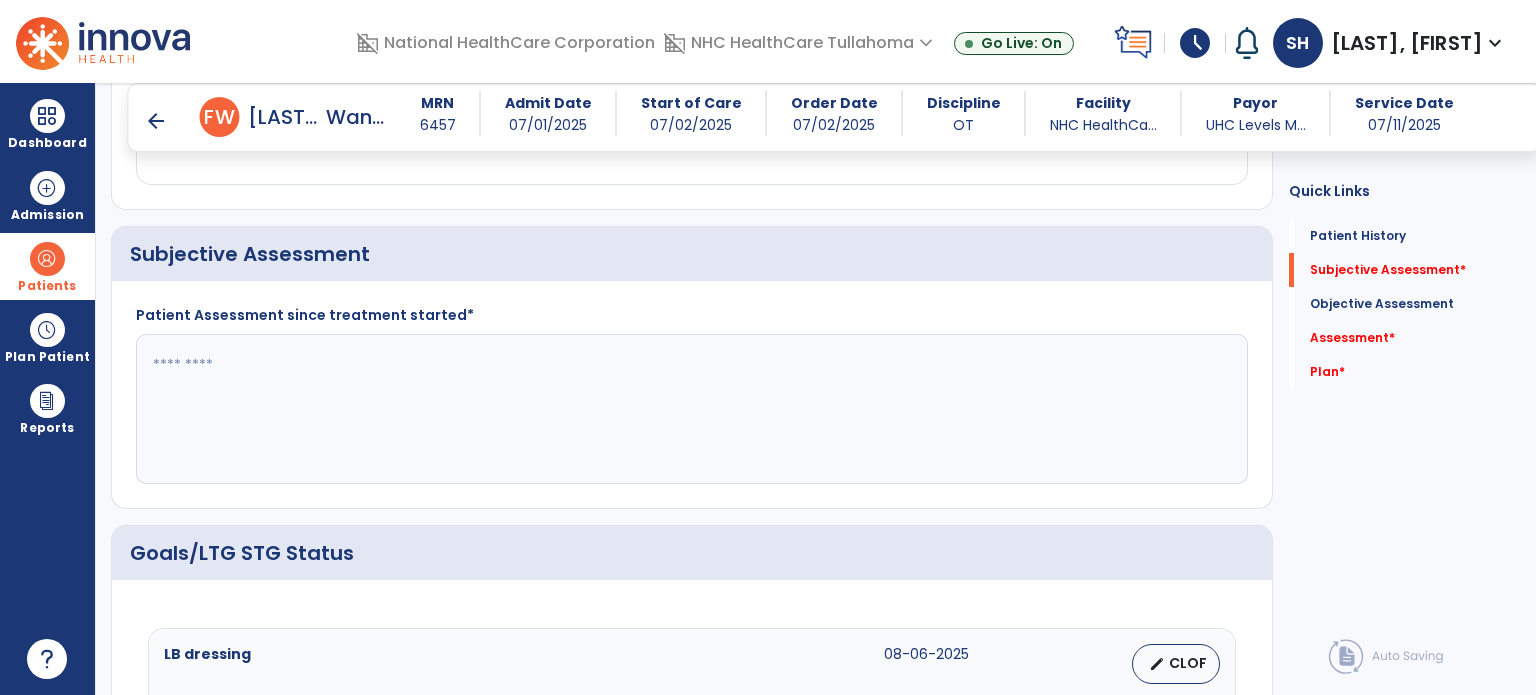 scroll, scrollTop: 400, scrollLeft: 0, axis: vertical 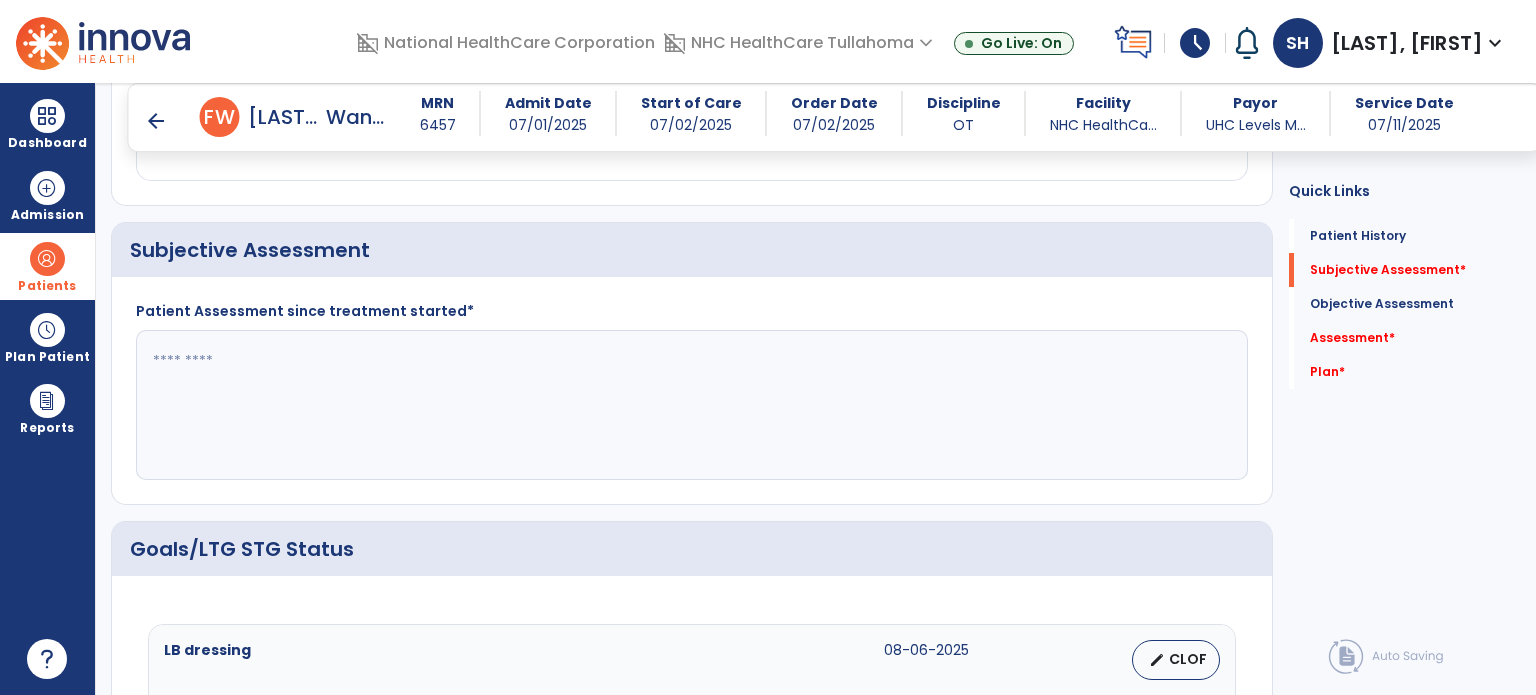 click 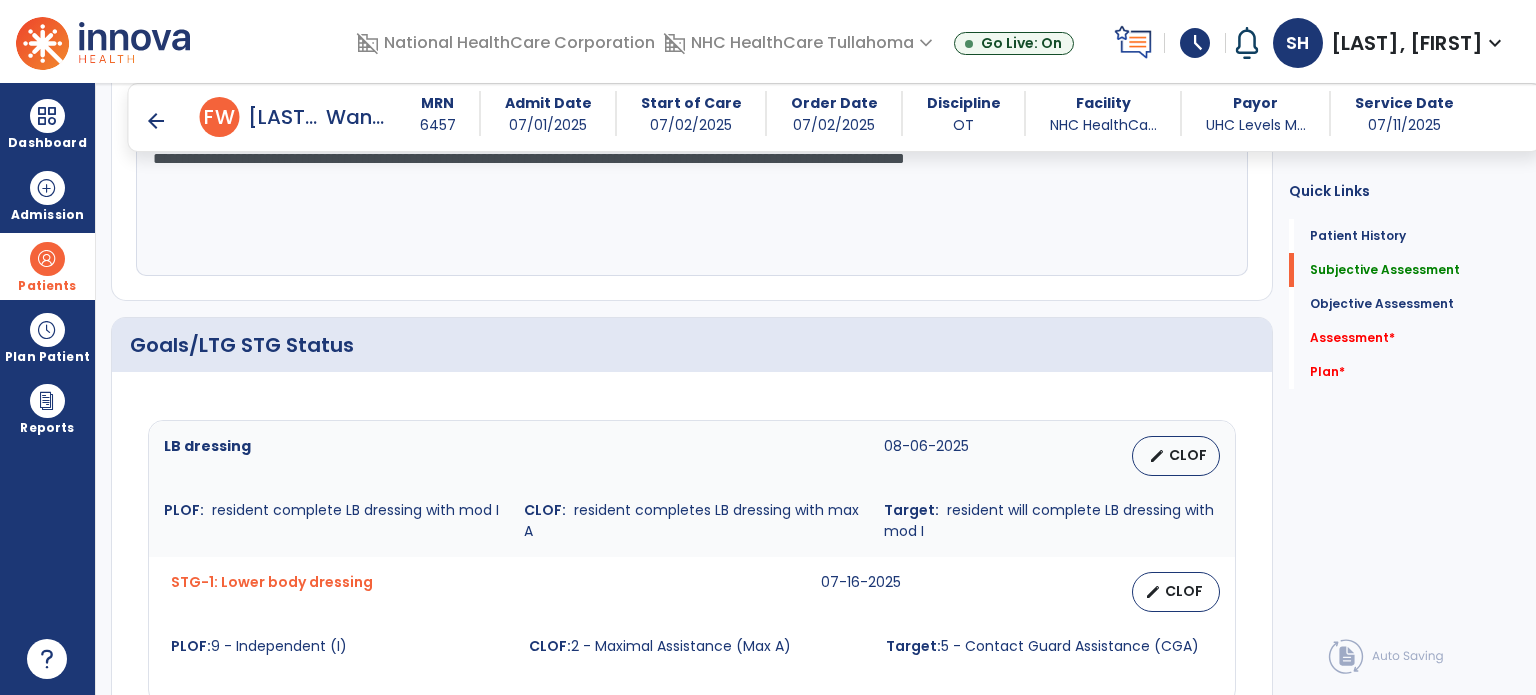 scroll, scrollTop: 691, scrollLeft: 0, axis: vertical 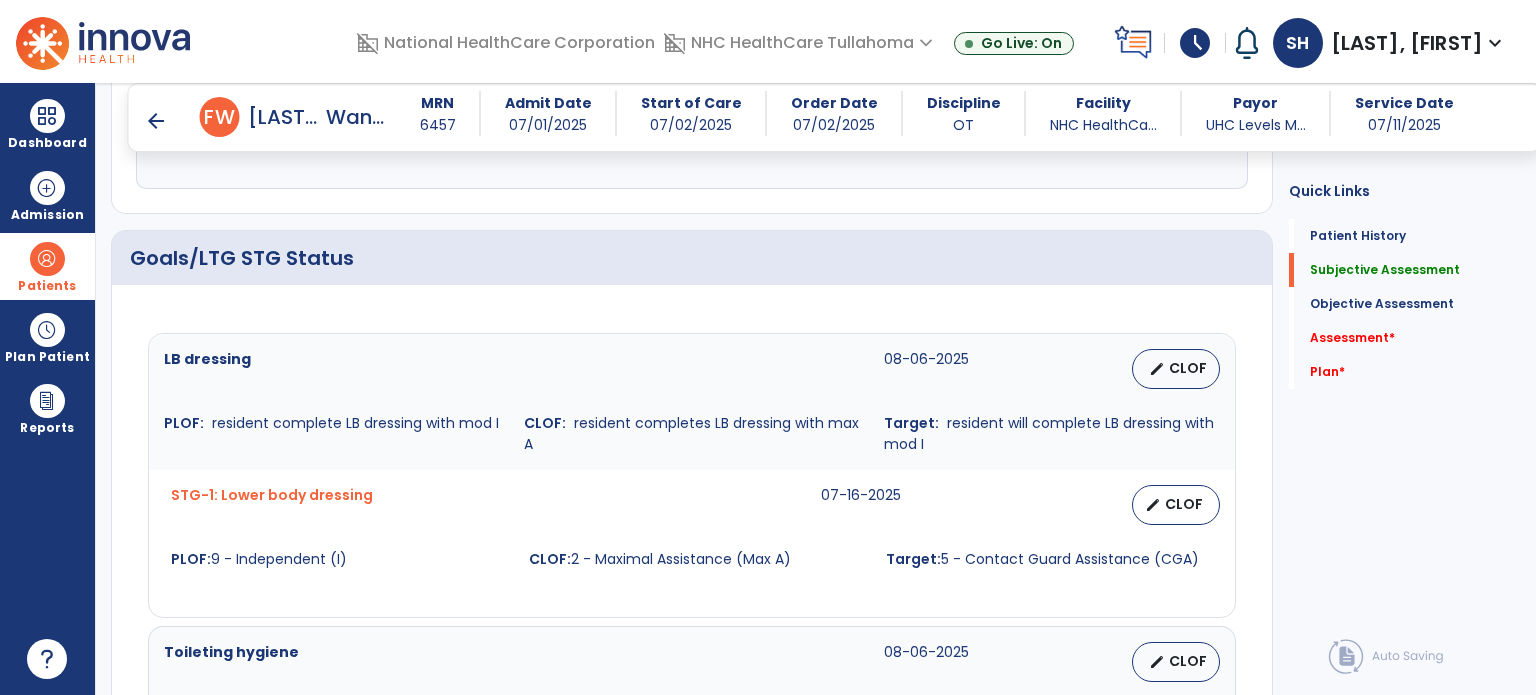 type on "**********" 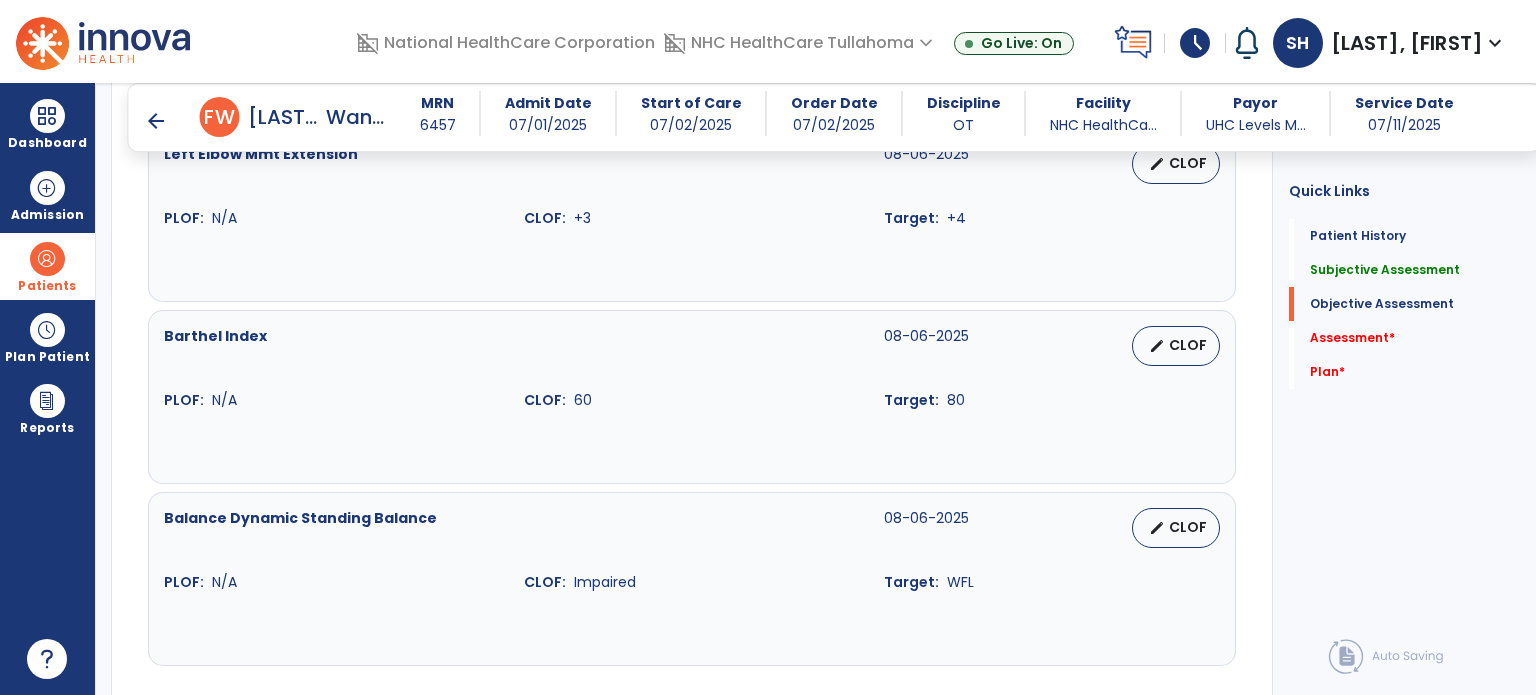 scroll, scrollTop: 1575, scrollLeft: 0, axis: vertical 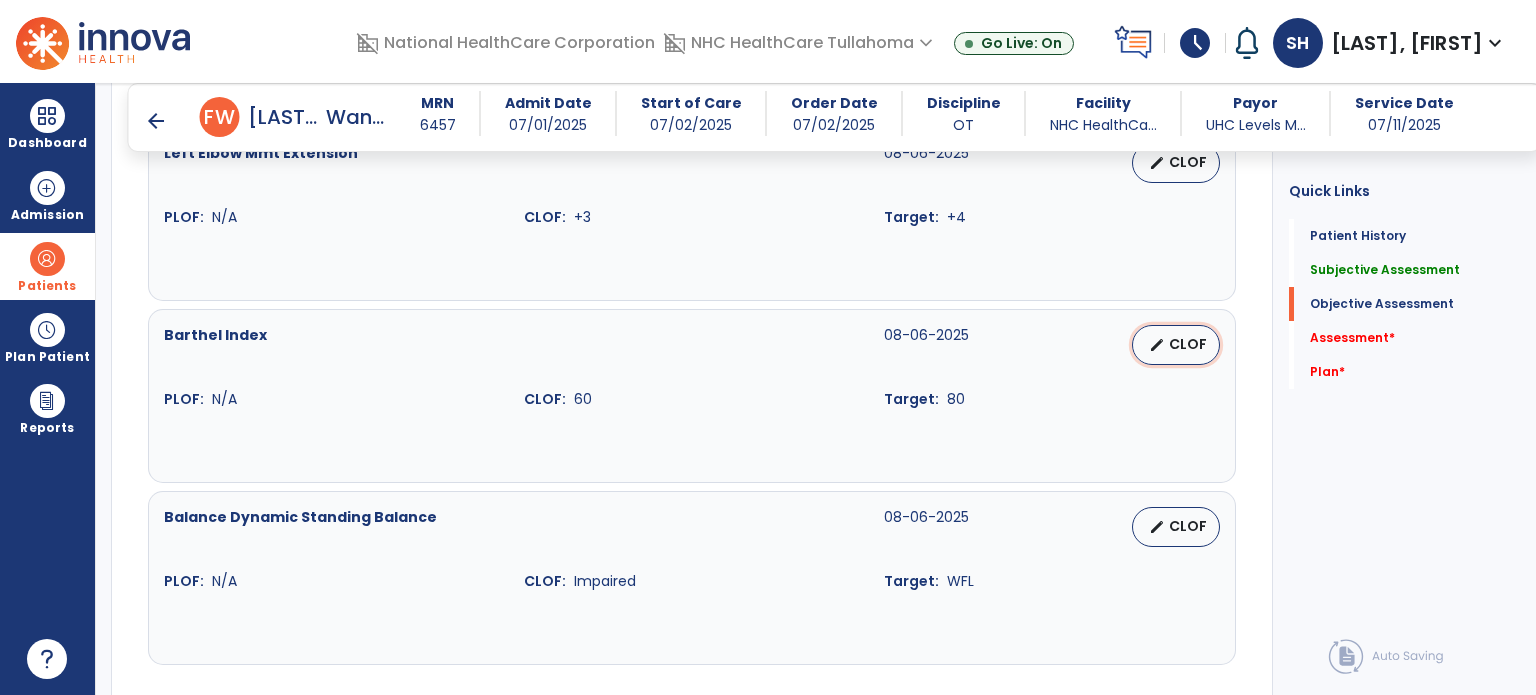 click on "CLOF" at bounding box center [1188, 344] 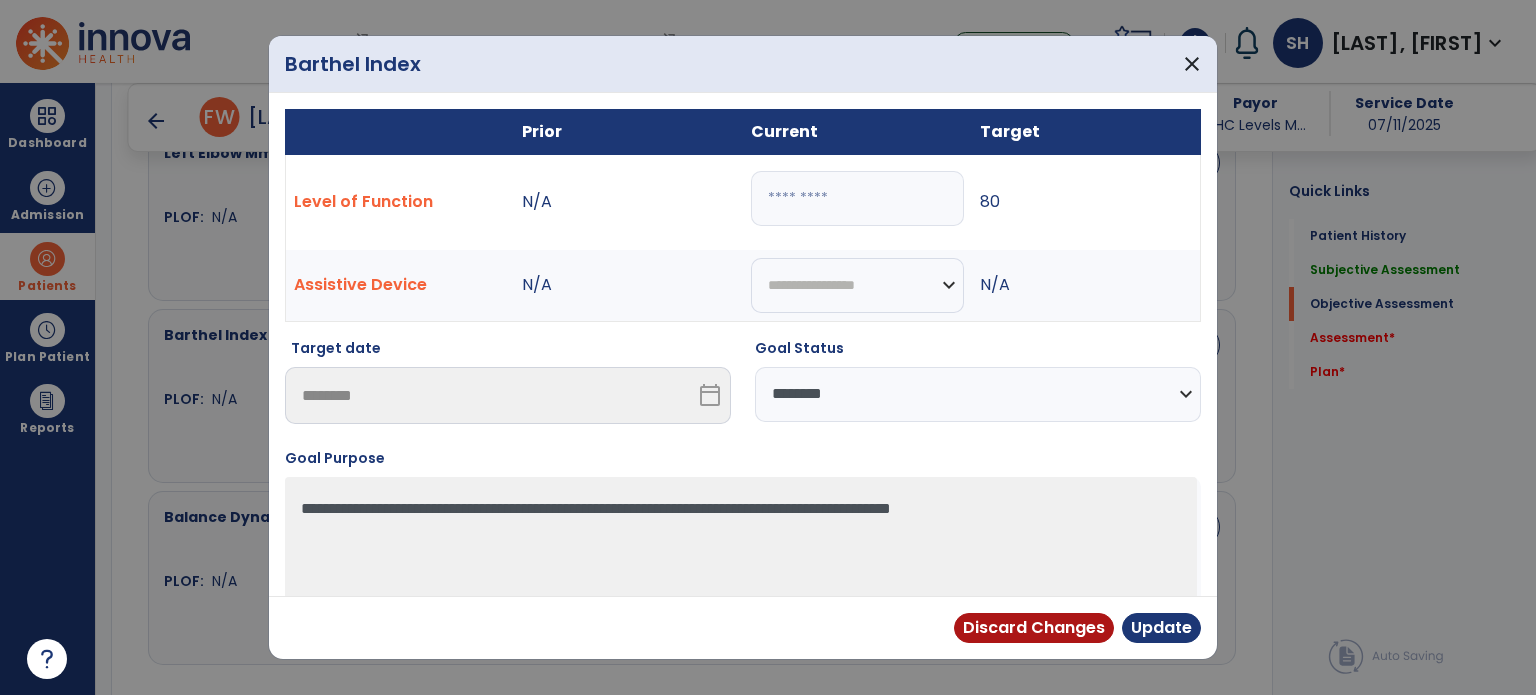drag, startPoint x: 812, startPoint y: 203, endPoint x: 707, endPoint y: 185, distance: 106.531685 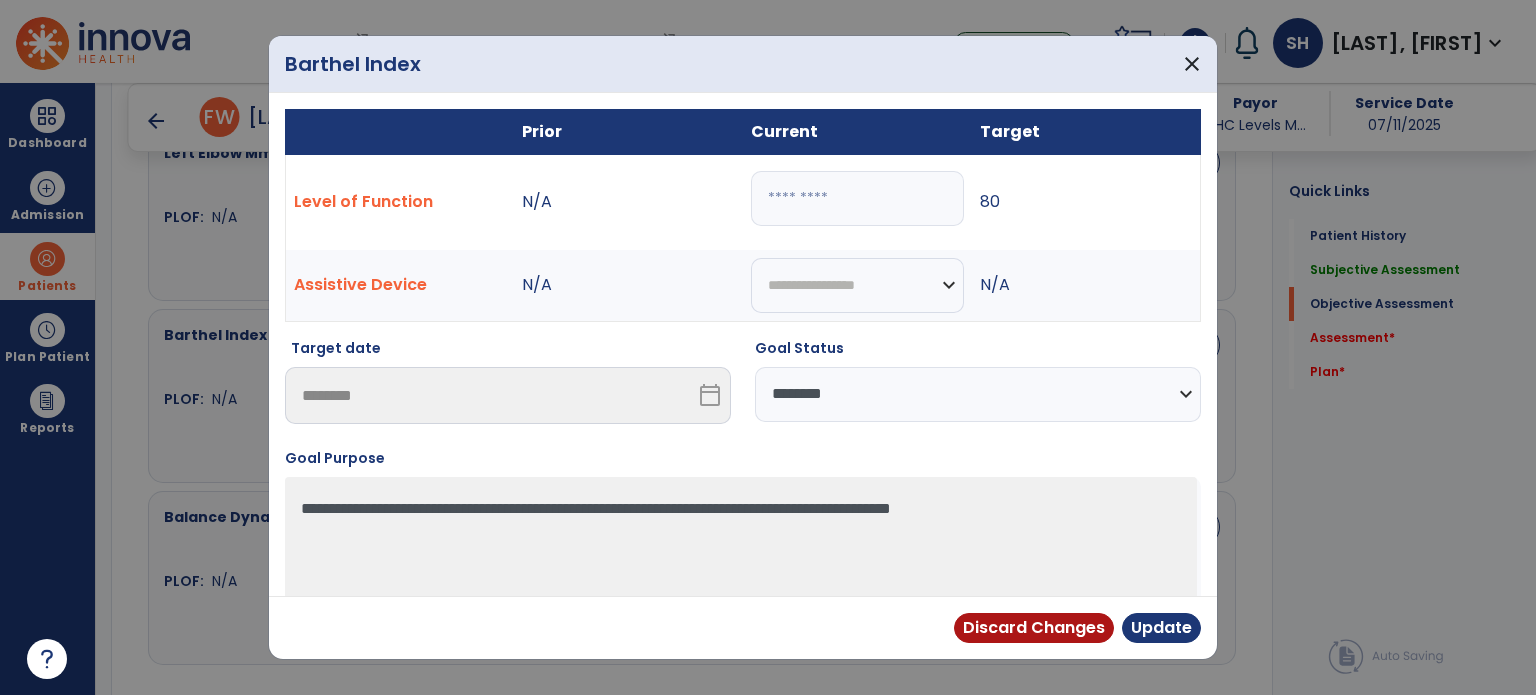 select on "**********" 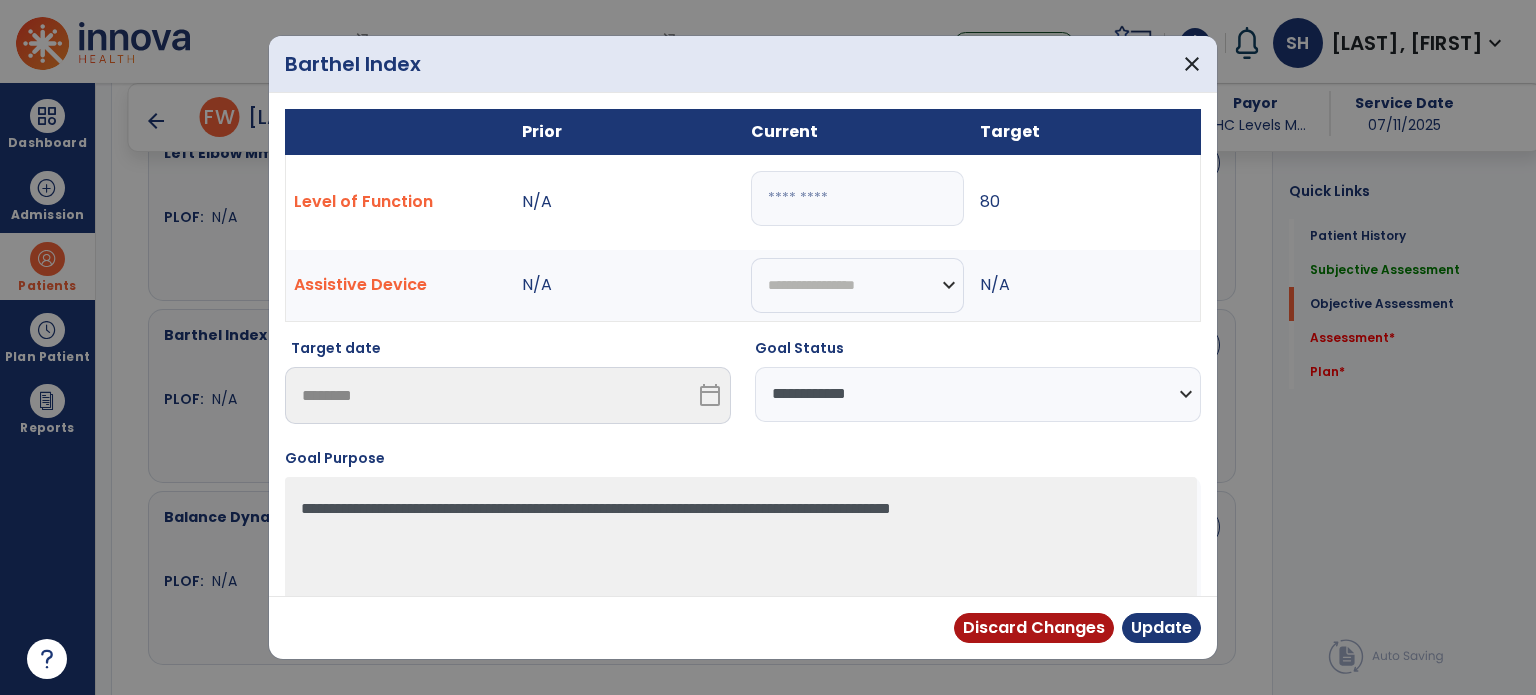 click on "**********" at bounding box center (978, 394) 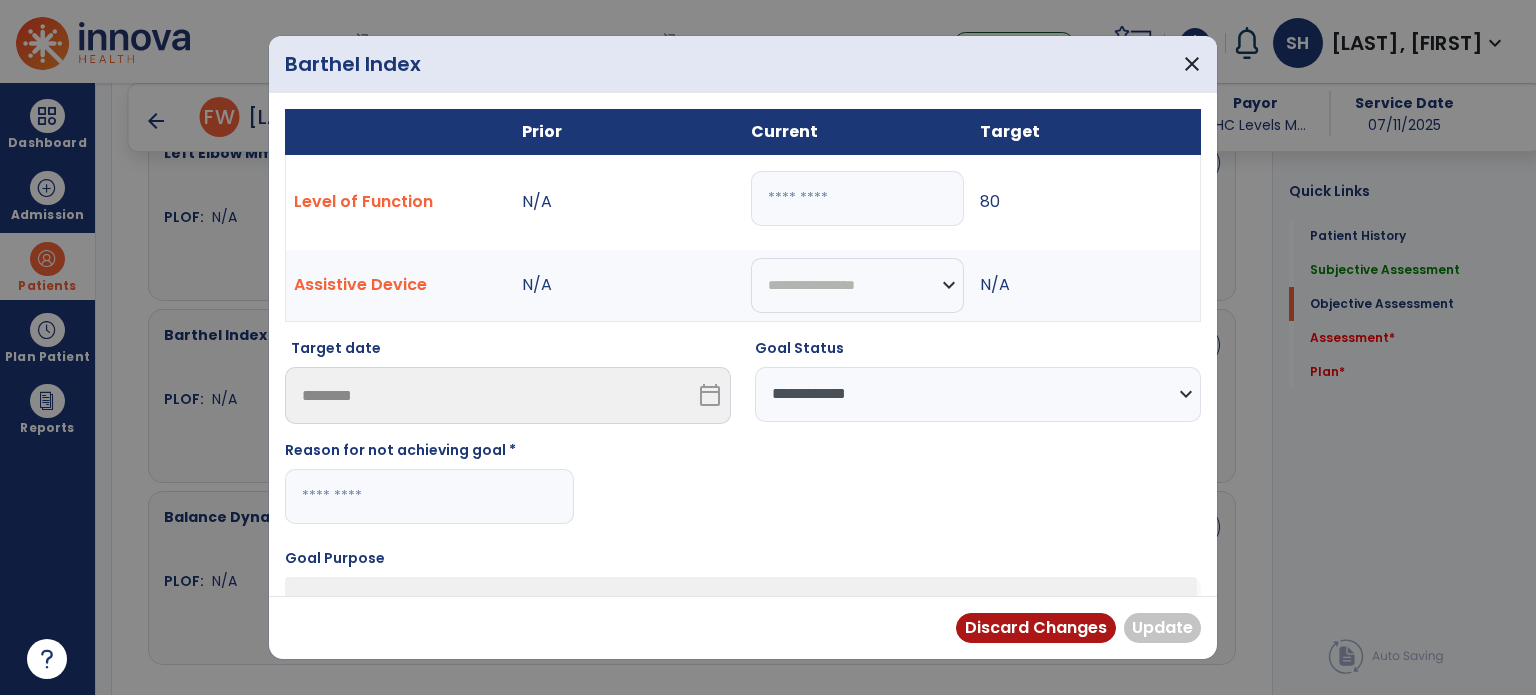 click at bounding box center [429, 496] 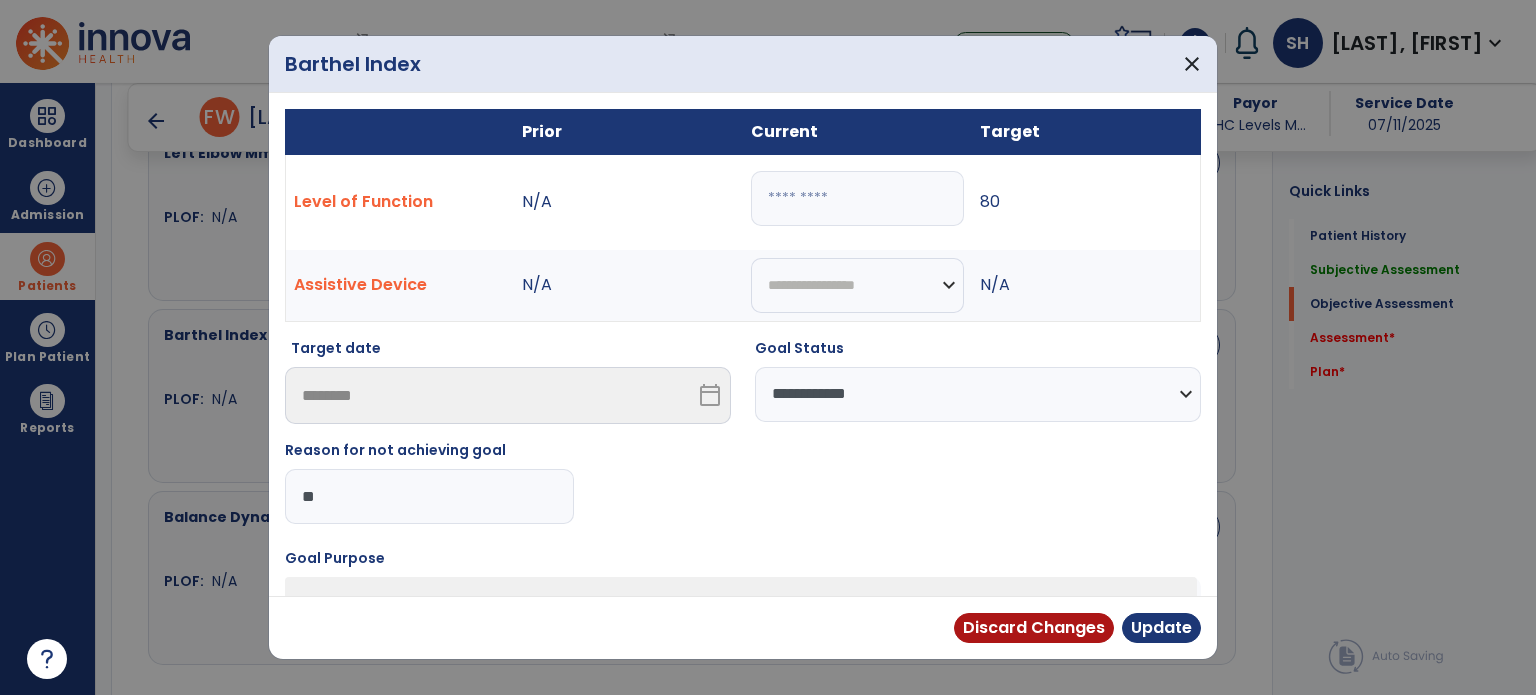 type on "*" 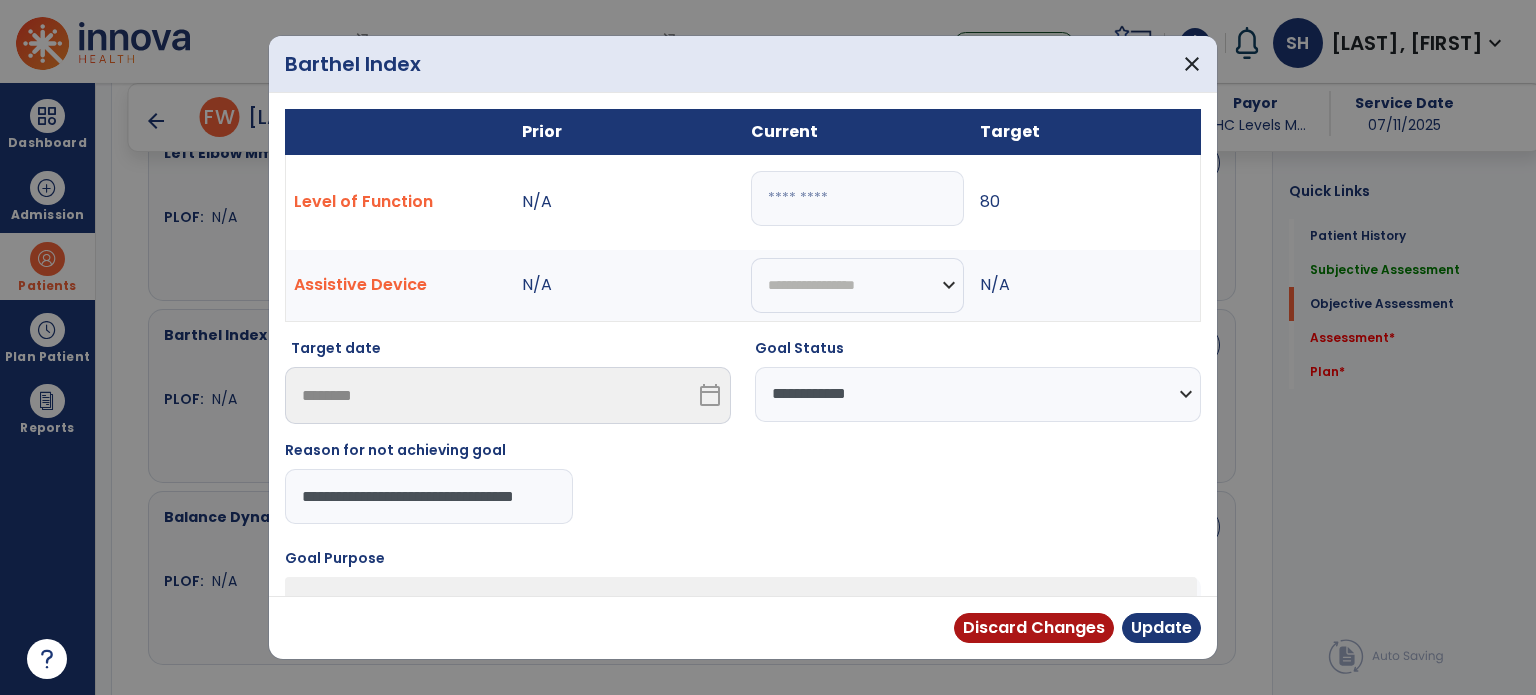 scroll, scrollTop: 0, scrollLeft: 30, axis: horizontal 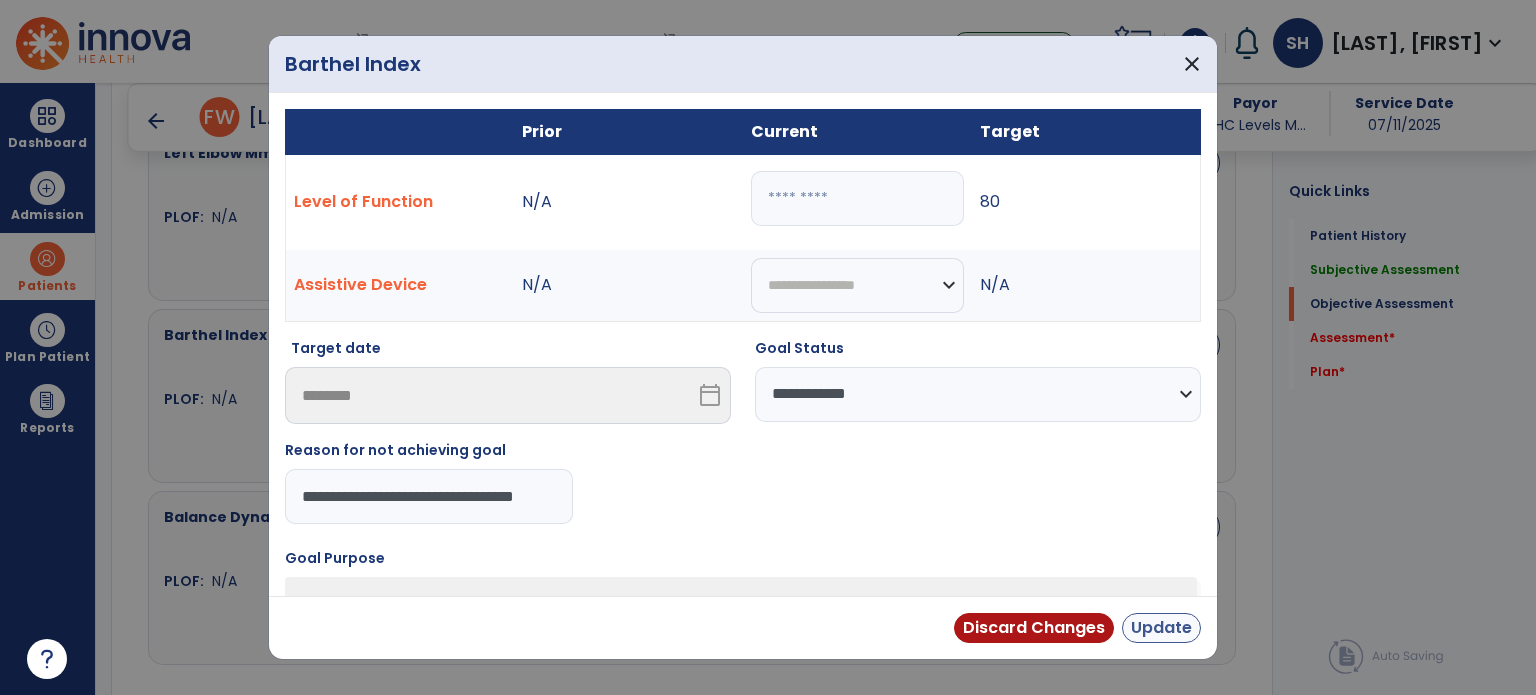 type on "**********" 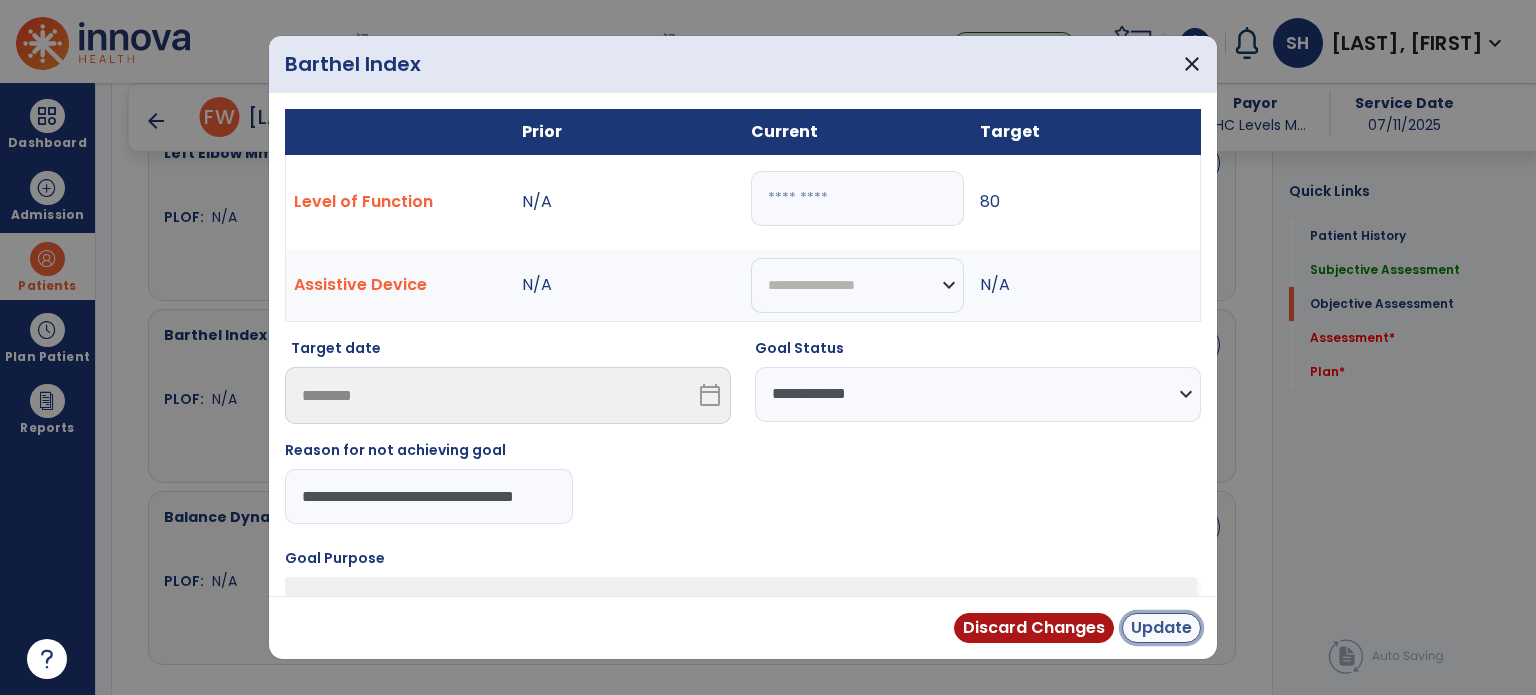 click on "Update" at bounding box center (1161, 628) 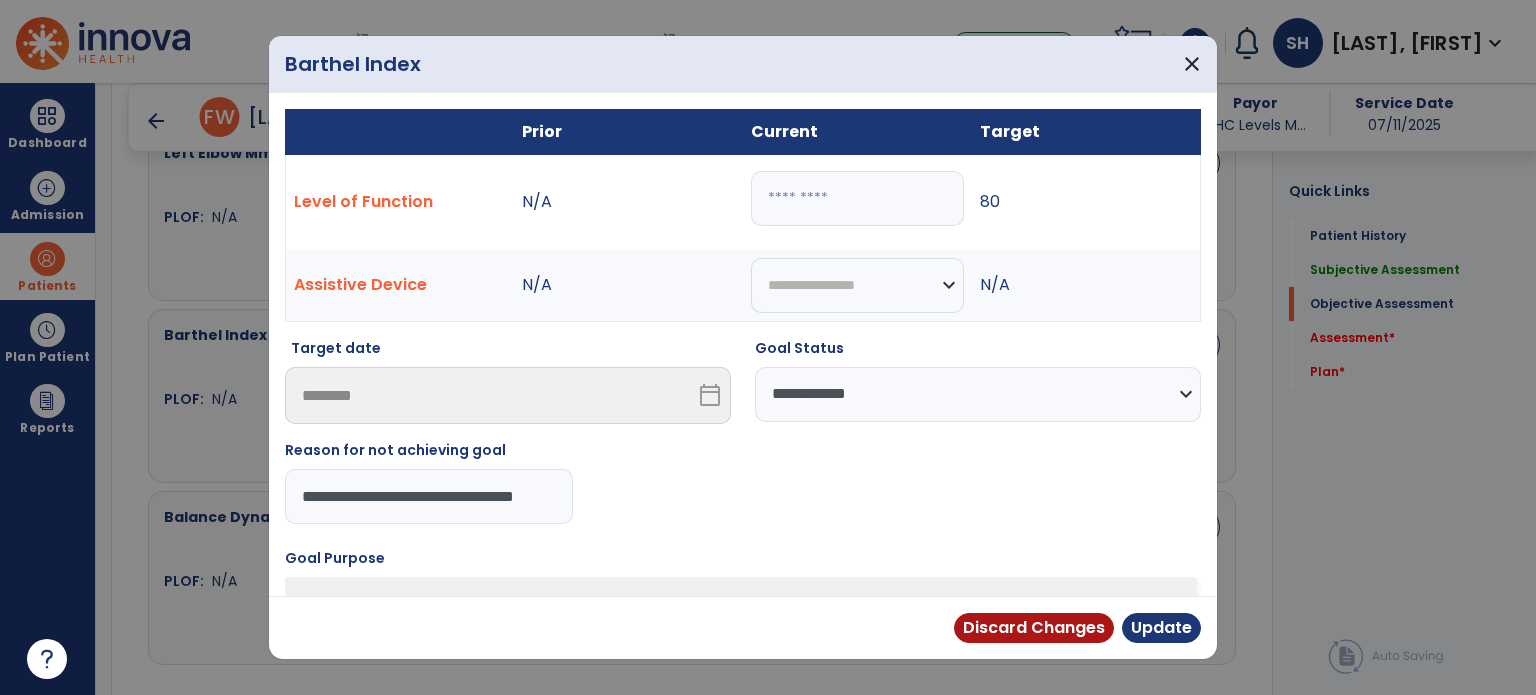 scroll, scrollTop: 0, scrollLeft: 0, axis: both 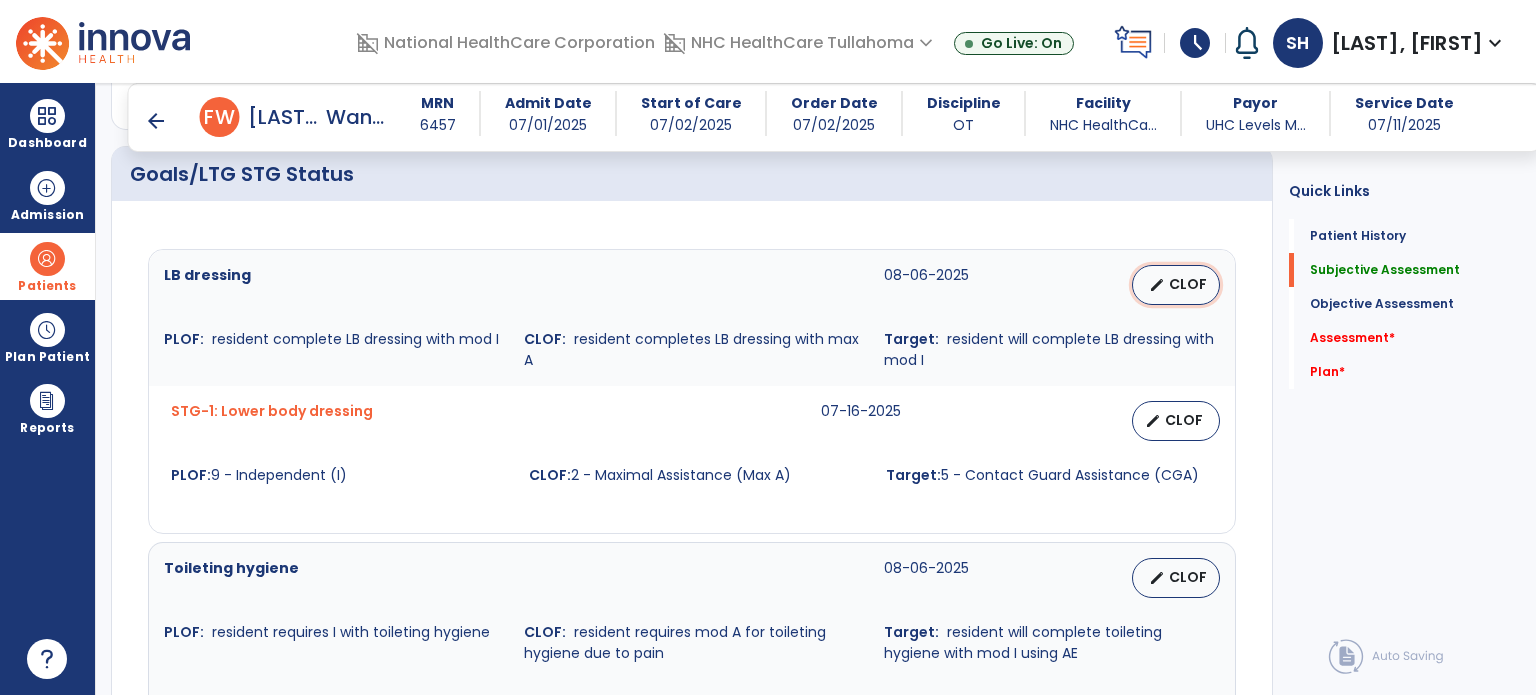 click on "CLOF" at bounding box center (1188, 284) 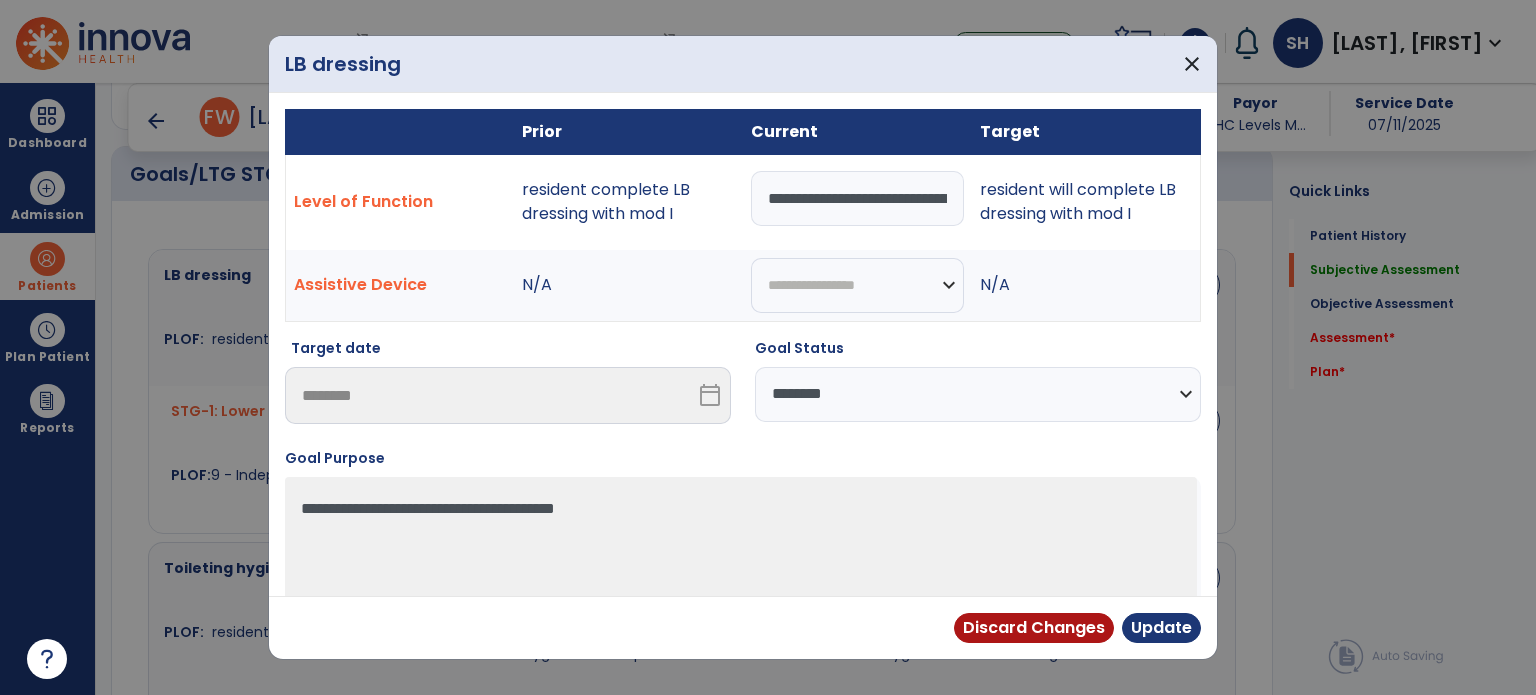 click on "**********" at bounding box center (857, 198) 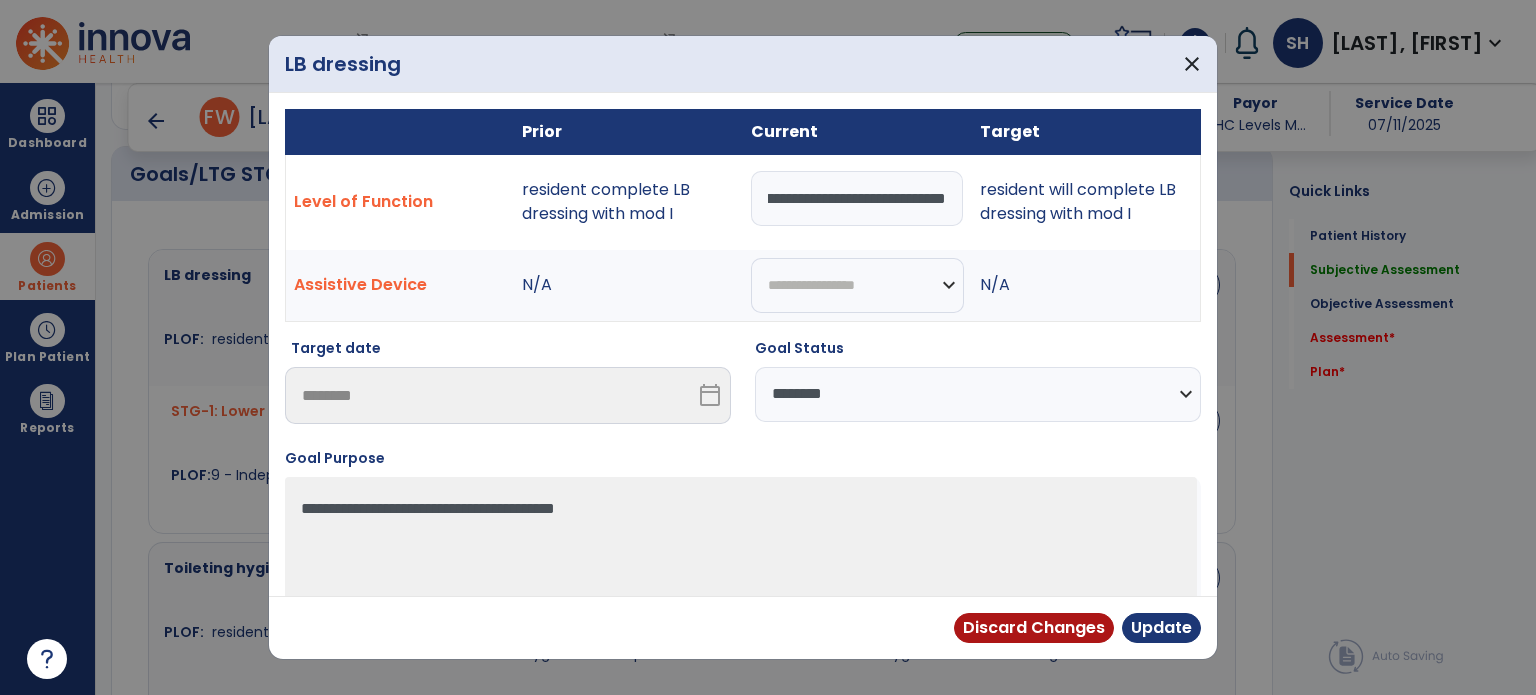 scroll, scrollTop: 0, scrollLeft: 141, axis: horizontal 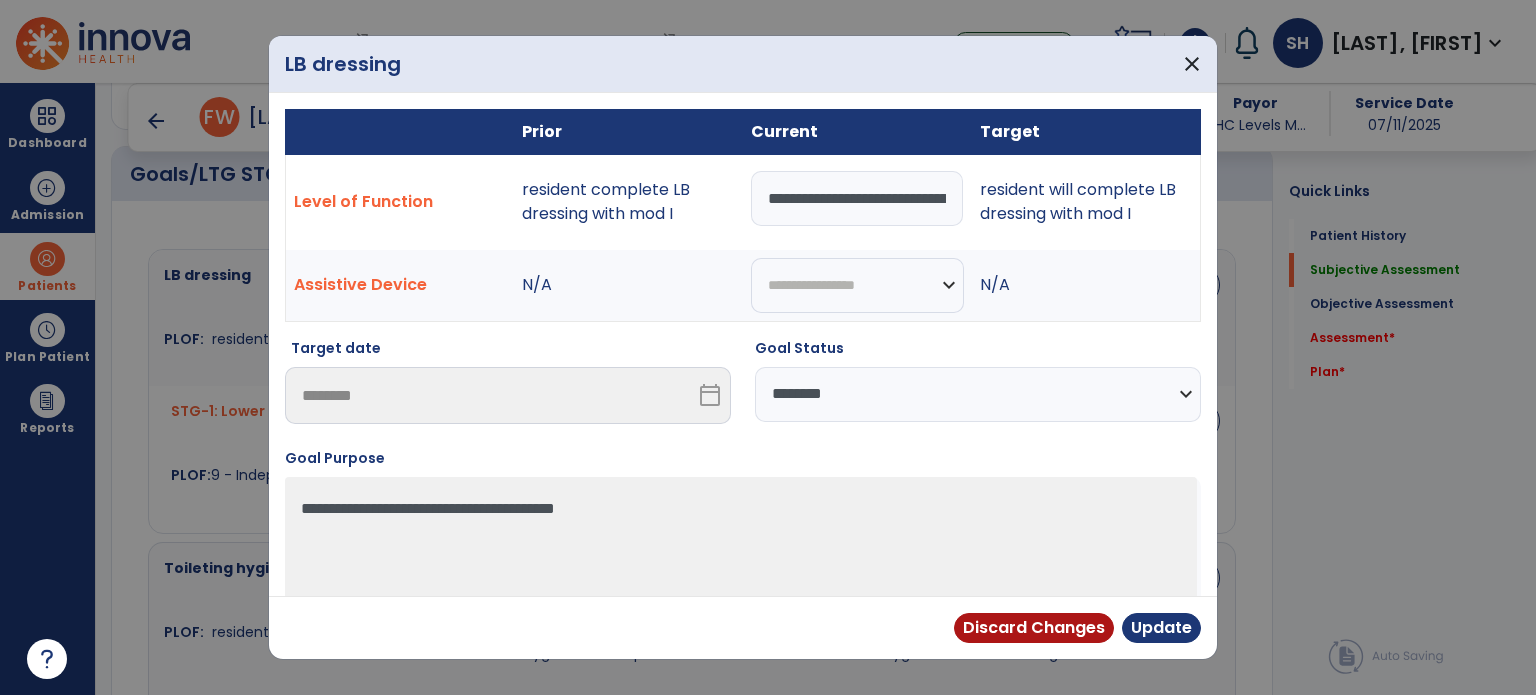 select on "**********" 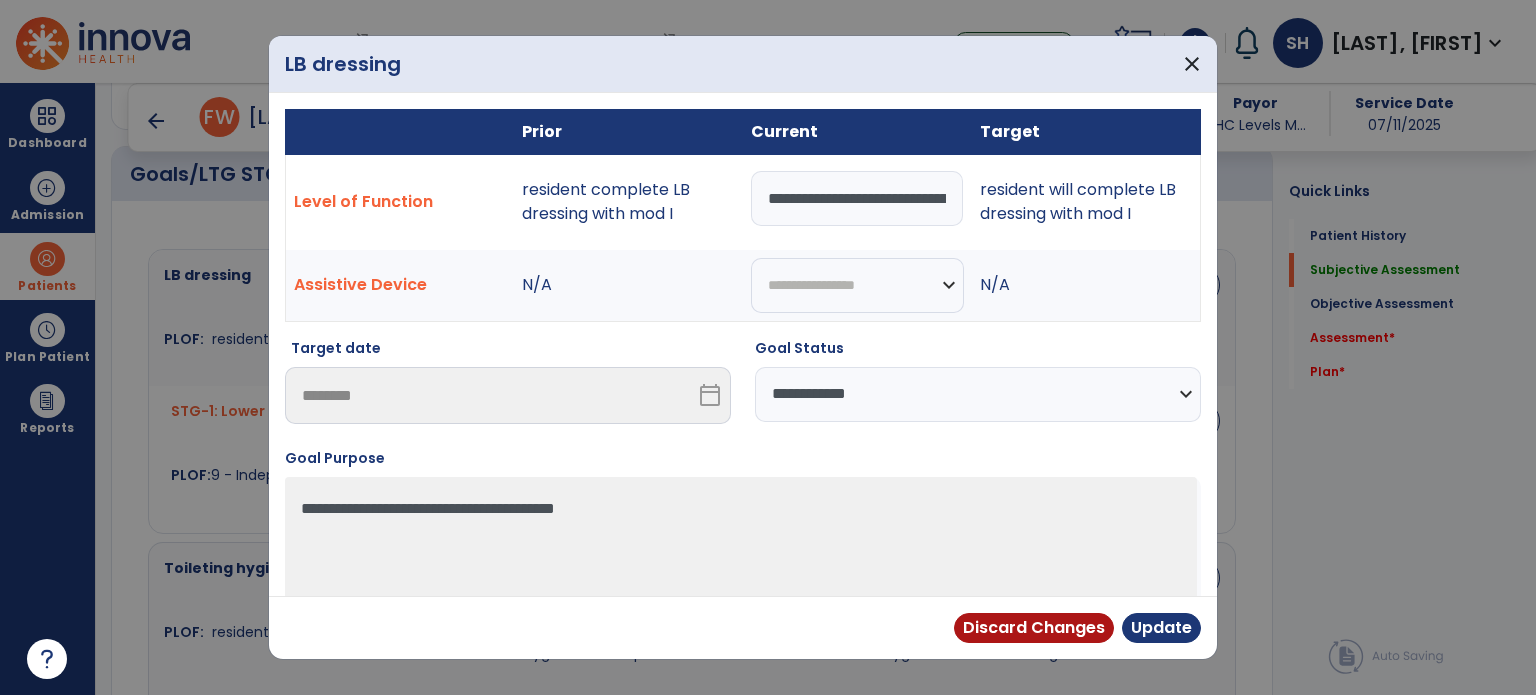click on "**********" at bounding box center (978, 394) 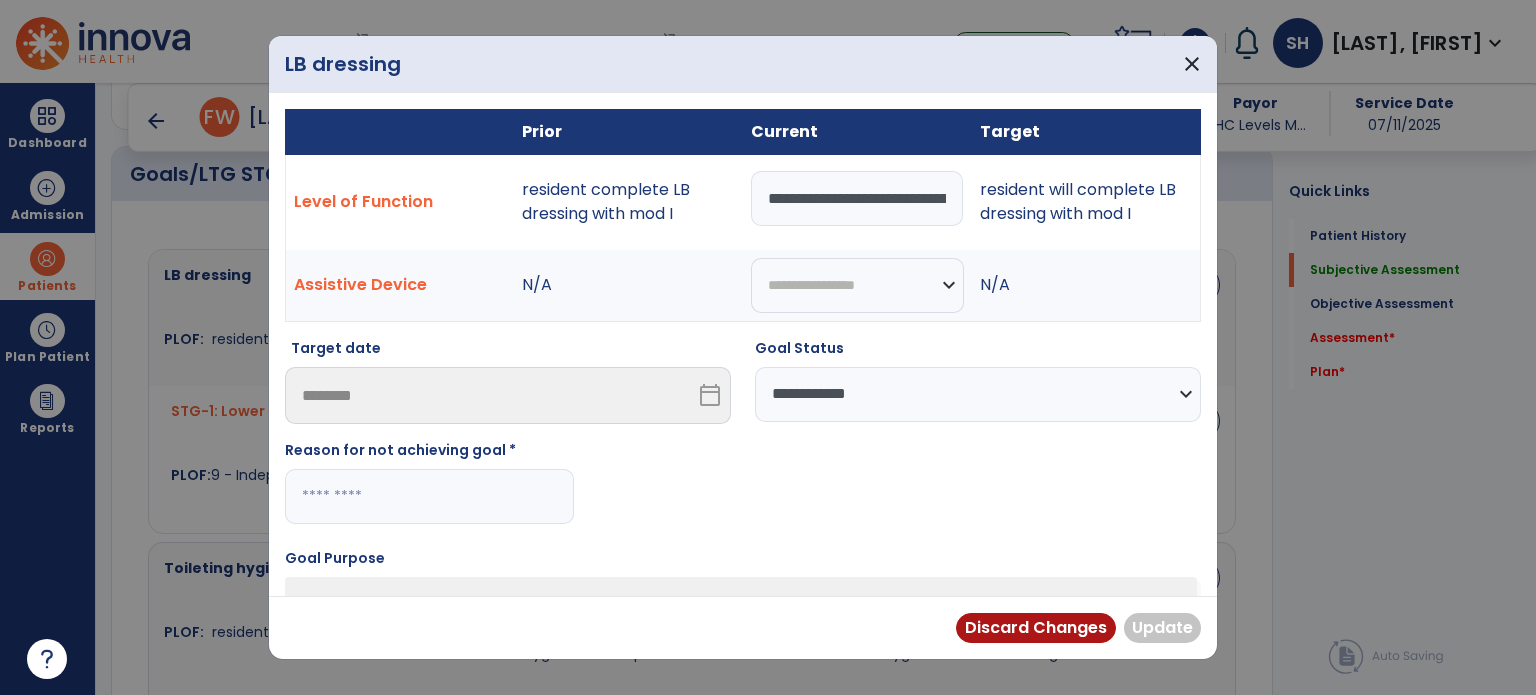 click at bounding box center (429, 496) 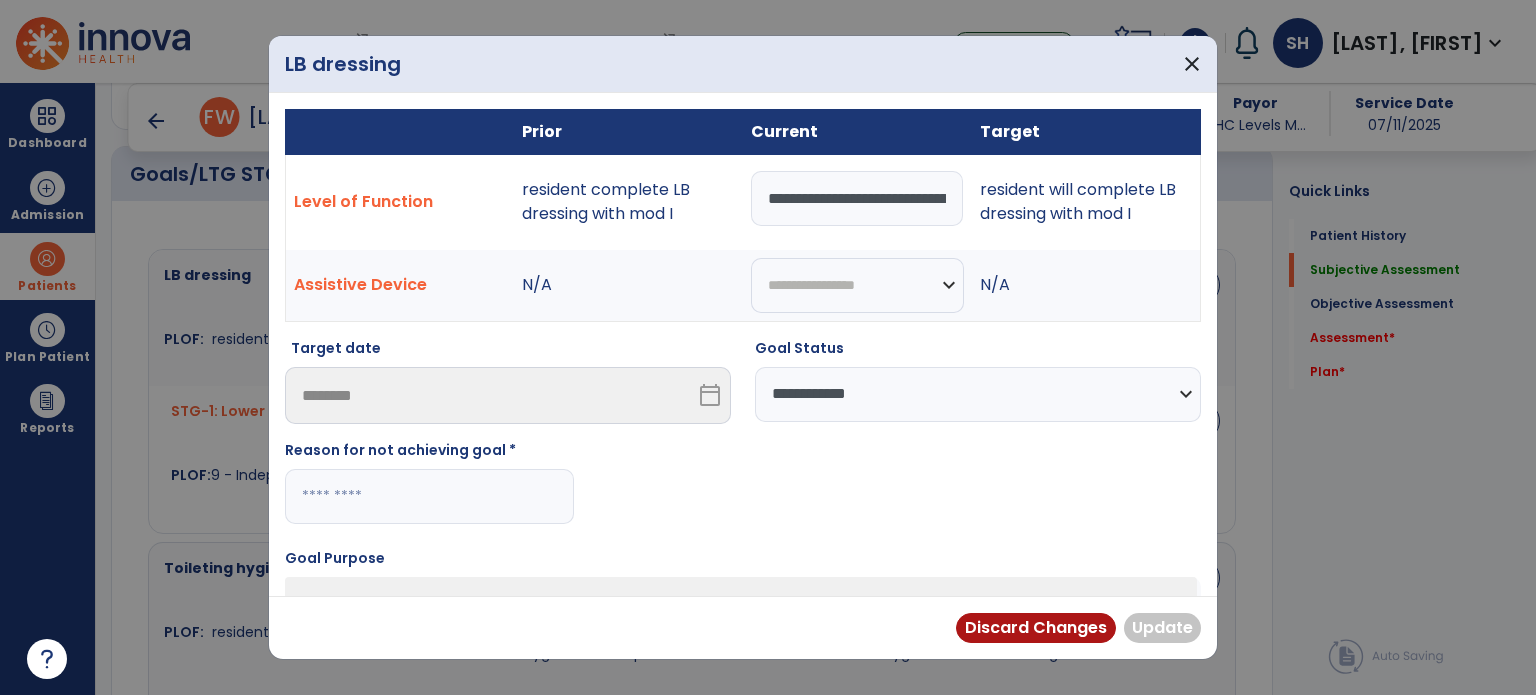 type on "*" 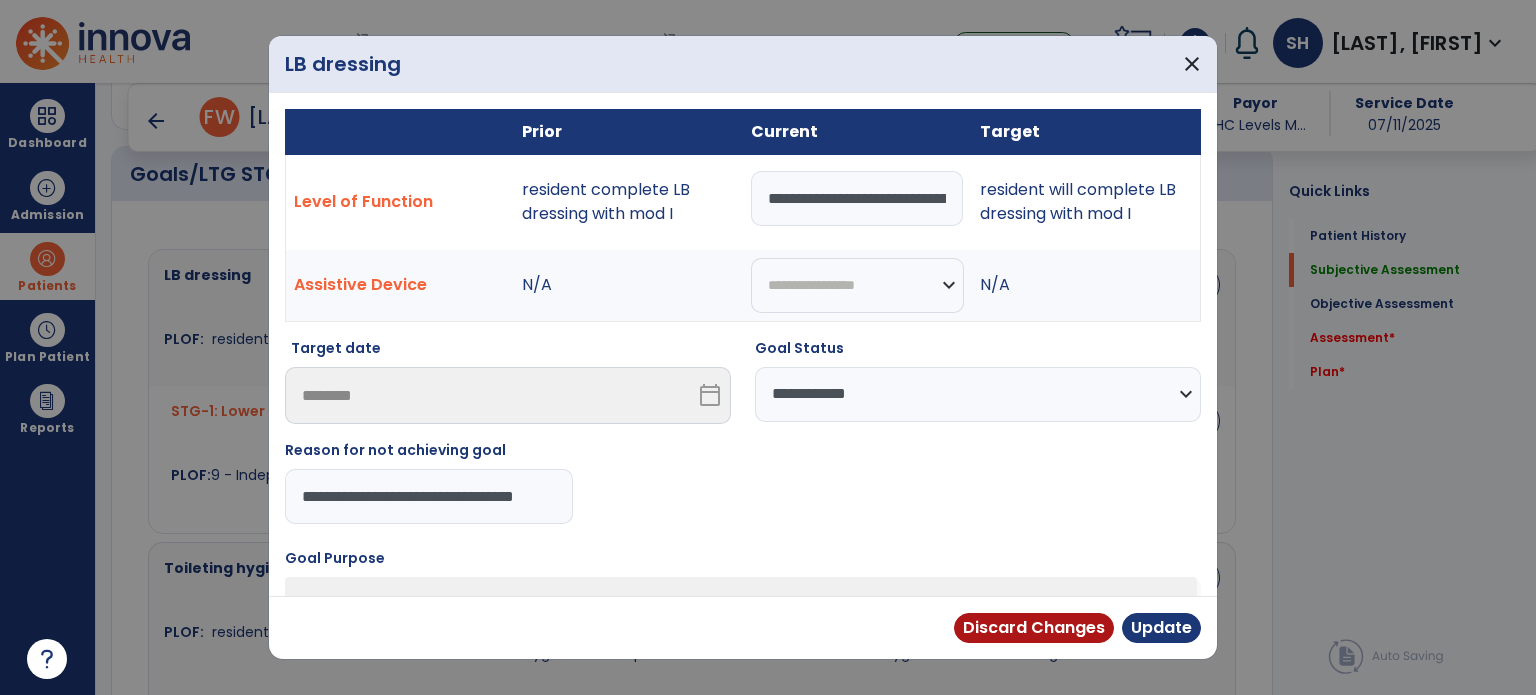 scroll, scrollTop: 0, scrollLeft: 30, axis: horizontal 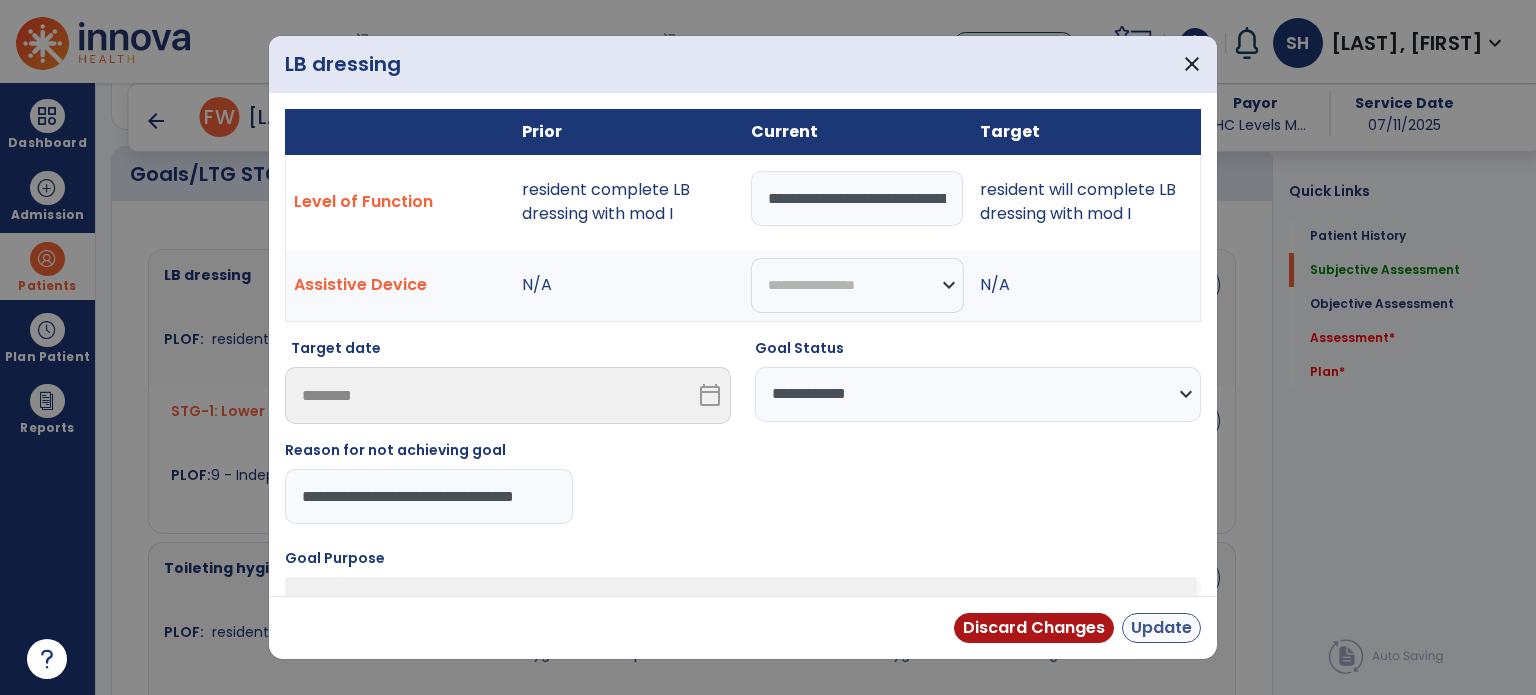 type on "**********" 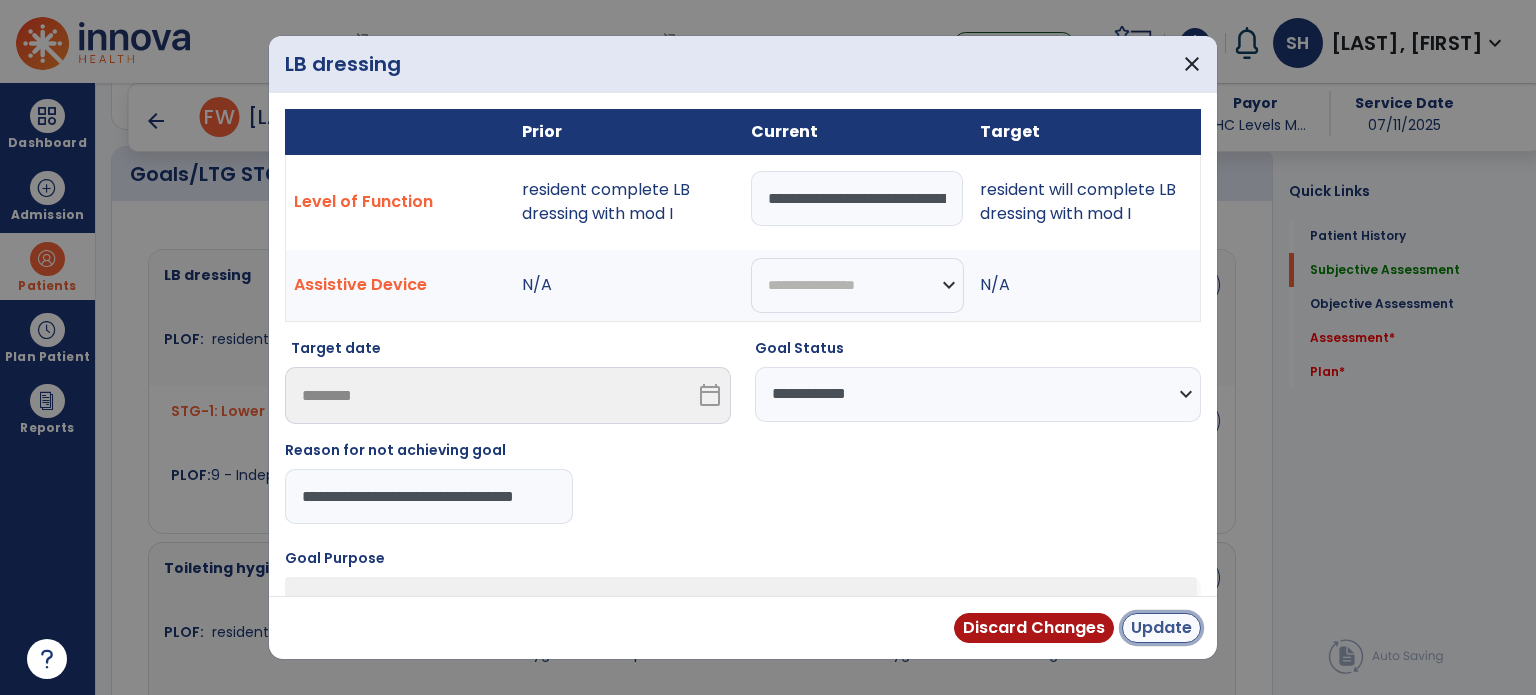 scroll, scrollTop: 0, scrollLeft: 0, axis: both 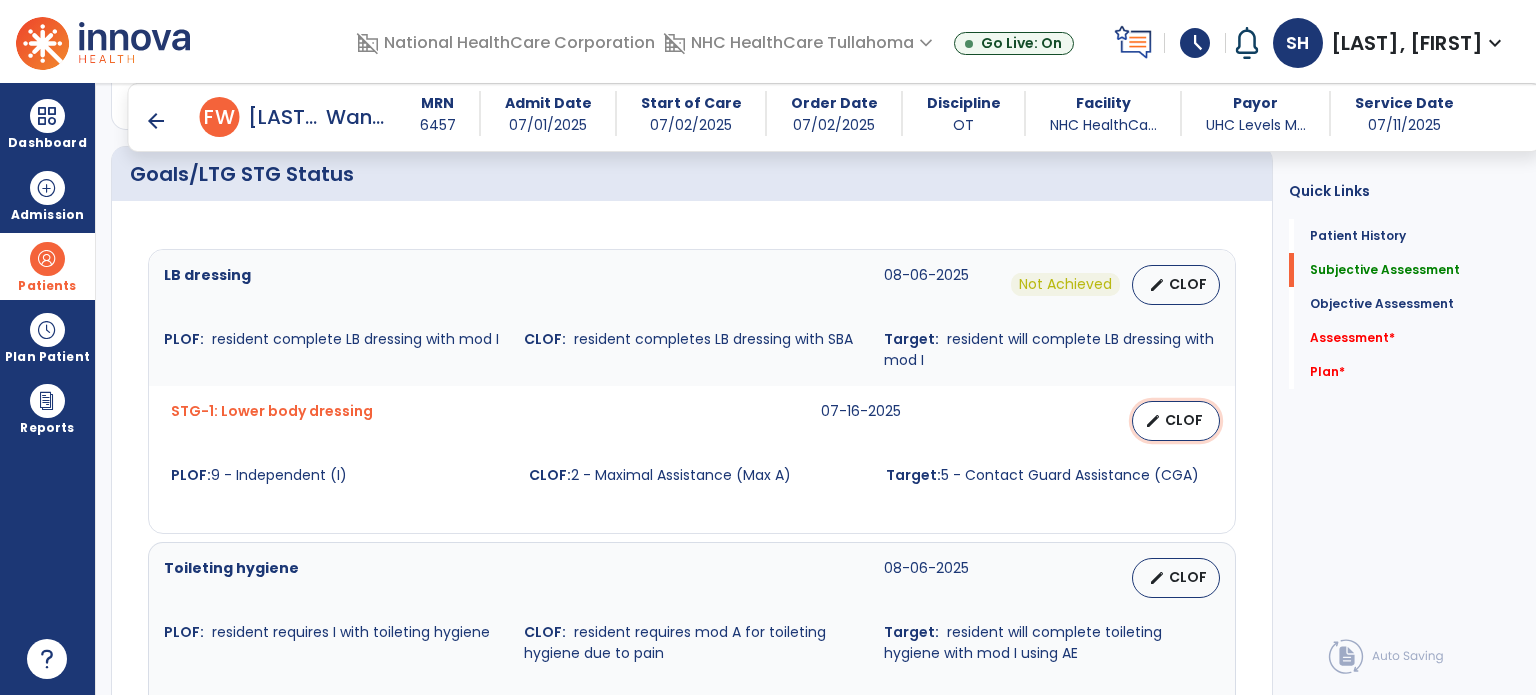 click on "edit" at bounding box center (1153, 421) 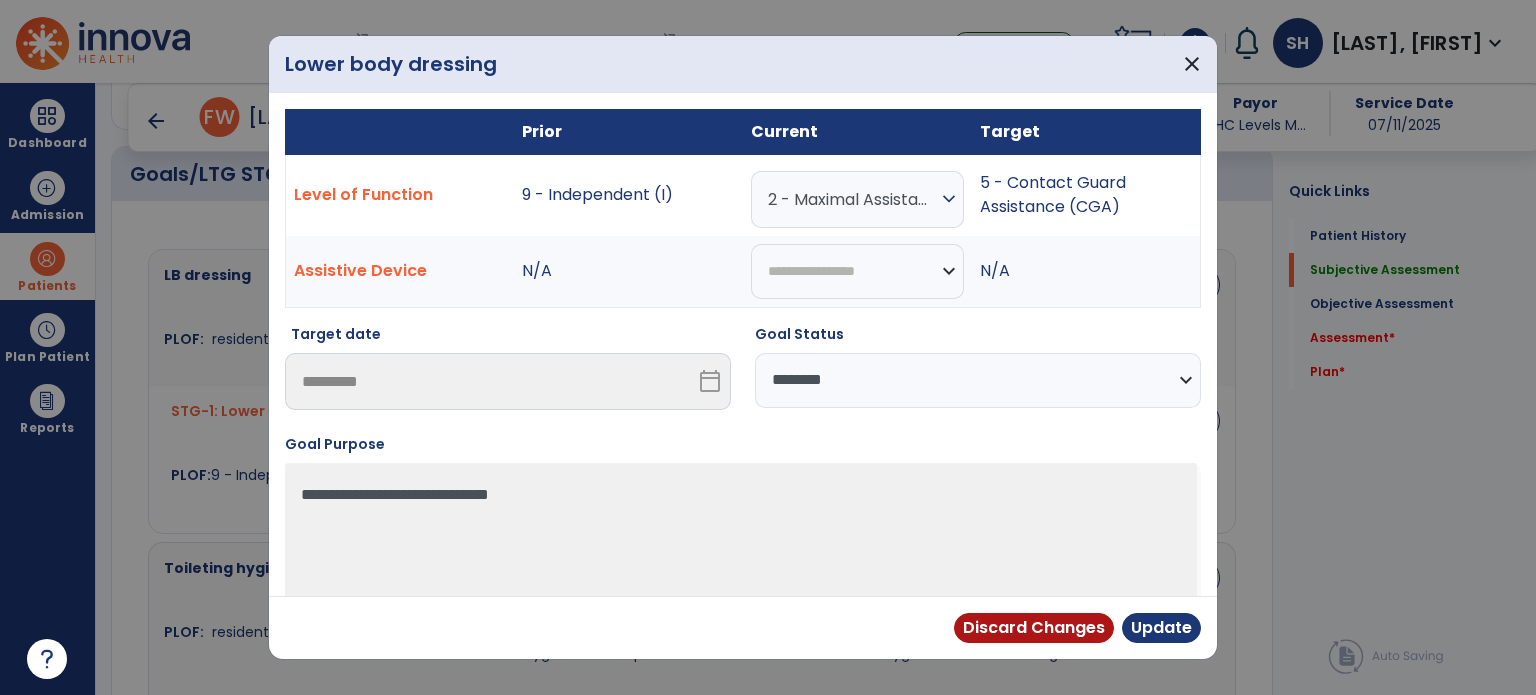 drag, startPoint x: 1004, startPoint y: 375, endPoint x: 994, endPoint y: 379, distance: 10.770329 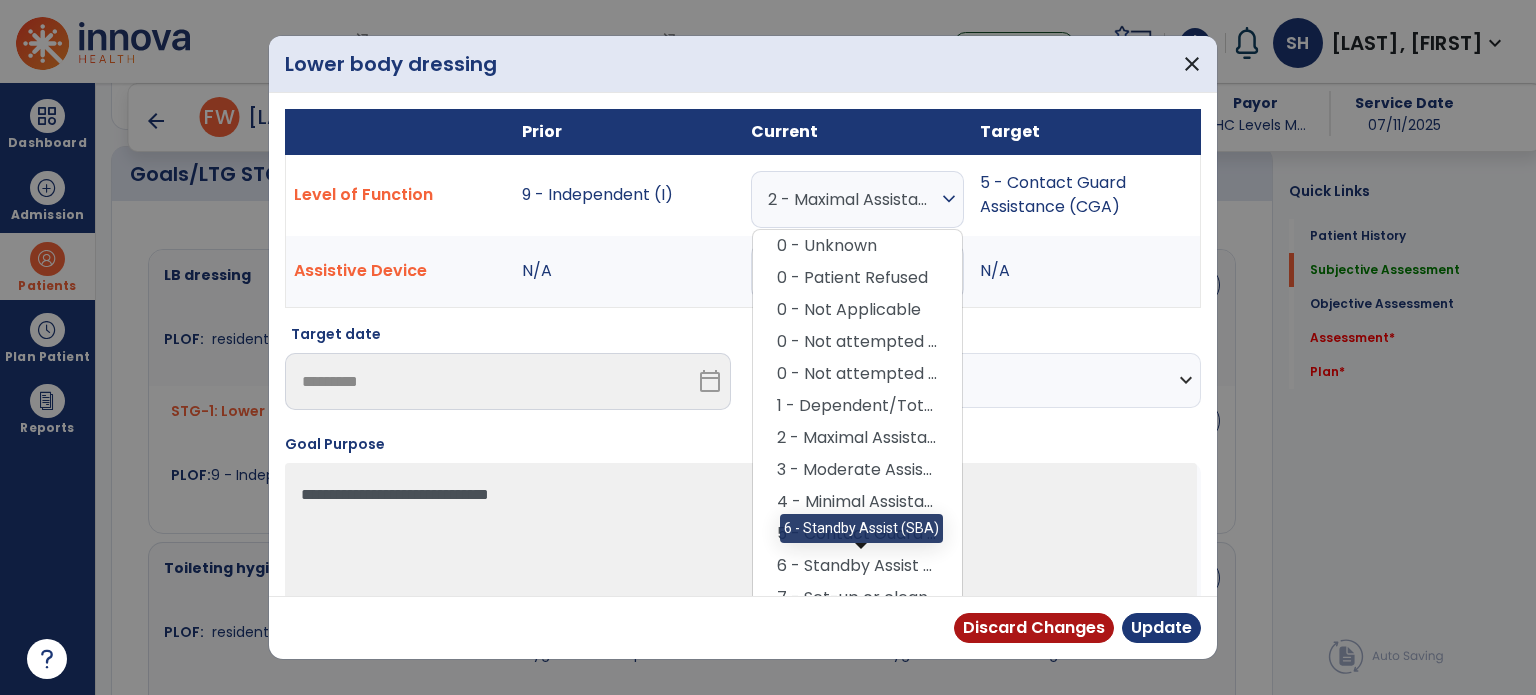 click on "6 - Standby Assist (SBA)" at bounding box center (857, 566) 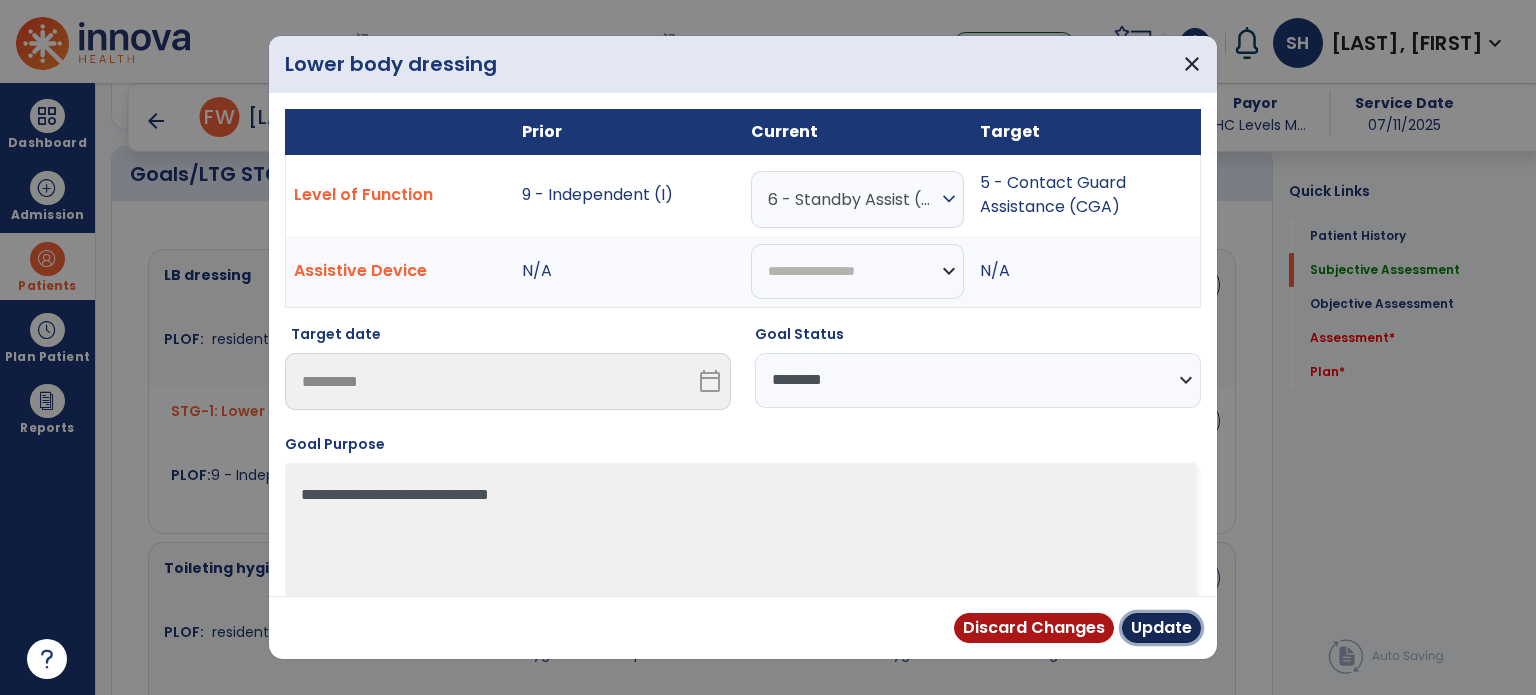 click on "Update" at bounding box center (1161, 628) 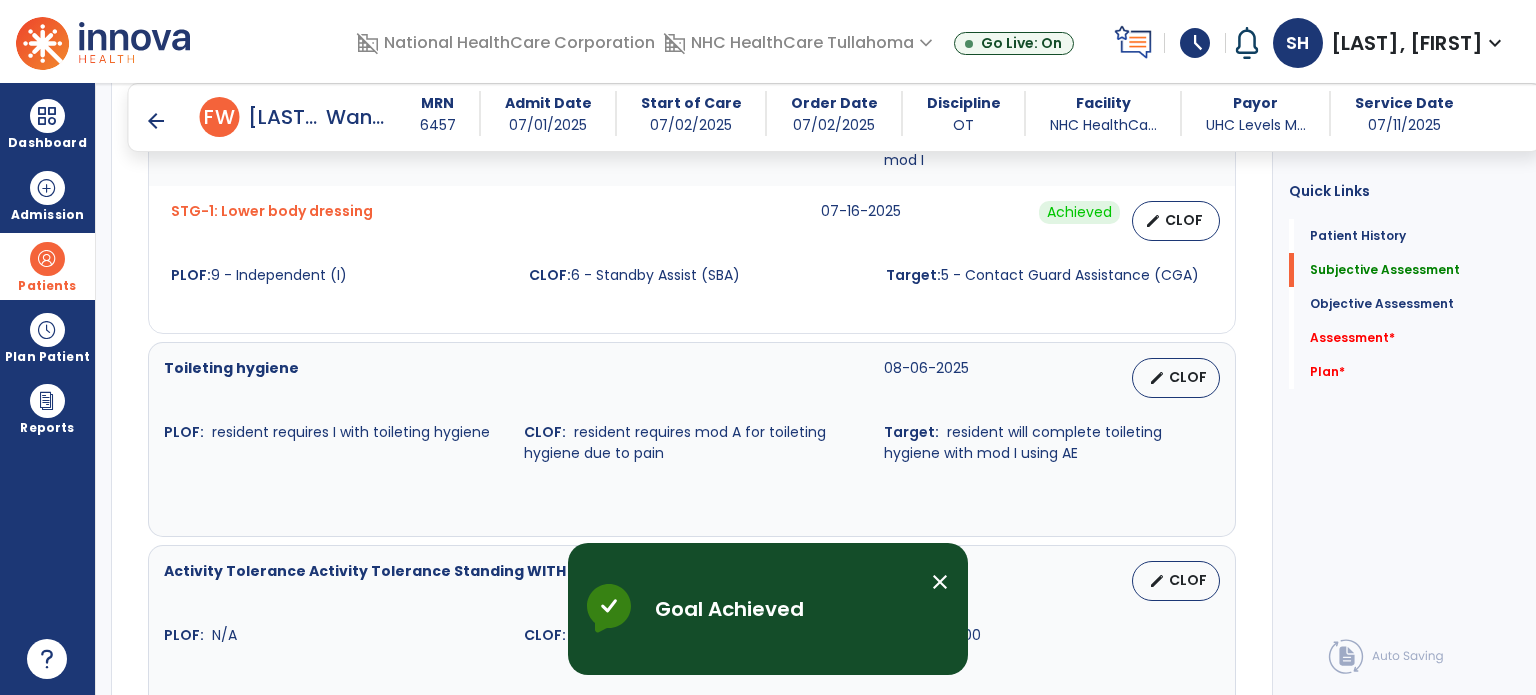 scroll, scrollTop: 1075, scrollLeft: 0, axis: vertical 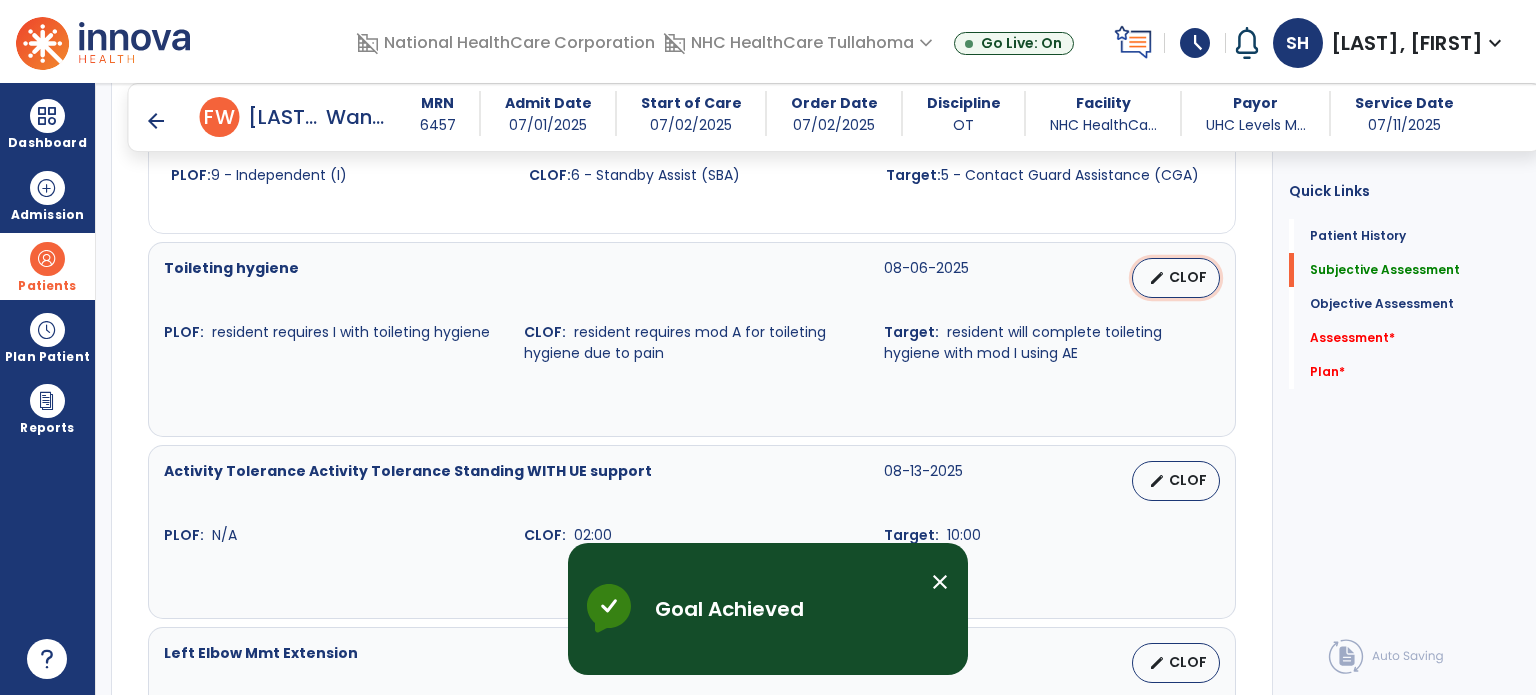 click on "CLOF" at bounding box center (1188, 277) 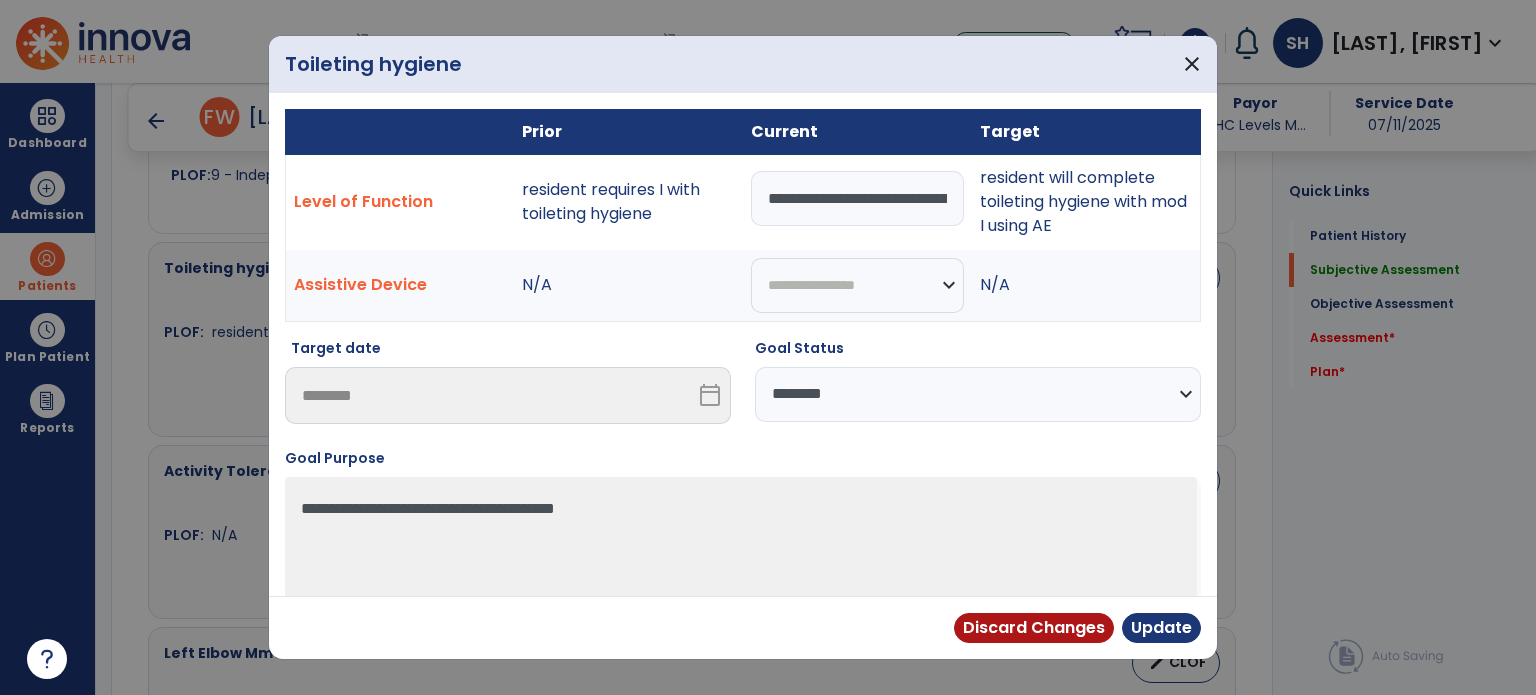 click on "**********" at bounding box center [857, 198] 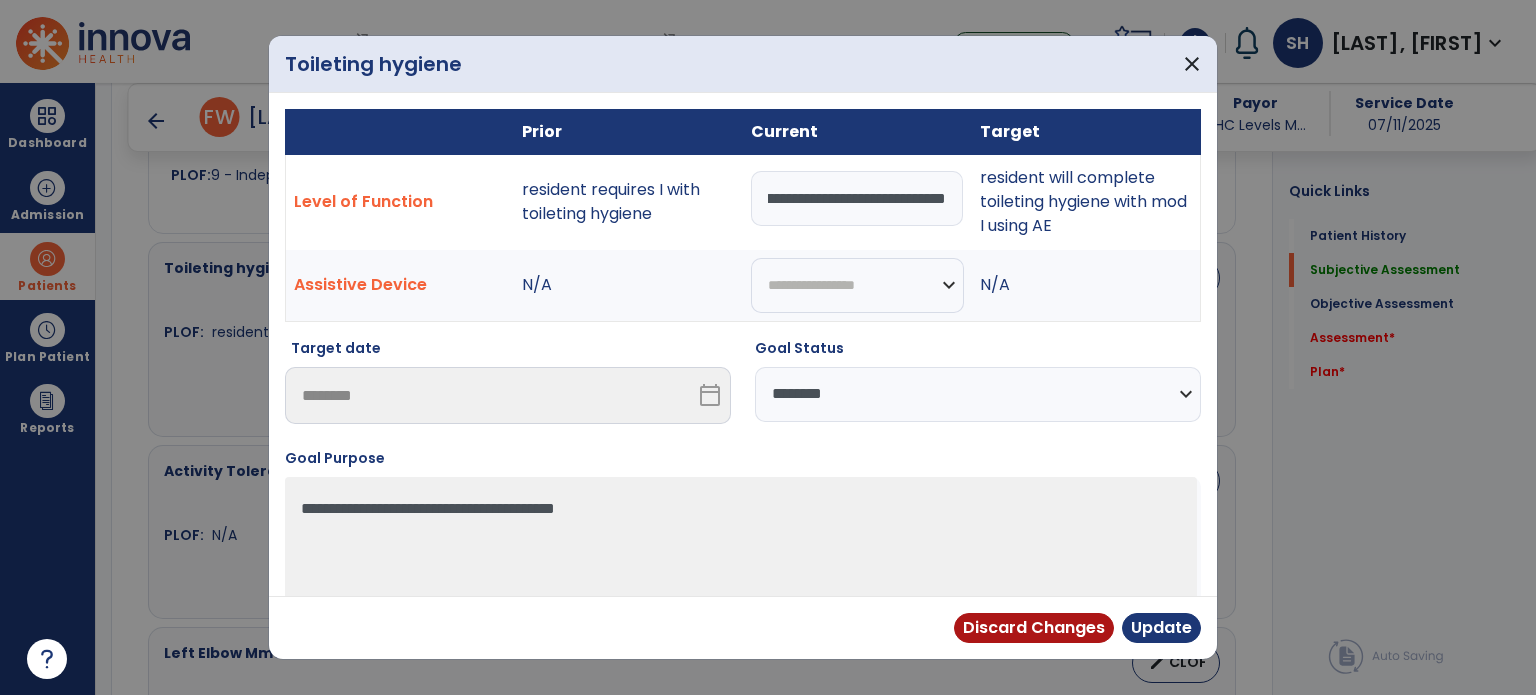 scroll, scrollTop: 0, scrollLeft: 147, axis: horizontal 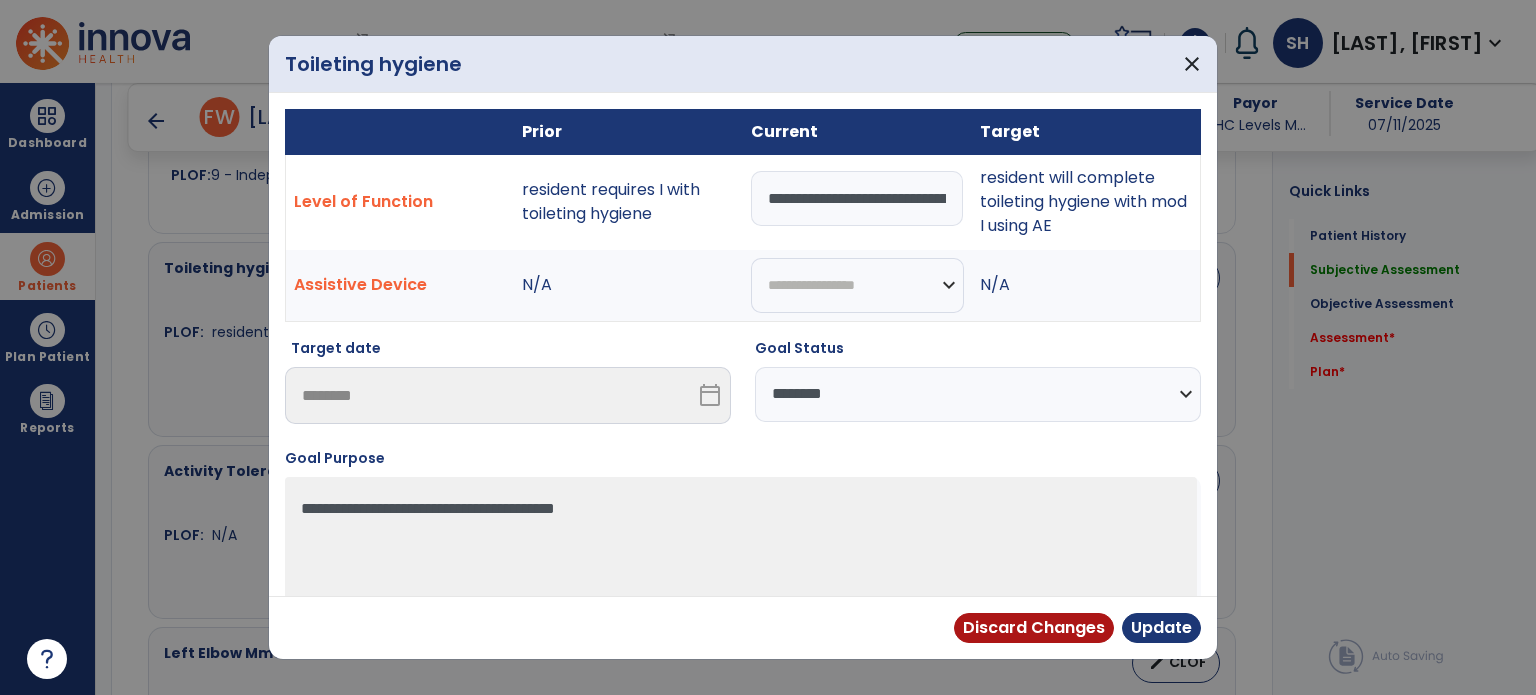 select on "**********" 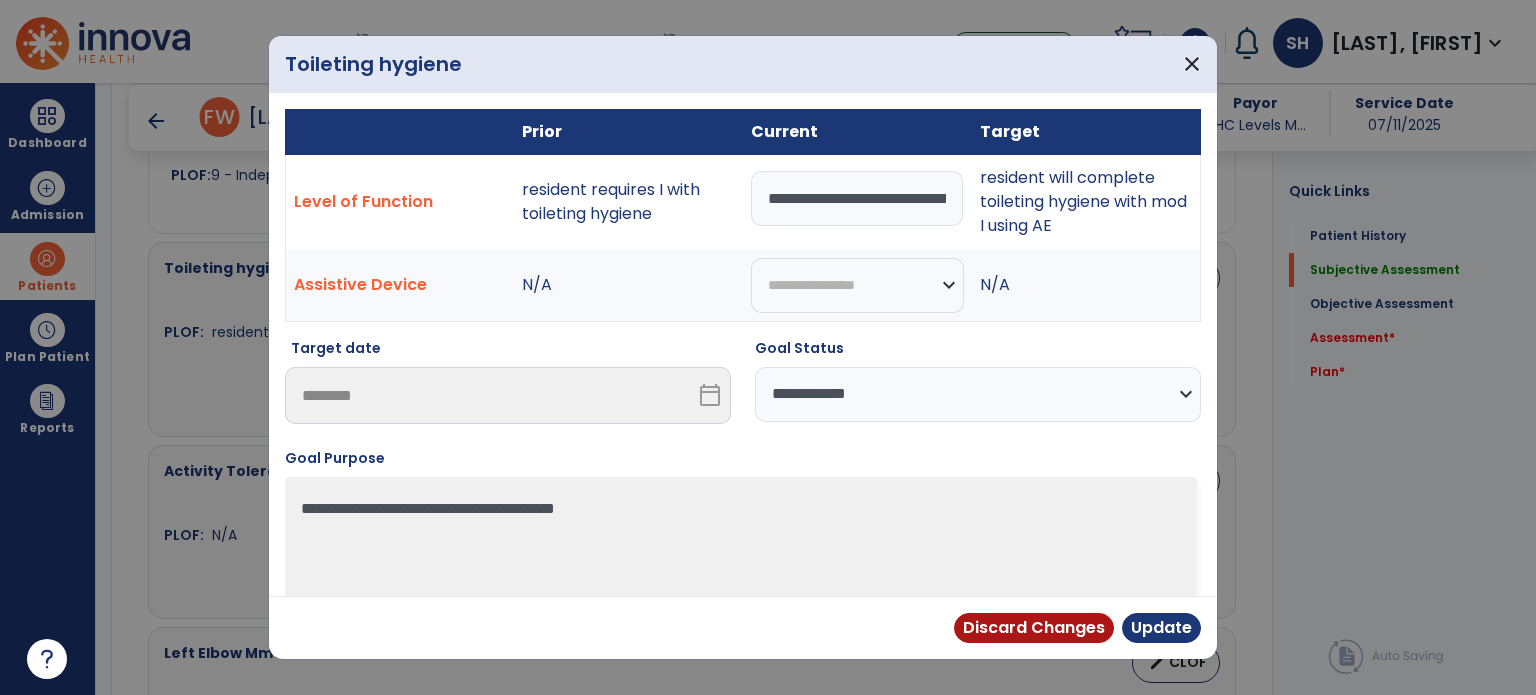 click on "**********" at bounding box center [978, 394] 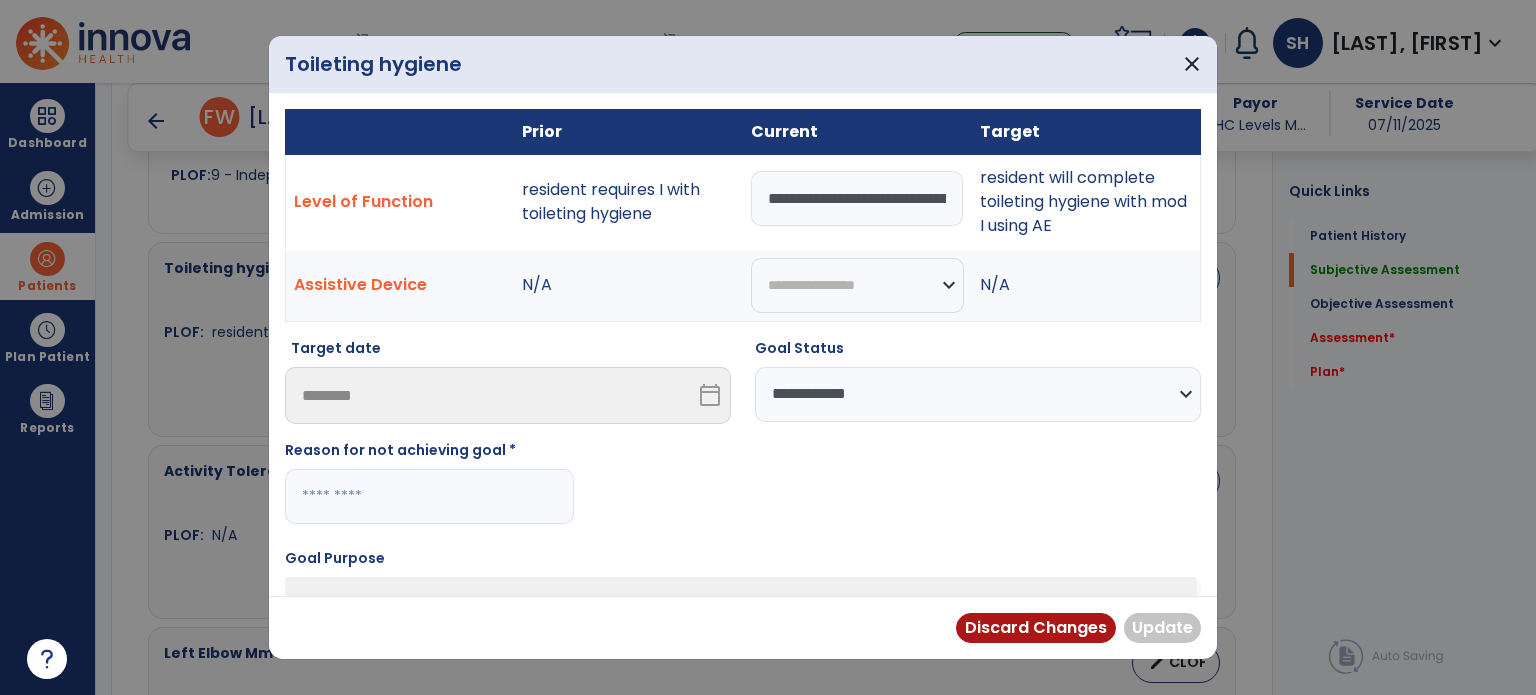 drag, startPoint x: 432, startPoint y: 470, endPoint x: 424, endPoint y: 453, distance: 18.788294 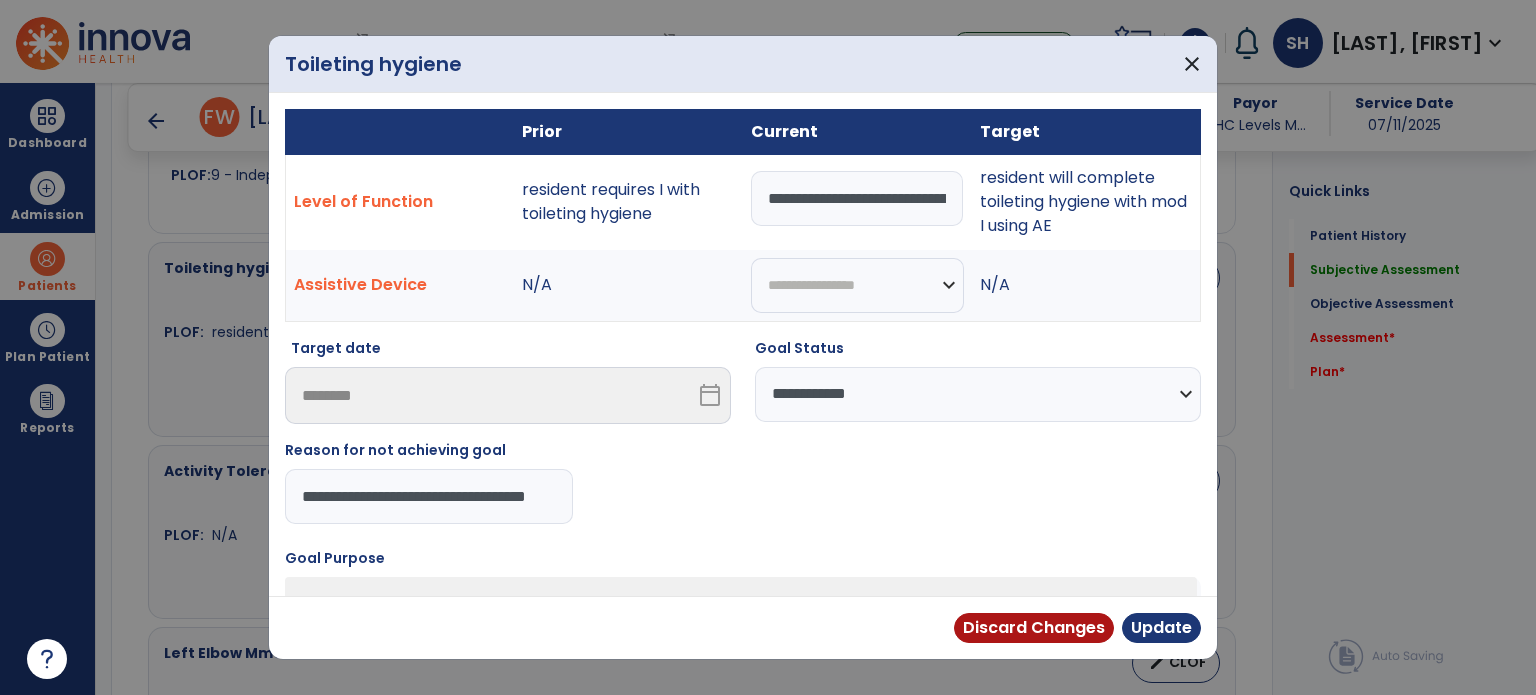 scroll, scrollTop: 0, scrollLeft: 50, axis: horizontal 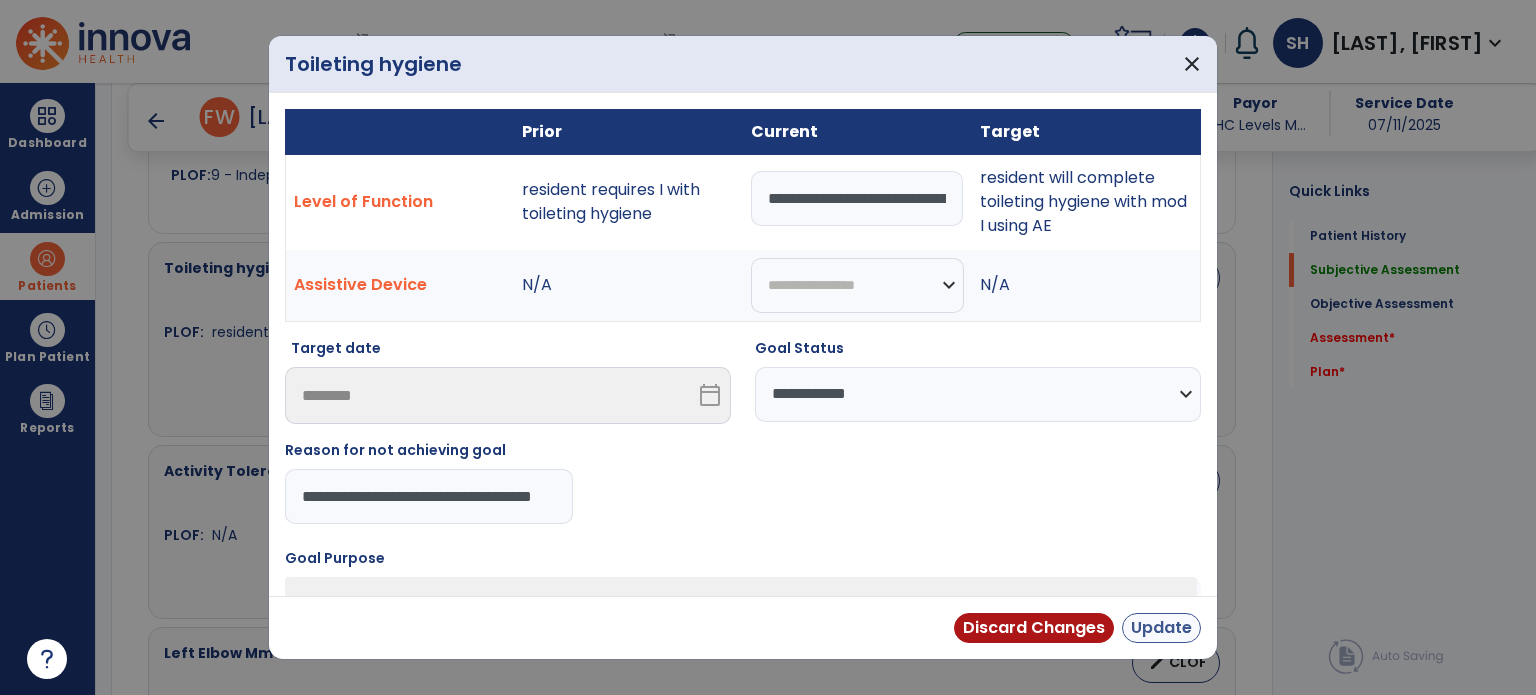 type on "**********" 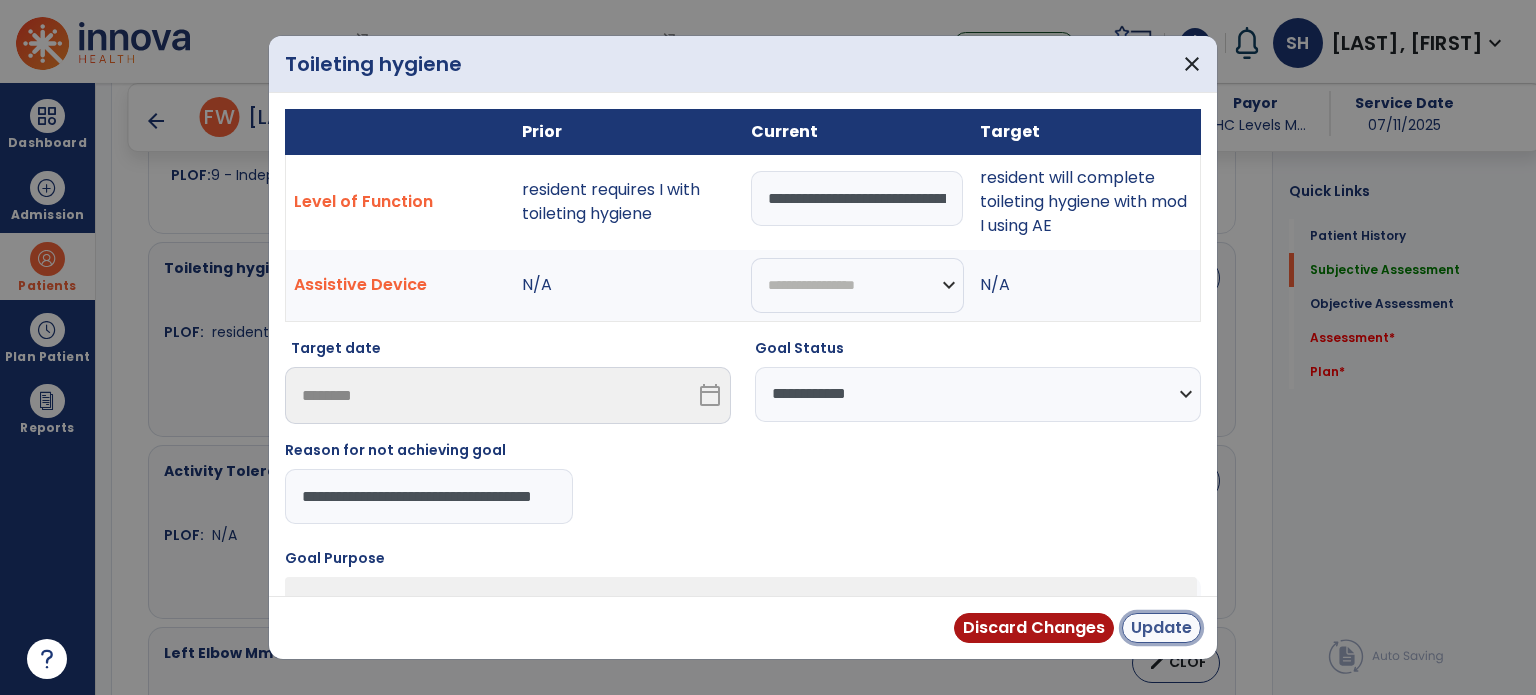 click on "Update" at bounding box center [1161, 628] 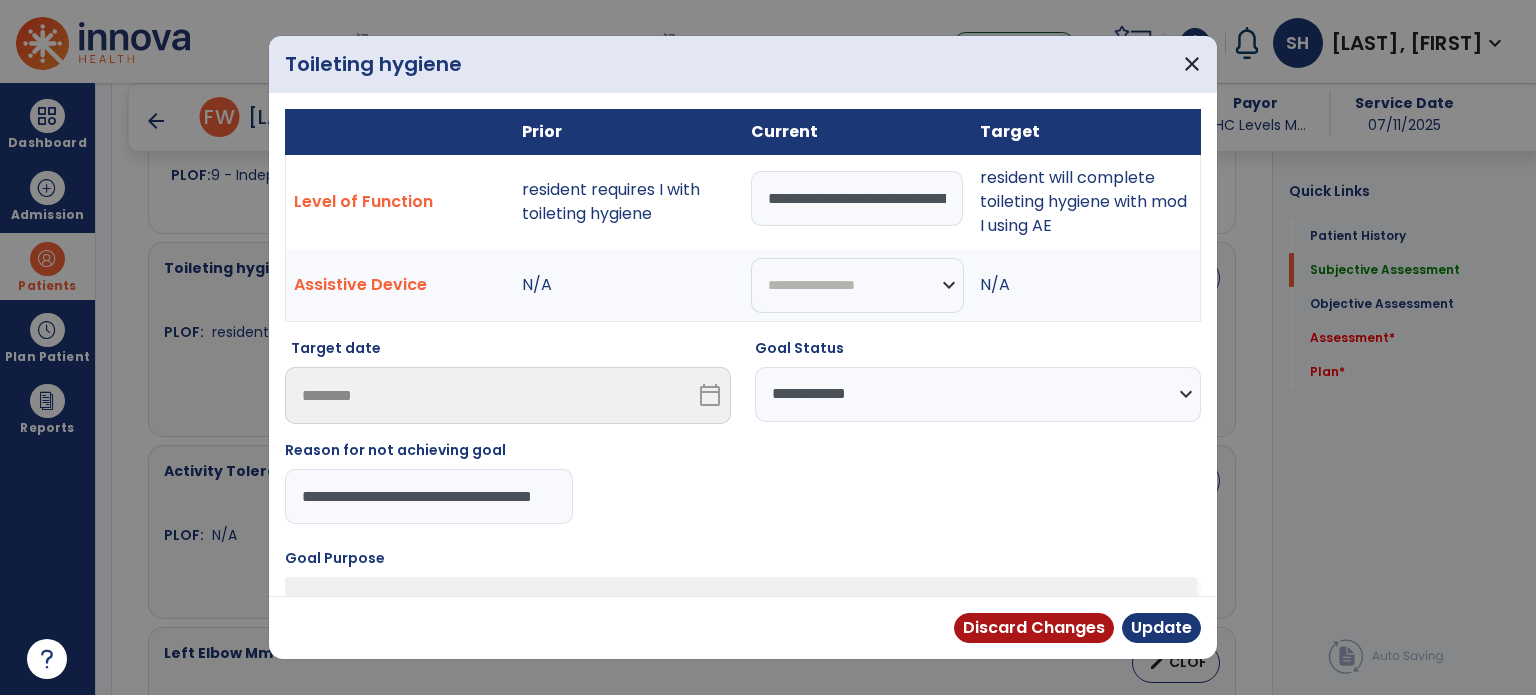 scroll, scrollTop: 0, scrollLeft: 0, axis: both 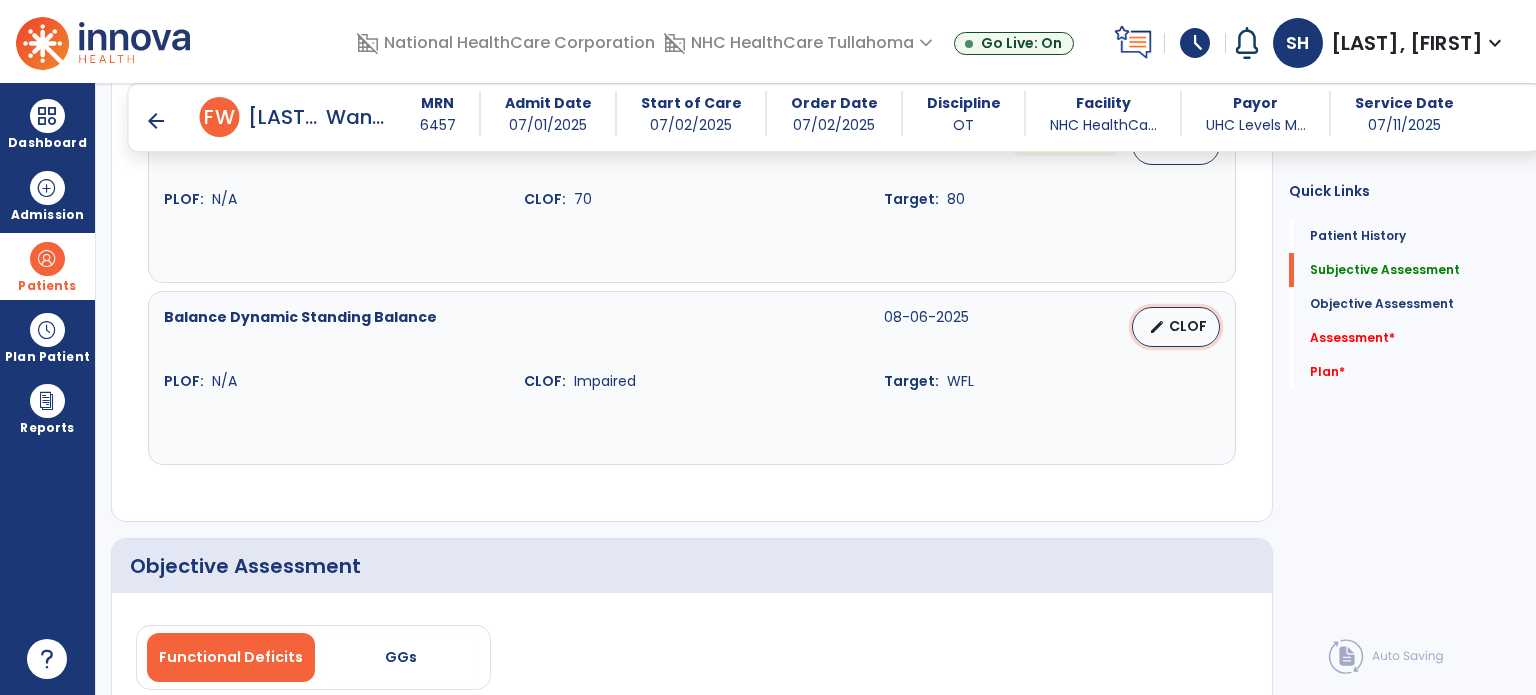 drag, startPoint x: 1204, startPoint y: 319, endPoint x: 1194, endPoint y: 316, distance: 10.440307 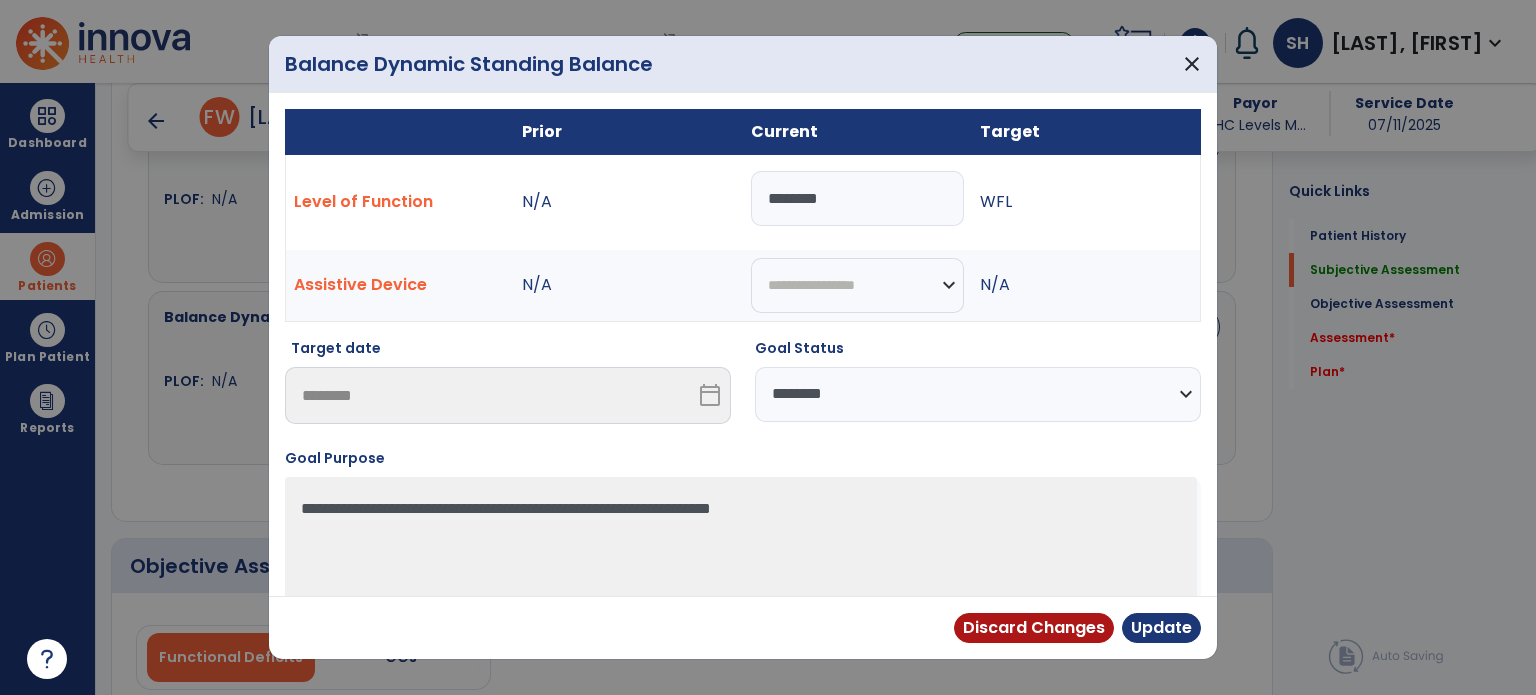 click on "**********" at bounding box center (978, 394) 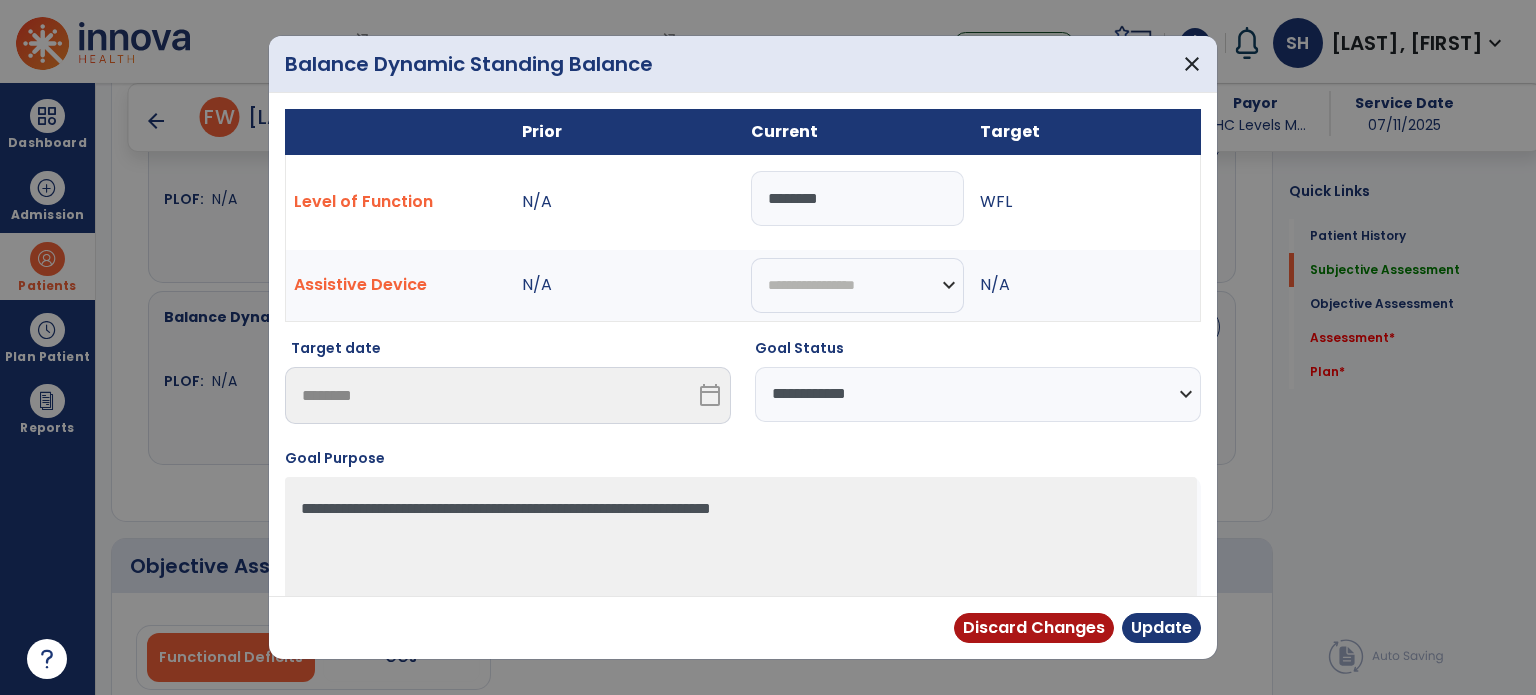 click on "**********" at bounding box center [978, 394] 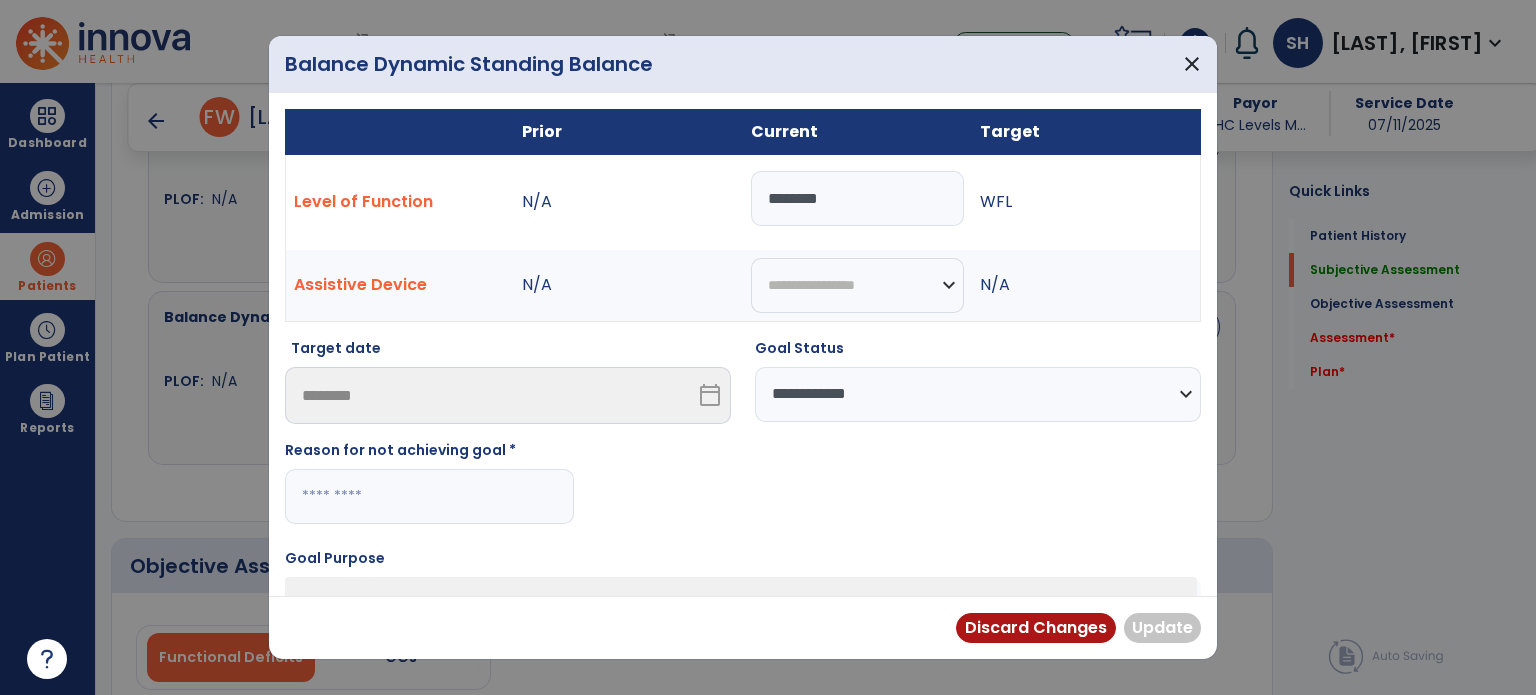 drag, startPoint x: 472, startPoint y: 503, endPoint x: 480, endPoint y: 490, distance: 15.264338 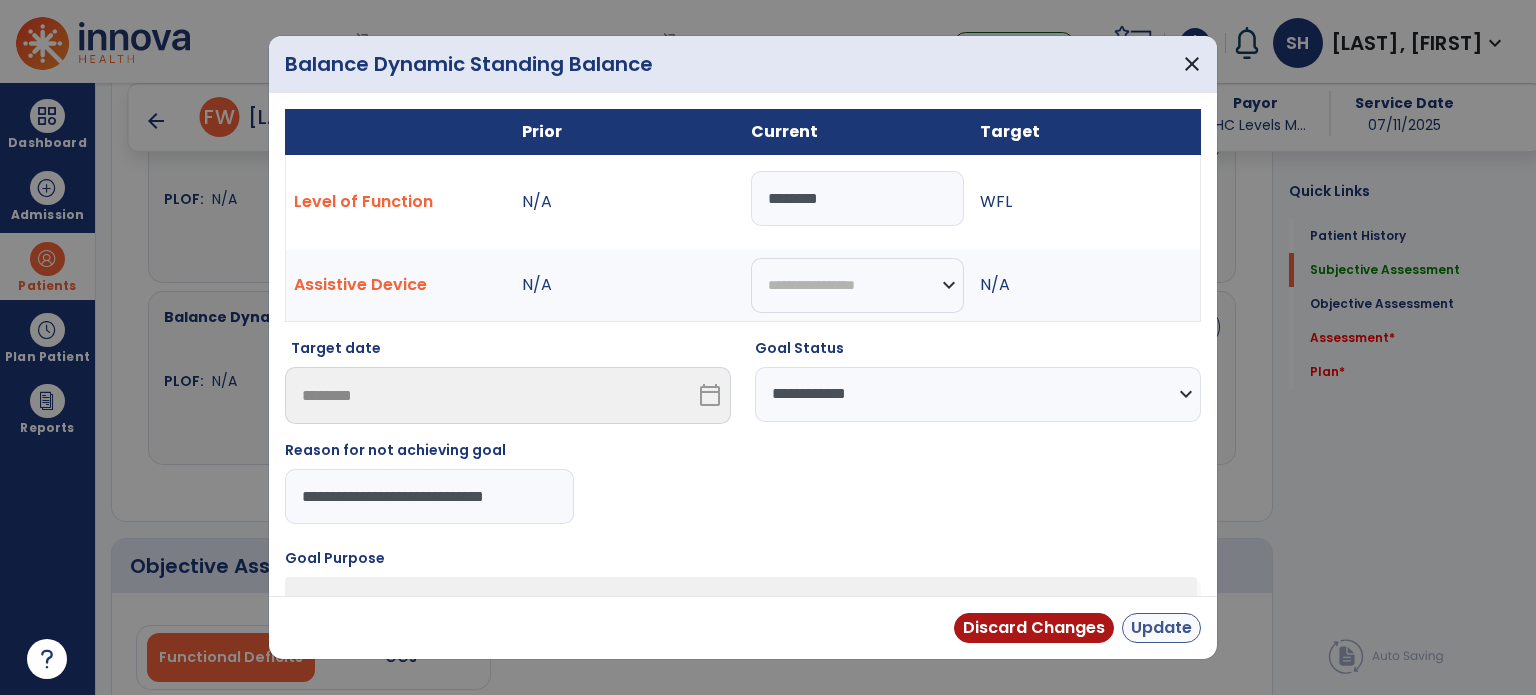 type on "**********" 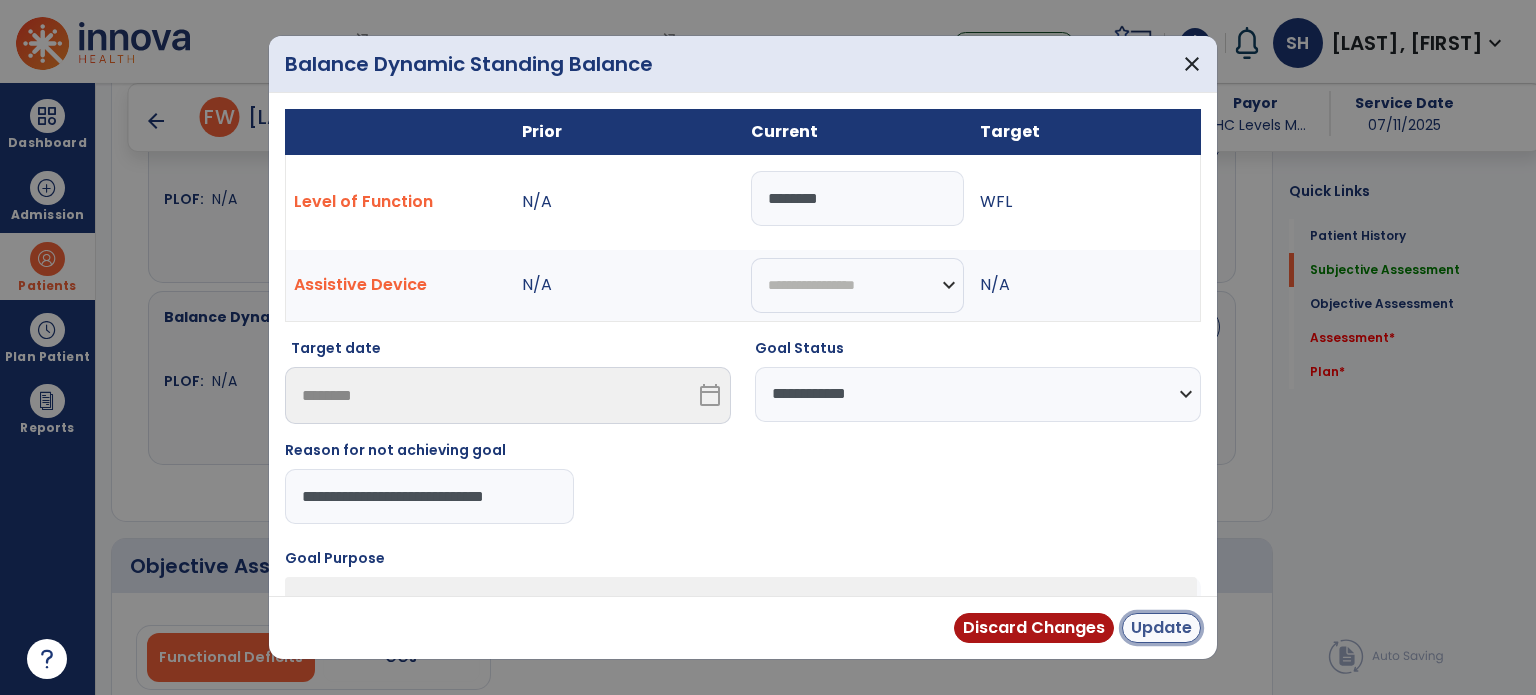 click on "Update" at bounding box center [1161, 628] 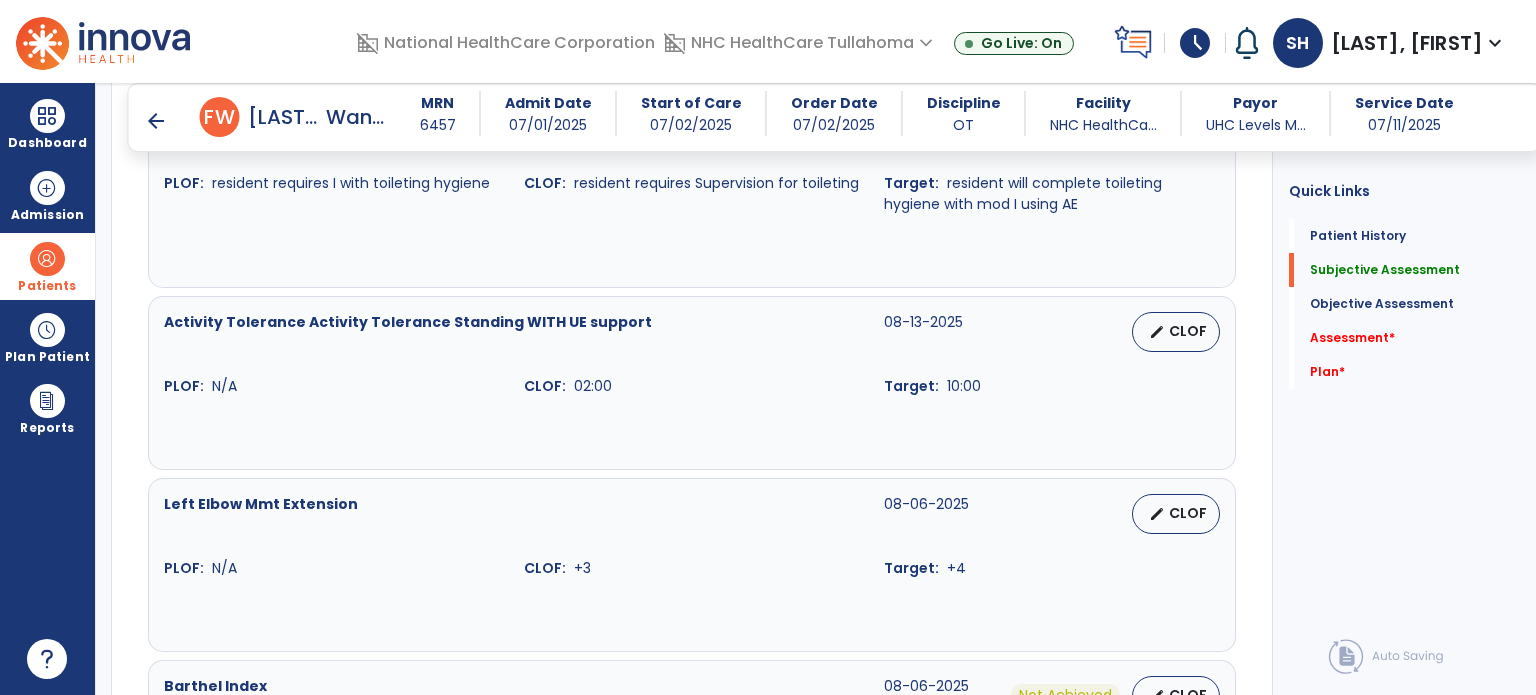 scroll, scrollTop: 1175, scrollLeft: 0, axis: vertical 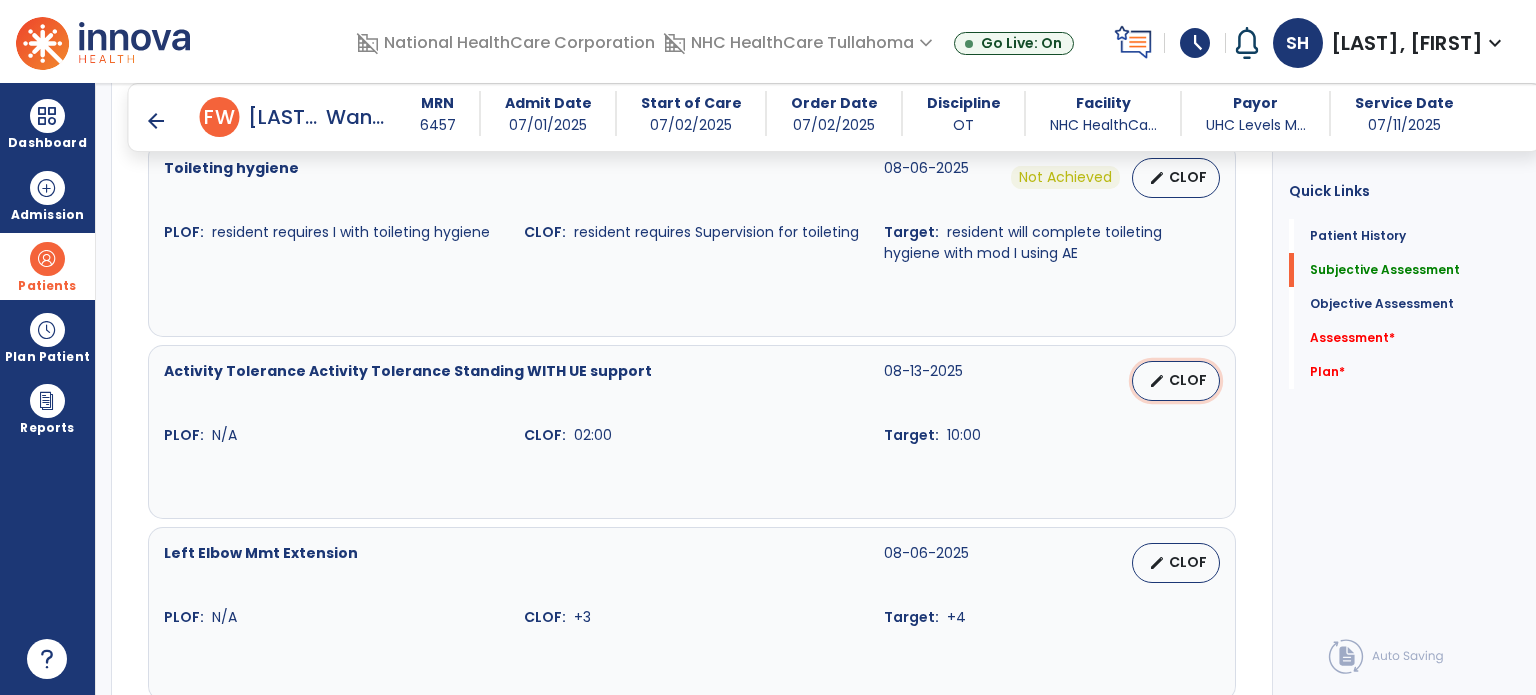 click on "CLOF" at bounding box center [1188, 380] 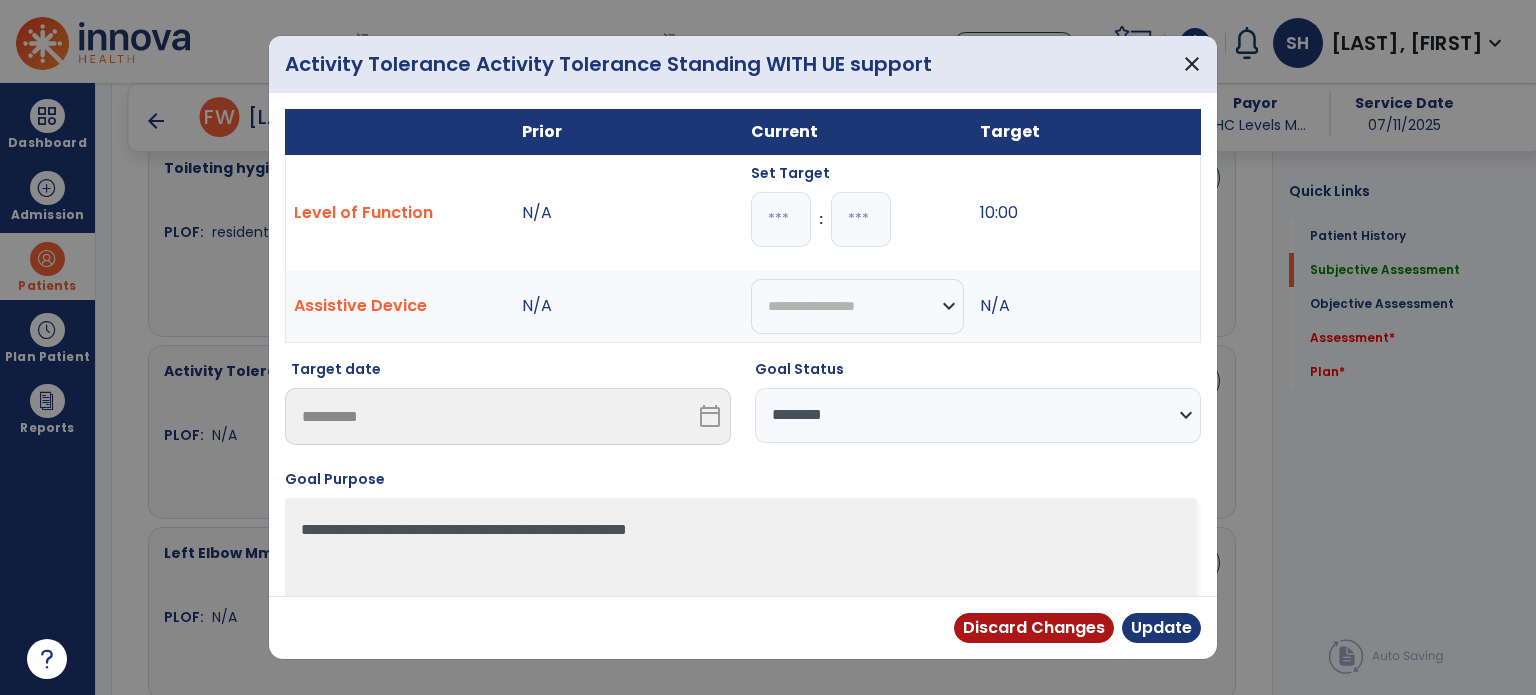 click on "*" at bounding box center (781, 219) 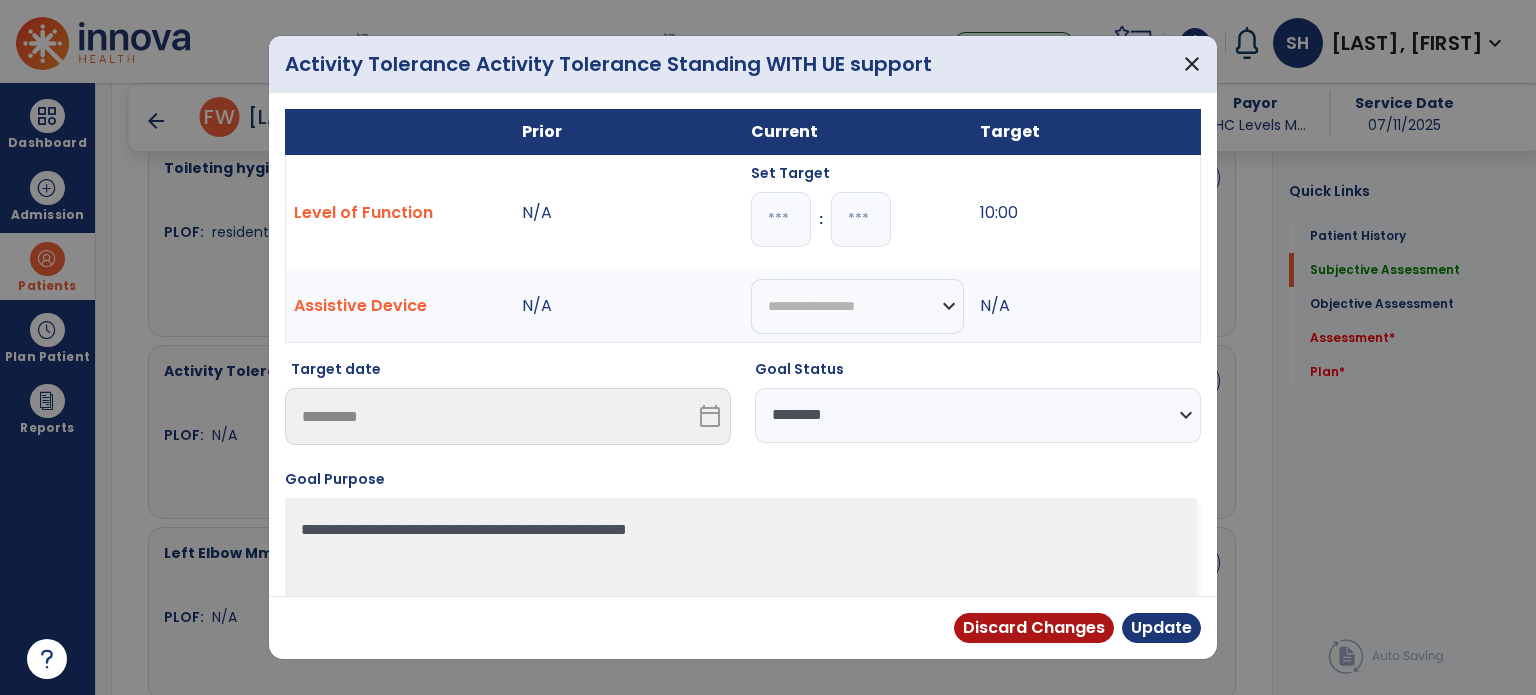 type on "*" 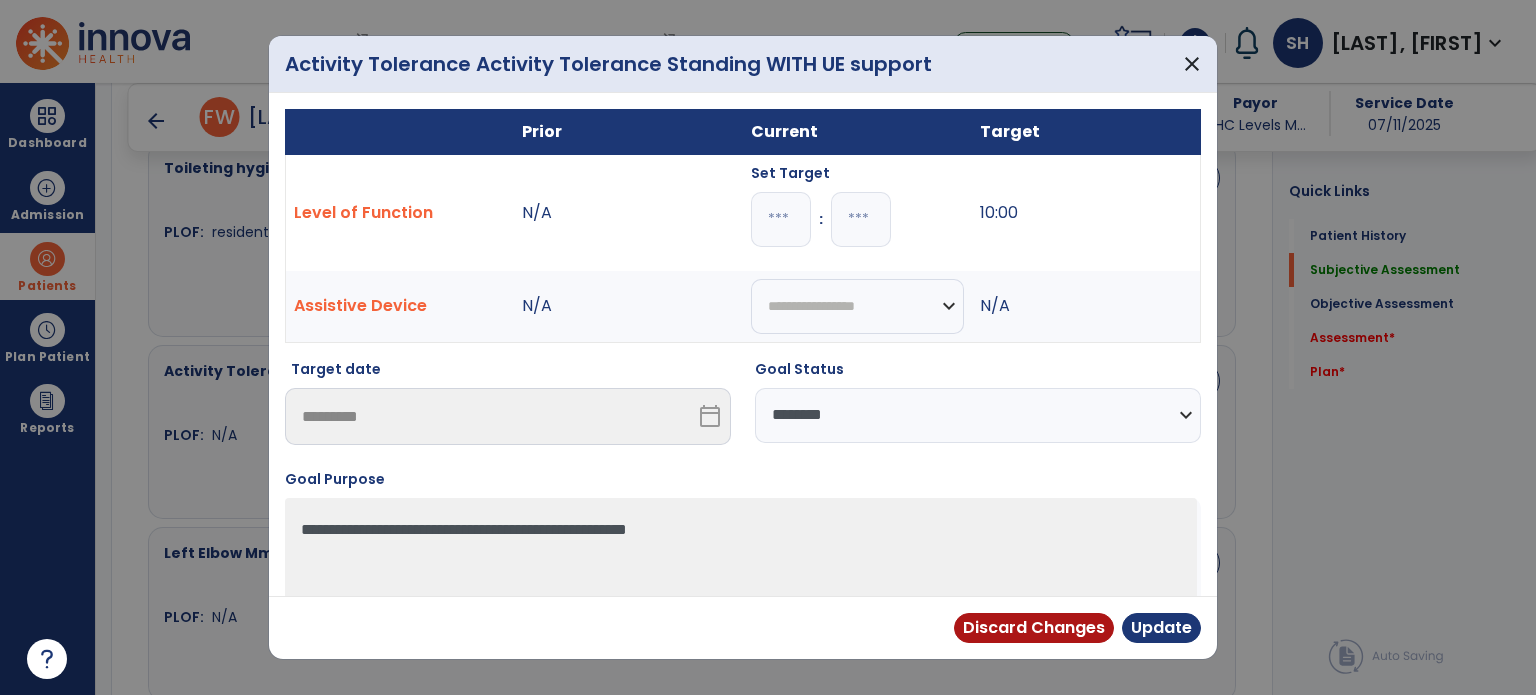 type on "*" 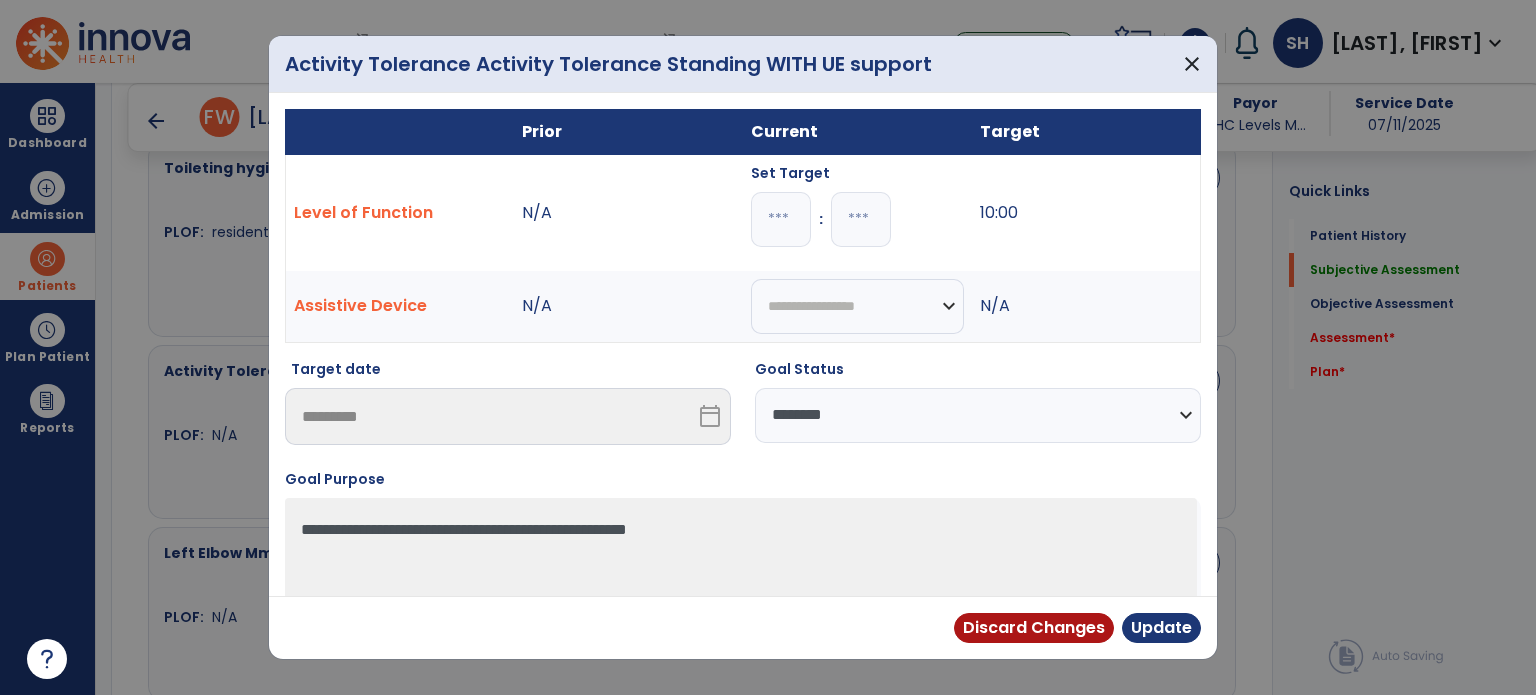 drag, startPoint x: 822, startPoint y: 408, endPoint x: 812, endPoint y: 426, distance: 20.59126 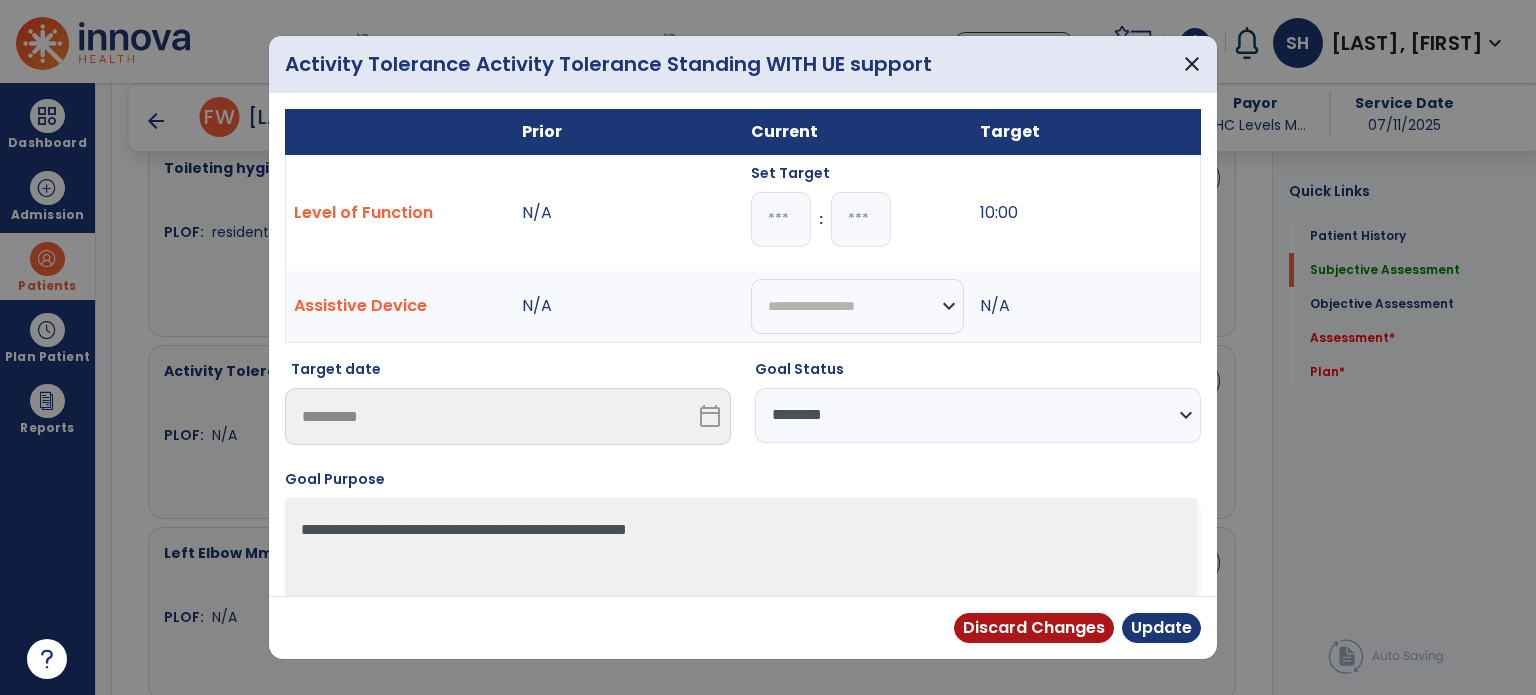 click on "**********" at bounding box center [978, 415] 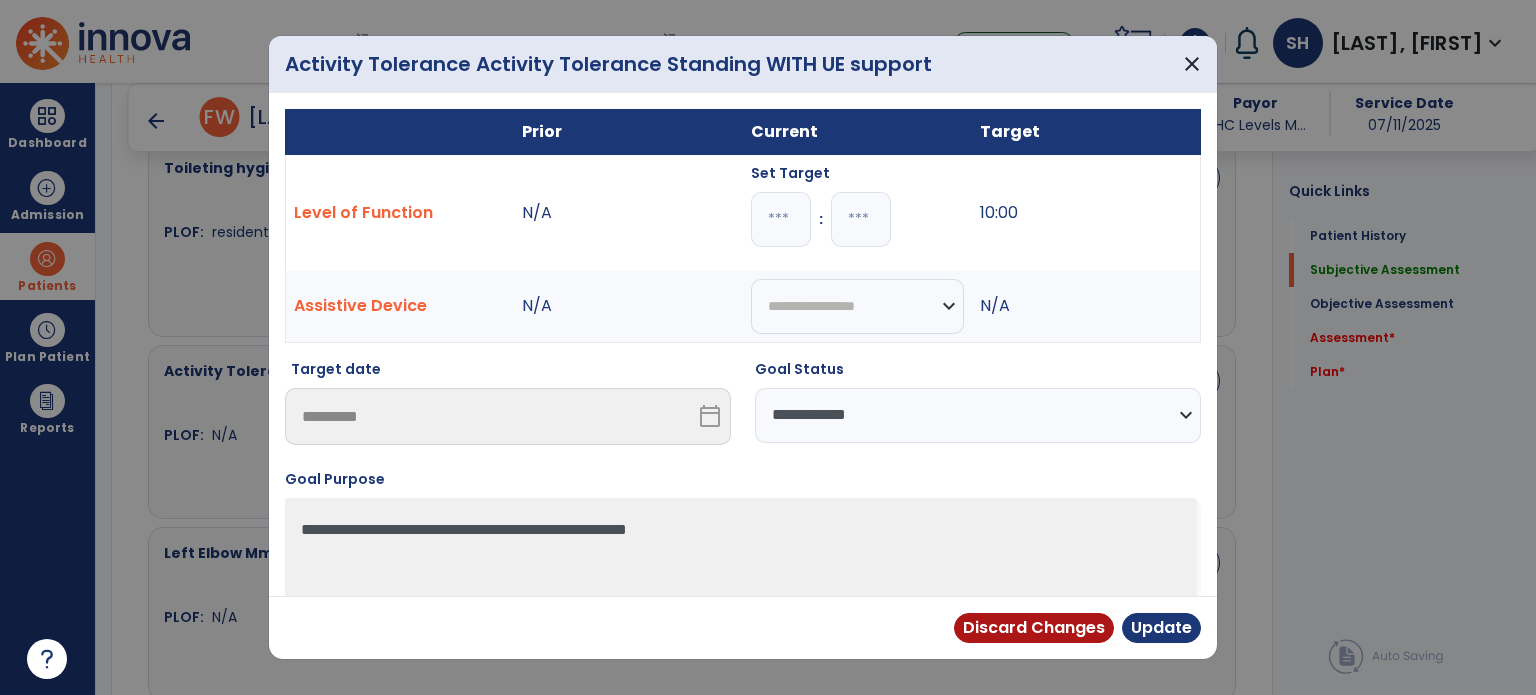 click on "**********" at bounding box center [978, 415] 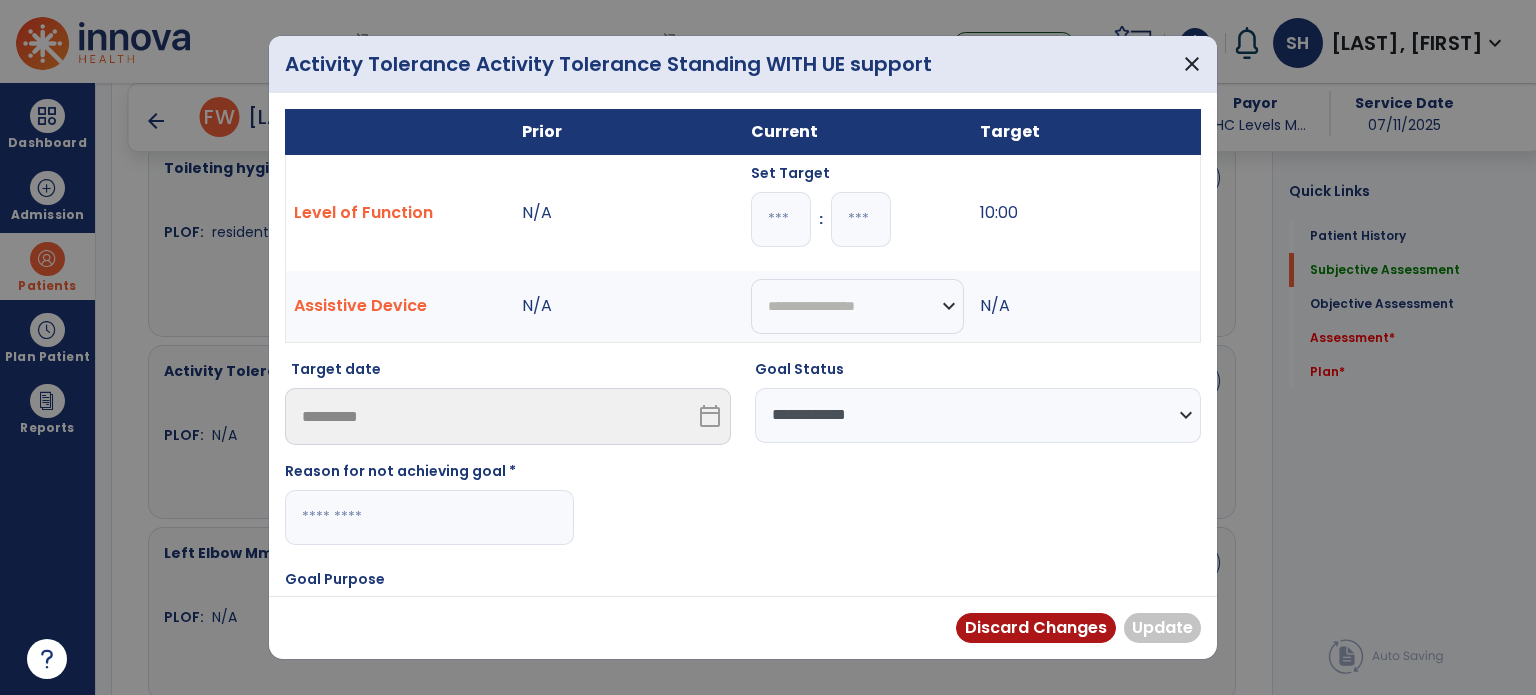 click at bounding box center [429, 517] 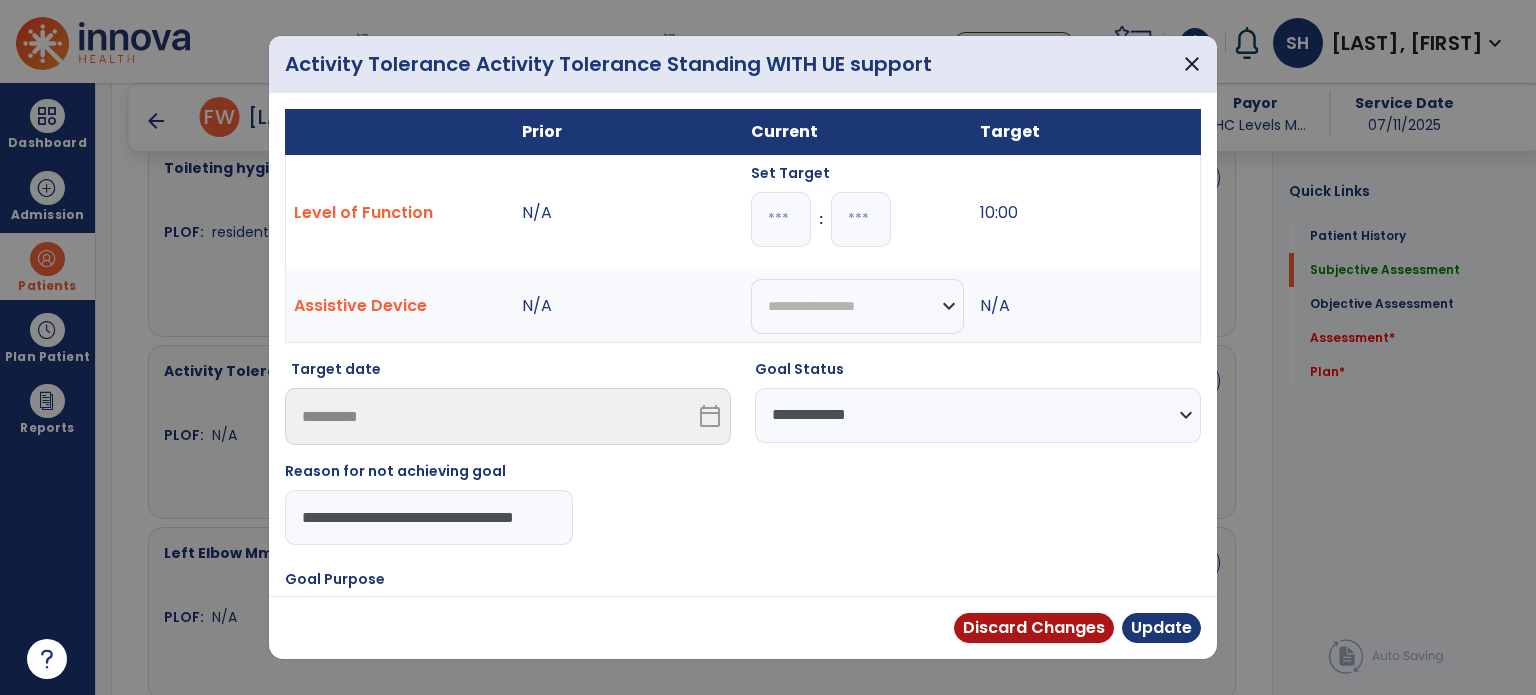 scroll, scrollTop: 0, scrollLeft: 30, axis: horizontal 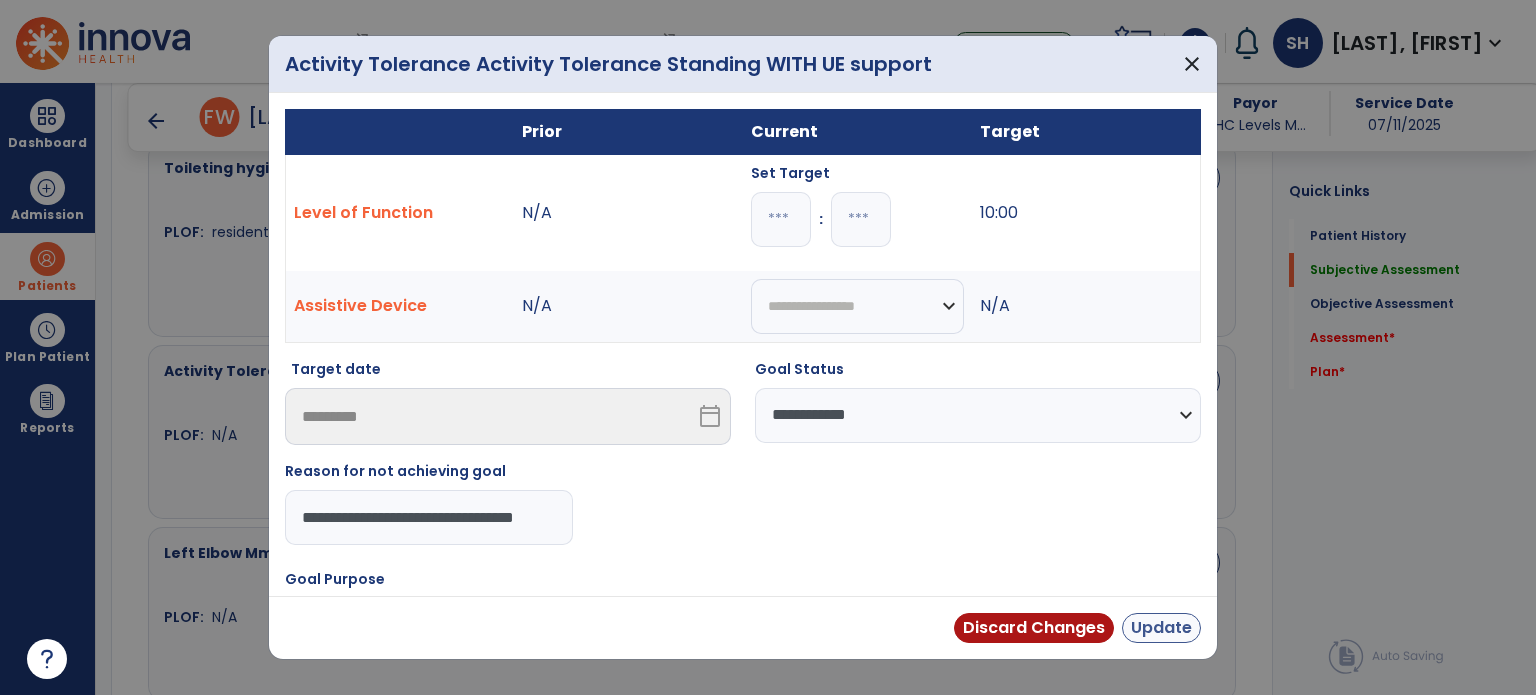 type on "**********" 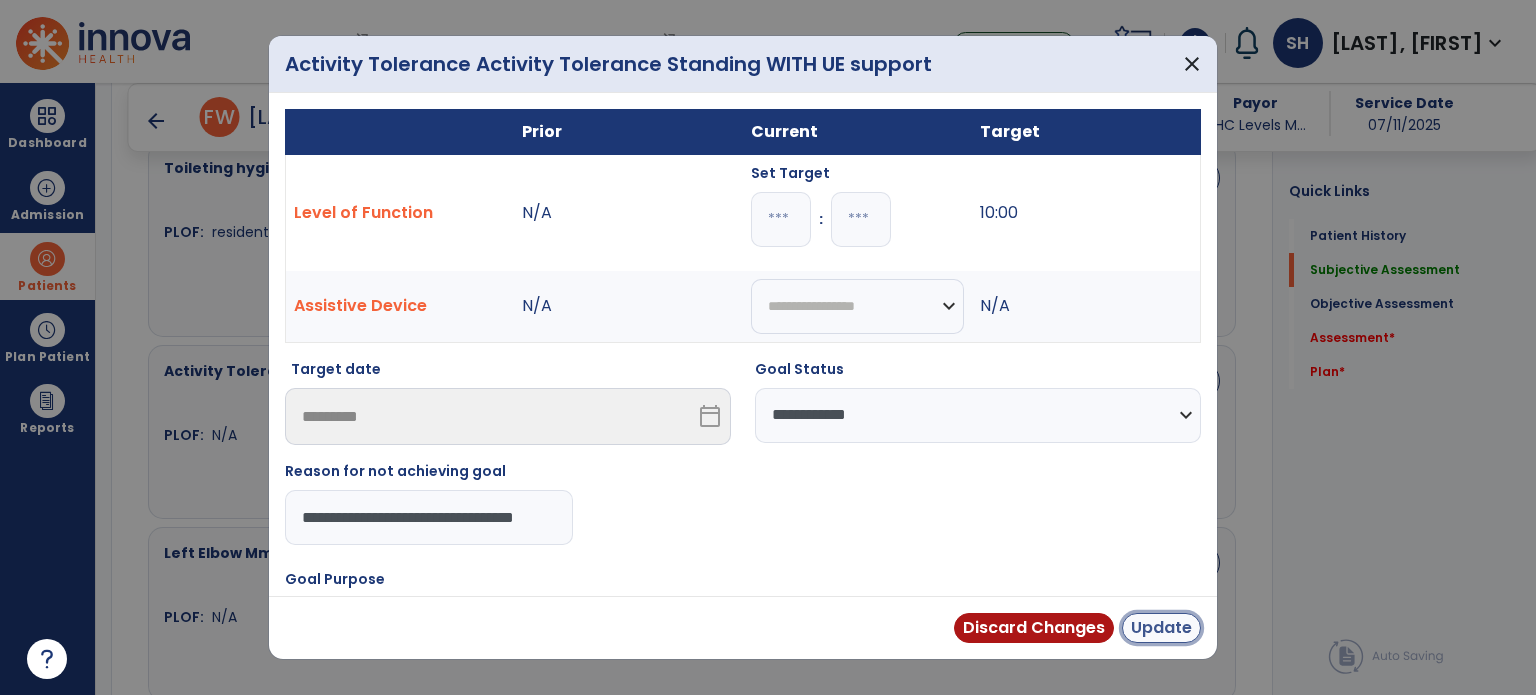 click on "Update" at bounding box center (1161, 628) 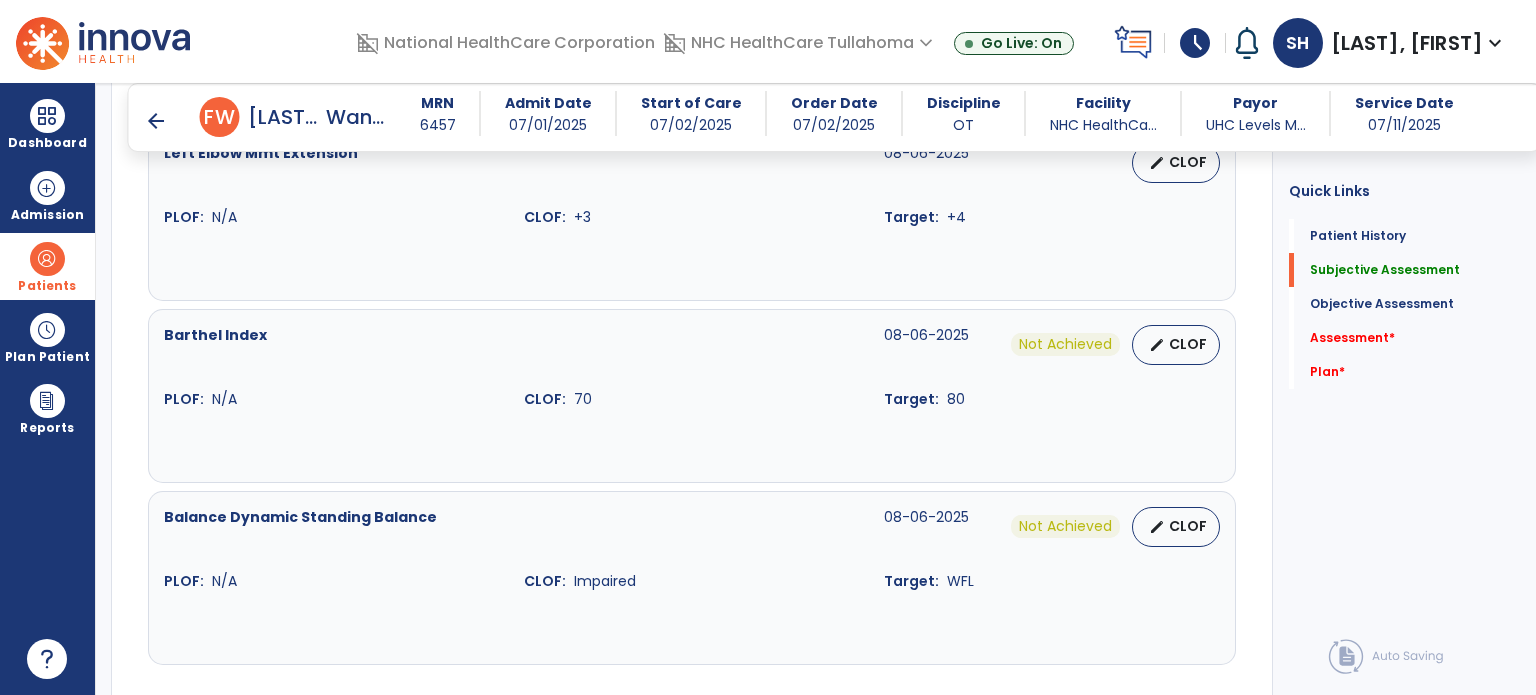 scroll, scrollTop: 1375, scrollLeft: 0, axis: vertical 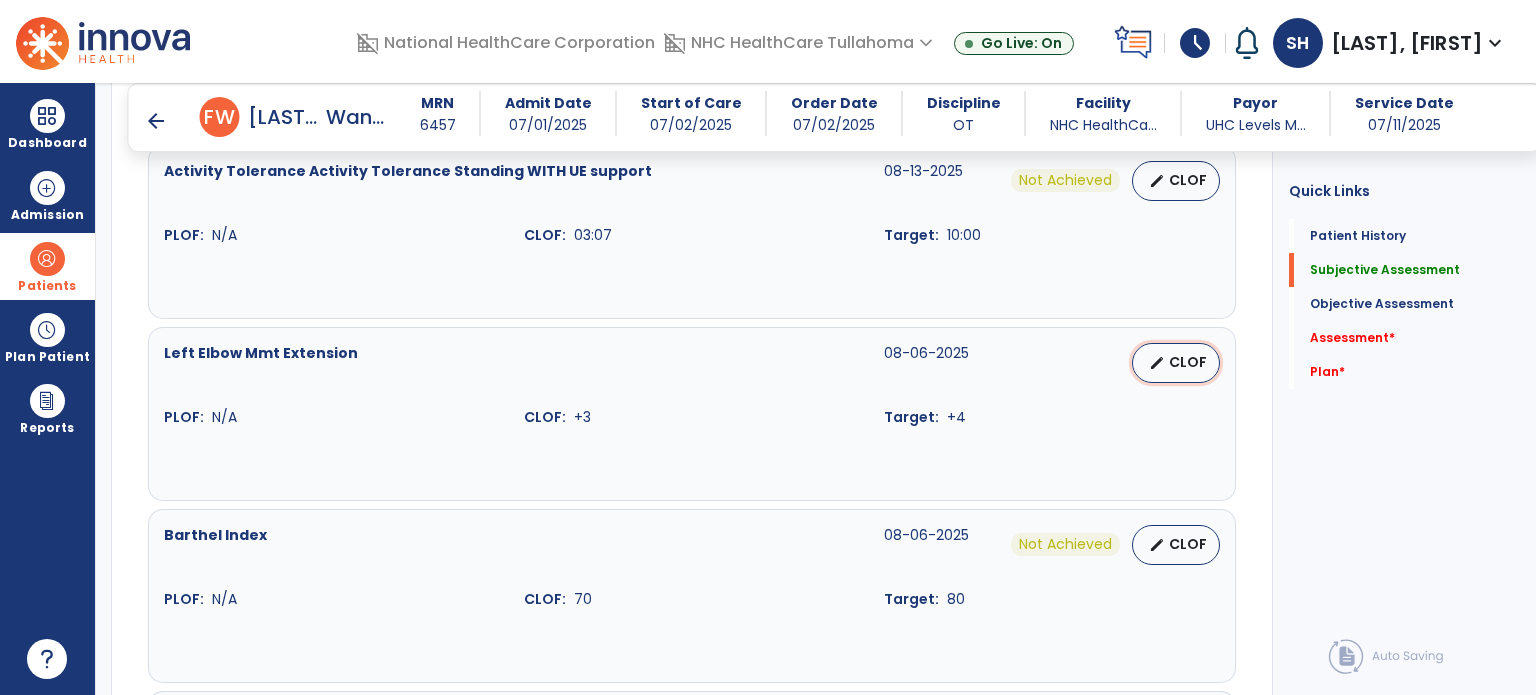click on "CLOF" at bounding box center (1188, 362) 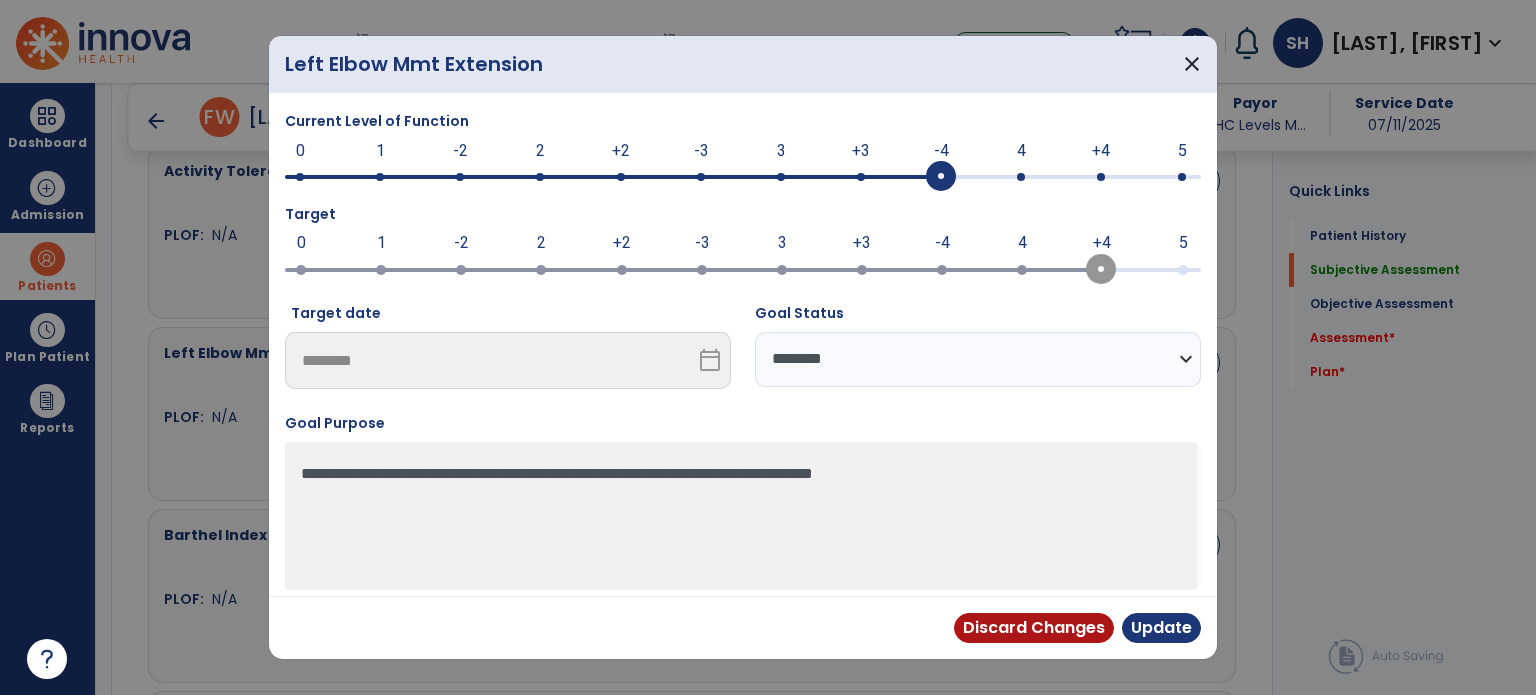 click at bounding box center [941, 177] 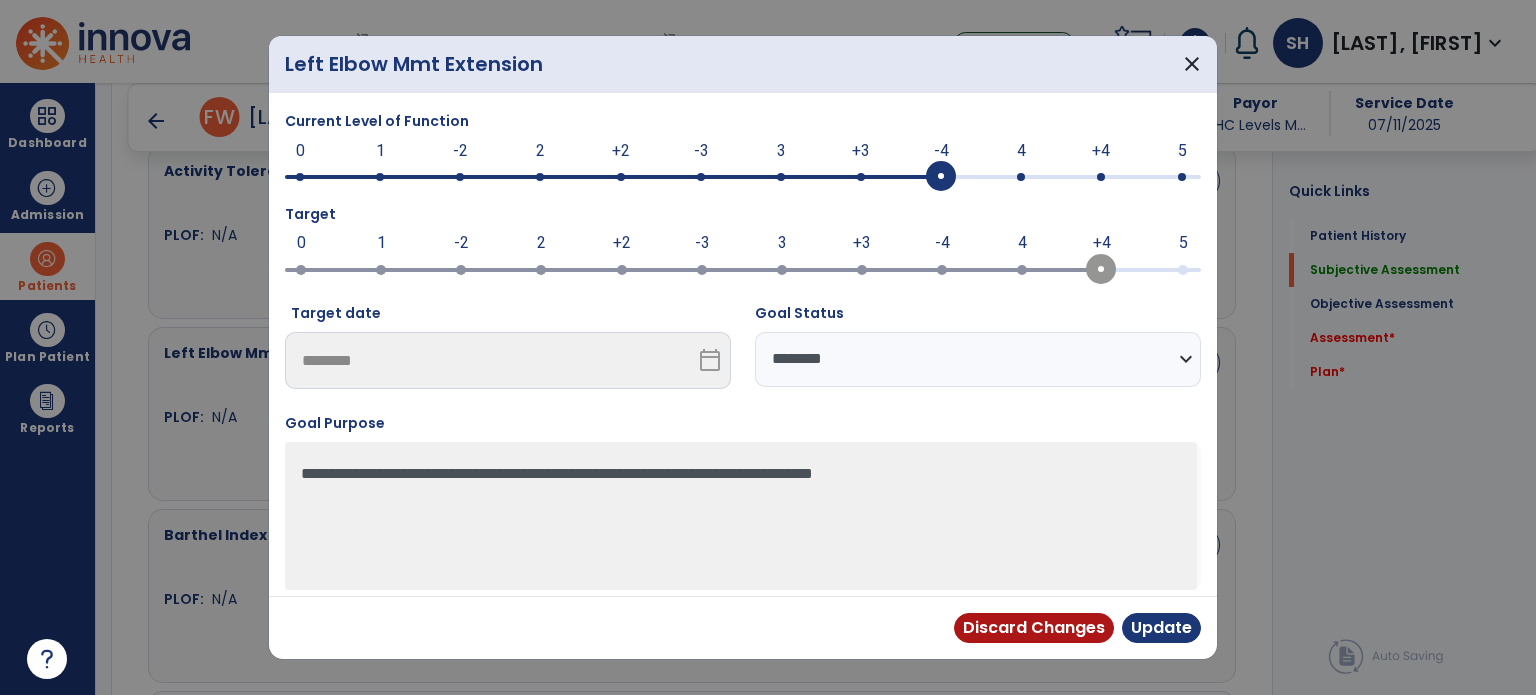 click on "**********" at bounding box center (978, 359) 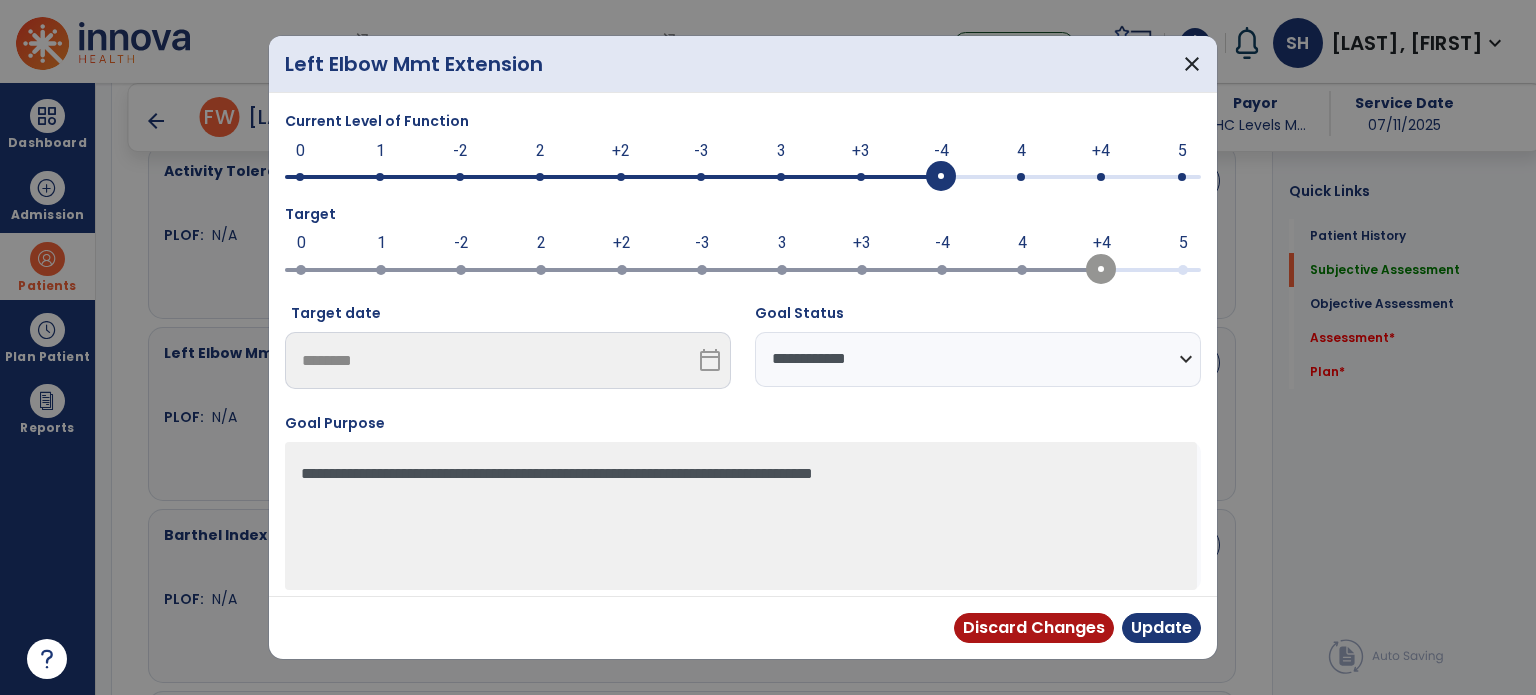click on "**********" at bounding box center (978, 359) 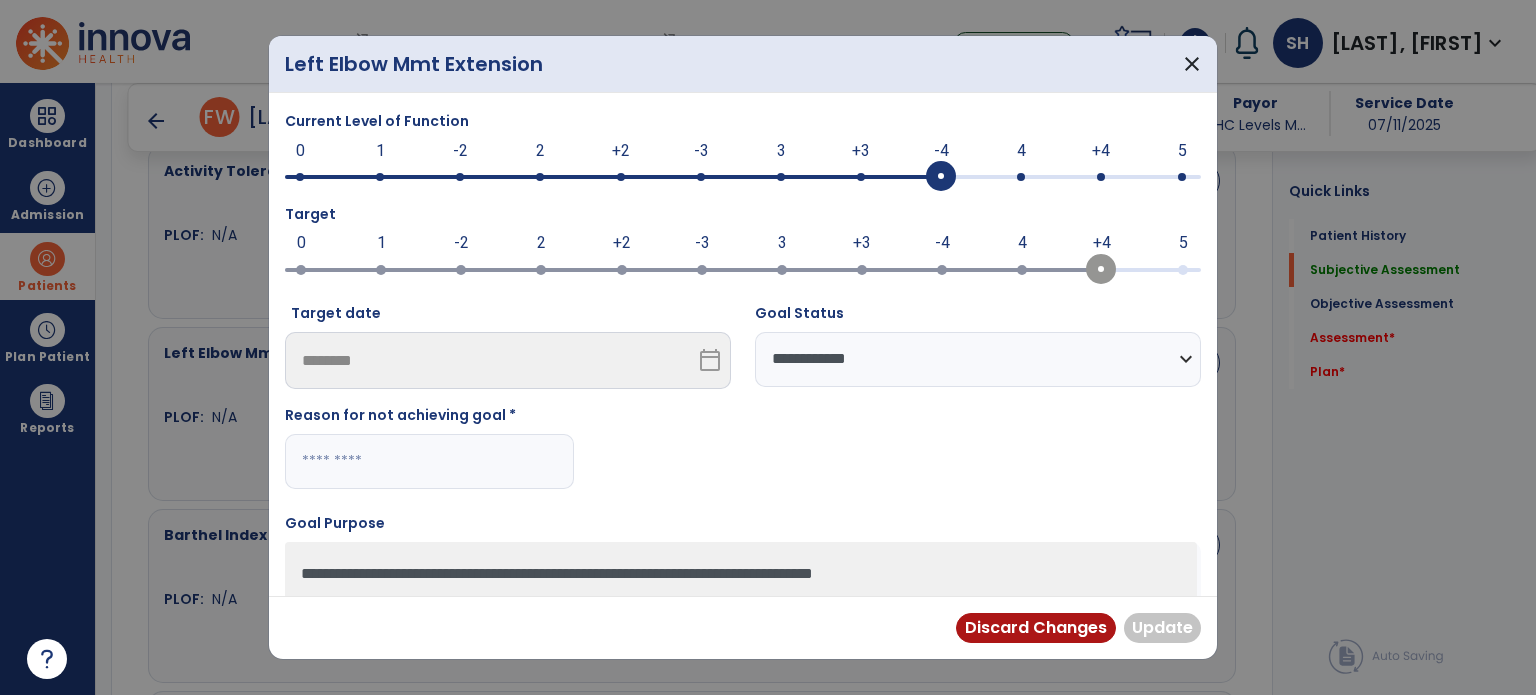 click at bounding box center (429, 461) 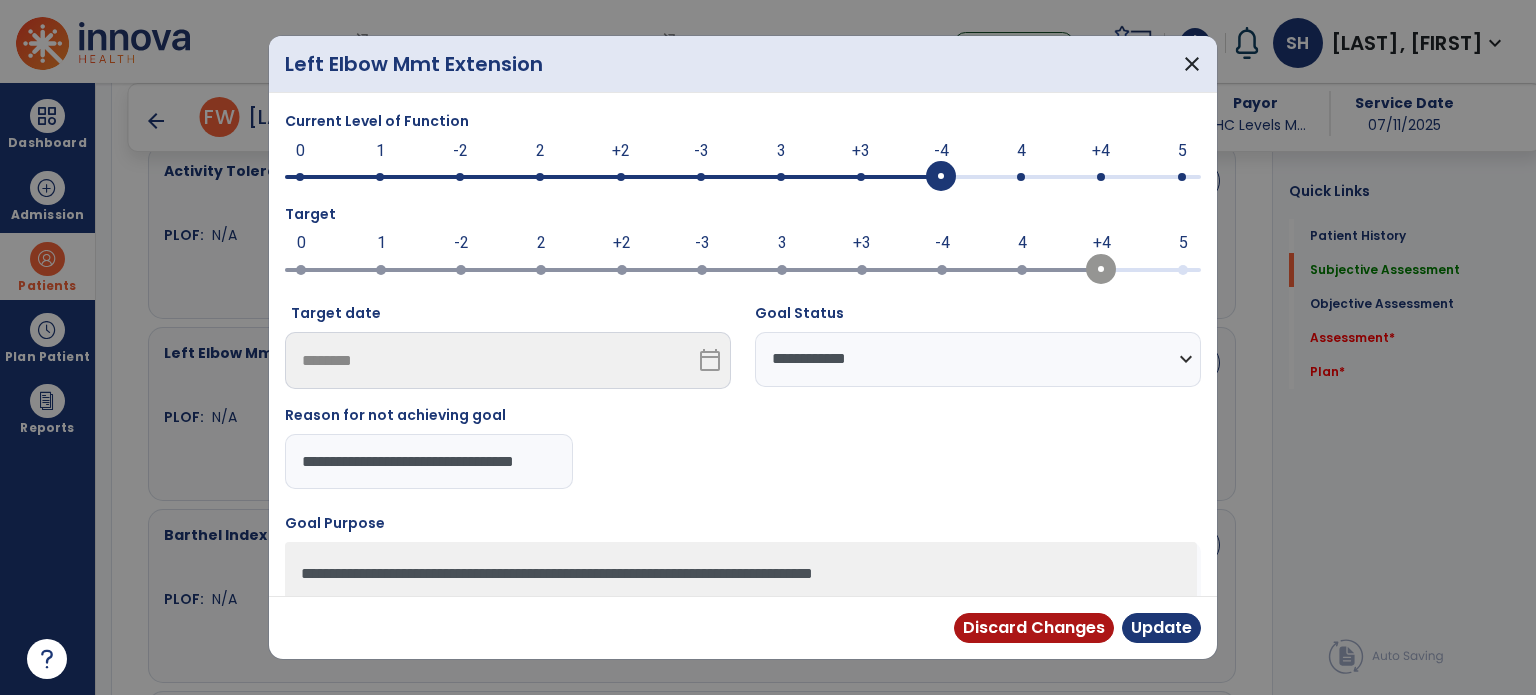 scroll, scrollTop: 0, scrollLeft: 30, axis: horizontal 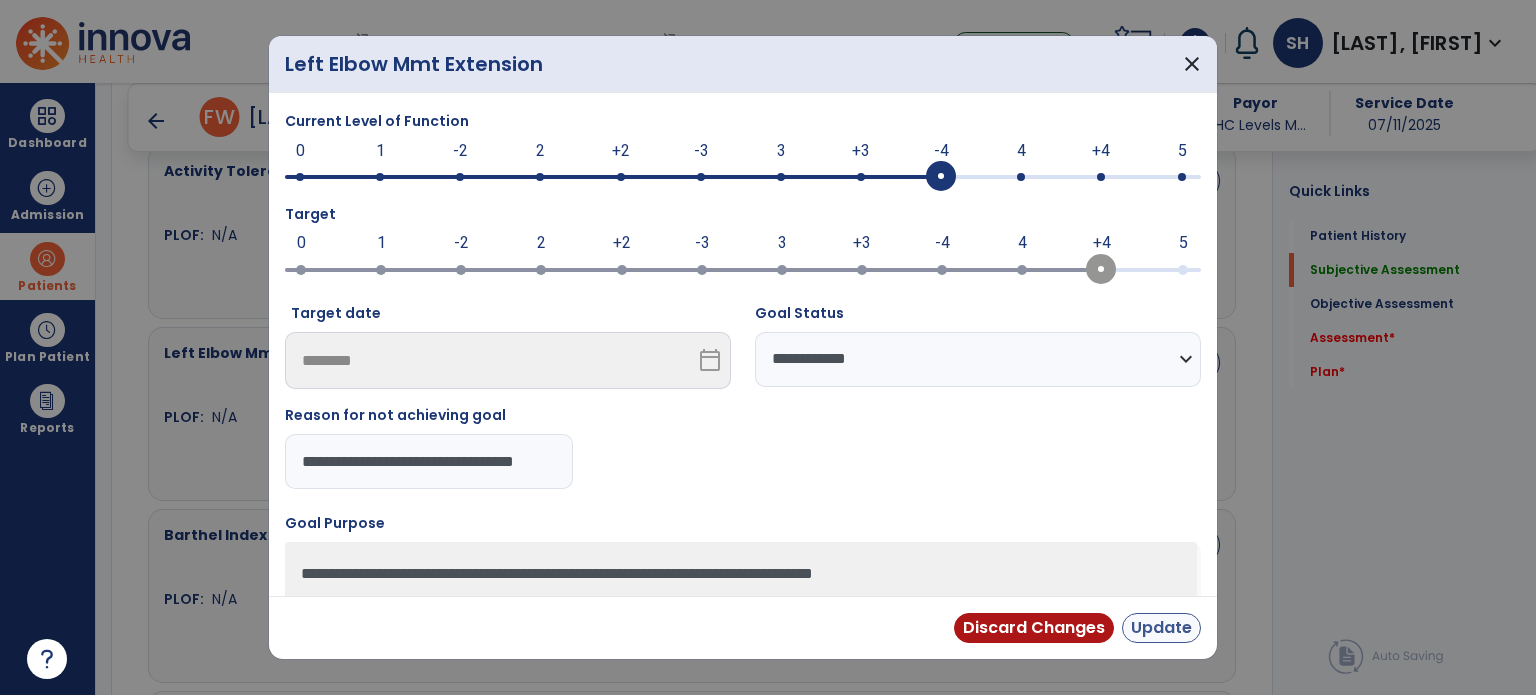 type on "**********" 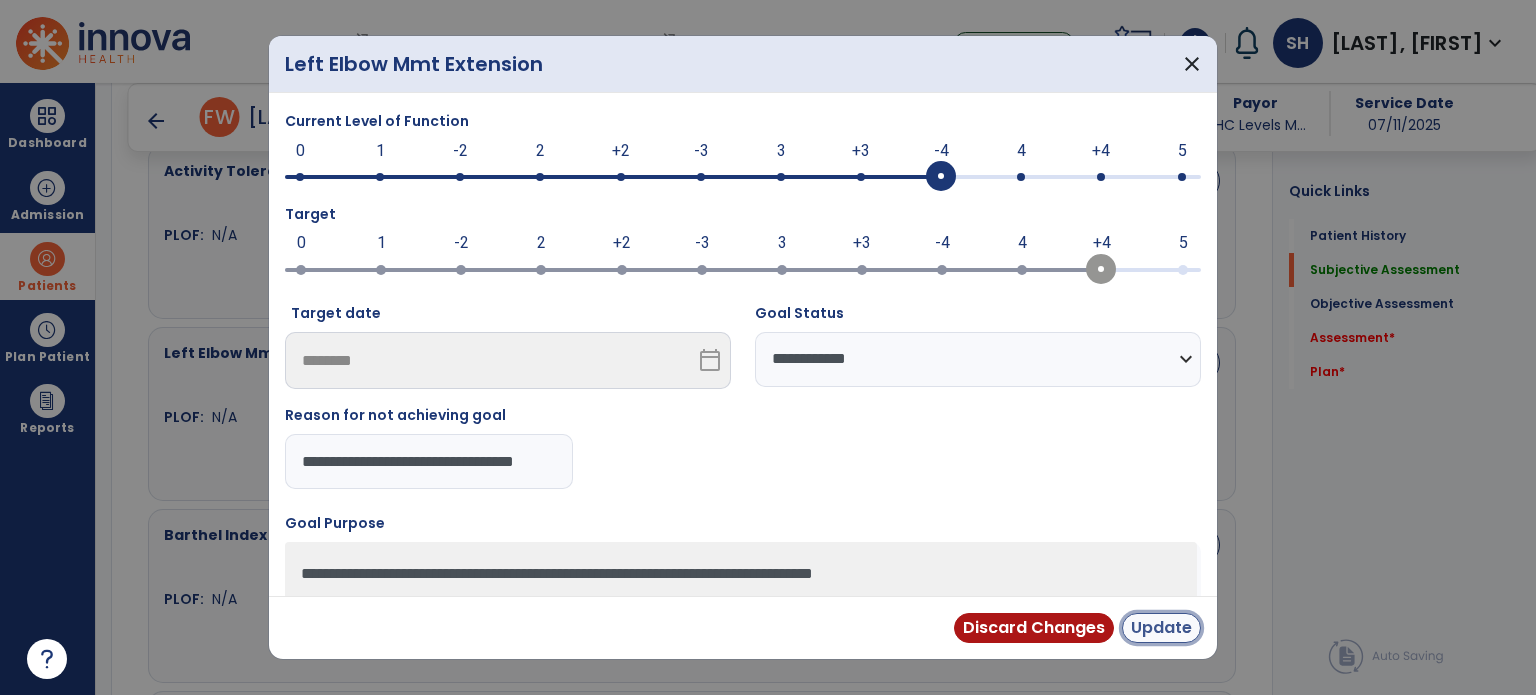 click on "Update" at bounding box center [1161, 628] 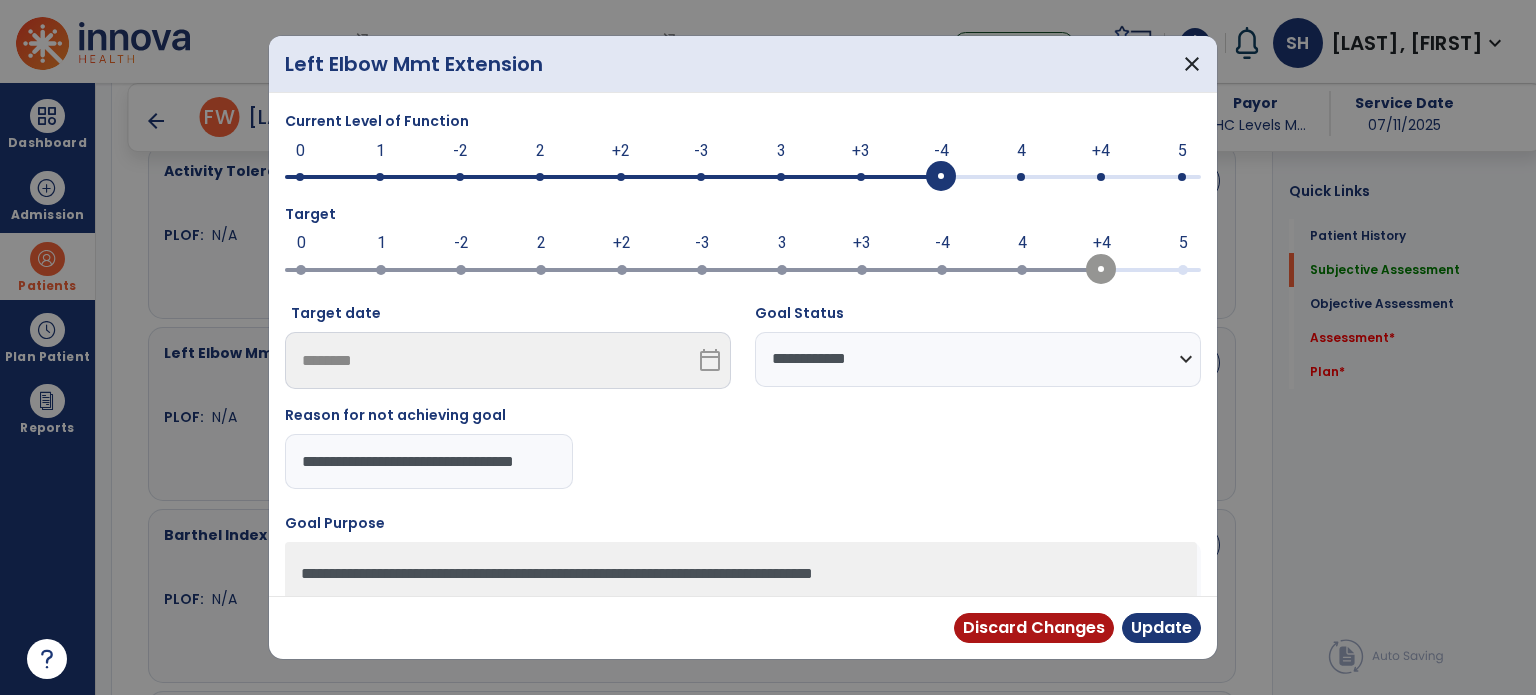 scroll, scrollTop: 0, scrollLeft: 0, axis: both 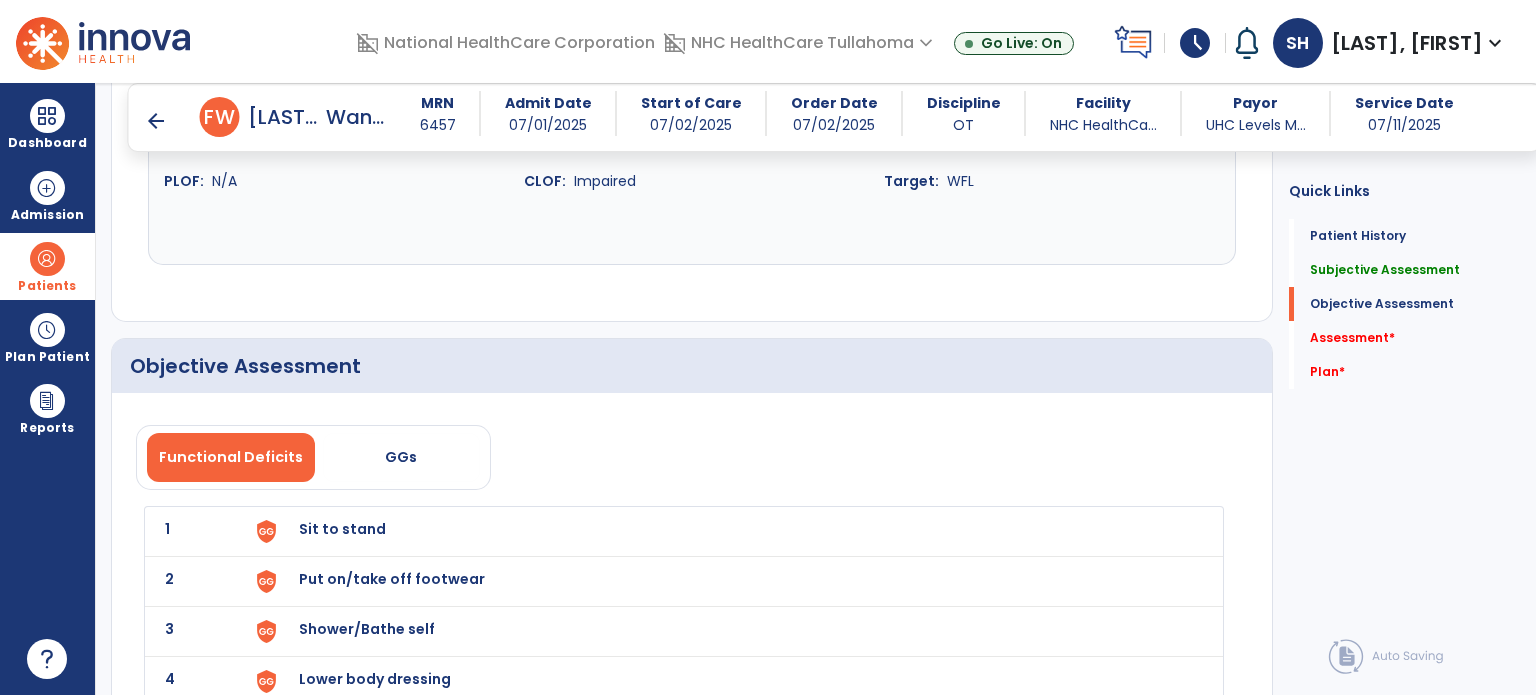 click on "Sit to stand" at bounding box center [342, 529] 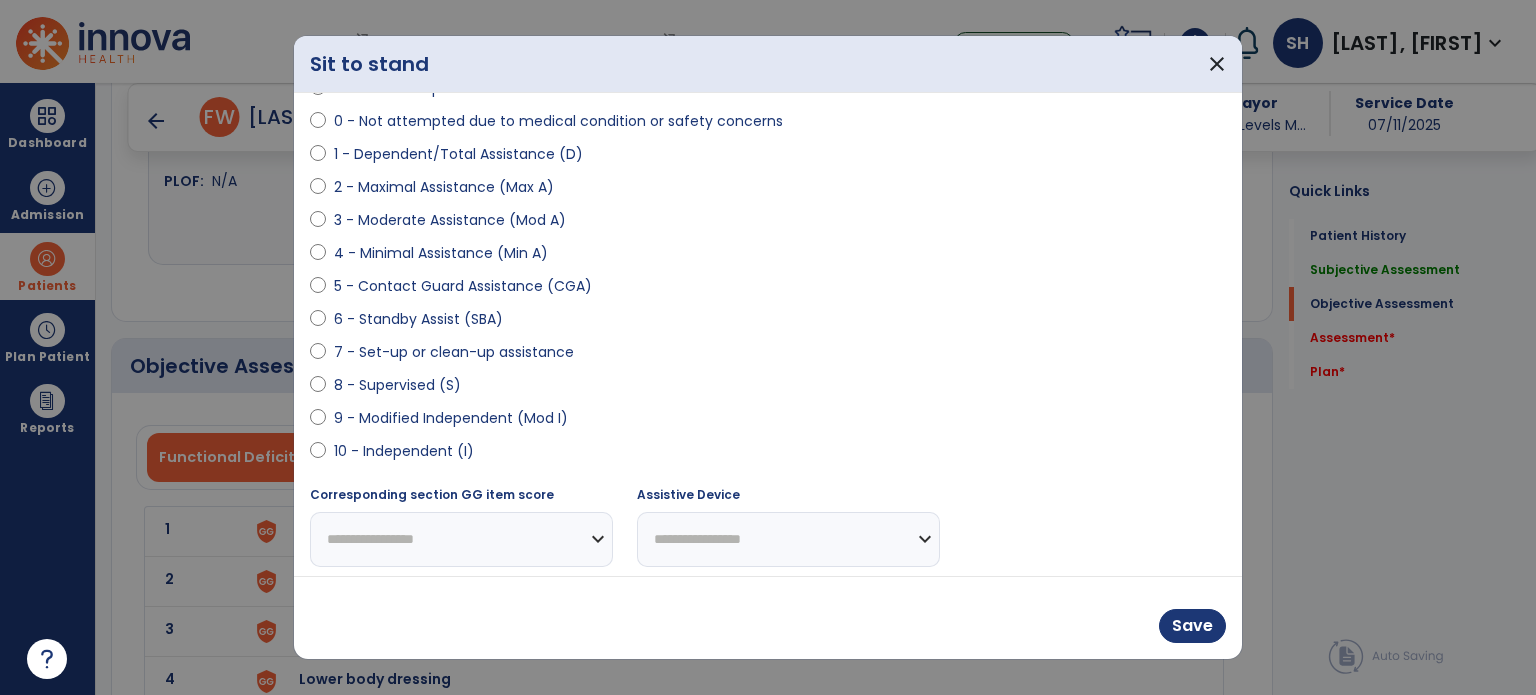 scroll, scrollTop: 100, scrollLeft: 0, axis: vertical 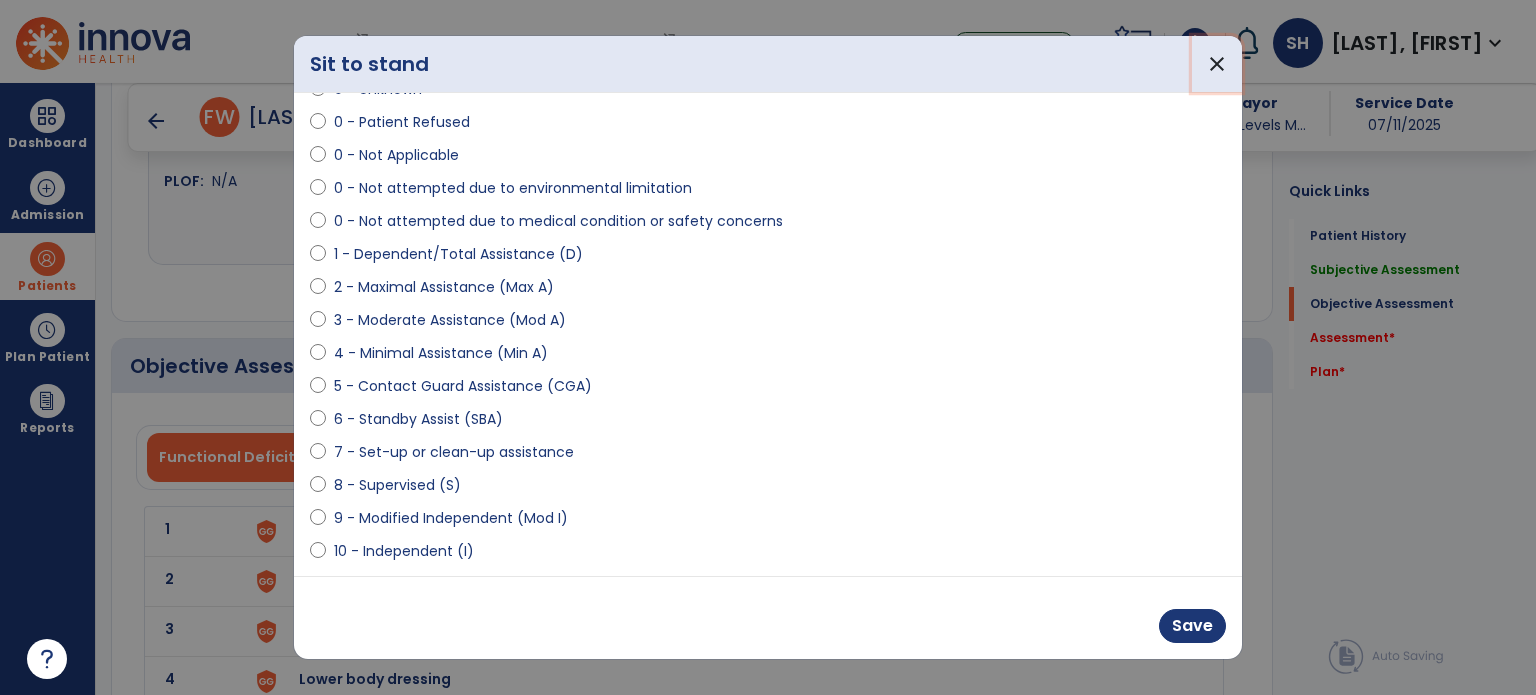 click on "close" at bounding box center [1217, 64] 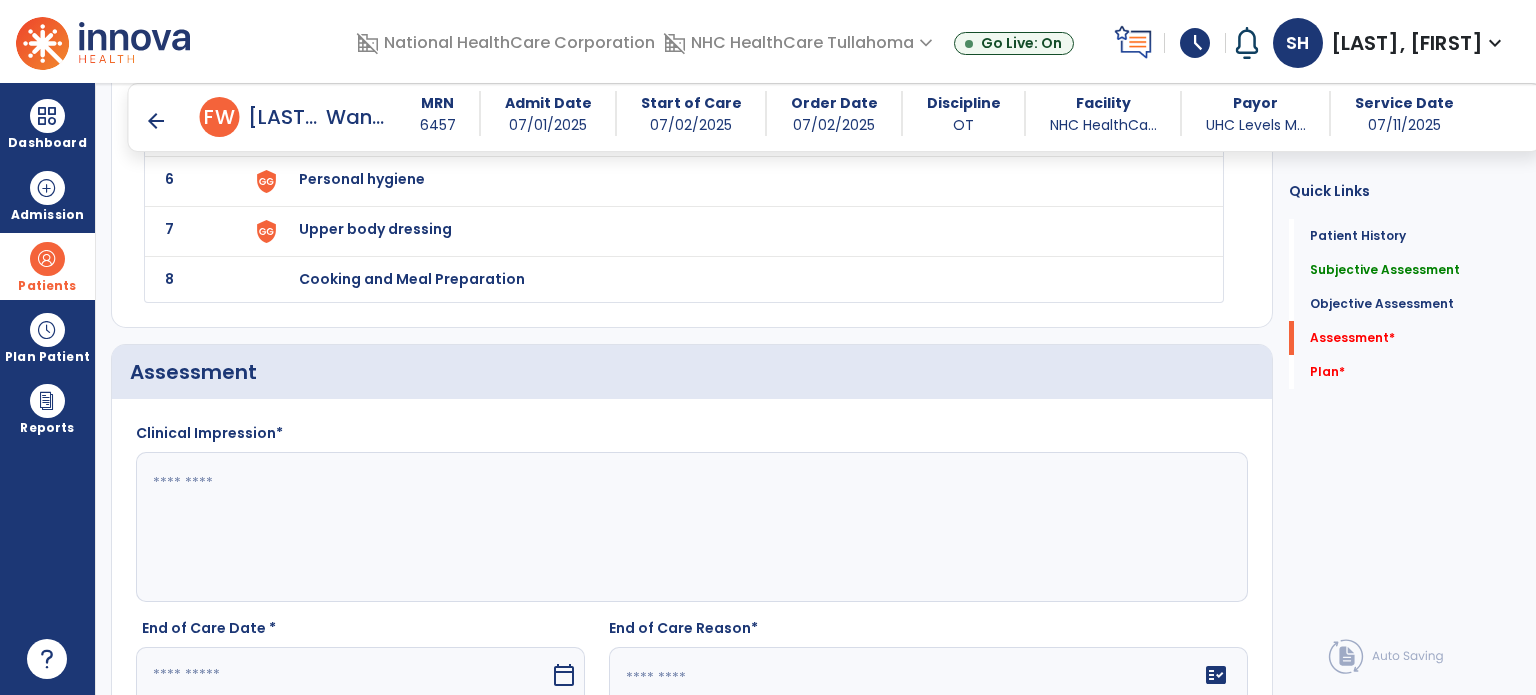 scroll, scrollTop: 2875, scrollLeft: 0, axis: vertical 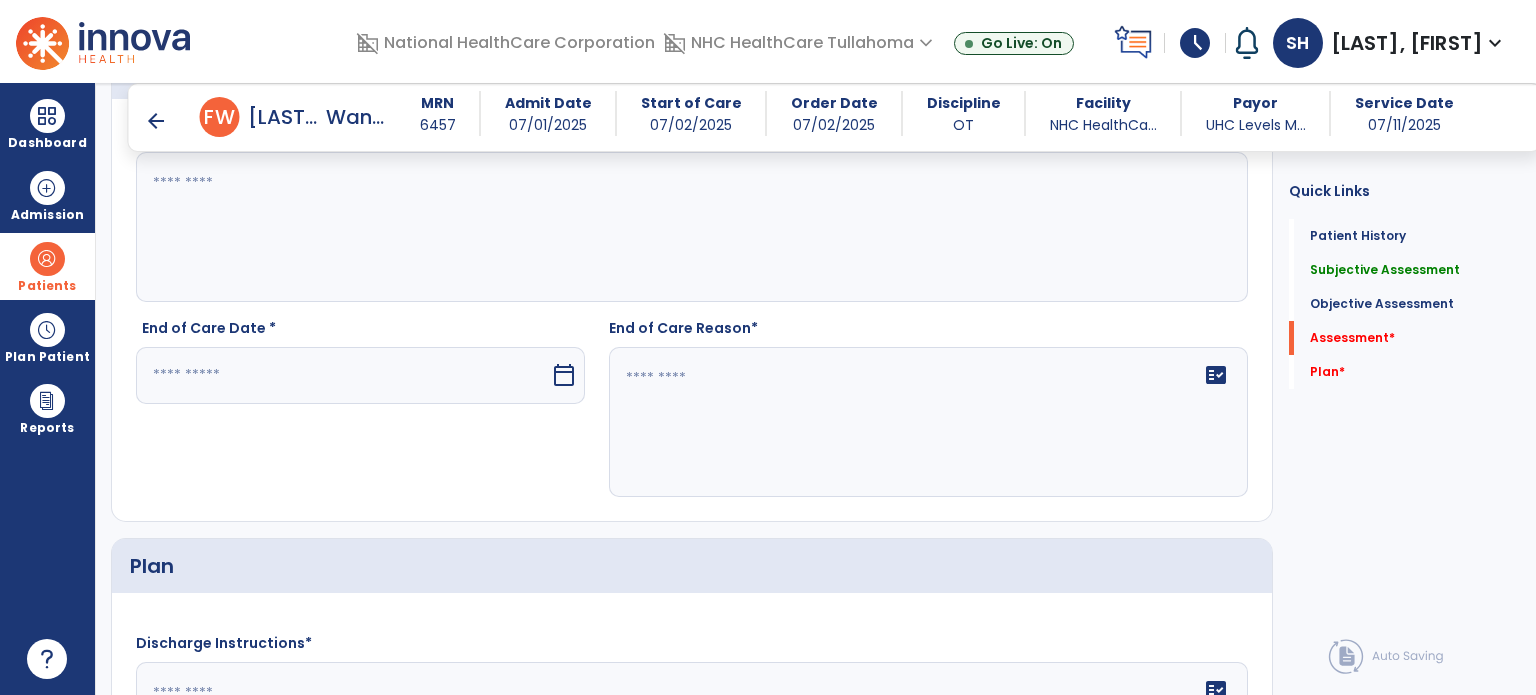 click 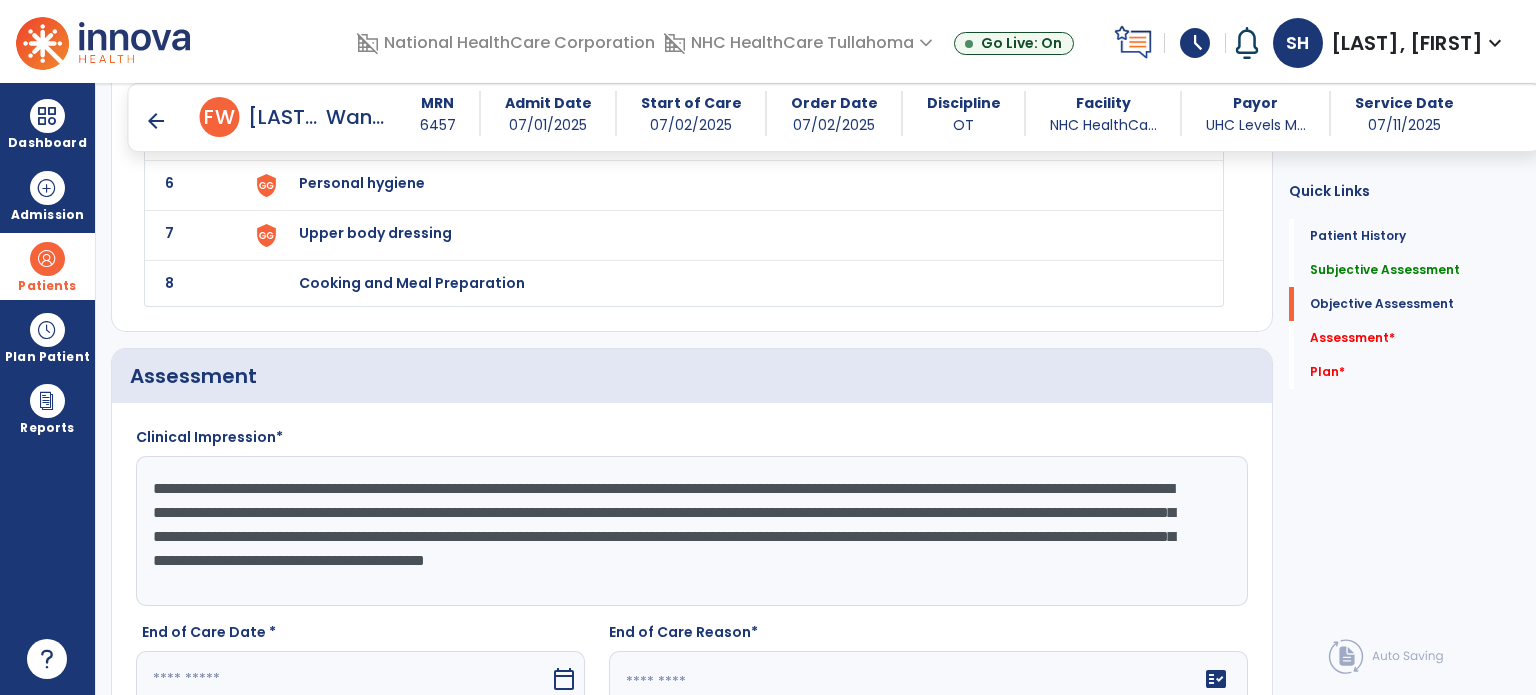 scroll, scrollTop: 2675, scrollLeft: 0, axis: vertical 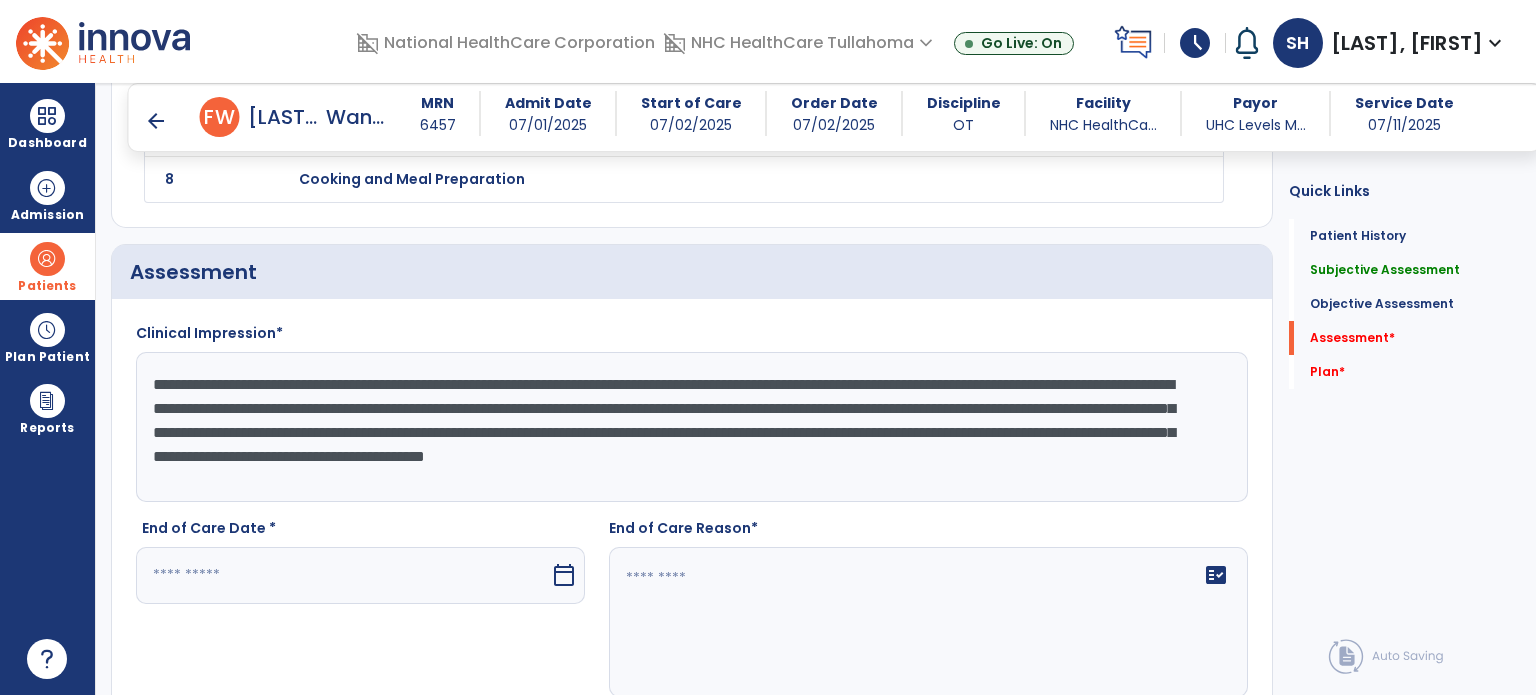 type on "**********" 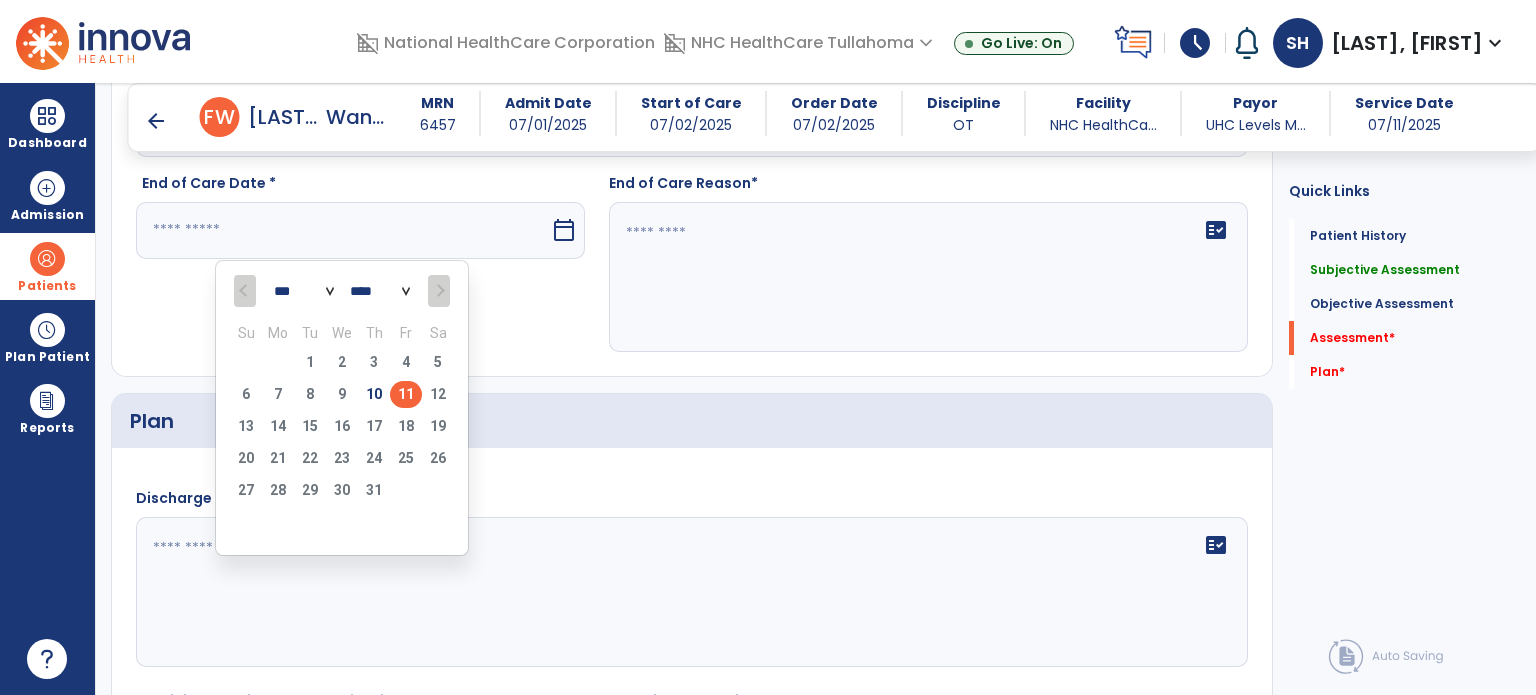 click on "11" at bounding box center (406, 394) 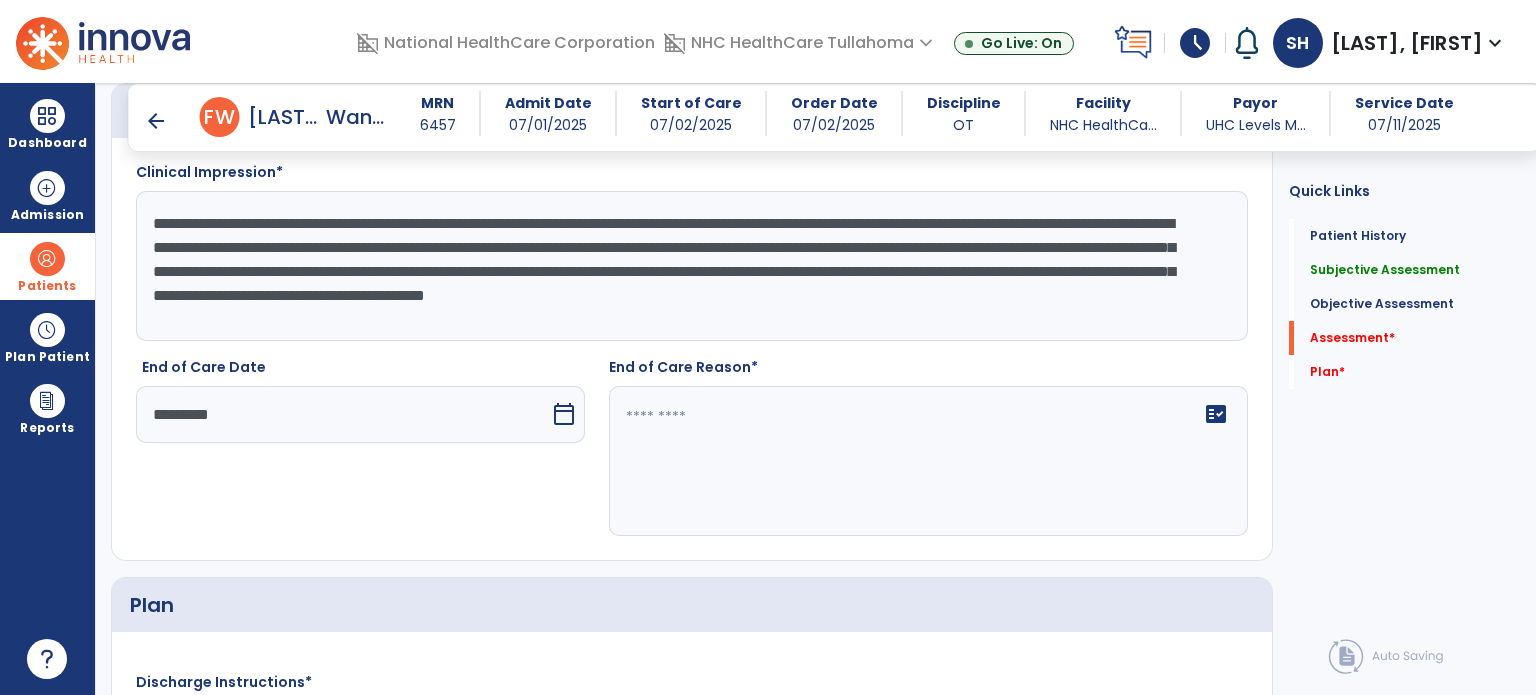 scroll, scrollTop: 2820, scrollLeft: 0, axis: vertical 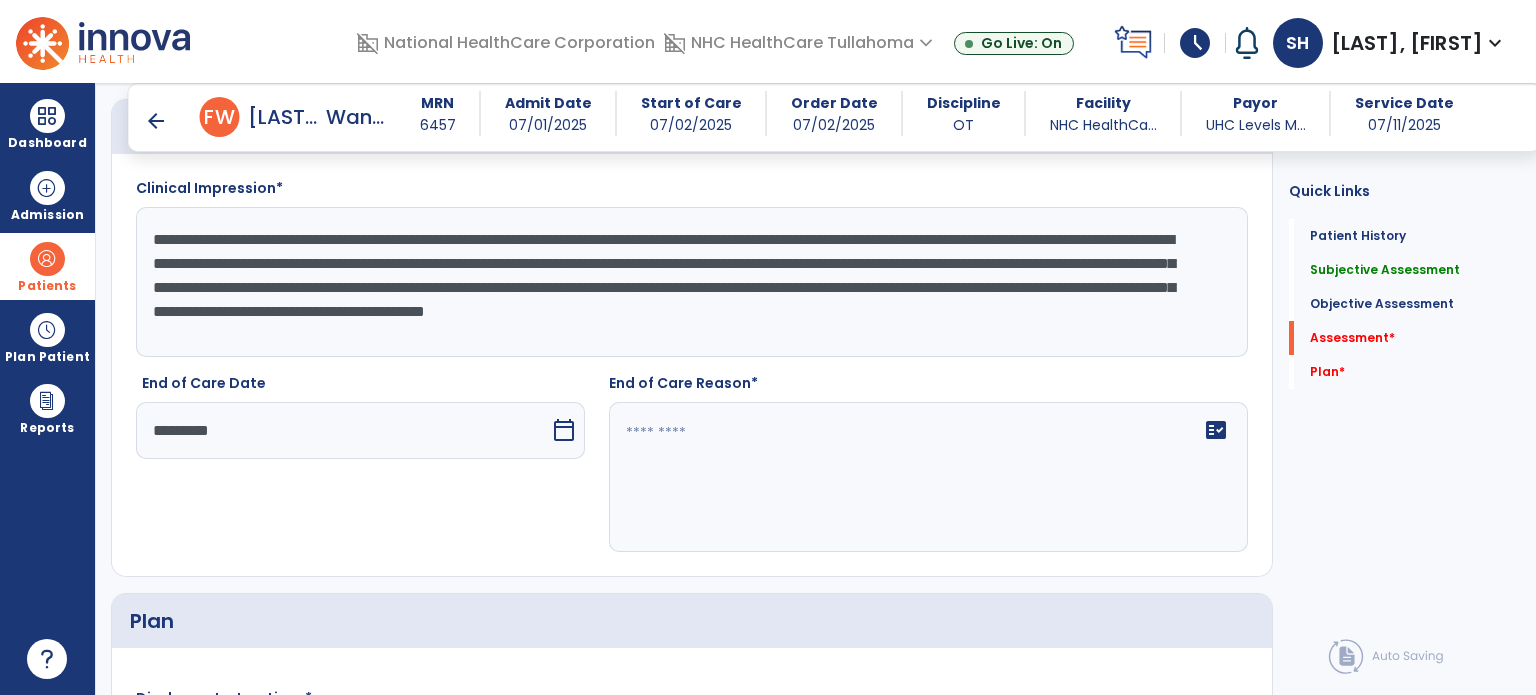 click on "**********" 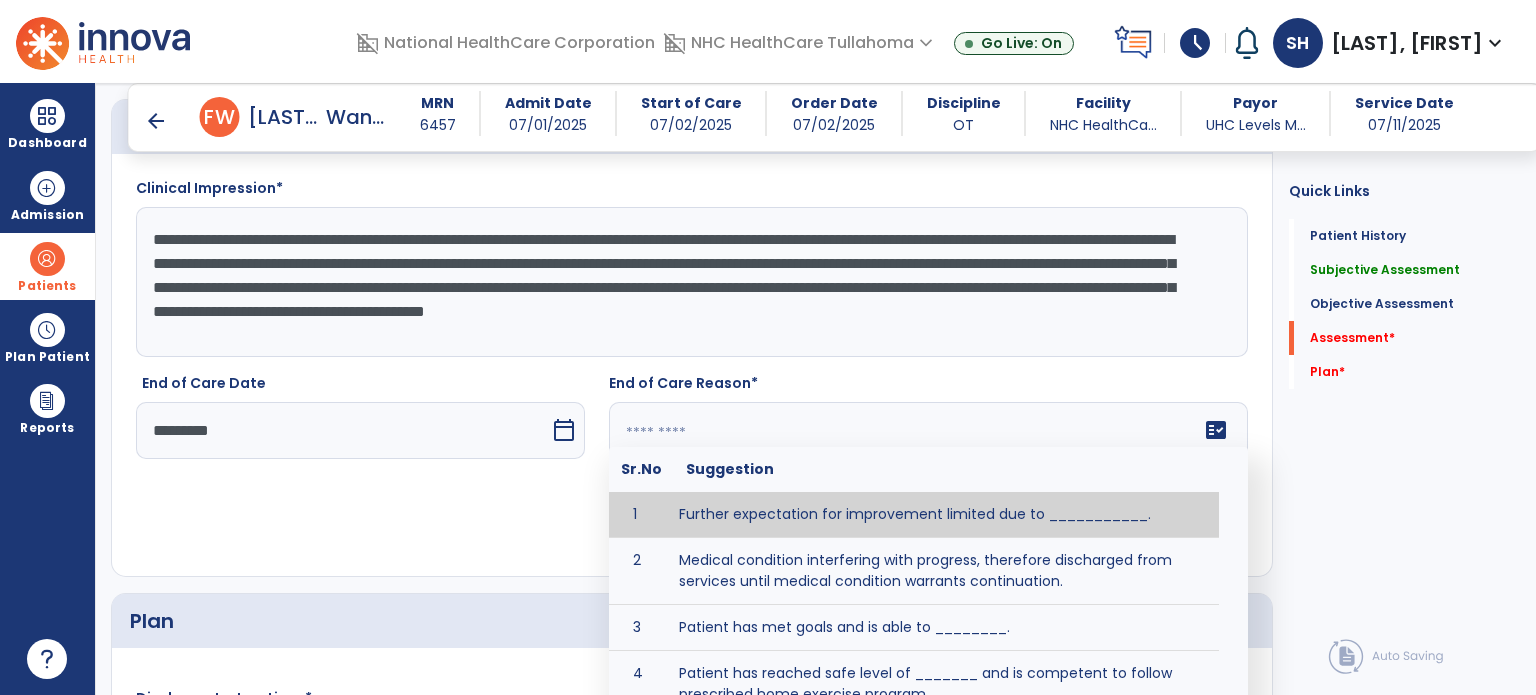 click on "fact_check  Sr.No Suggestion 1 Further expectation for improvement limited due to ___________. 2 Medical condition interfering with progress, therefore discharged from services until medical condition warrants continuation. 3 Patient has met goals and is able to ________. 4 Patient has reached safe level of _______ and is competent to follow prescribed home exercise program. 5 Patient responded to therapy ____________. 6 Unexpected facility discharge - patient continues to warrant further therapy and will be re-screened upon readmission. 7 Unstable medical condition makes continued services inappropriate at this time." 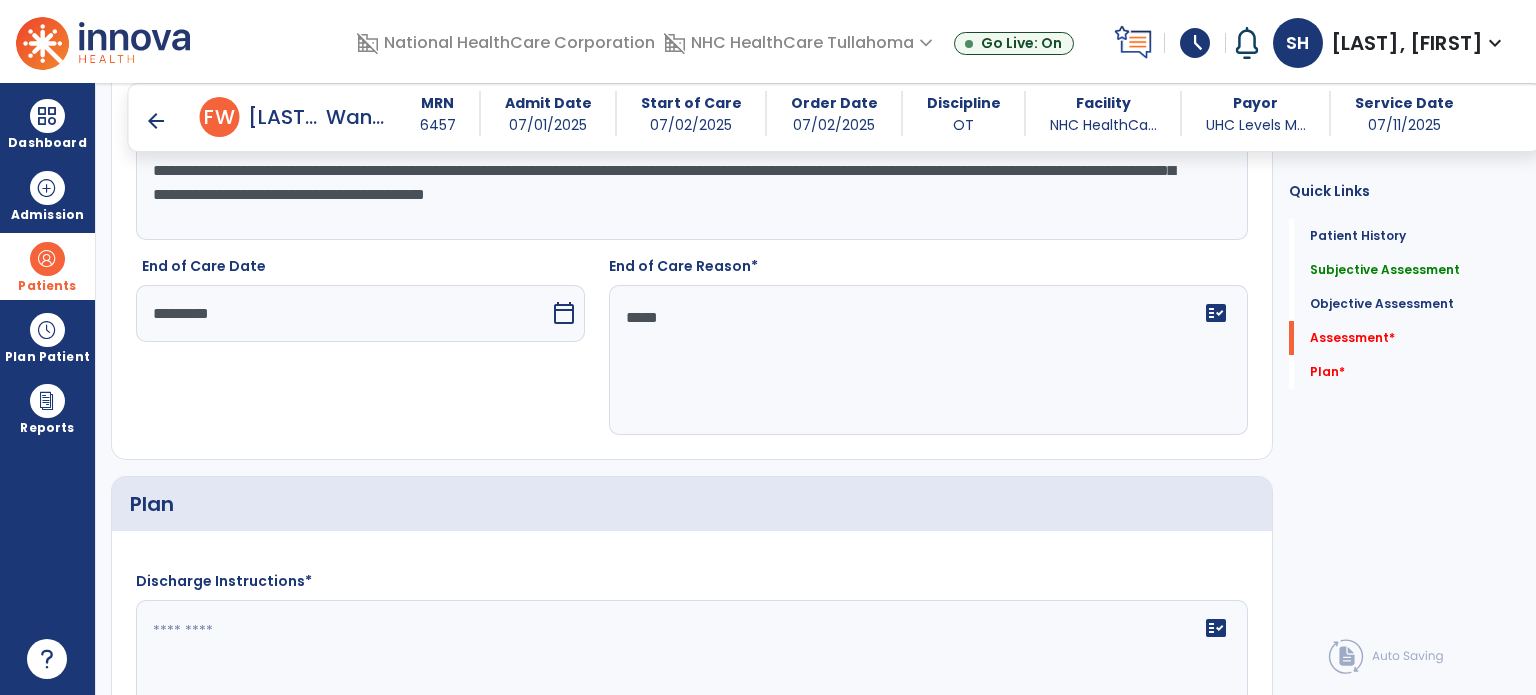 scroll, scrollTop: 3120, scrollLeft: 0, axis: vertical 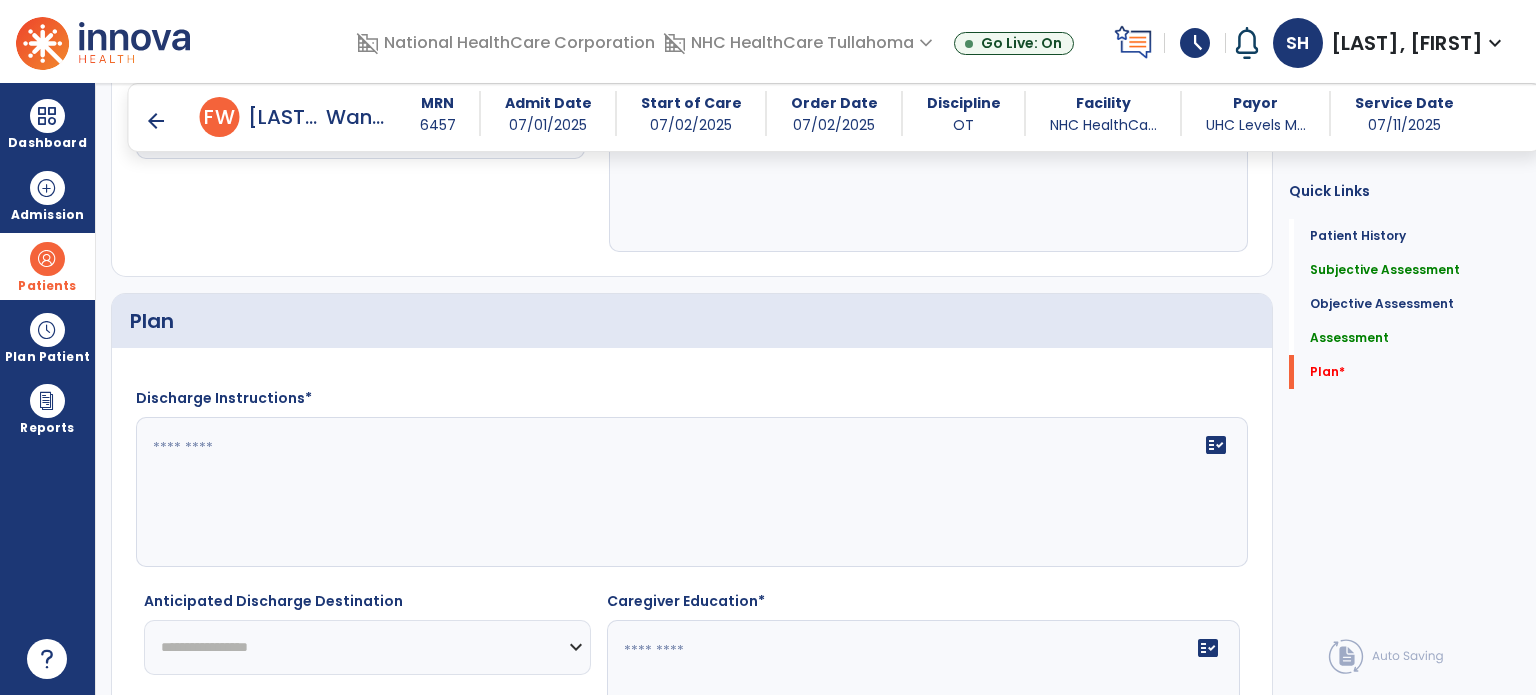 type on "*****" 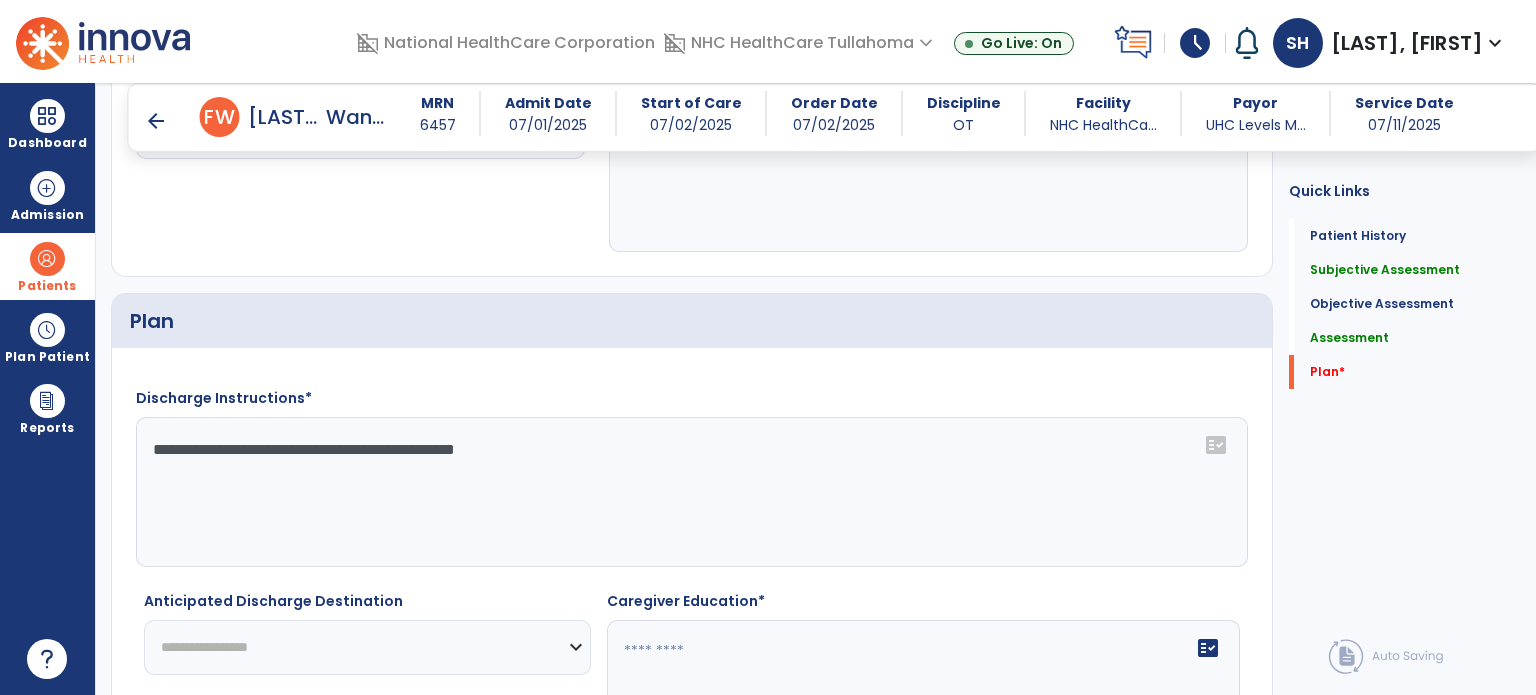 click on "**********" 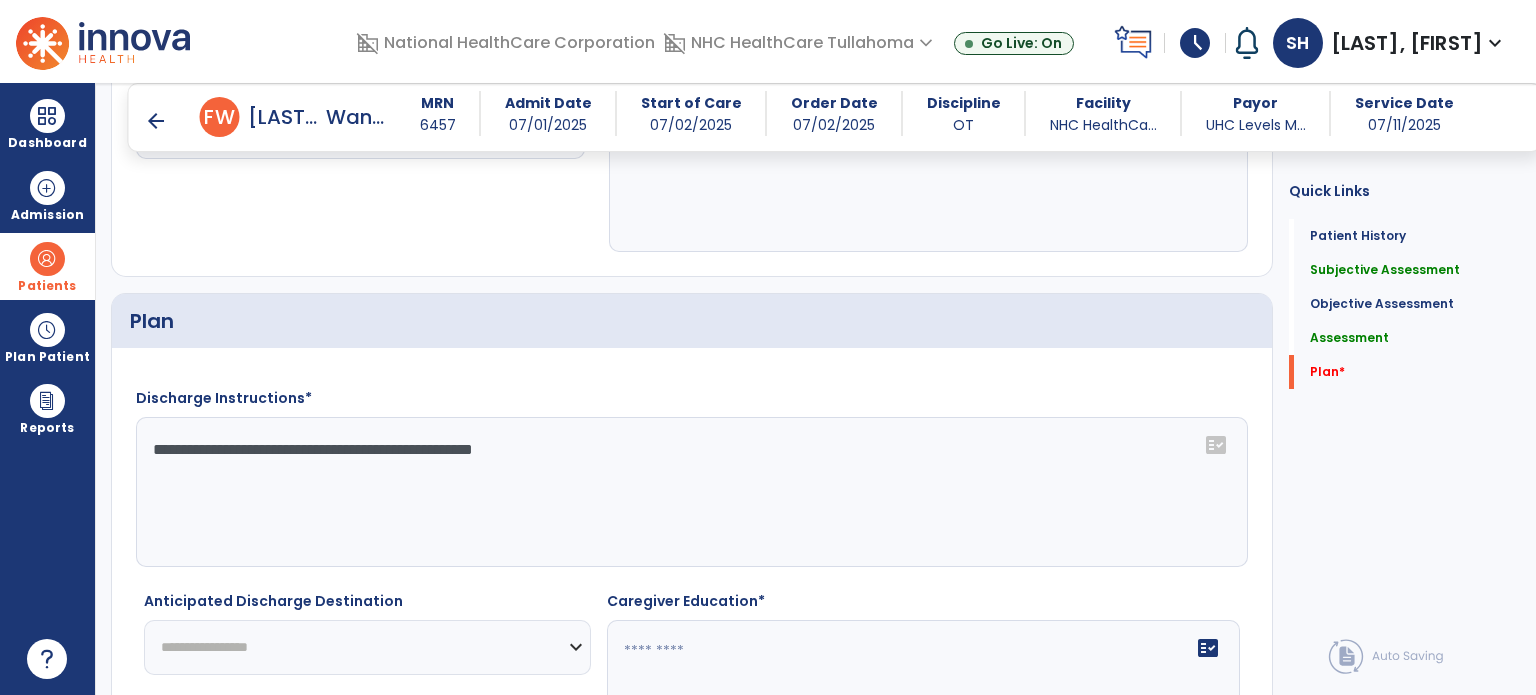 click on "**********" 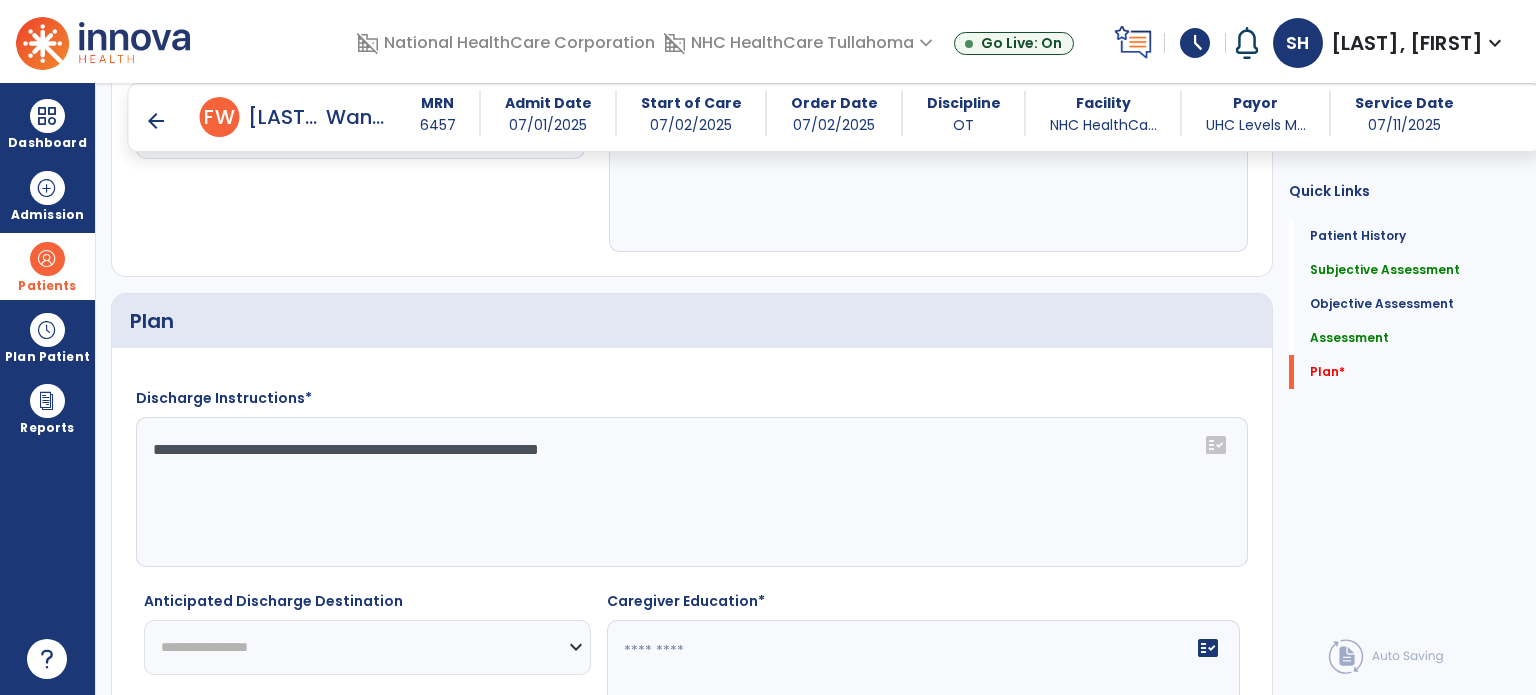 click on "**********" 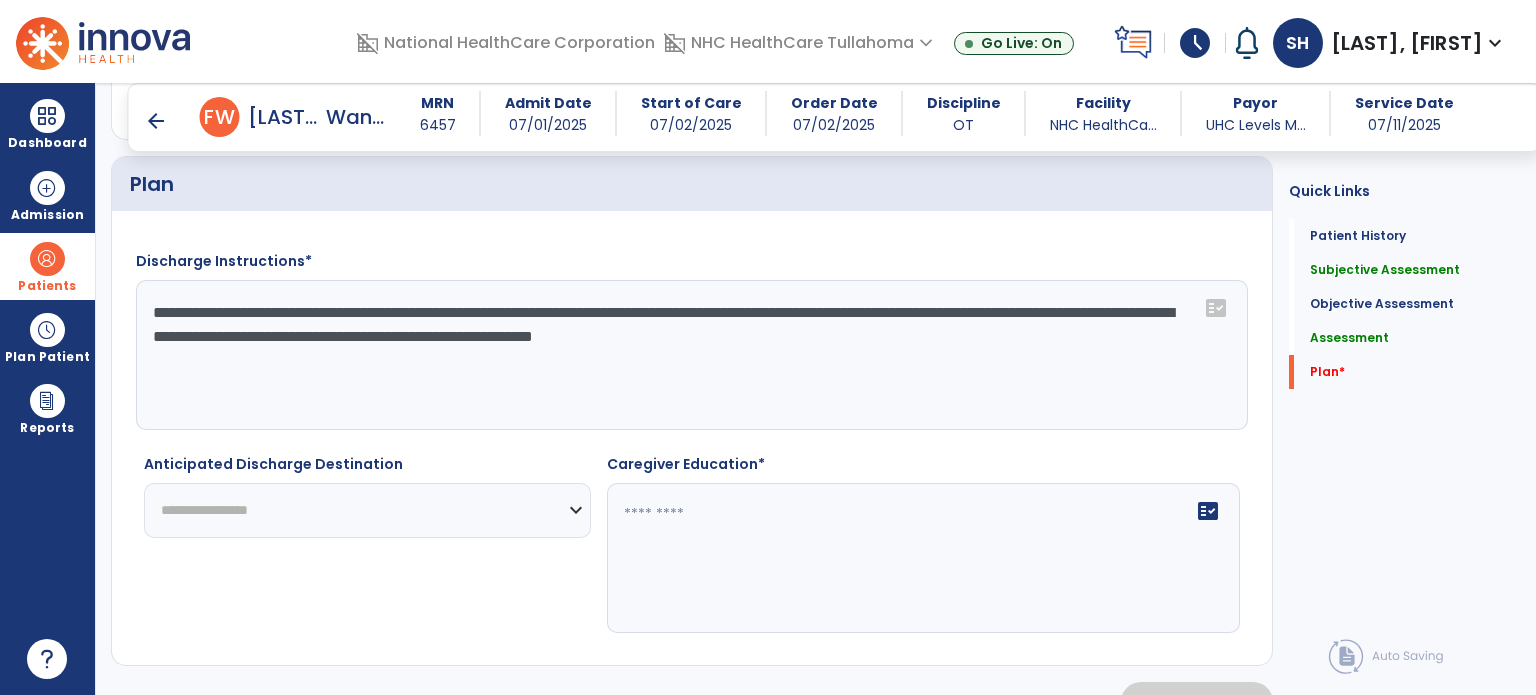 scroll, scrollTop: 3290, scrollLeft: 0, axis: vertical 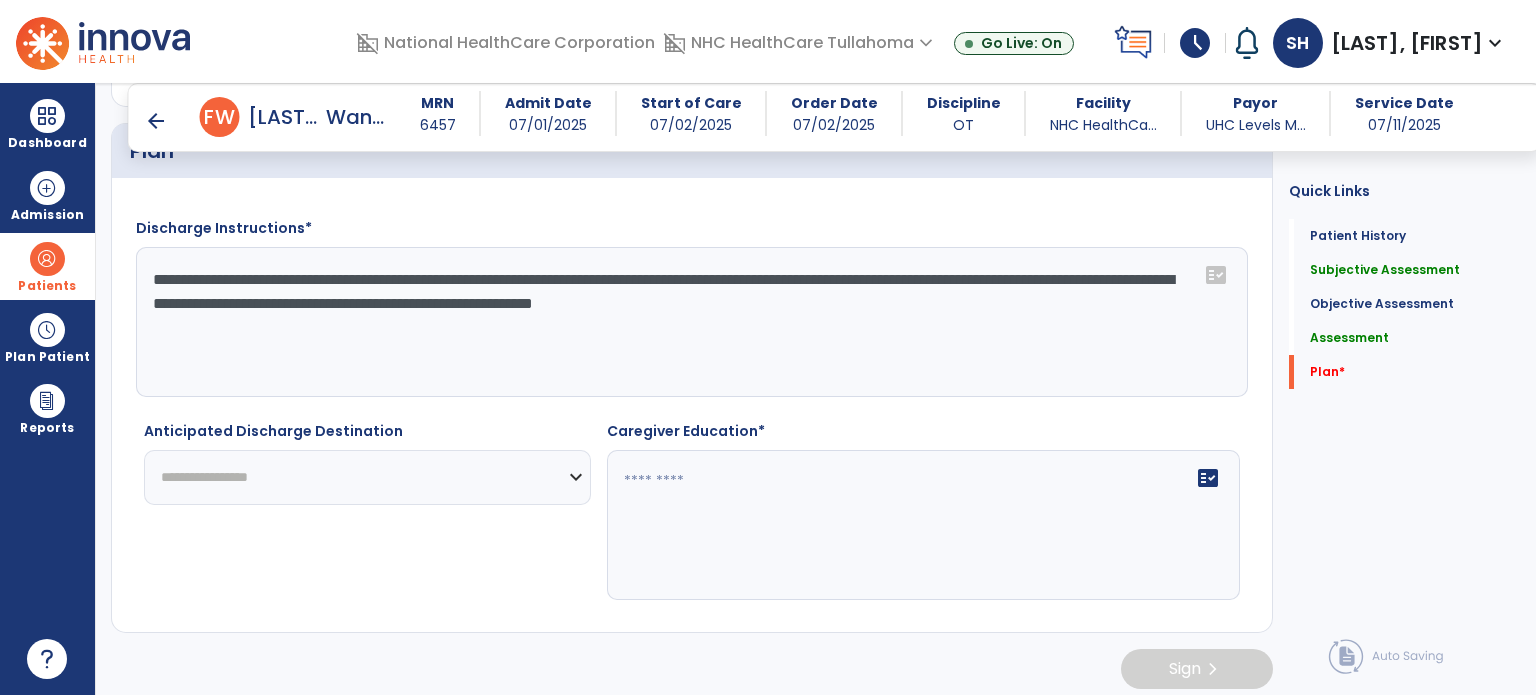 type on "**********" 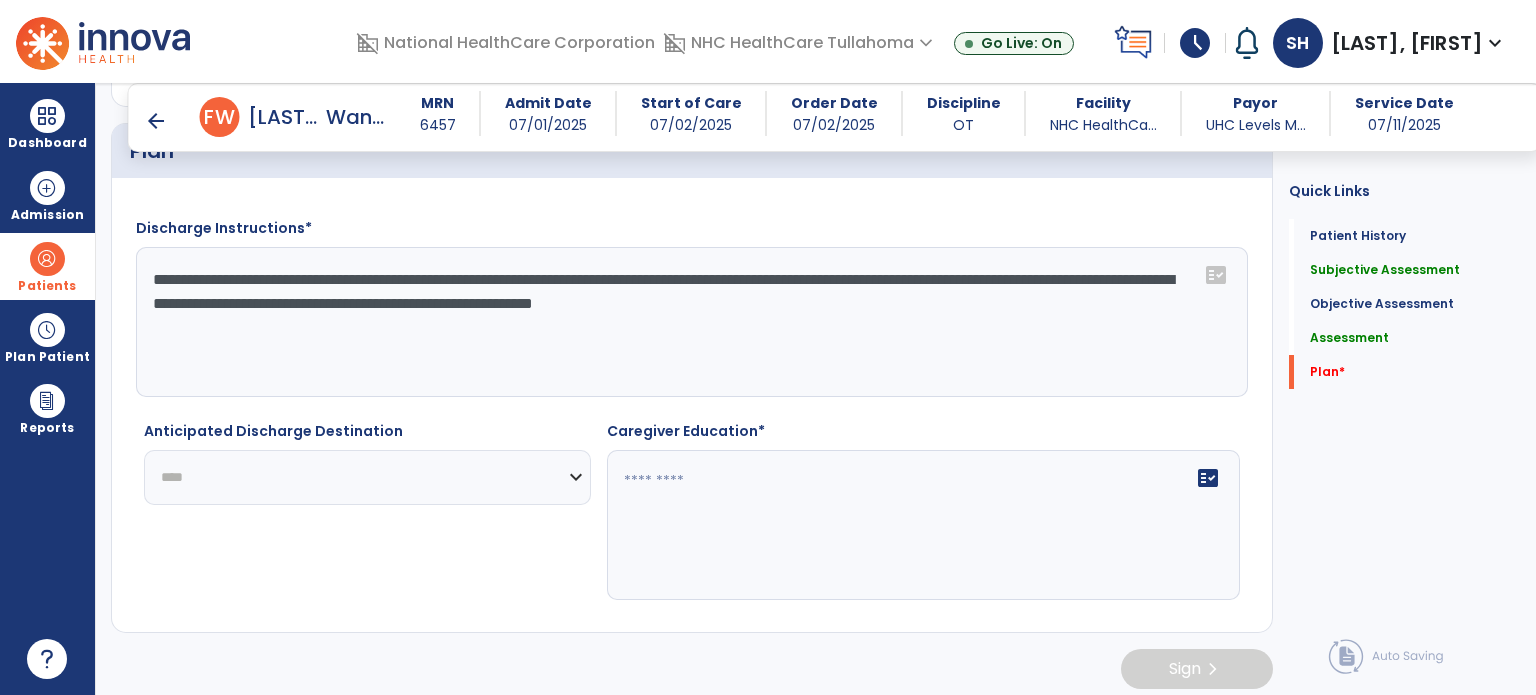 click on "**********" 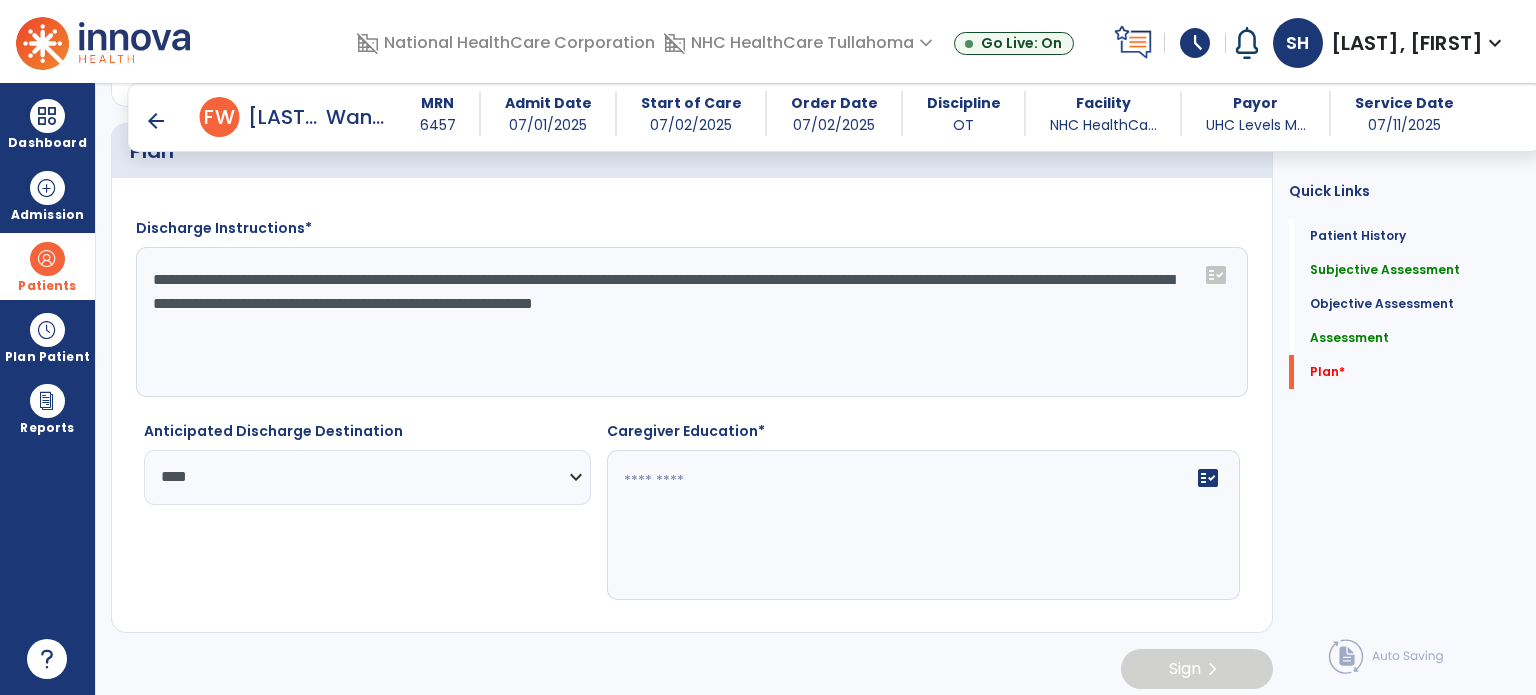 drag, startPoint x: 460, startPoint y: 292, endPoint x: 1016, endPoint y: 332, distance: 557.437 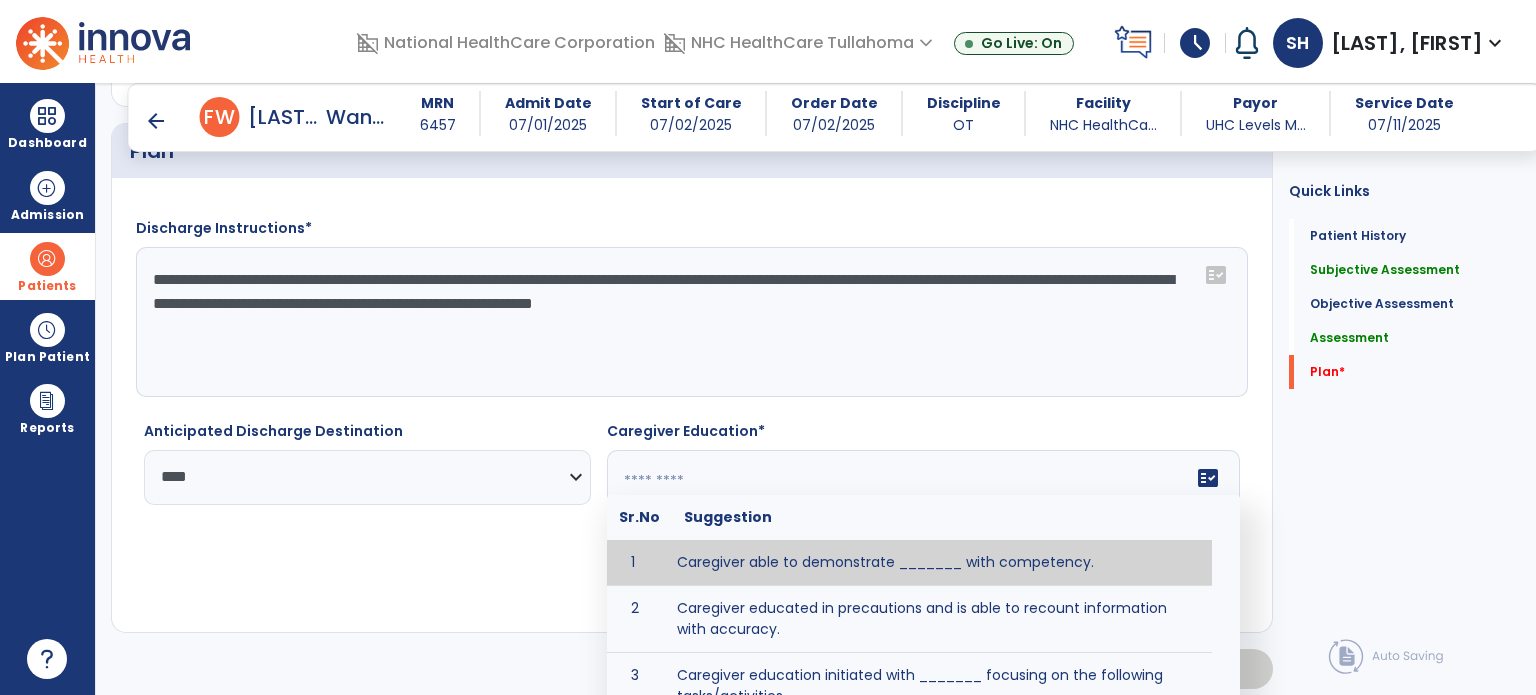 paste on "**********" 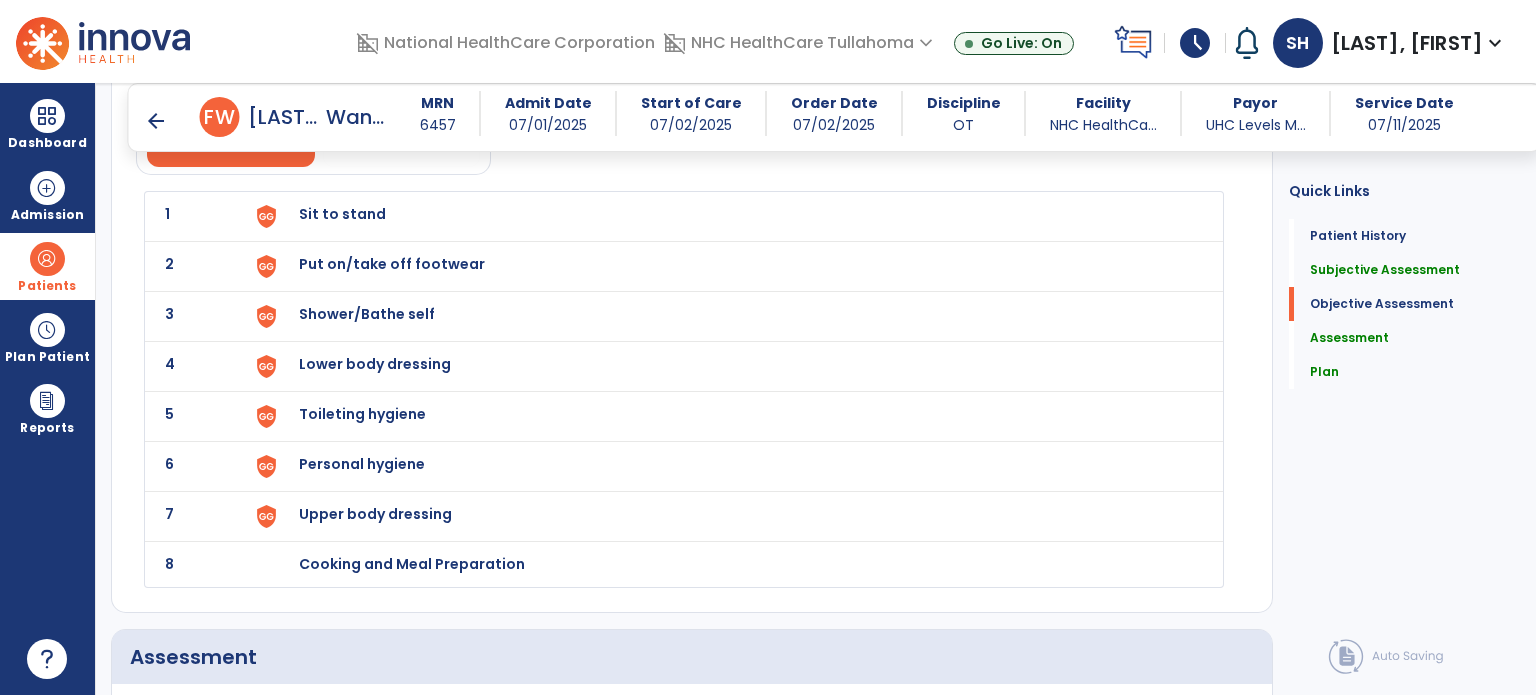 scroll, scrollTop: 1890, scrollLeft: 0, axis: vertical 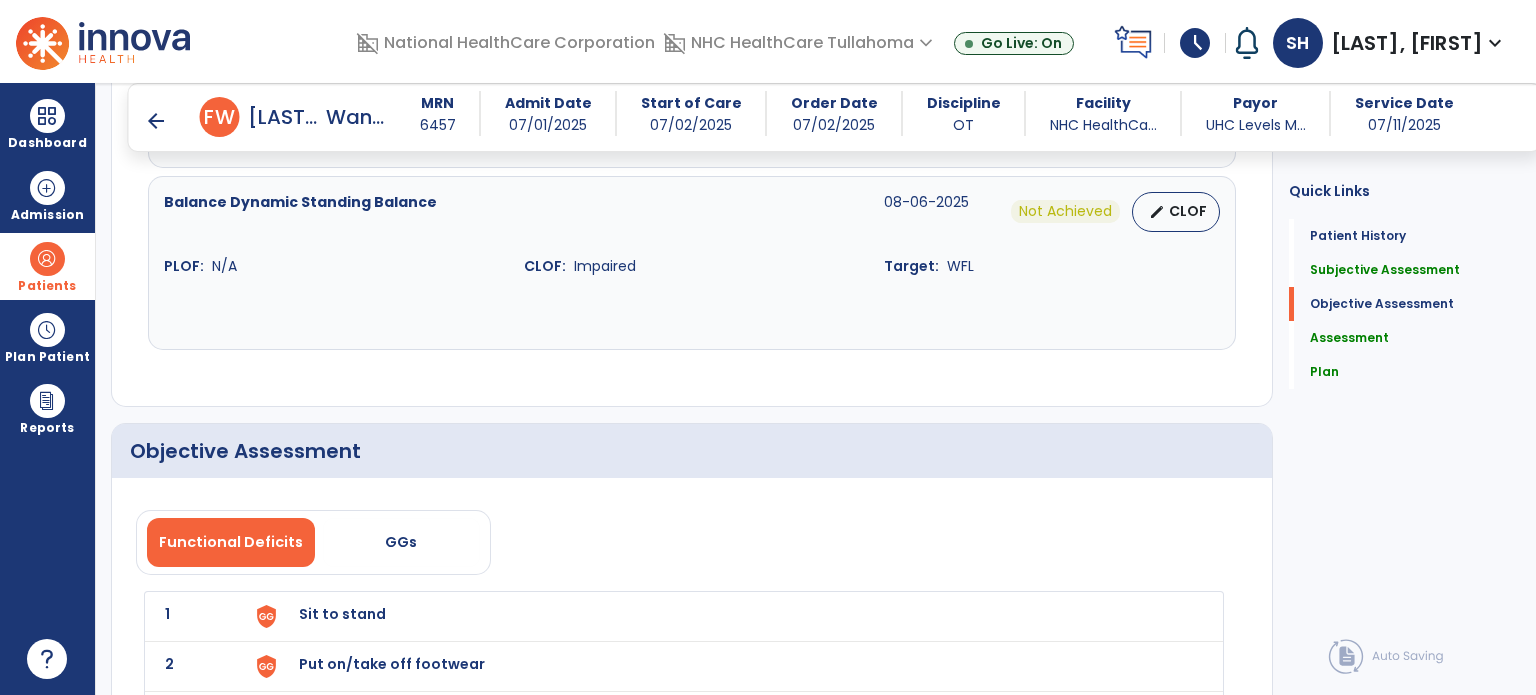 type on "**********" 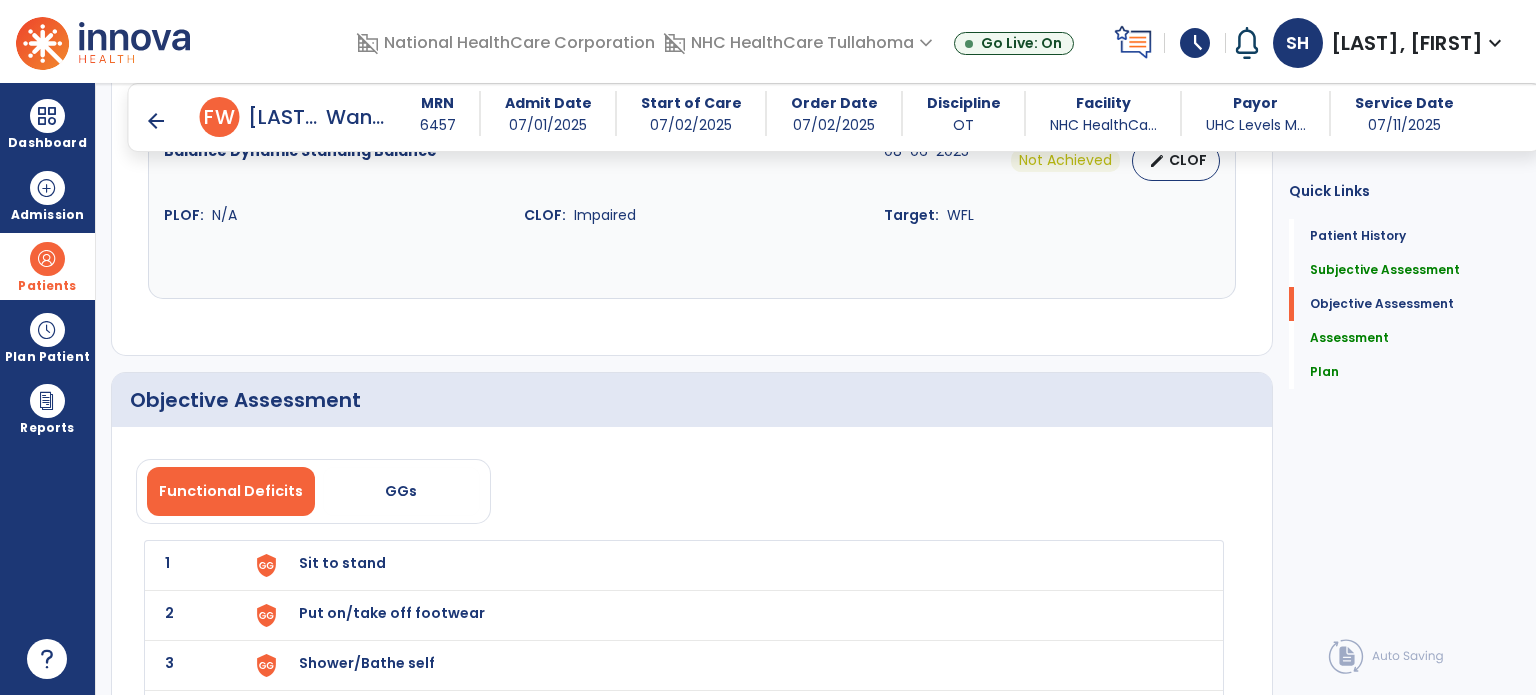 scroll, scrollTop: 1990, scrollLeft: 0, axis: vertical 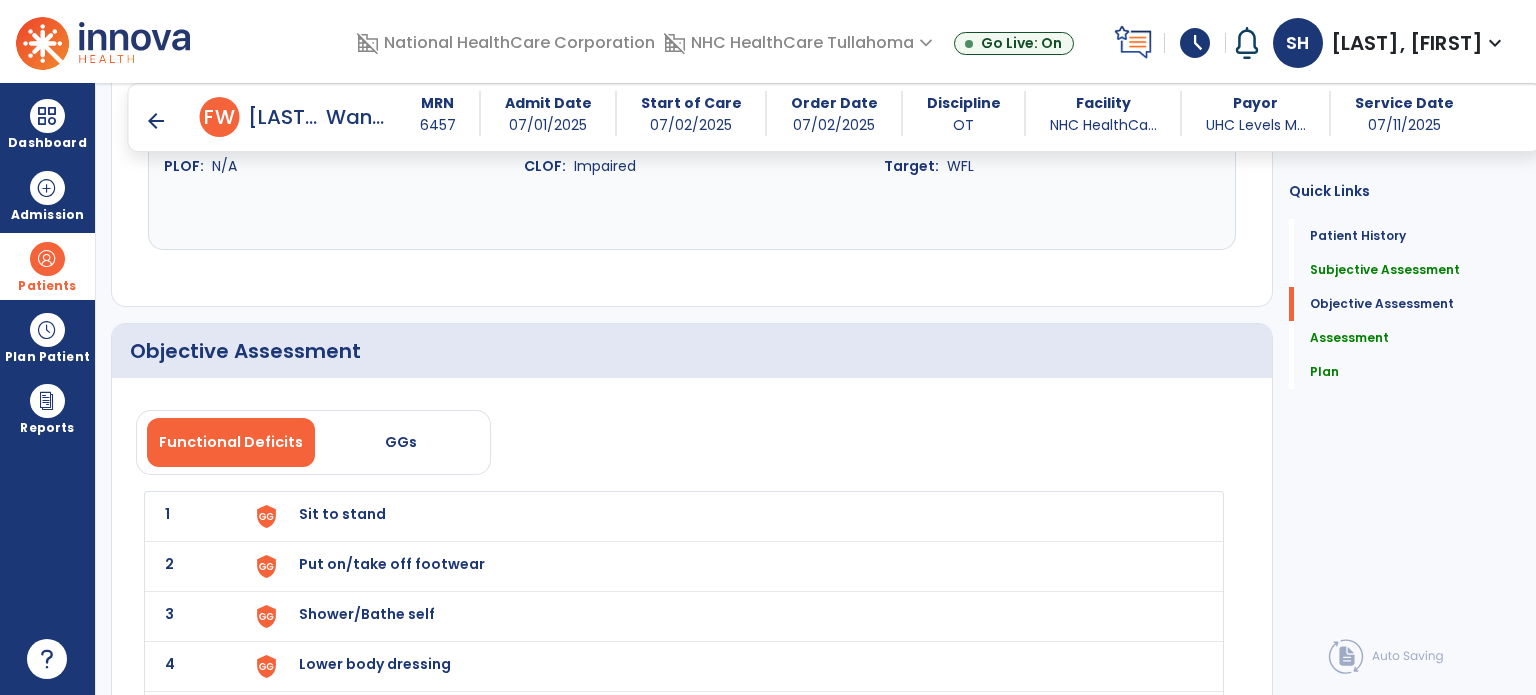 click on "Sit to stand" at bounding box center (342, 514) 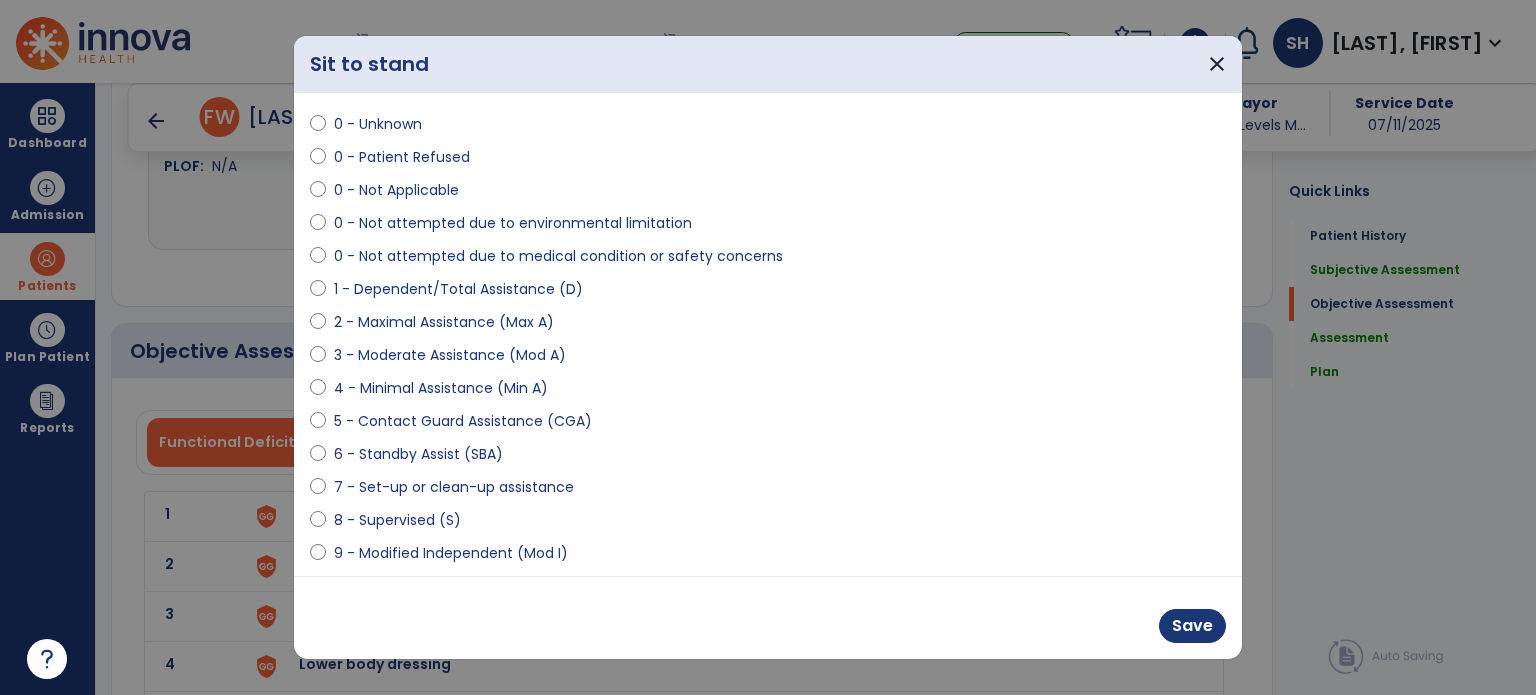 scroll, scrollTop: 100, scrollLeft: 0, axis: vertical 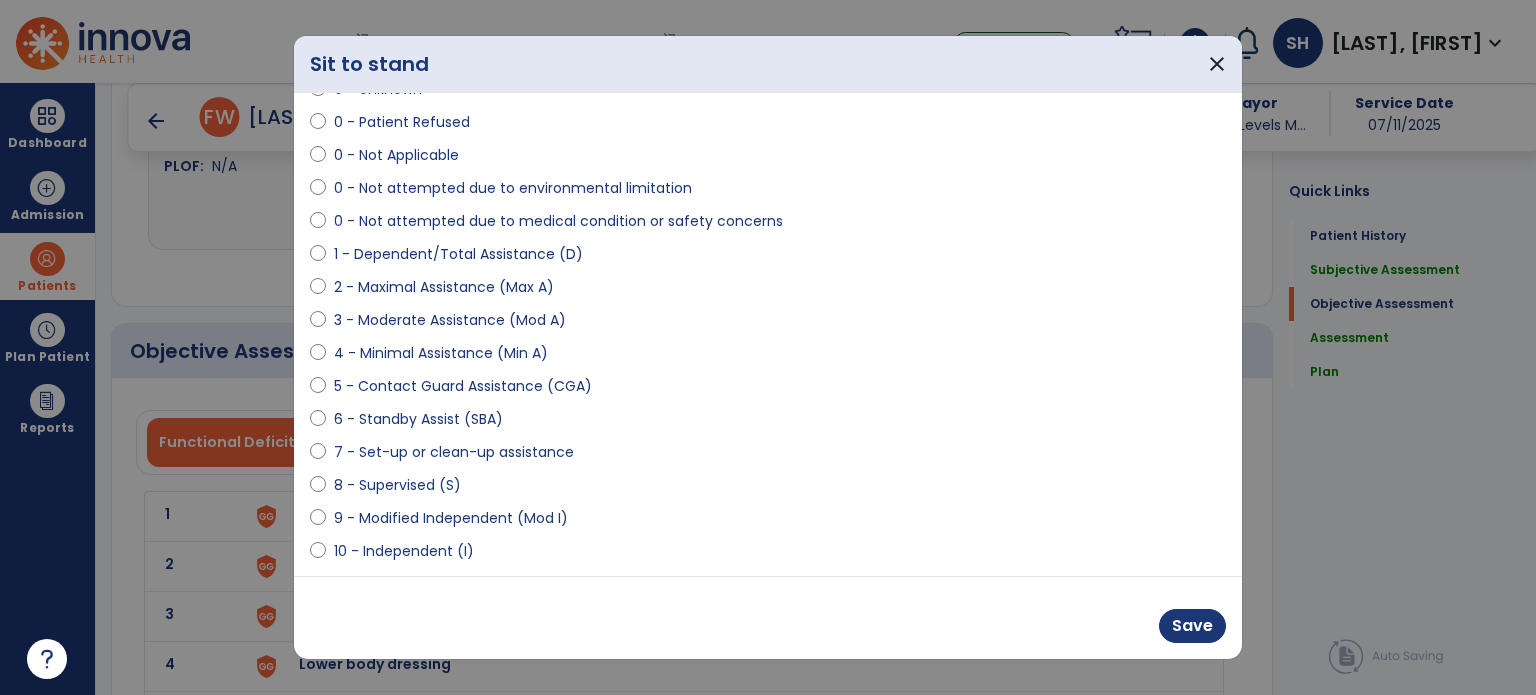 select on "**********" 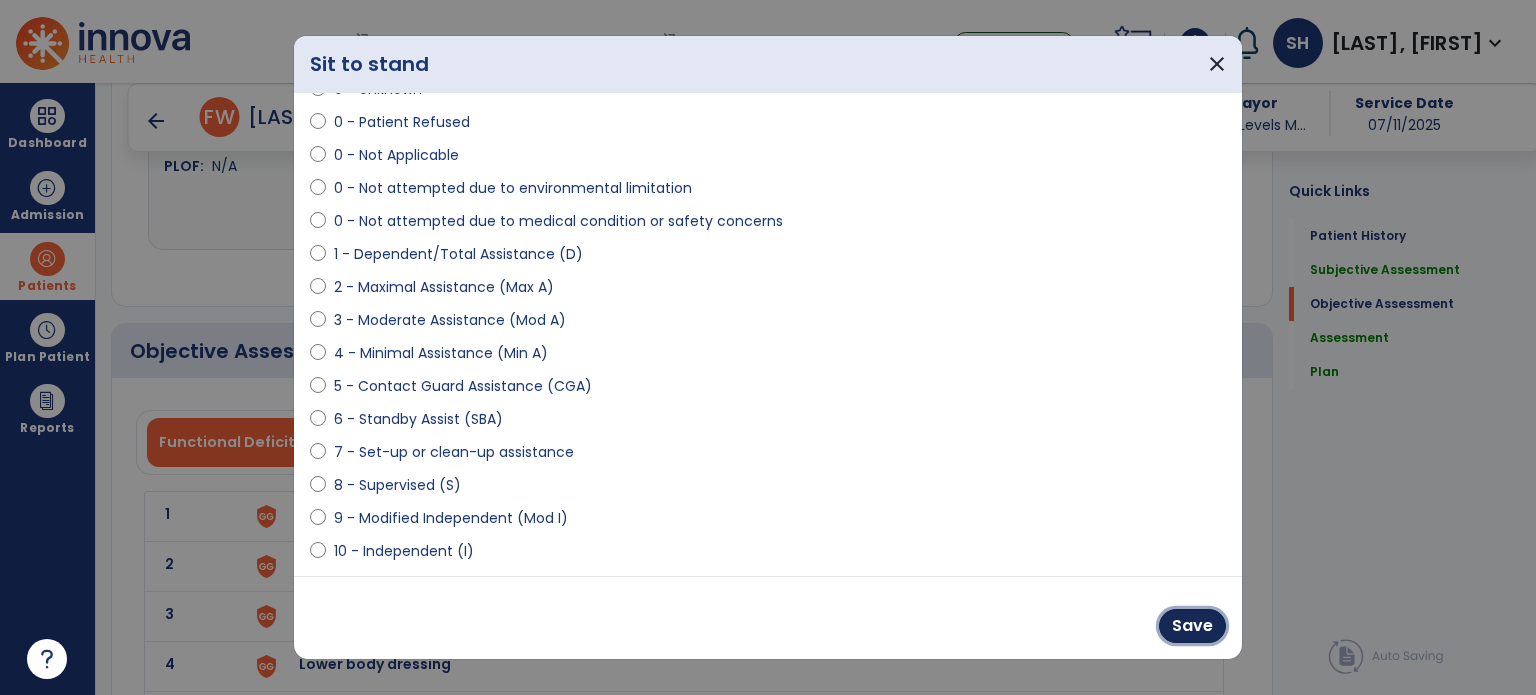 click on "Save" at bounding box center [1192, 626] 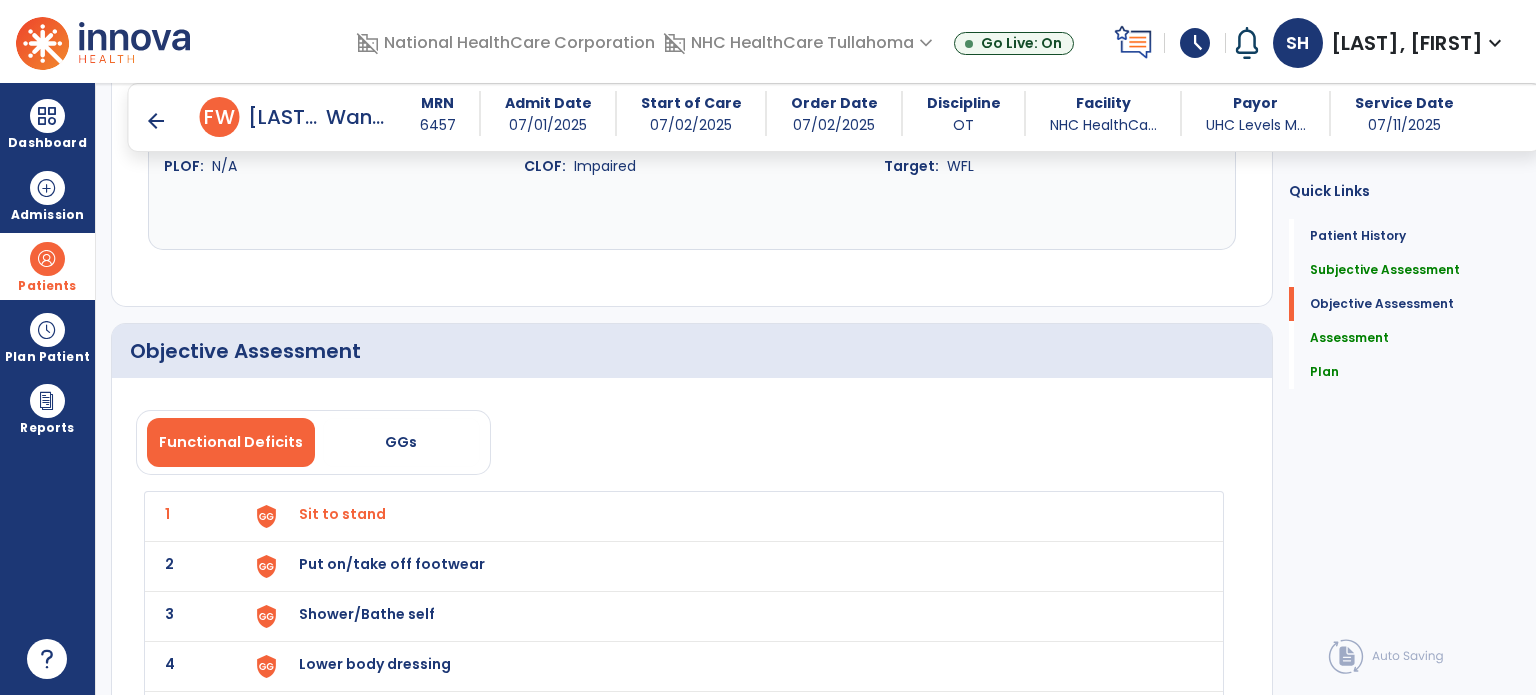 click on "2 Put on/take off footwear" 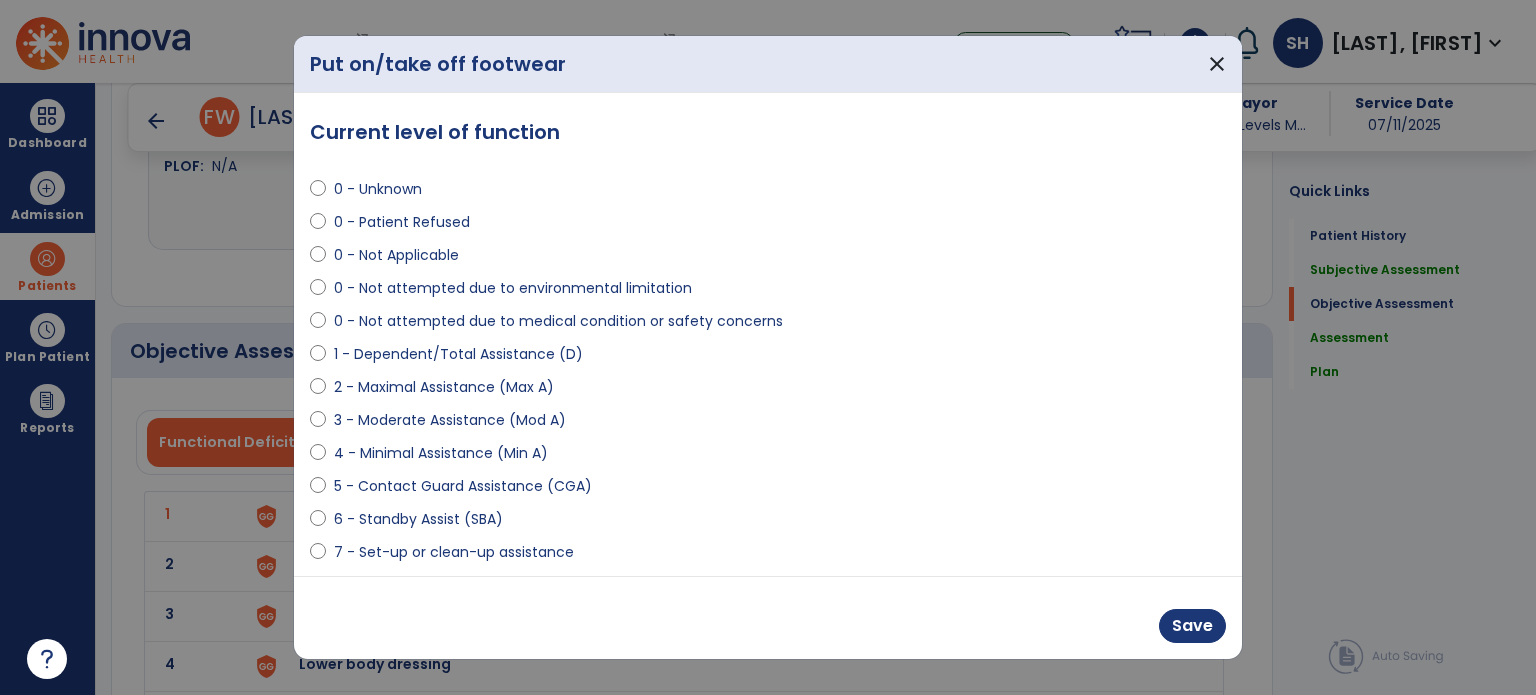 select on "**********" 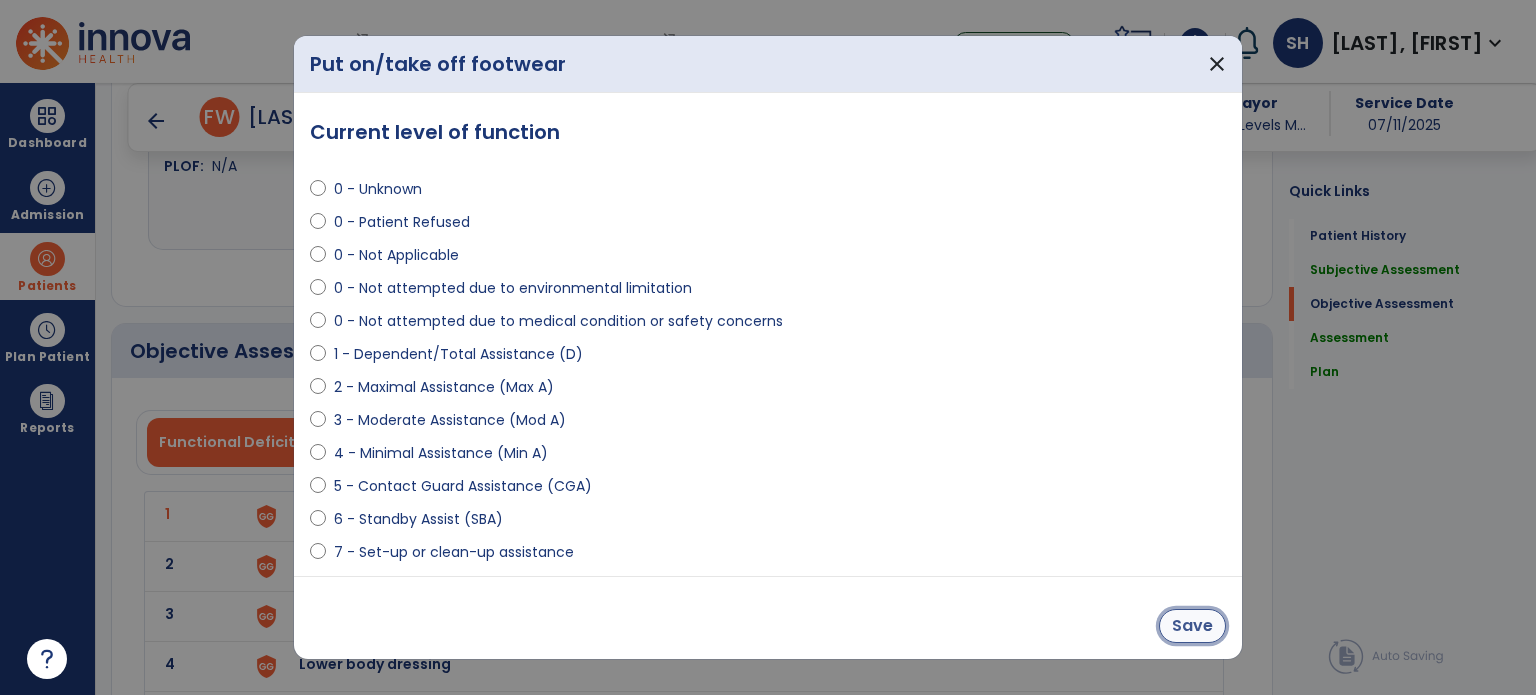 click on "Save" at bounding box center (1192, 626) 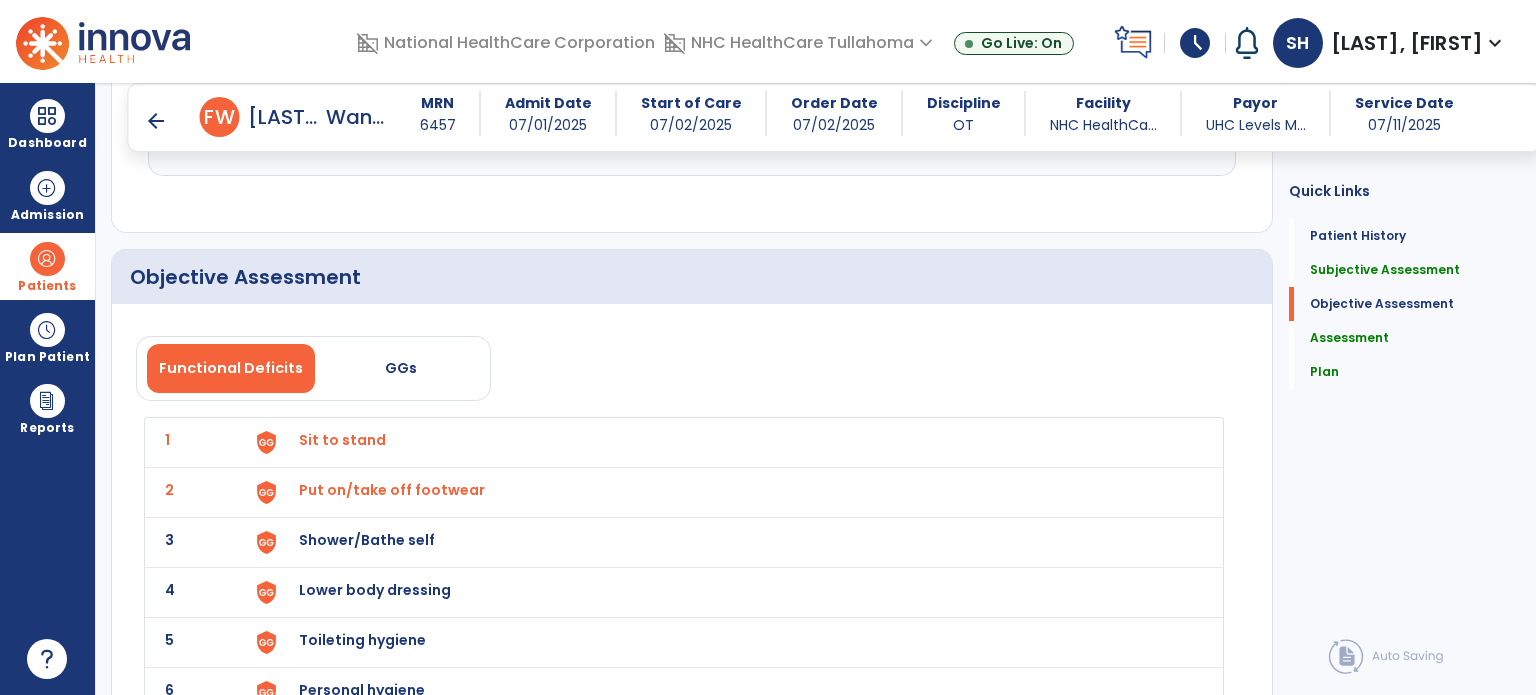 scroll, scrollTop: 2090, scrollLeft: 0, axis: vertical 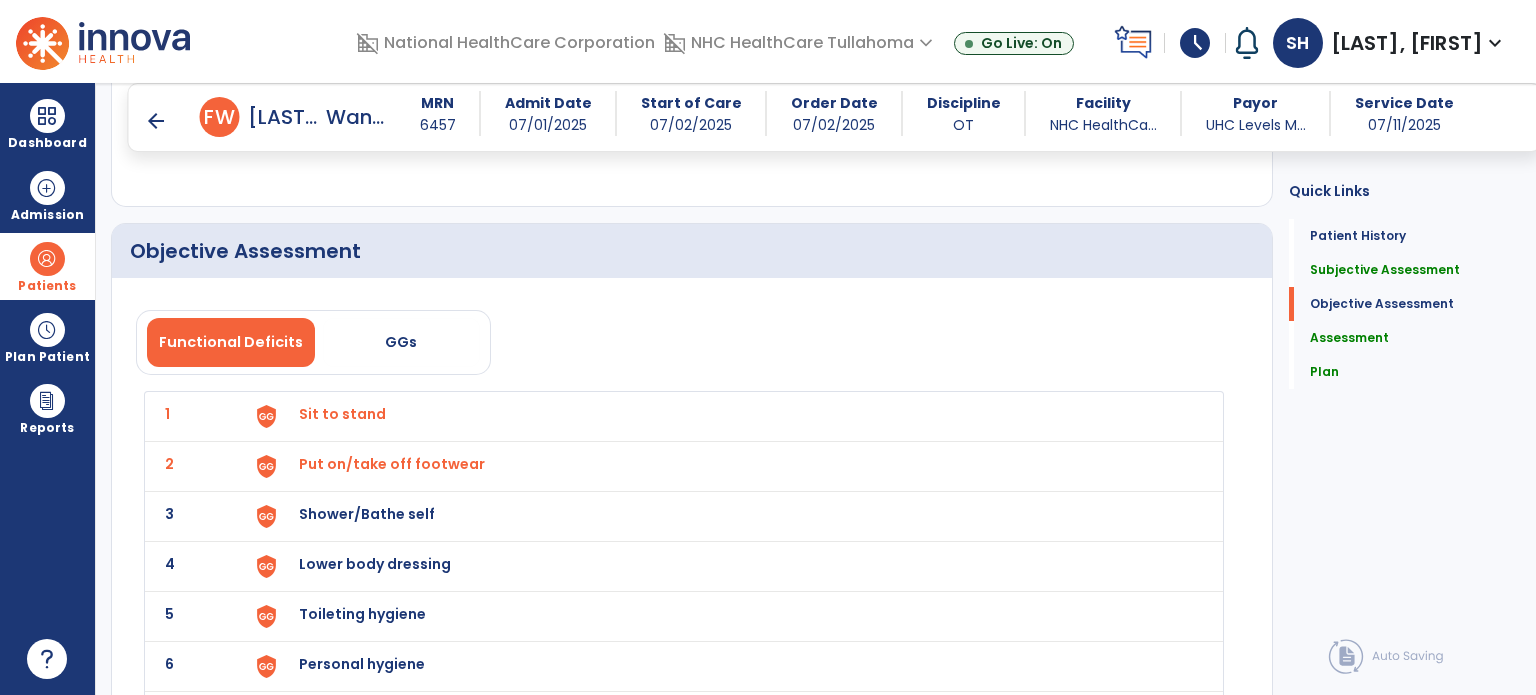 click on "Shower/Bathe self" at bounding box center [342, 414] 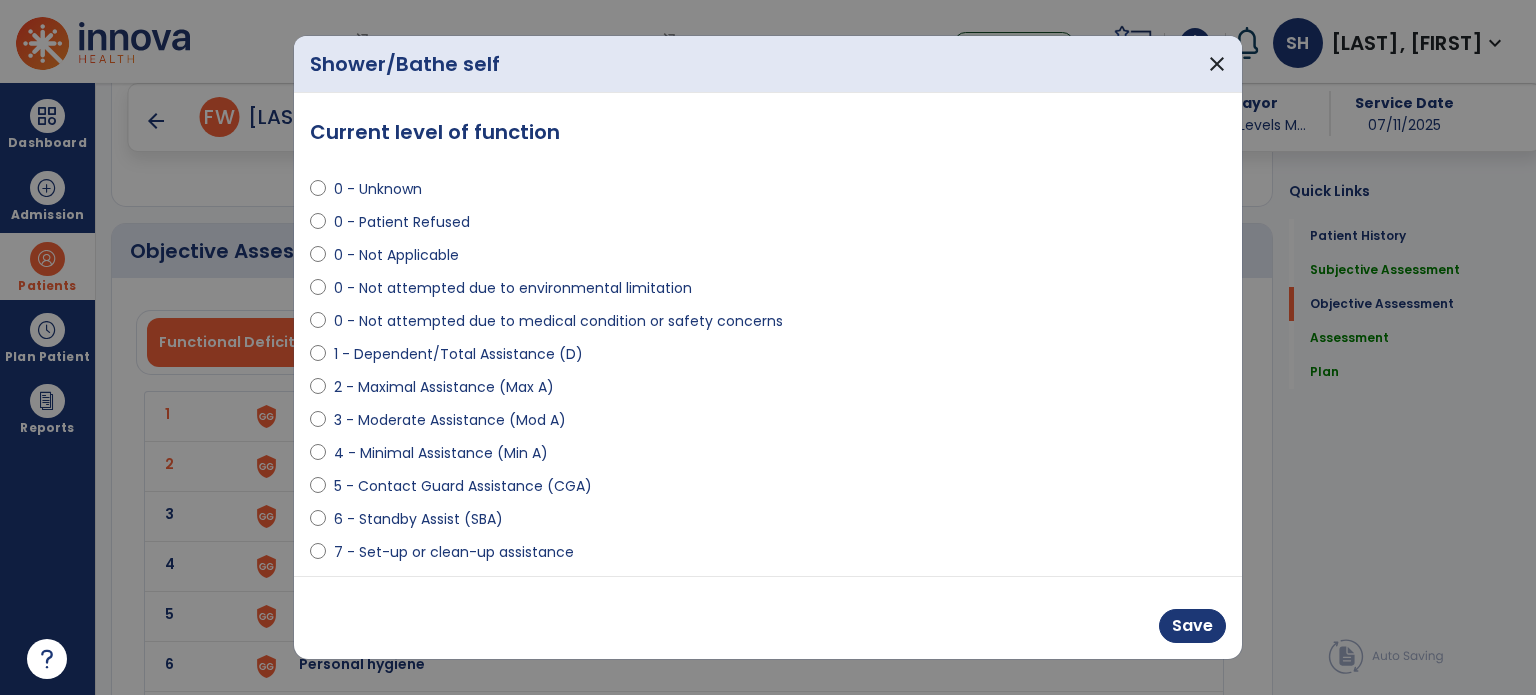 select on "**********" 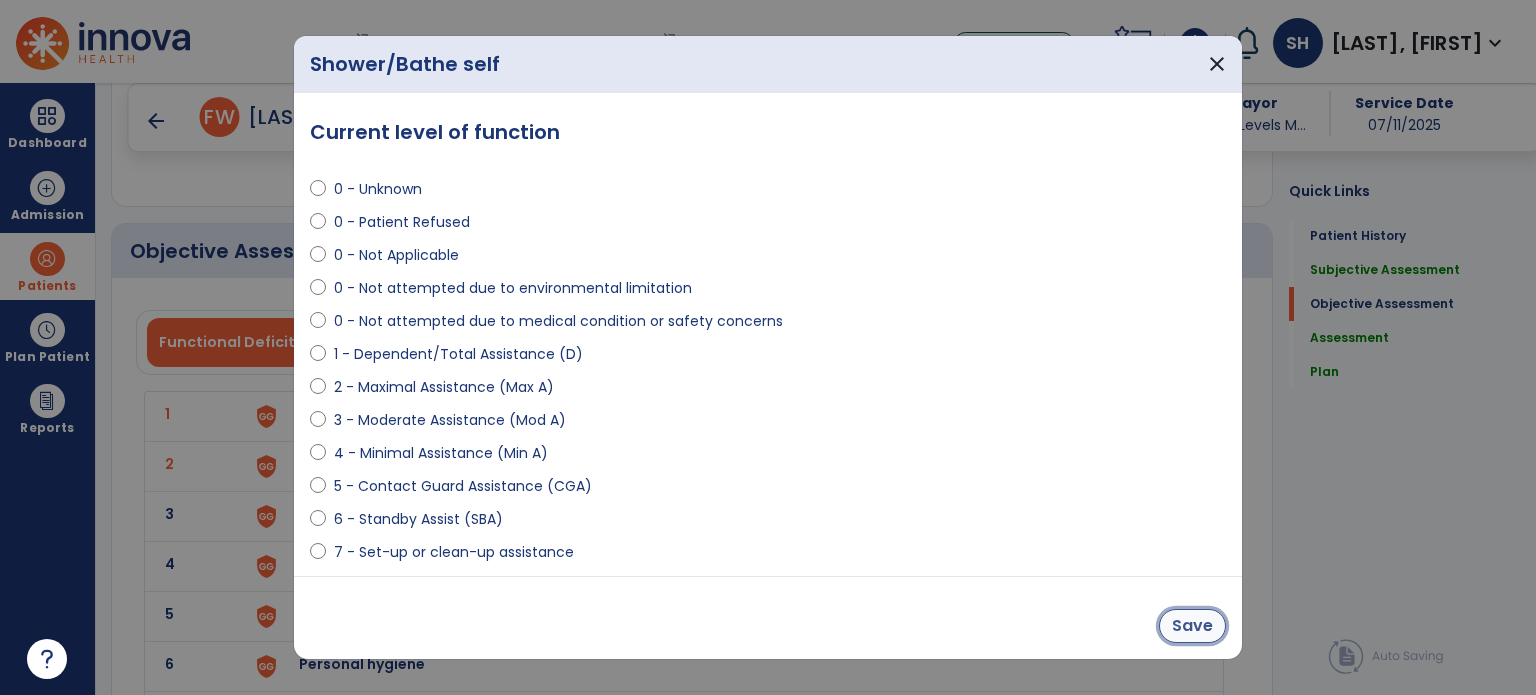click on "Save" at bounding box center [1192, 626] 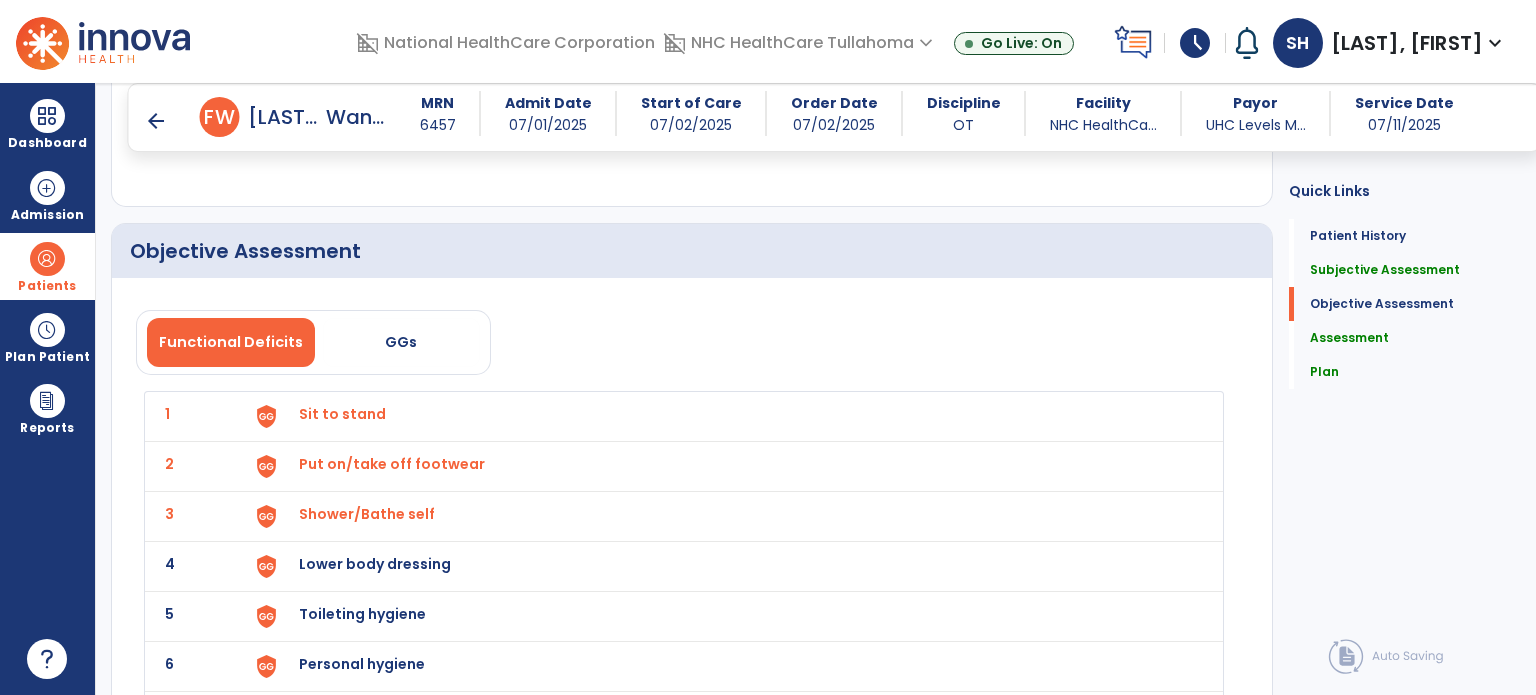 click on "Sit to stand" at bounding box center (728, 416) 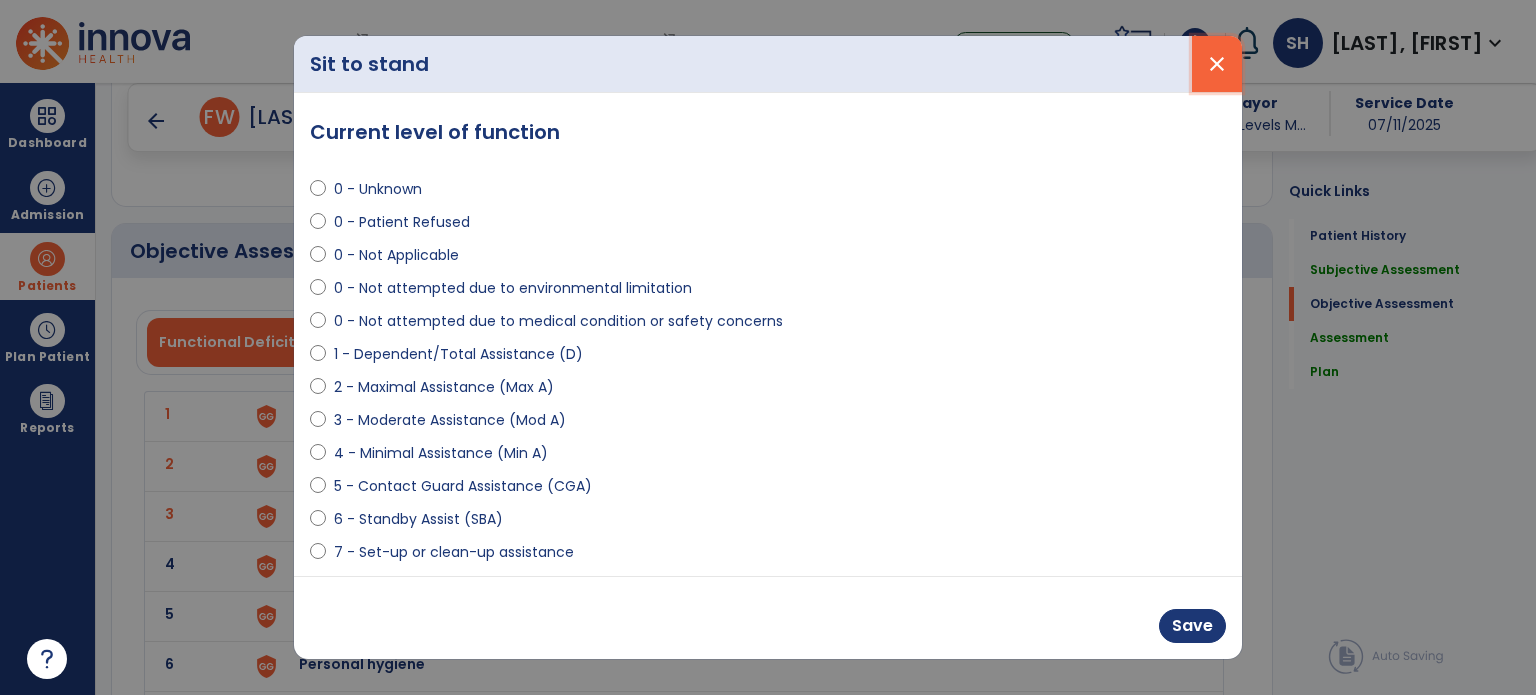 click on "close" at bounding box center [1217, 64] 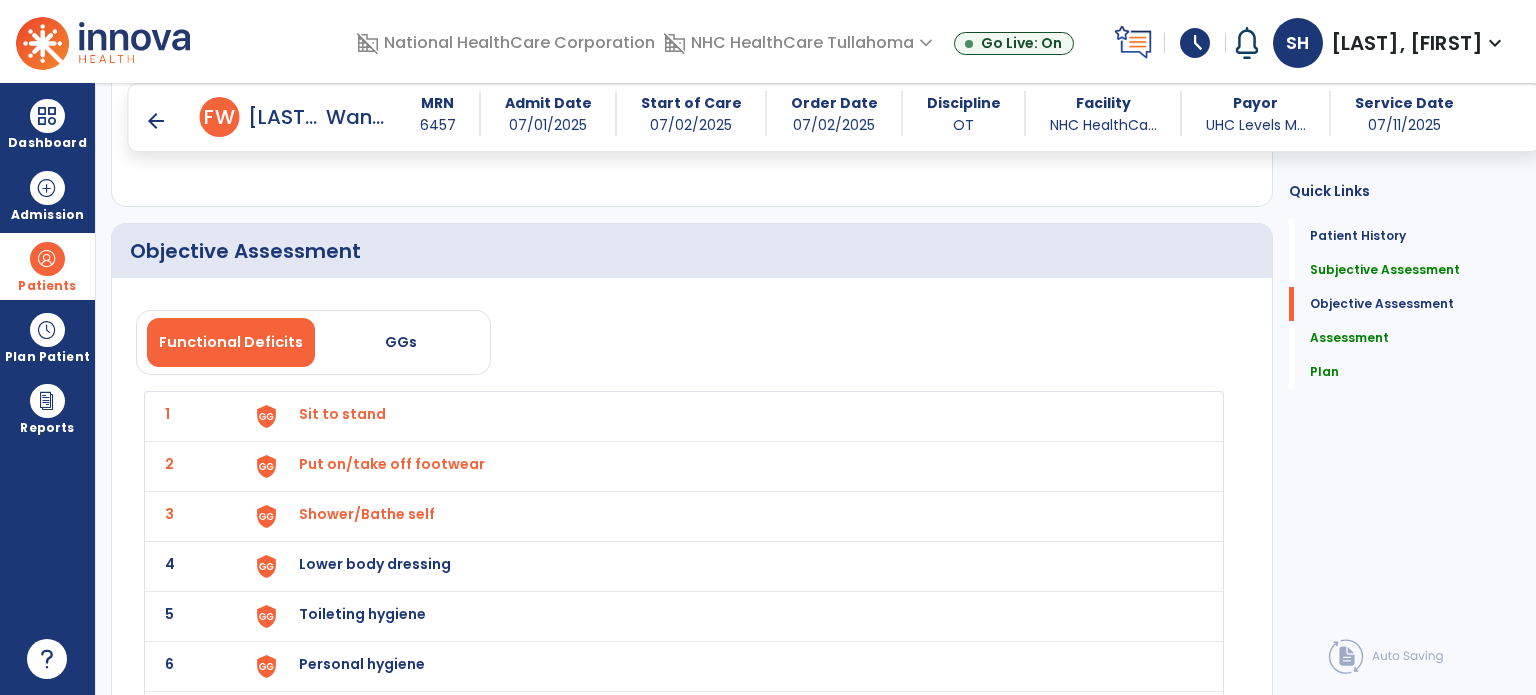 click on "Put on/take off footwear" at bounding box center (342, 414) 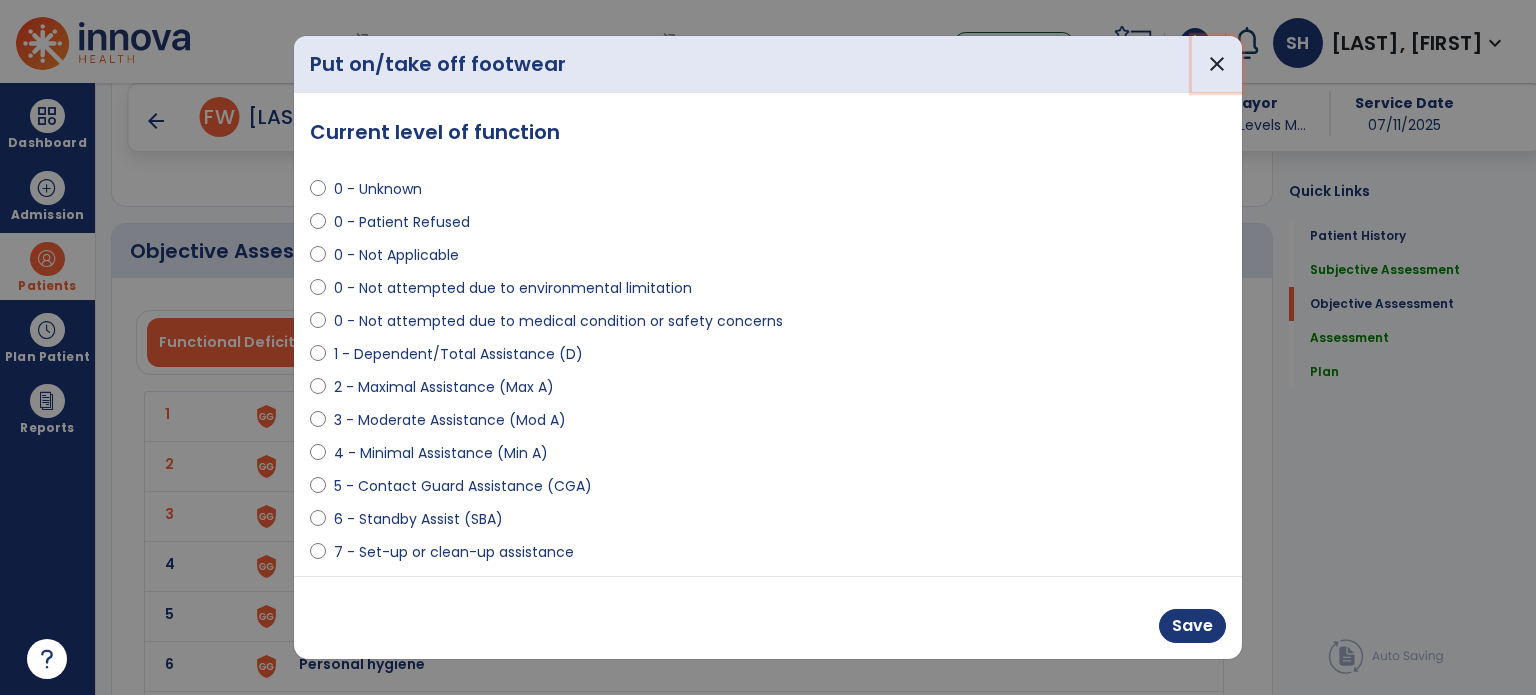 drag, startPoint x: 1225, startPoint y: 60, endPoint x: 1179, endPoint y: 73, distance: 47.801674 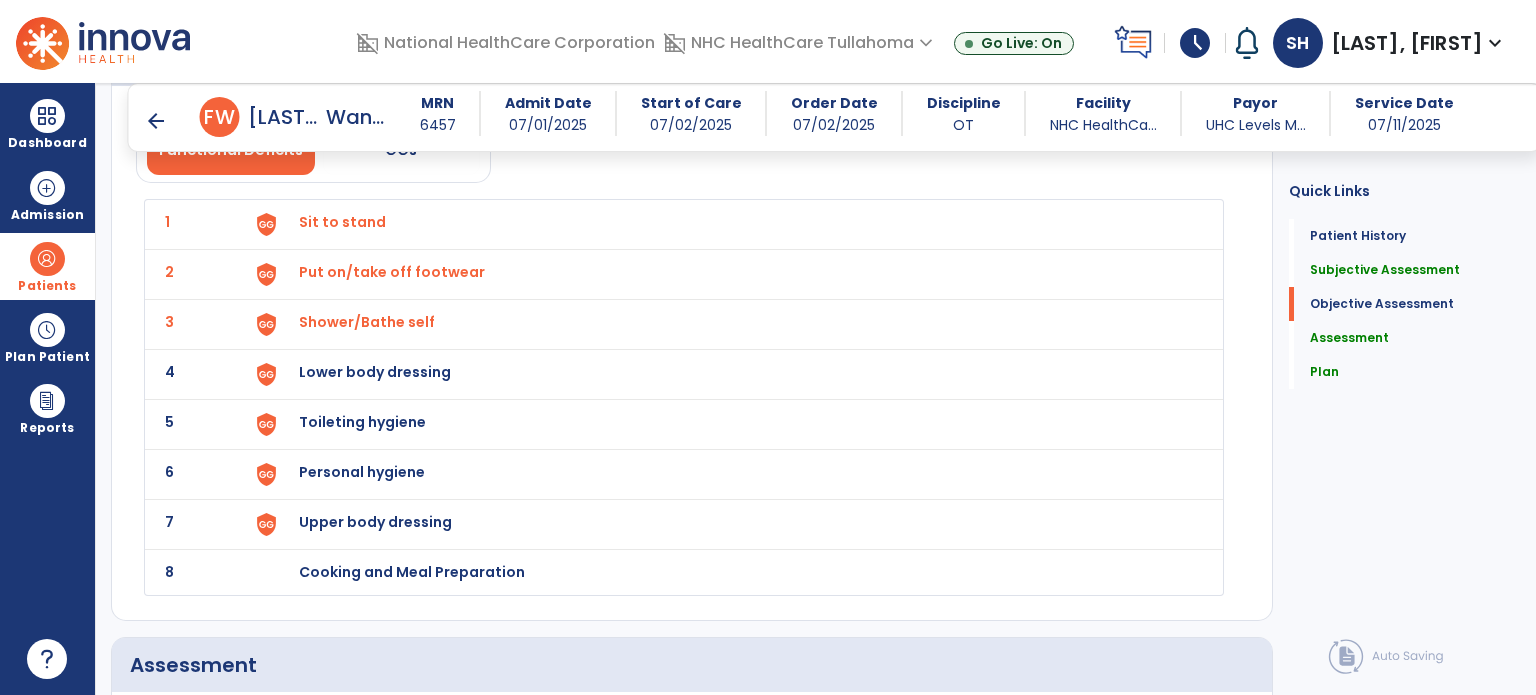 scroll, scrollTop: 2290, scrollLeft: 0, axis: vertical 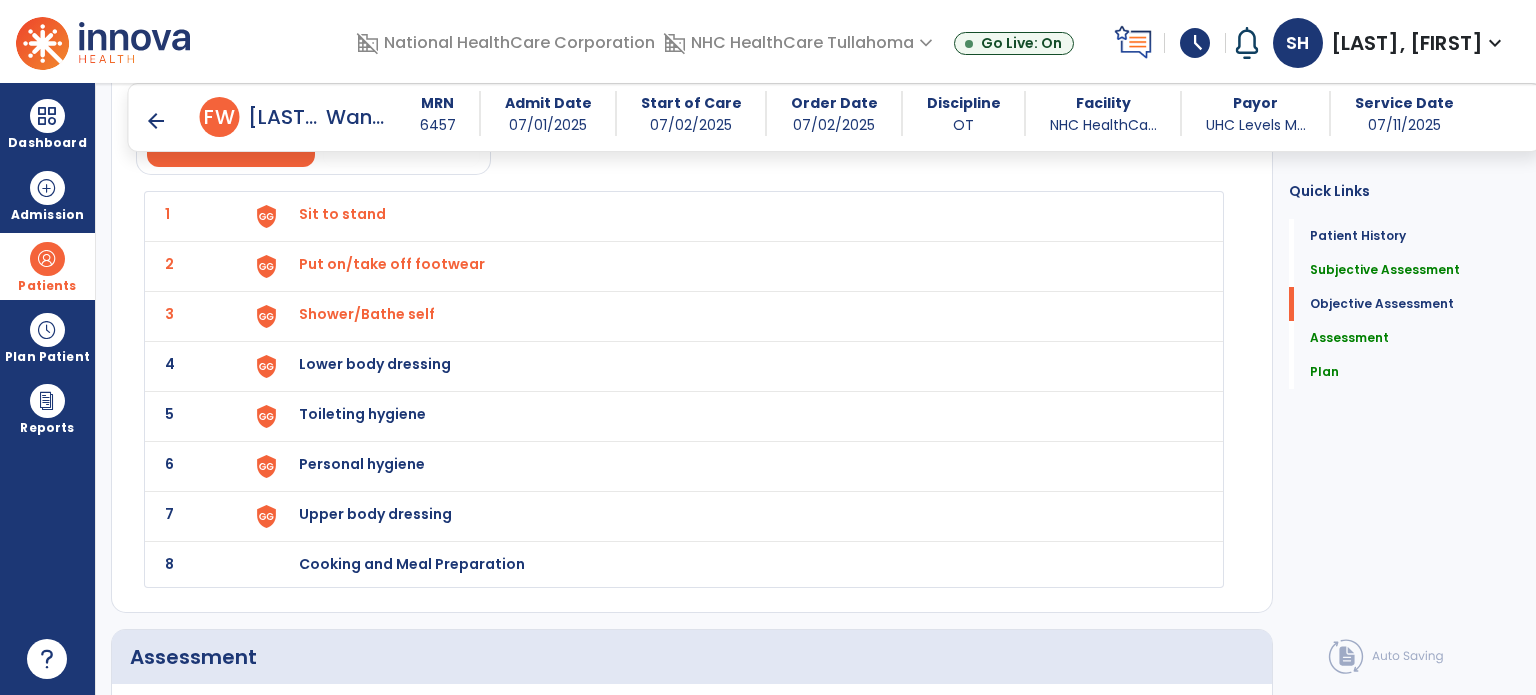 click on "4 Lower body dressing" 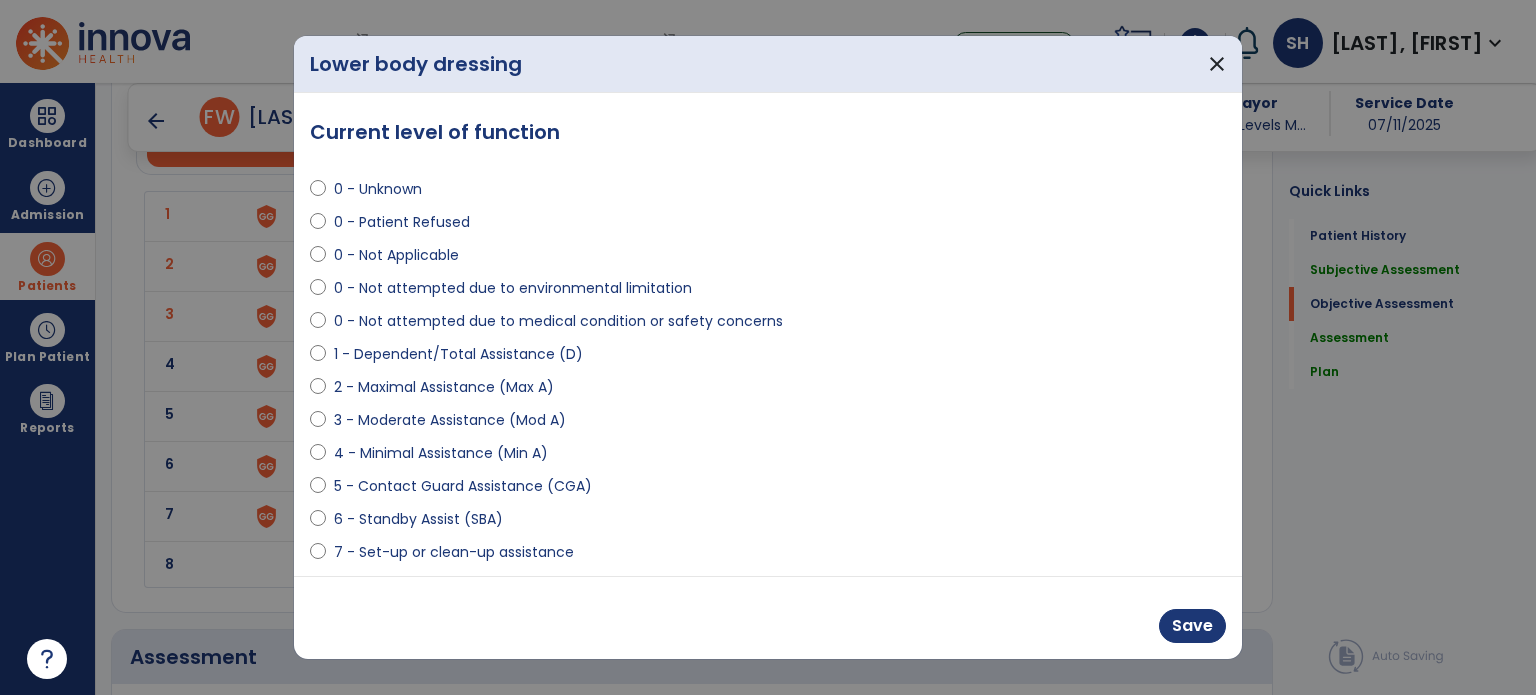select on "**********" 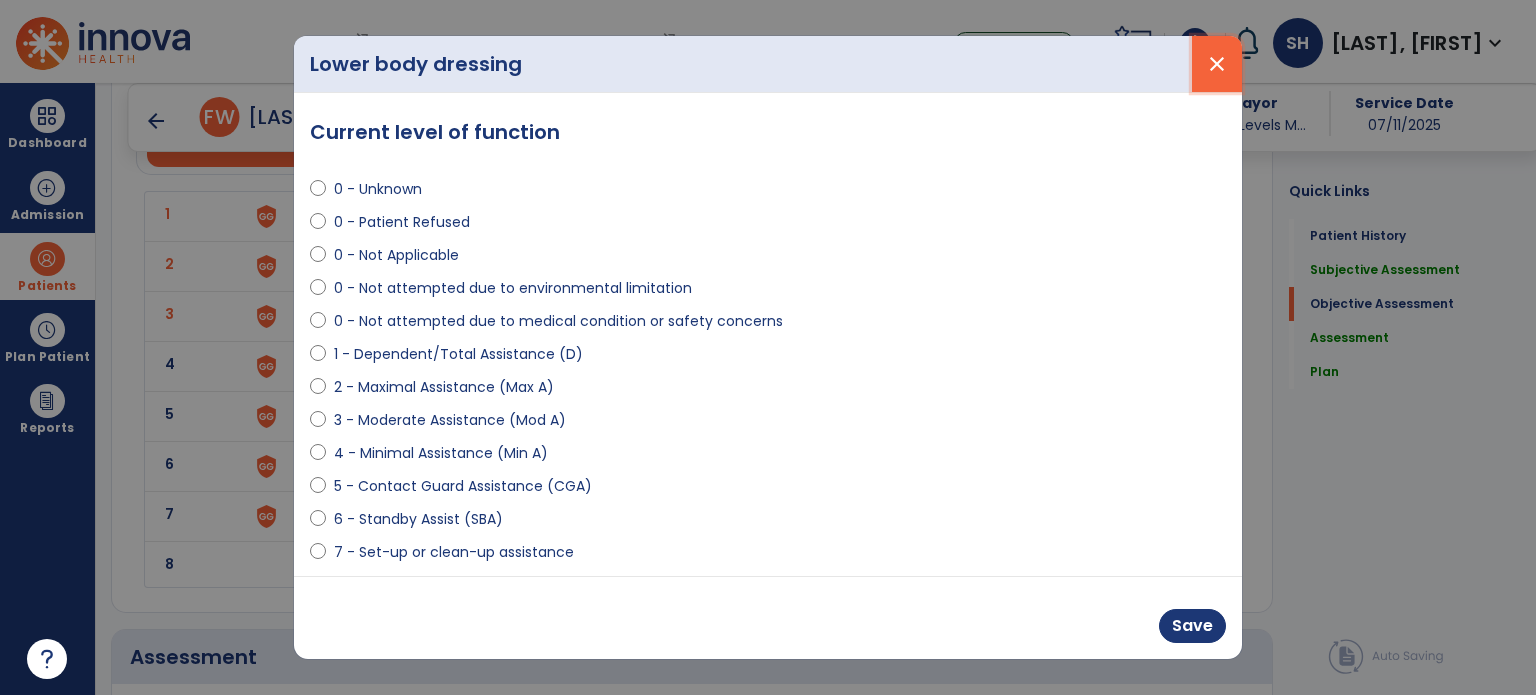click on "close" at bounding box center (1217, 64) 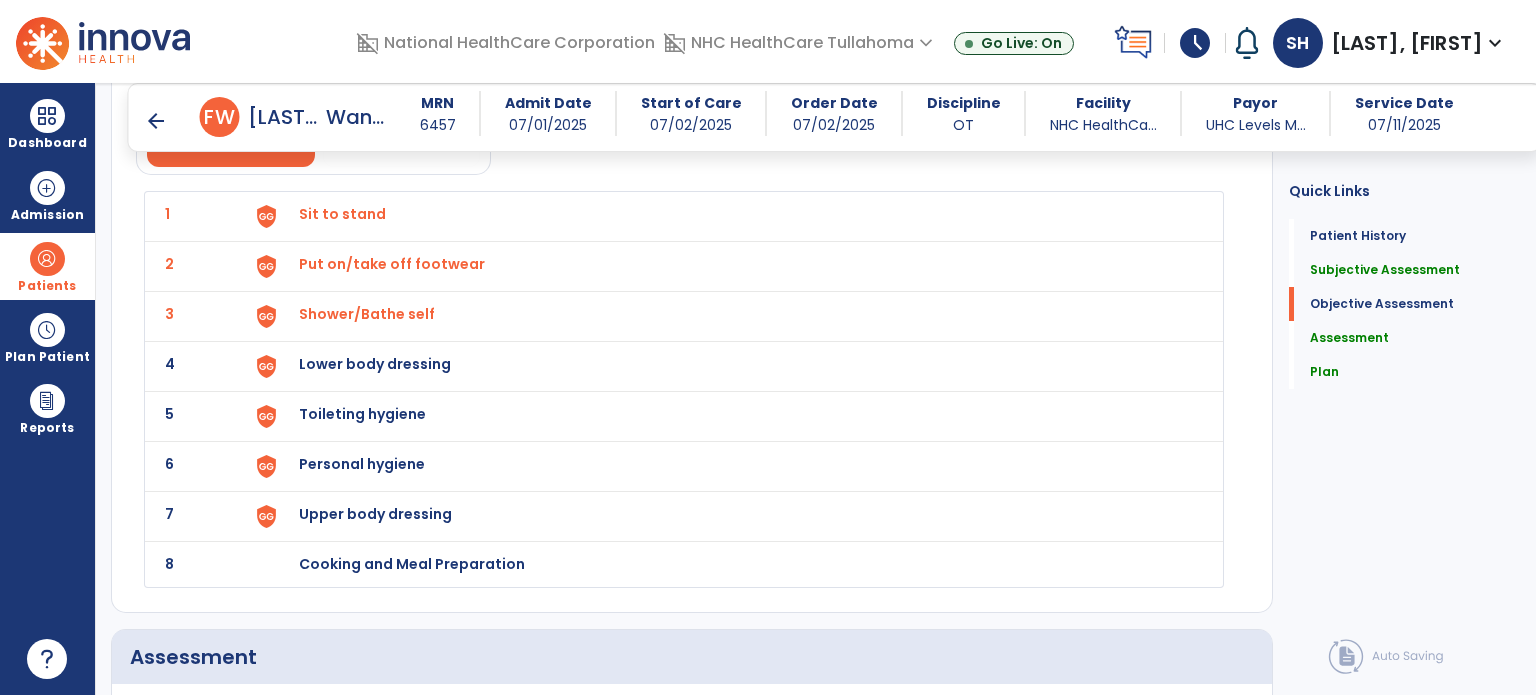 click on "4 Lower body dressing" 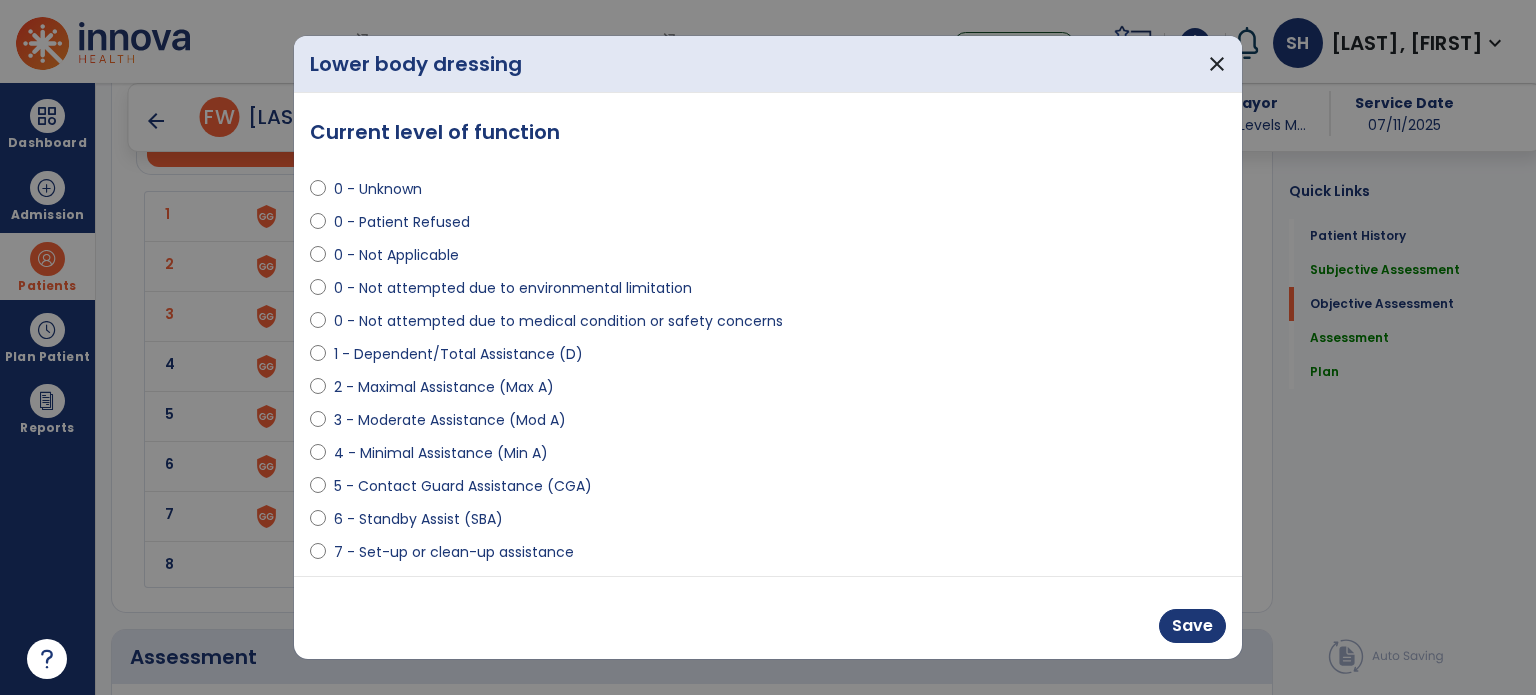 select on "**********" 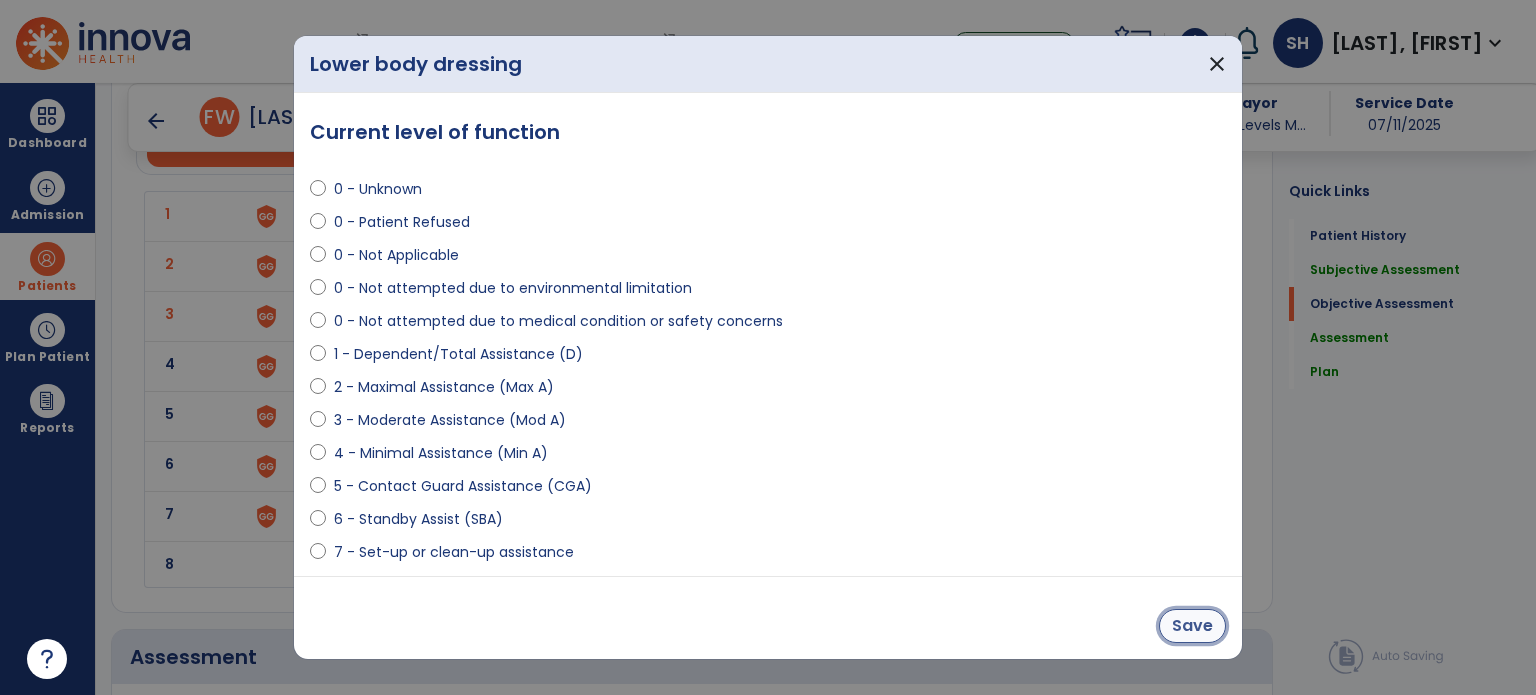 click on "Save" at bounding box center (1192, 626) 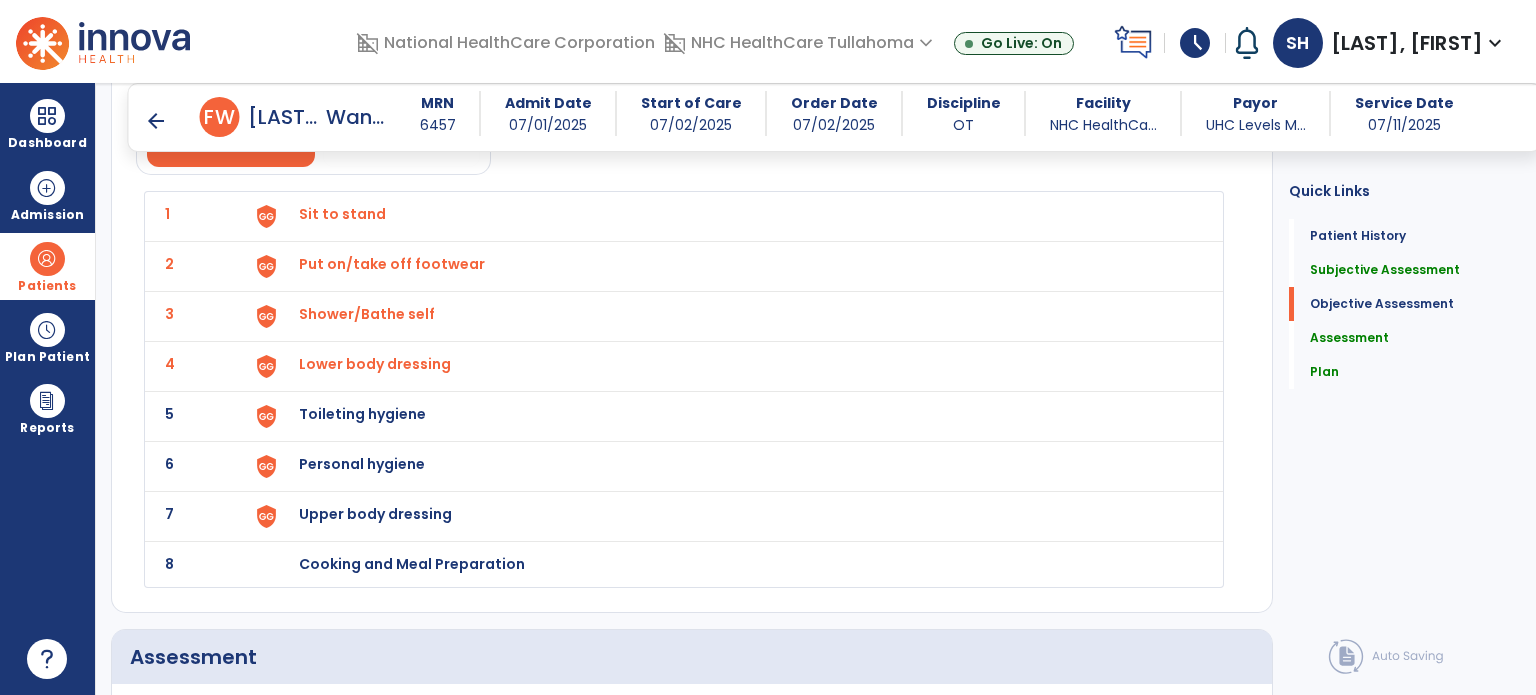 click on "Toileting hygiene" at bounding box center [342, 214] 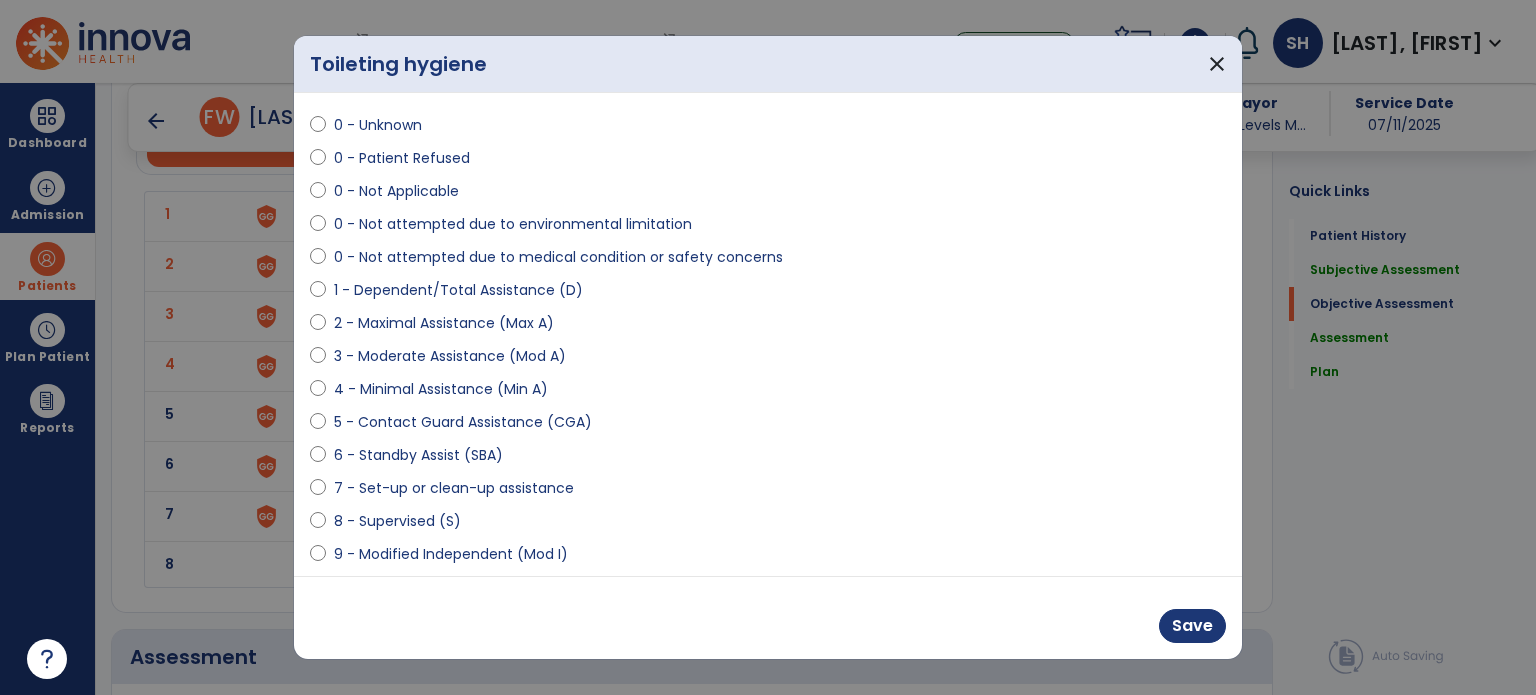 scroll, scrollTop: 100, scrollLeft: 0, axis: vertical 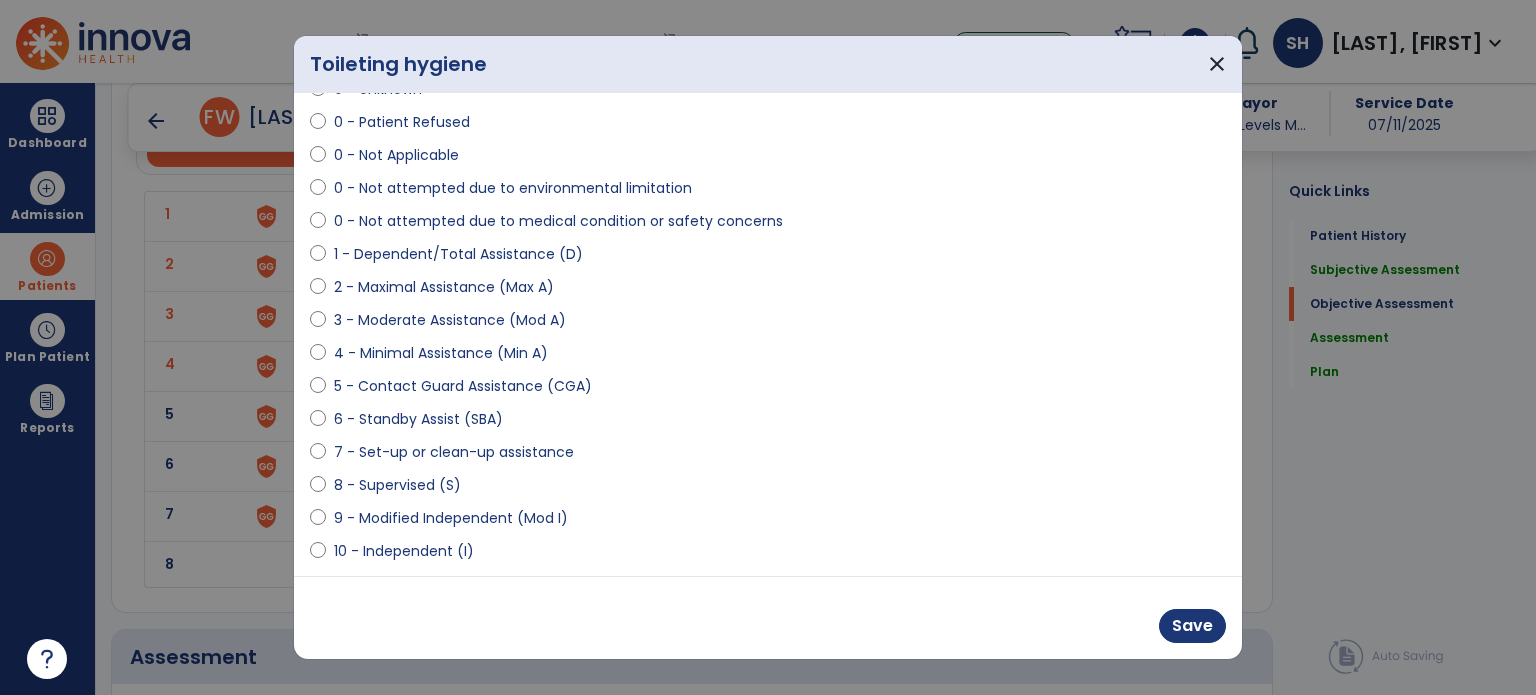 select on "**********" 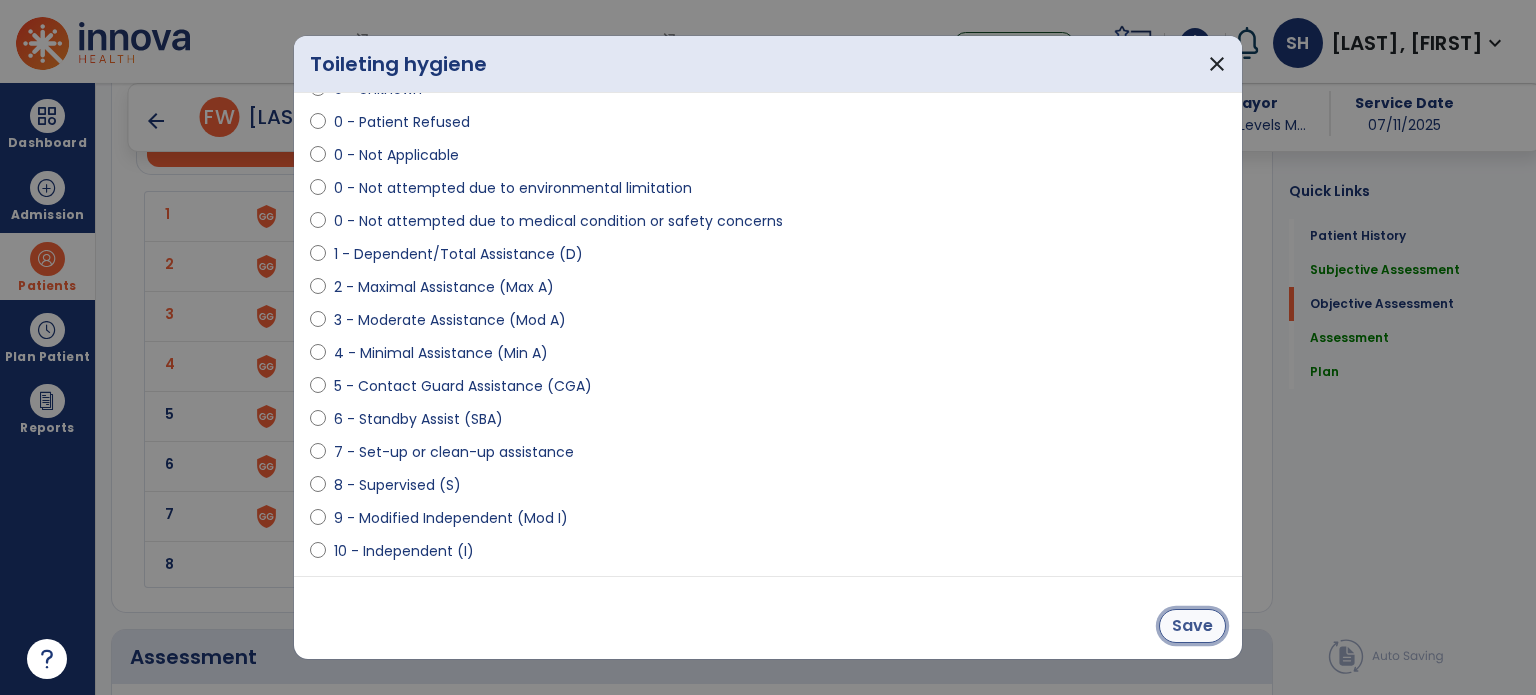 click on "Save" at bounding box center [1192, 626] 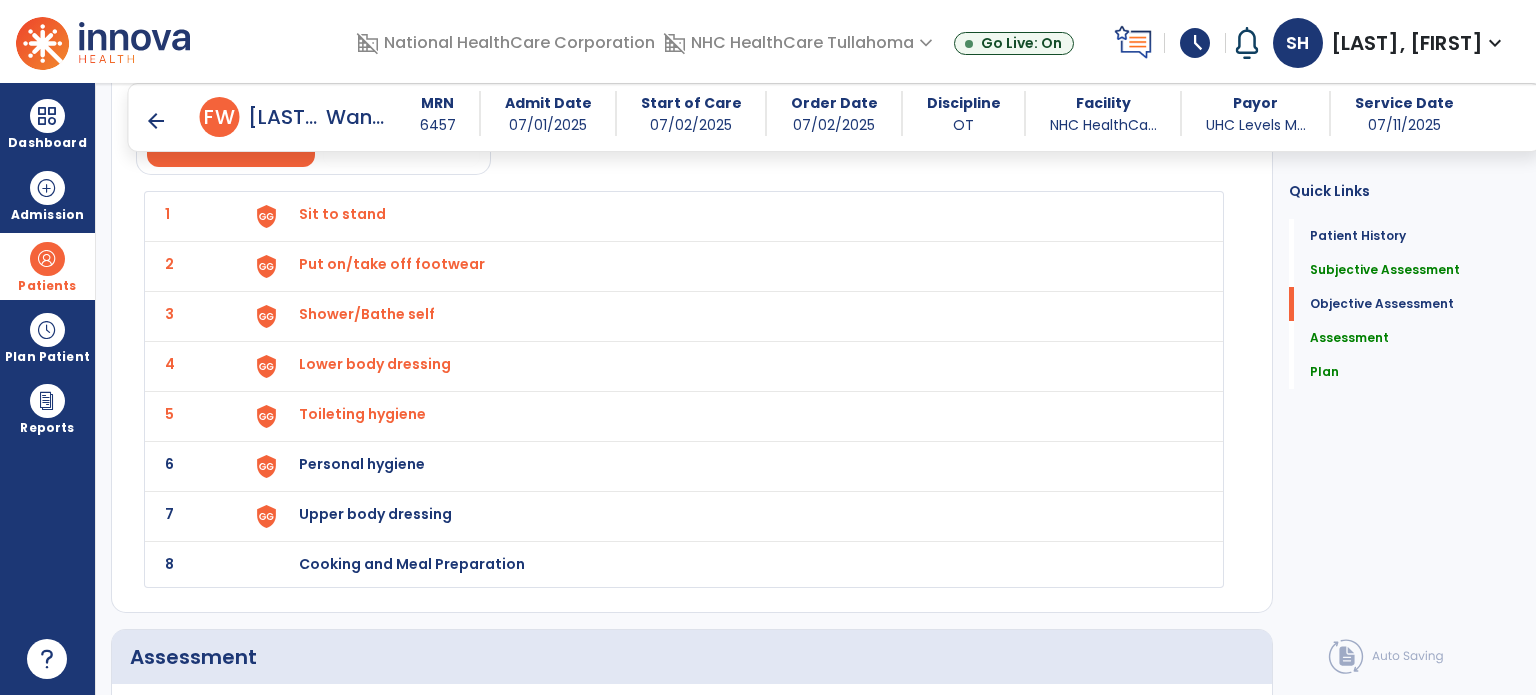 click on "Personal hygiene" at bounding box center [342, 214] 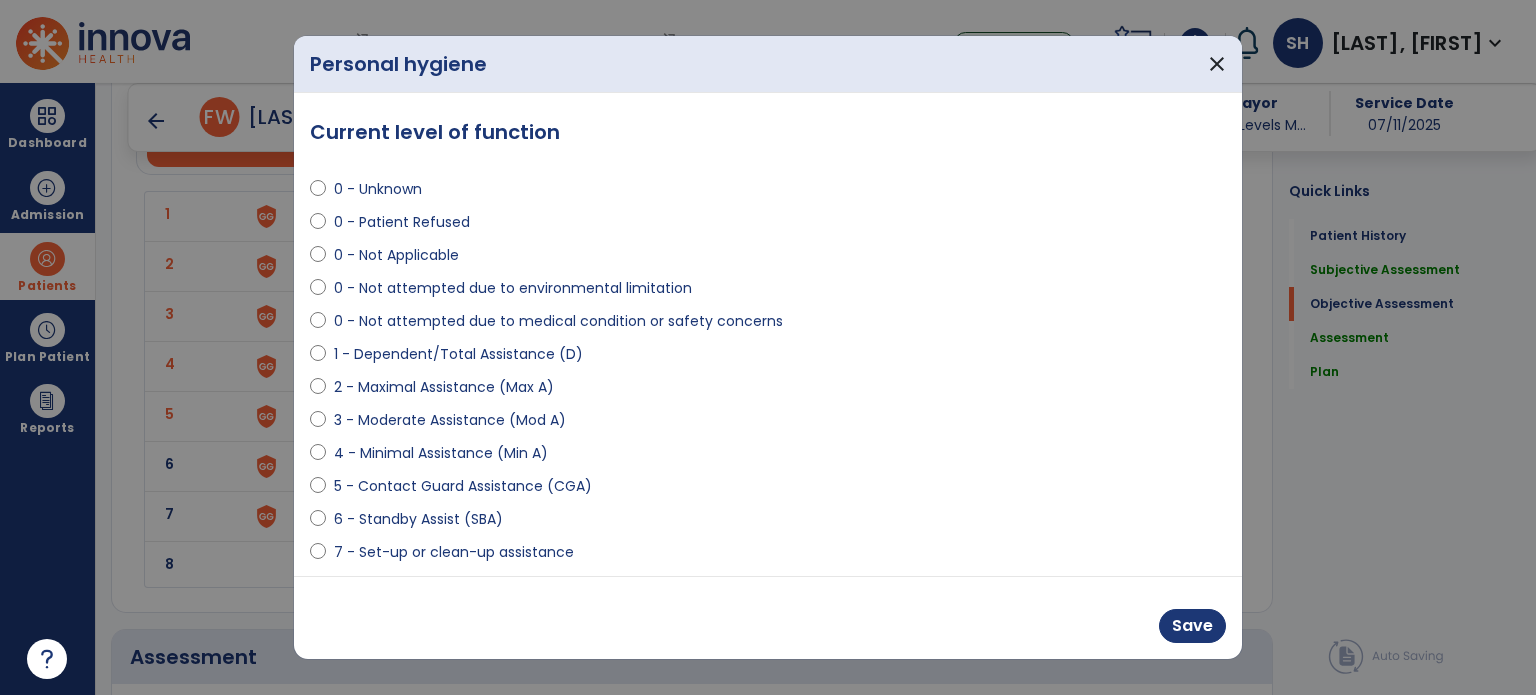 select on "**********" 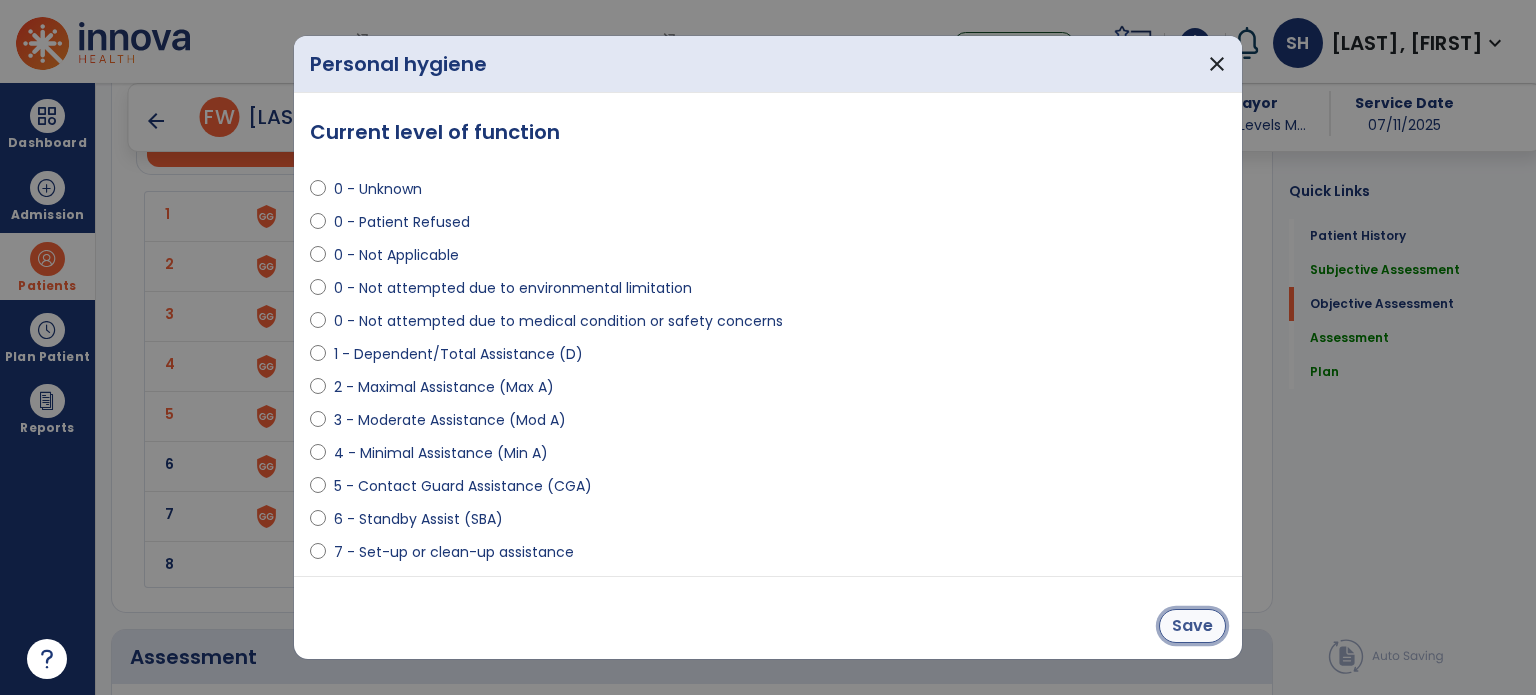 click on "Save" at bounding box center [1192, 626] 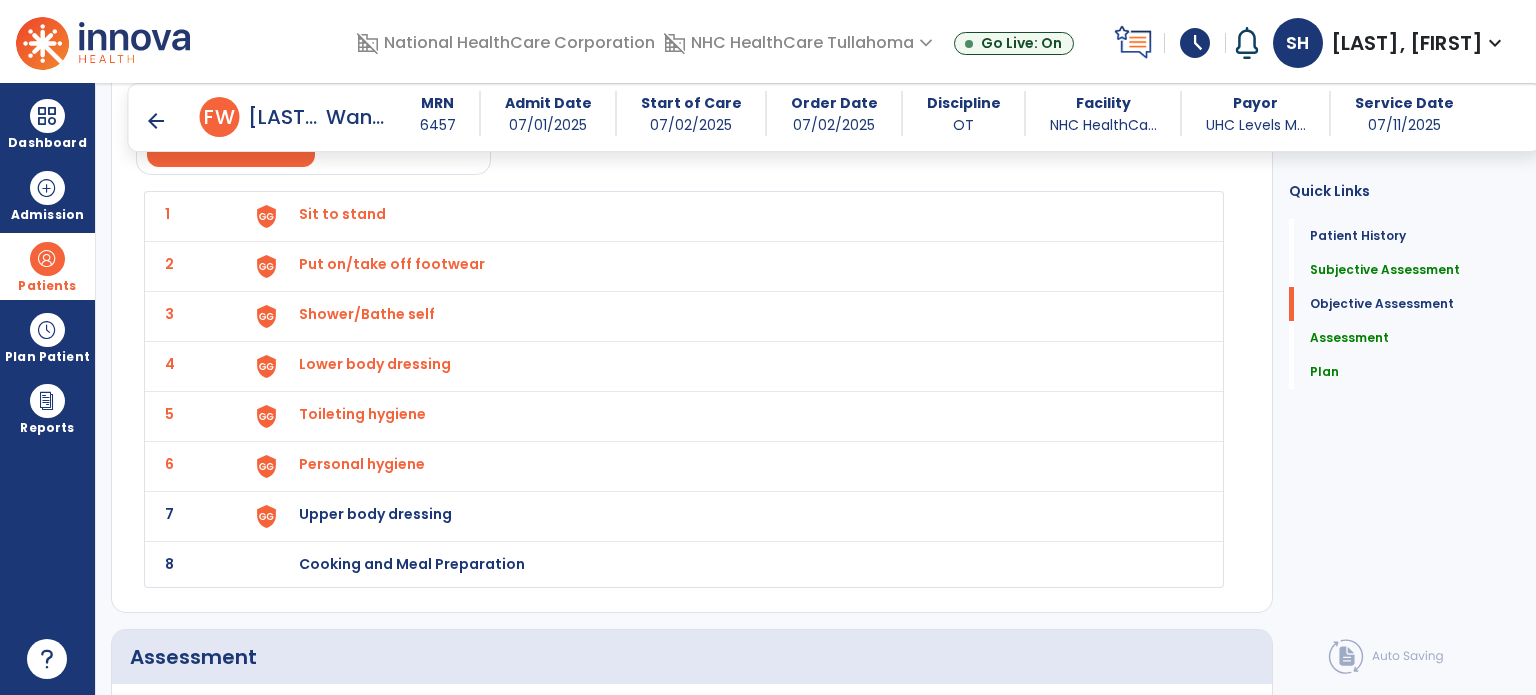 click on "Upper body dressing" at bounding box center (342, 214) 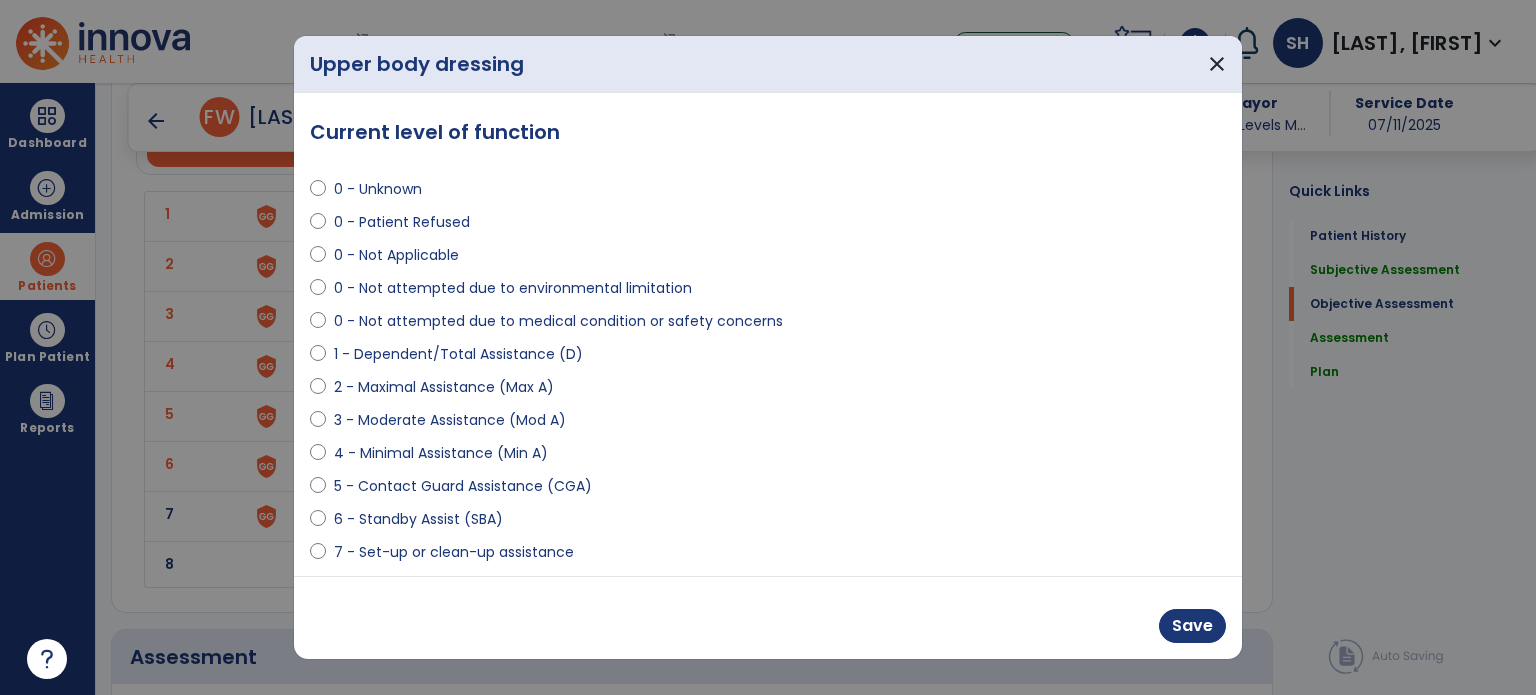 select on "**********" 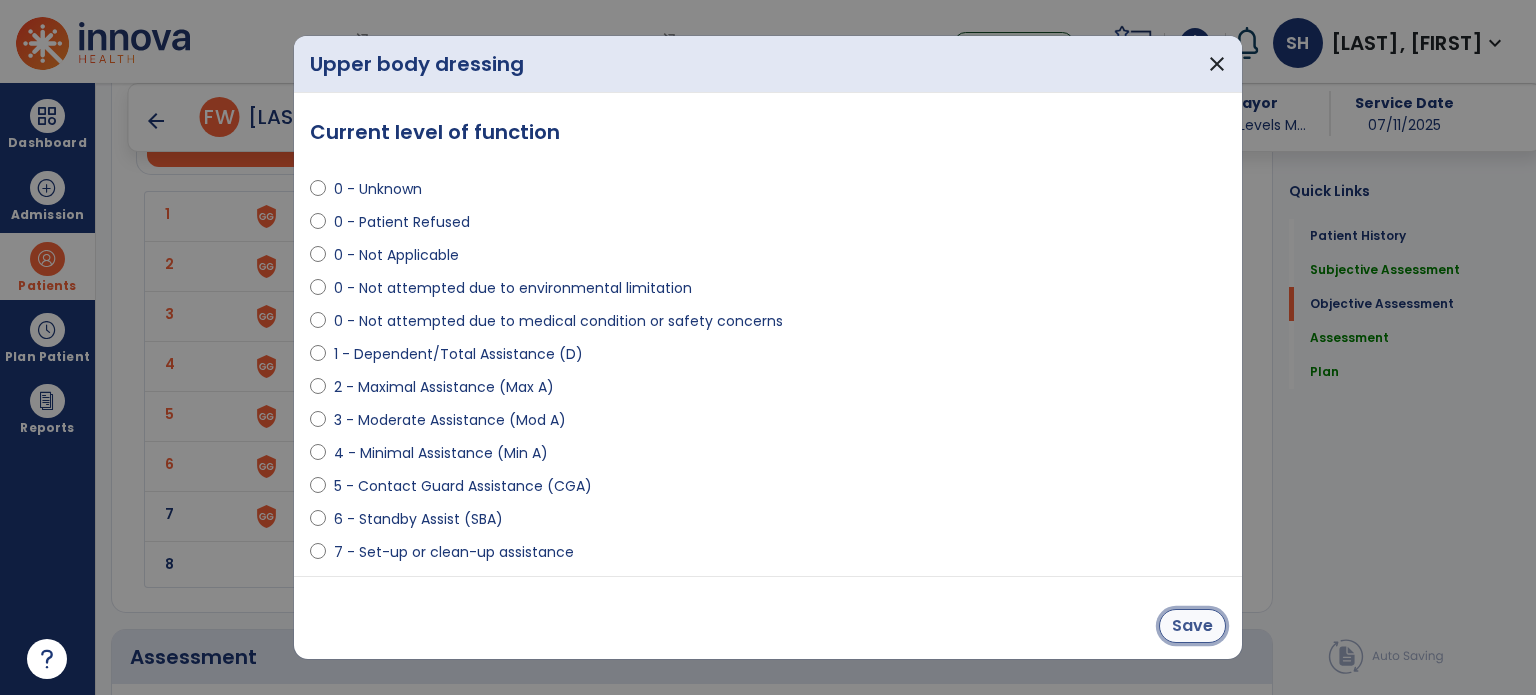 click on "Save" at bounding box center (1192, 626) 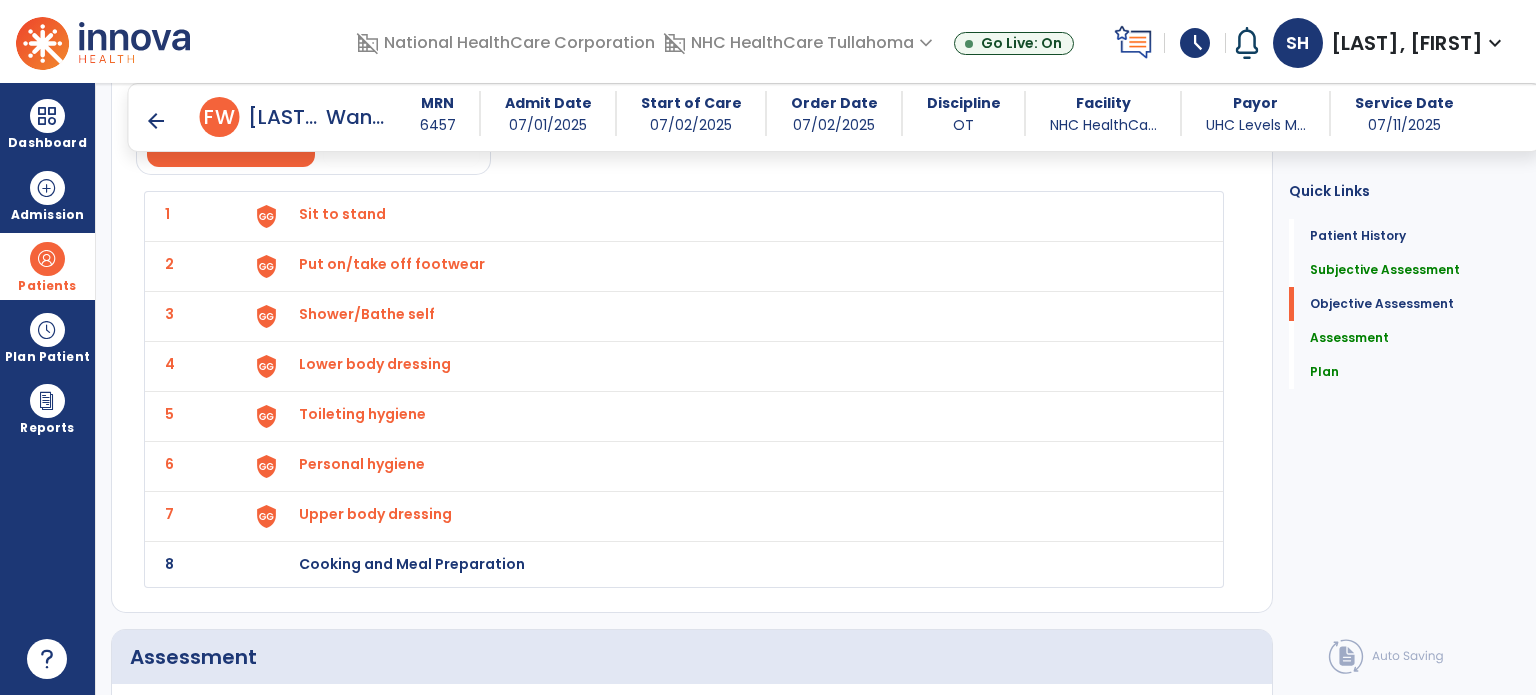 click on "Cooking and Meal Preparation" at bounding box center (342, 214) 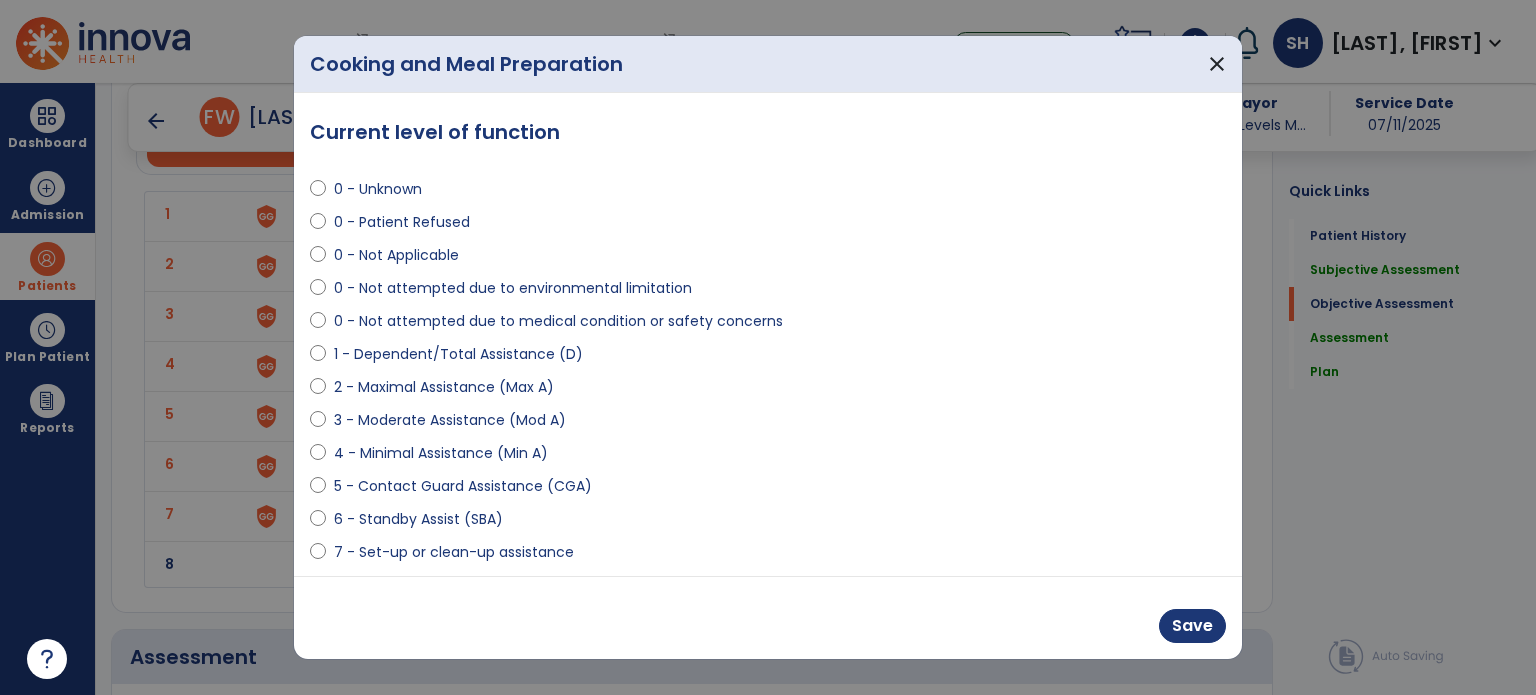 click on "0 - Not attempted due to medical condition or safety concerns" at bounding box center (768, 325) 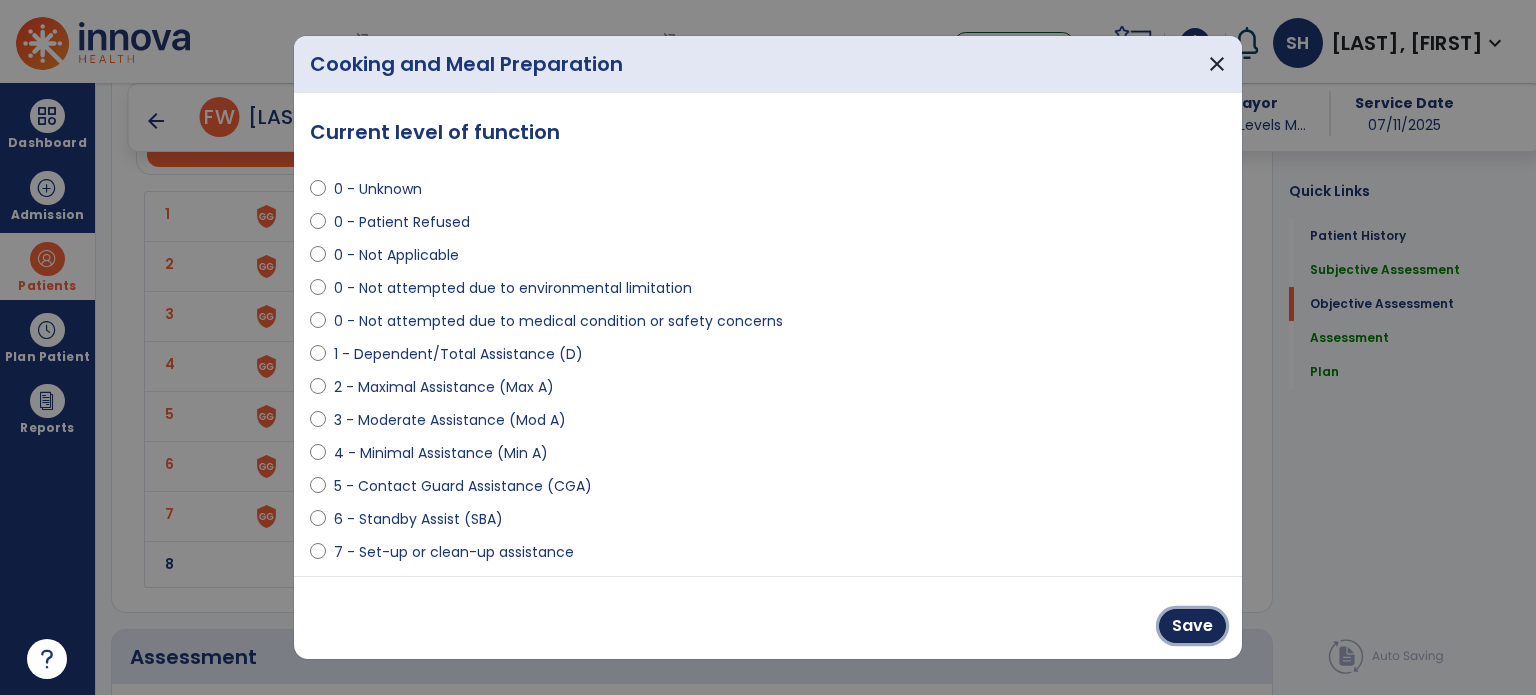 click on "Save" at bounding box center (1192, 626) 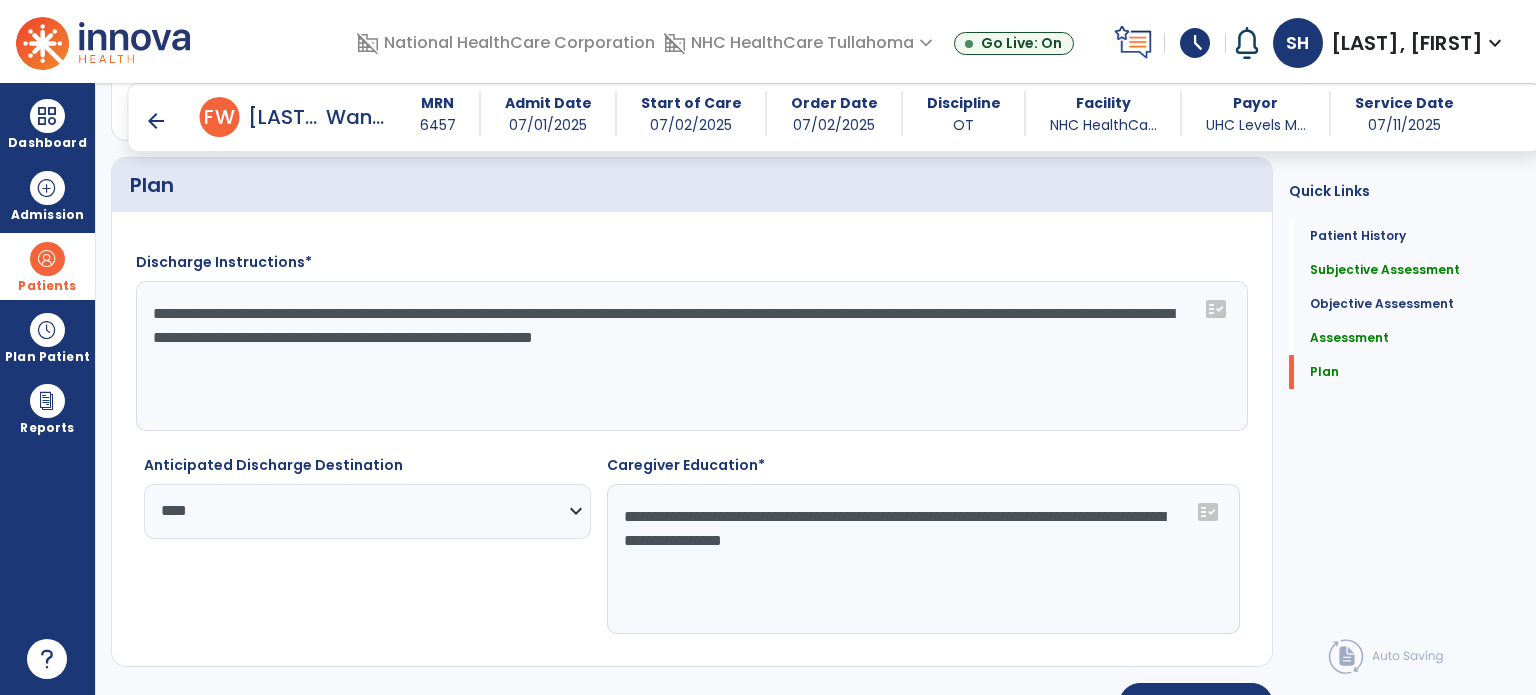 scroll, scrollTop: 3292, scrollLeft: 0, axis: vertical 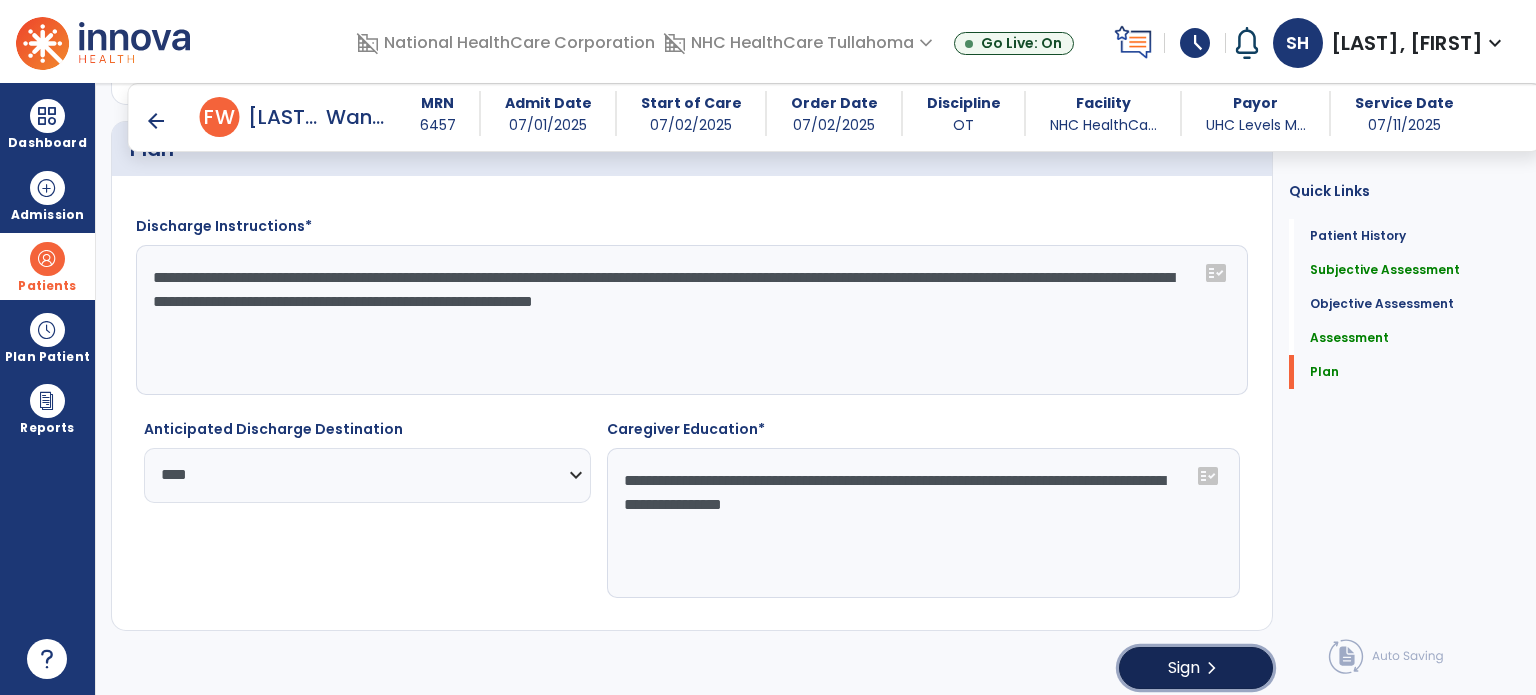 click on "Sign" 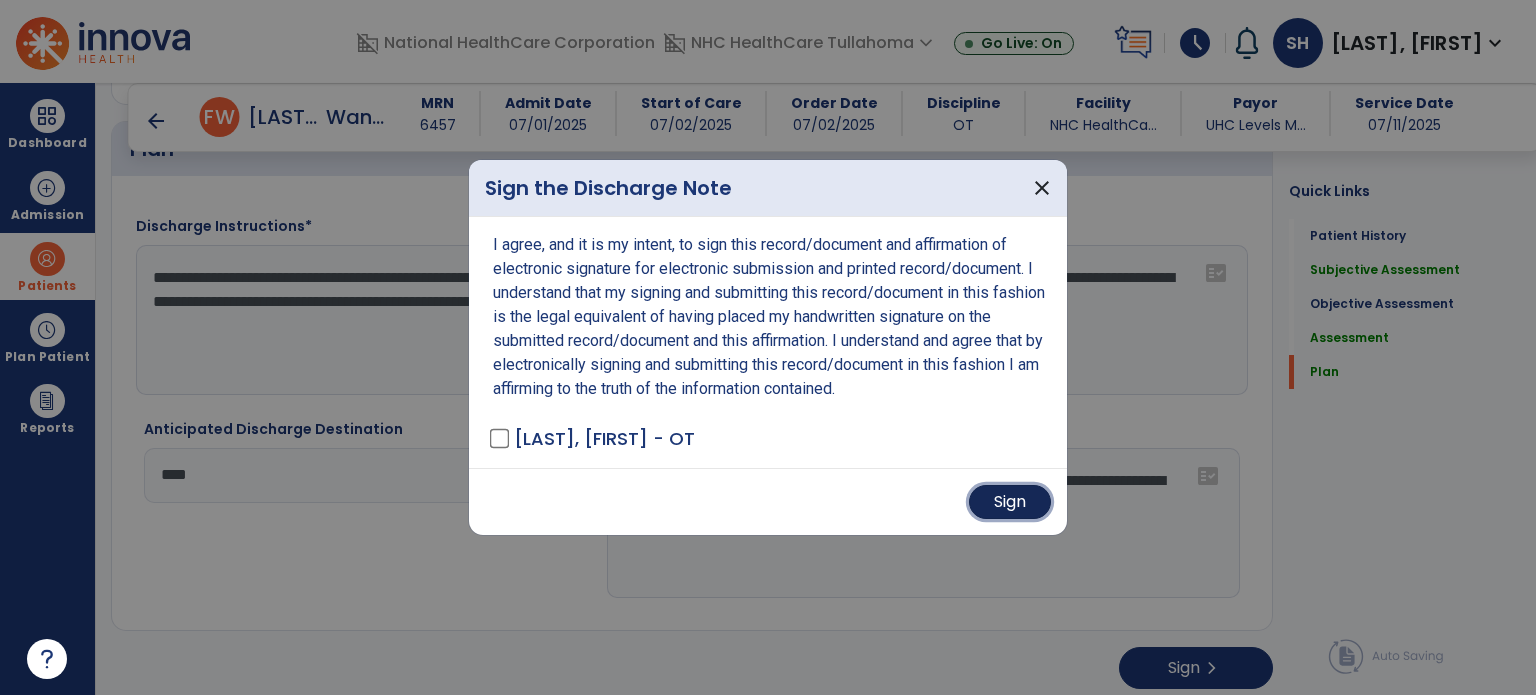 click on "Sign" at bounding box center [1010, 502] 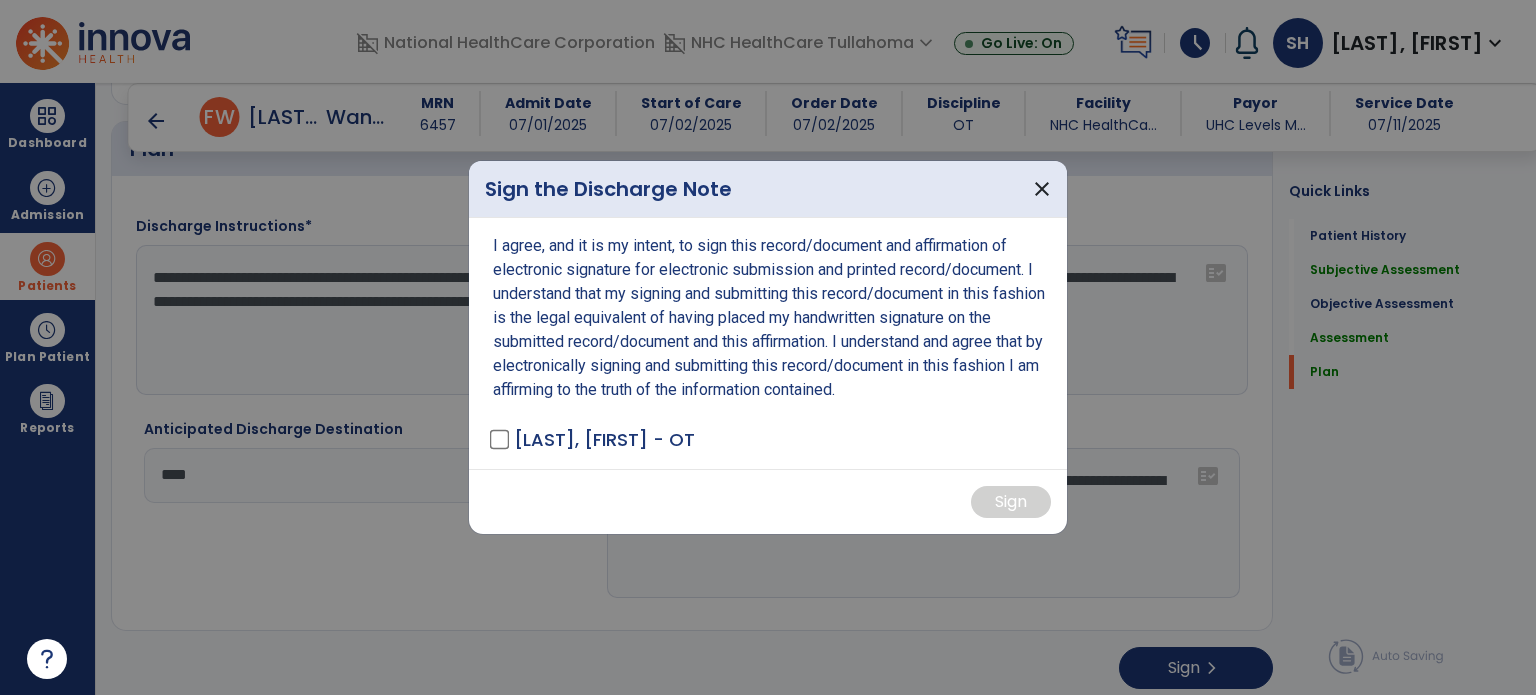 scroll, scrollTop: 0, scrollLeft: 0, axis: both 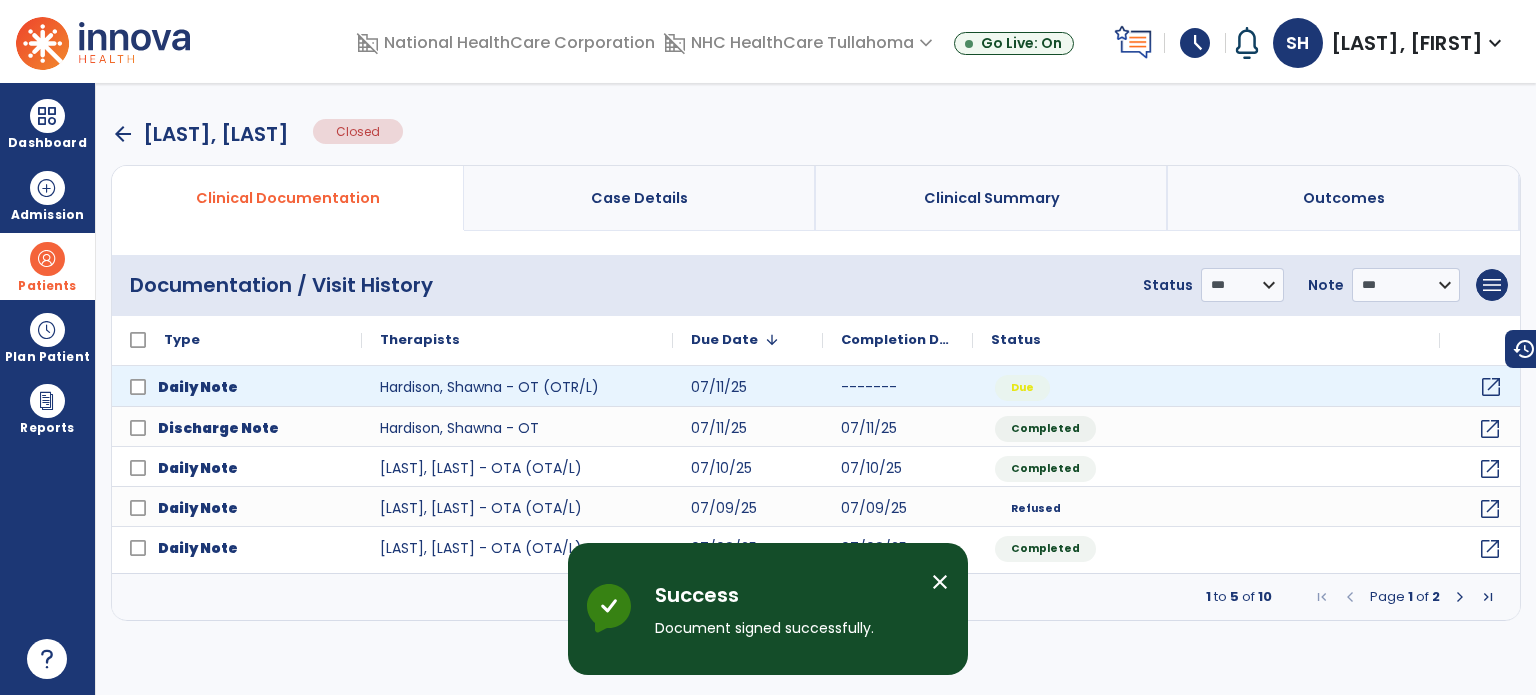 click on "open_in_new" 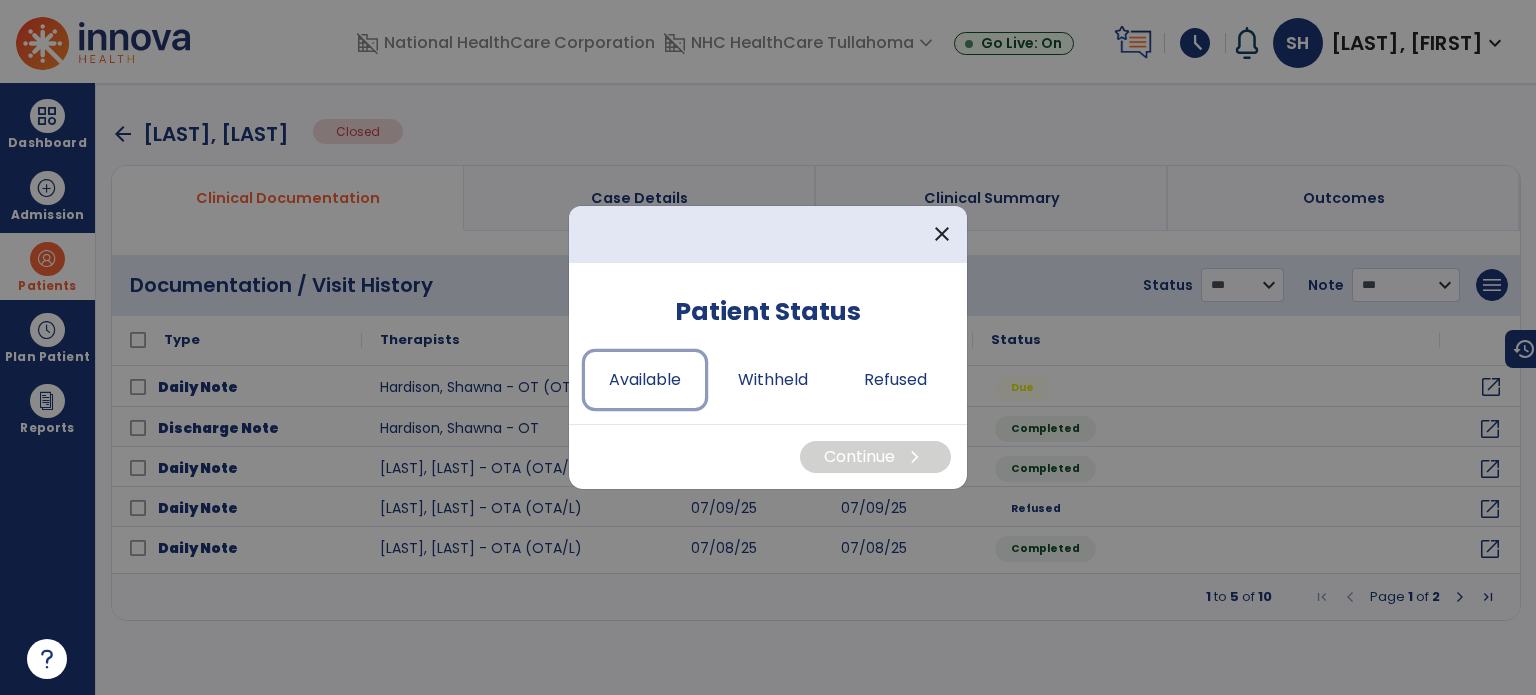 drag, startPoint x: 648, startPoint y: 383, endPoint x: 776, endPoint y: 420, distance: 133.24039 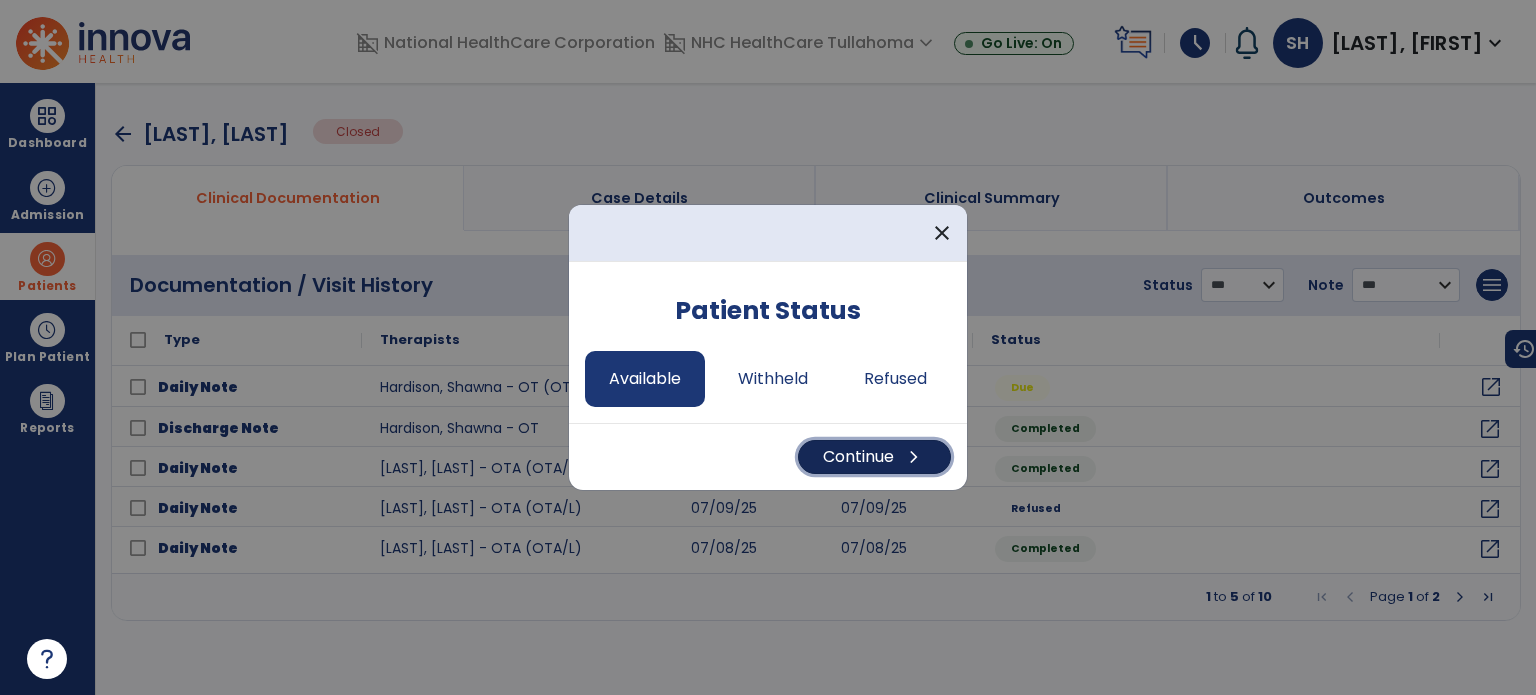 click on "Continue   chevron_right" at bounding box center (874, 457) 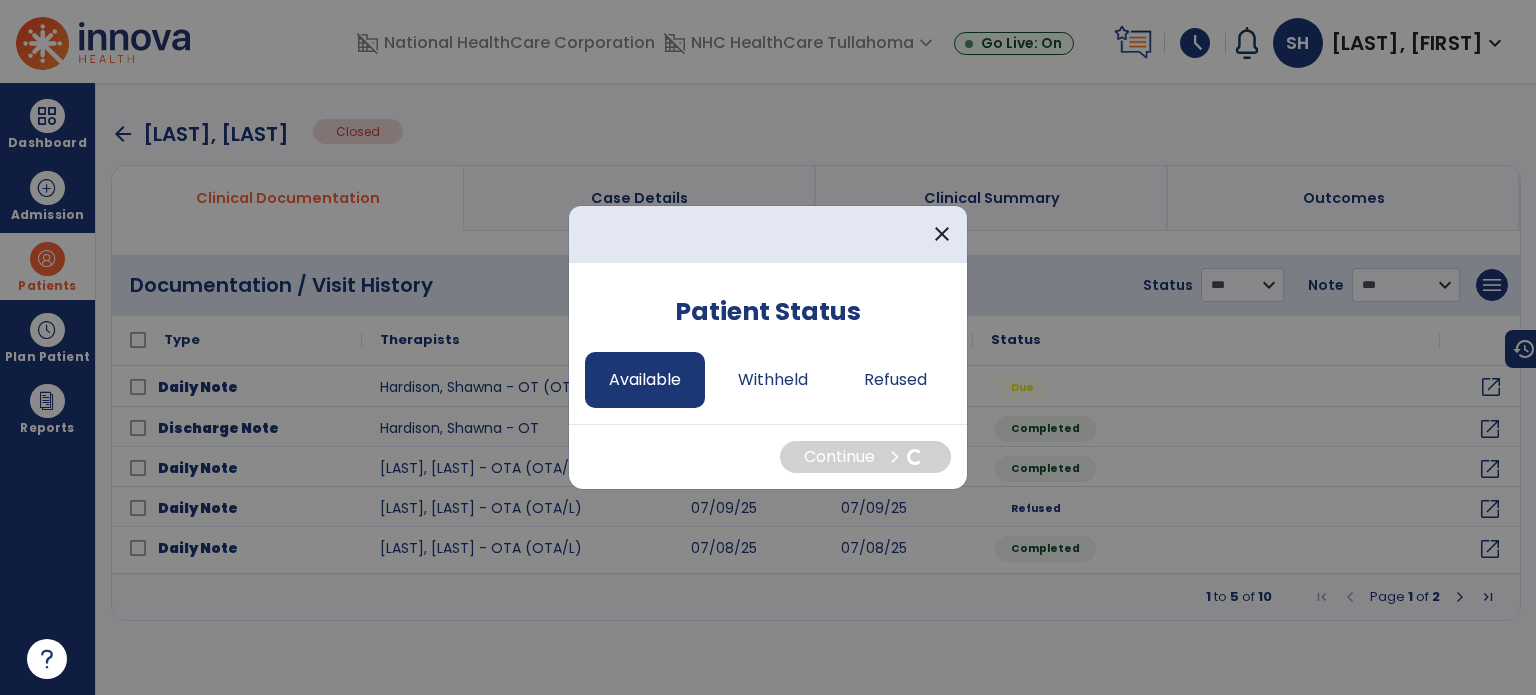 select on "*" 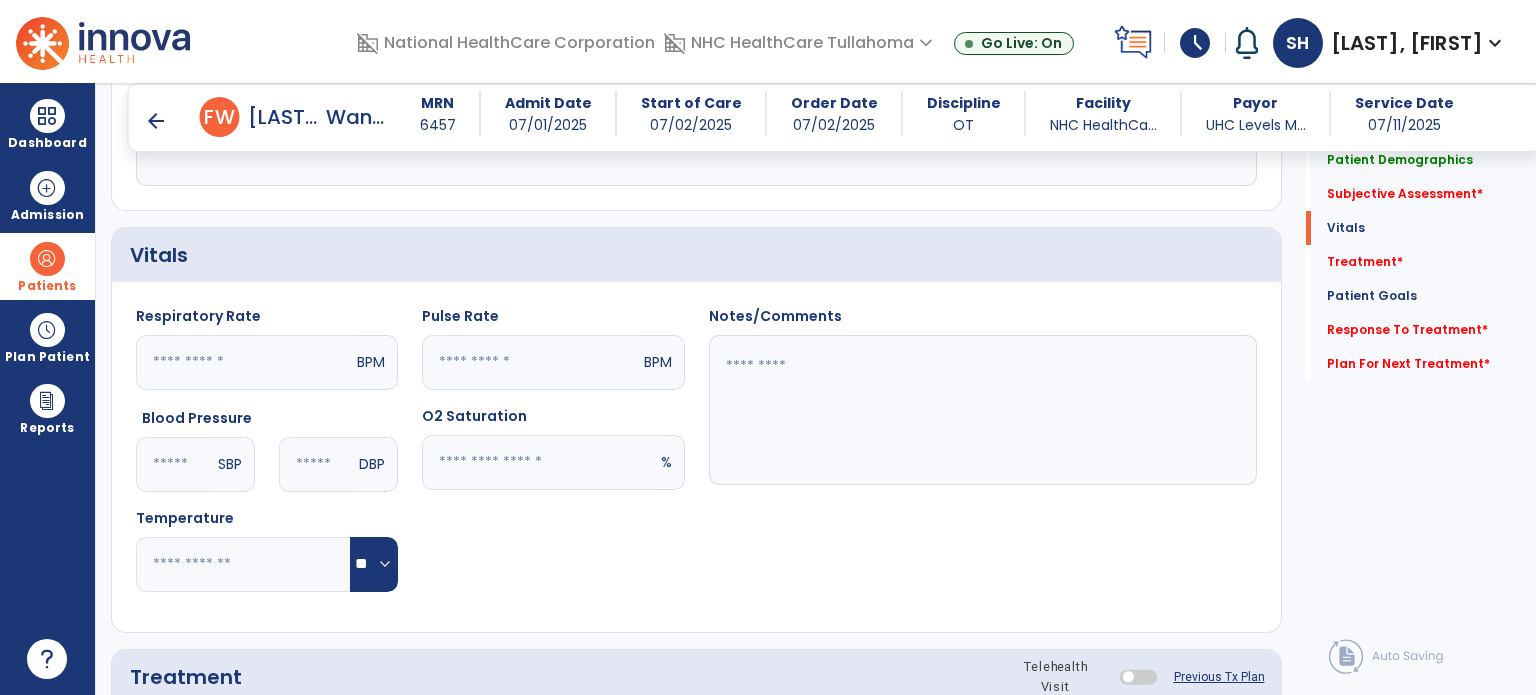 scroll, scrollTop: 400, scrollLeft: 0, axis: vertical 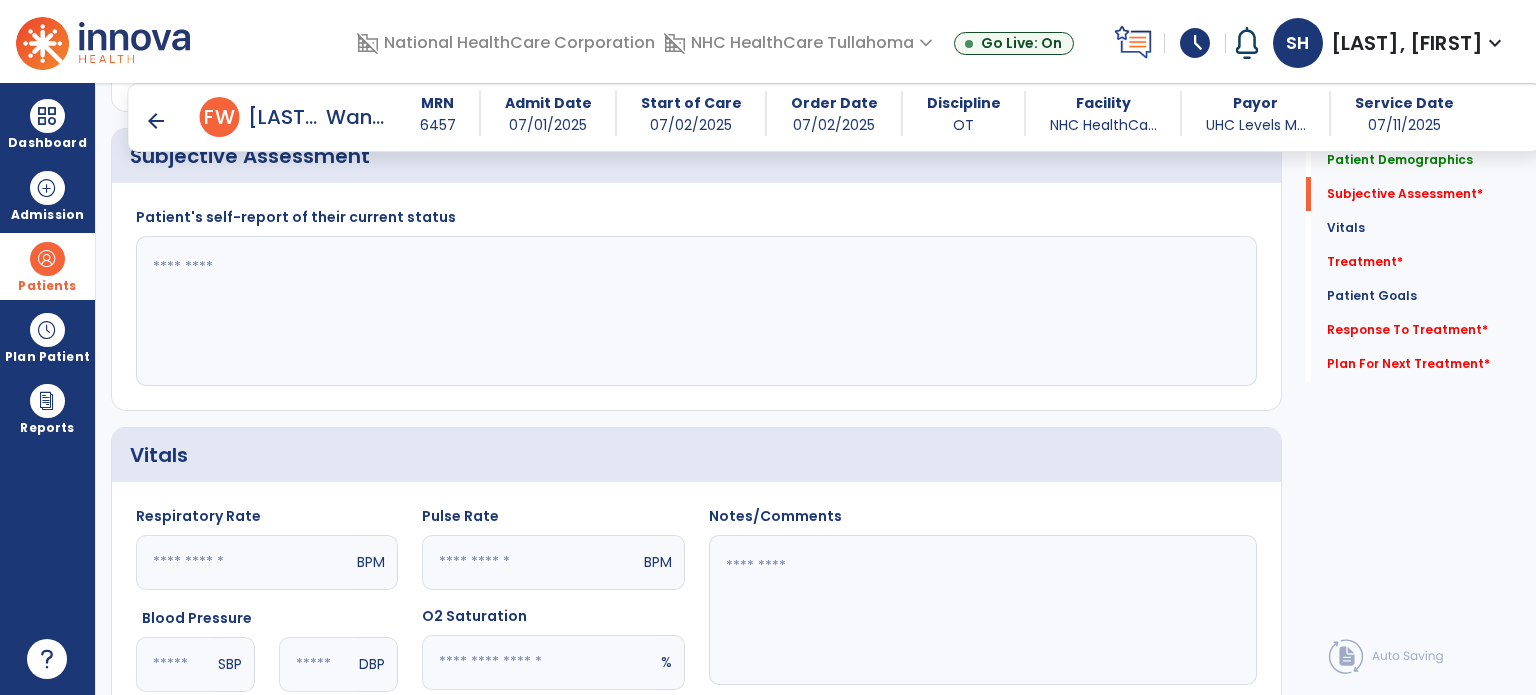 click 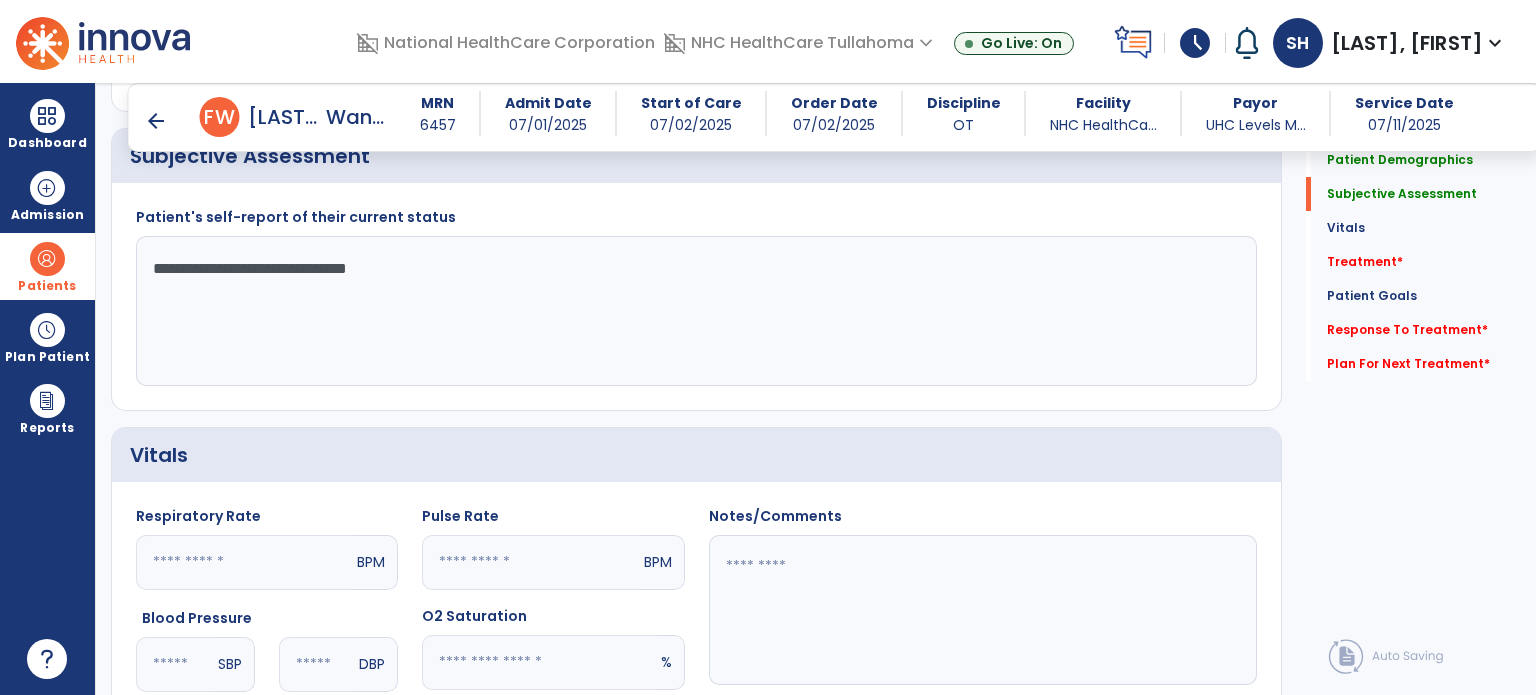 click on "**********" 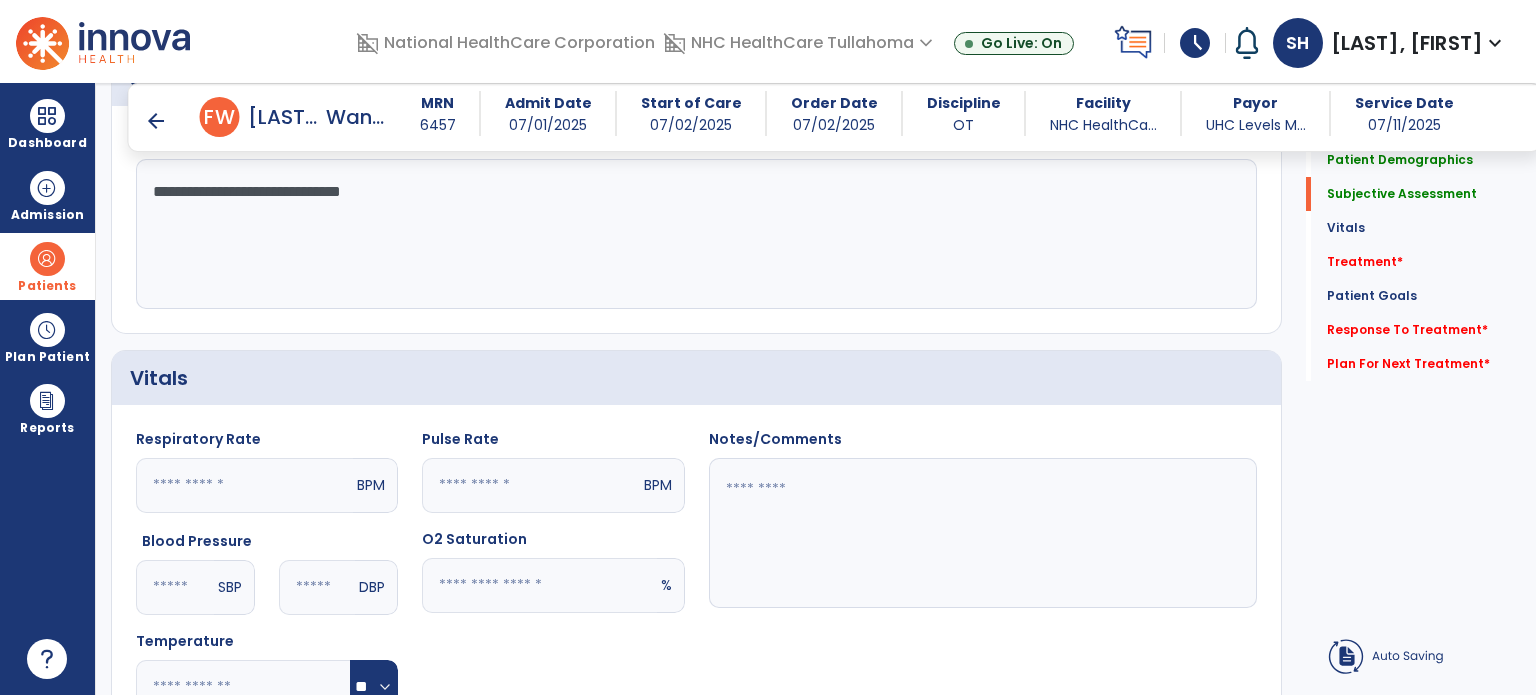 scroll, scrollTop: 600, scrollLeft: 0, axis: vertical 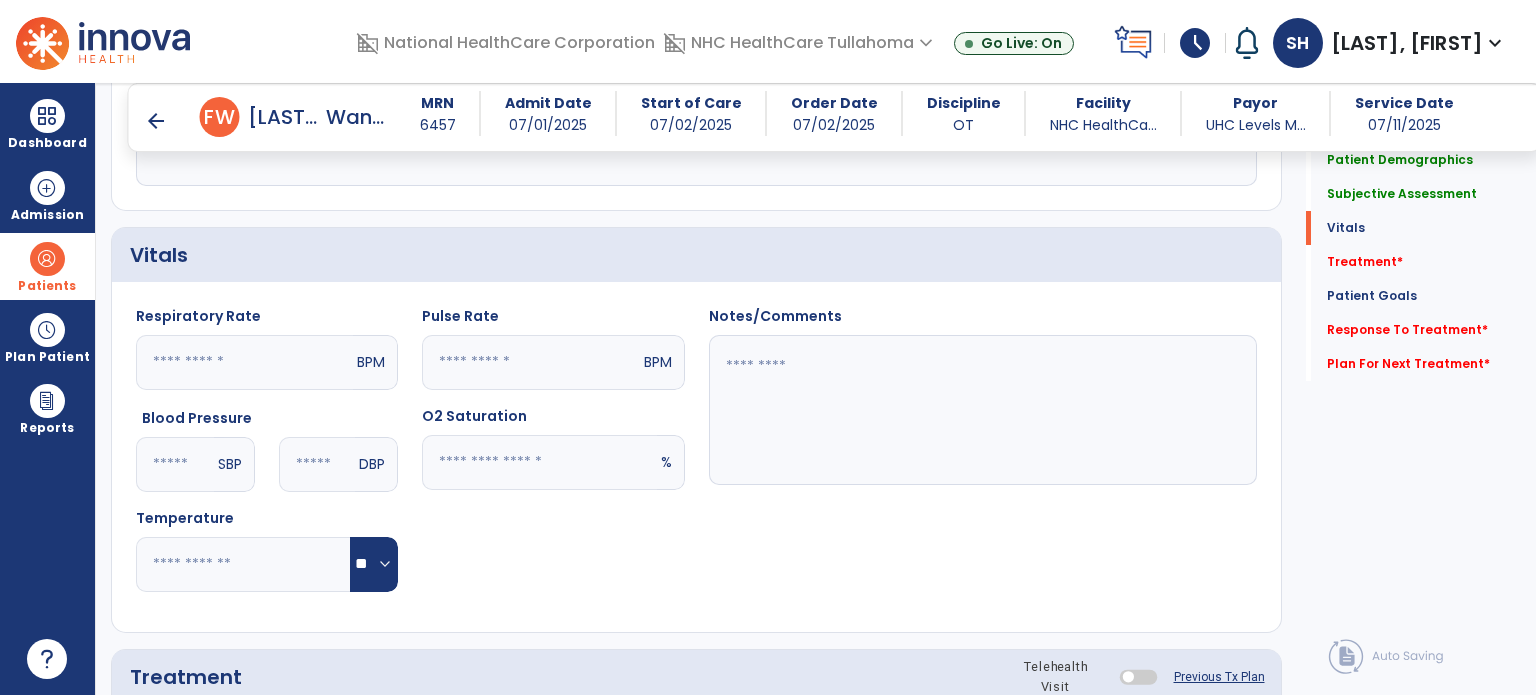 type on "**********" 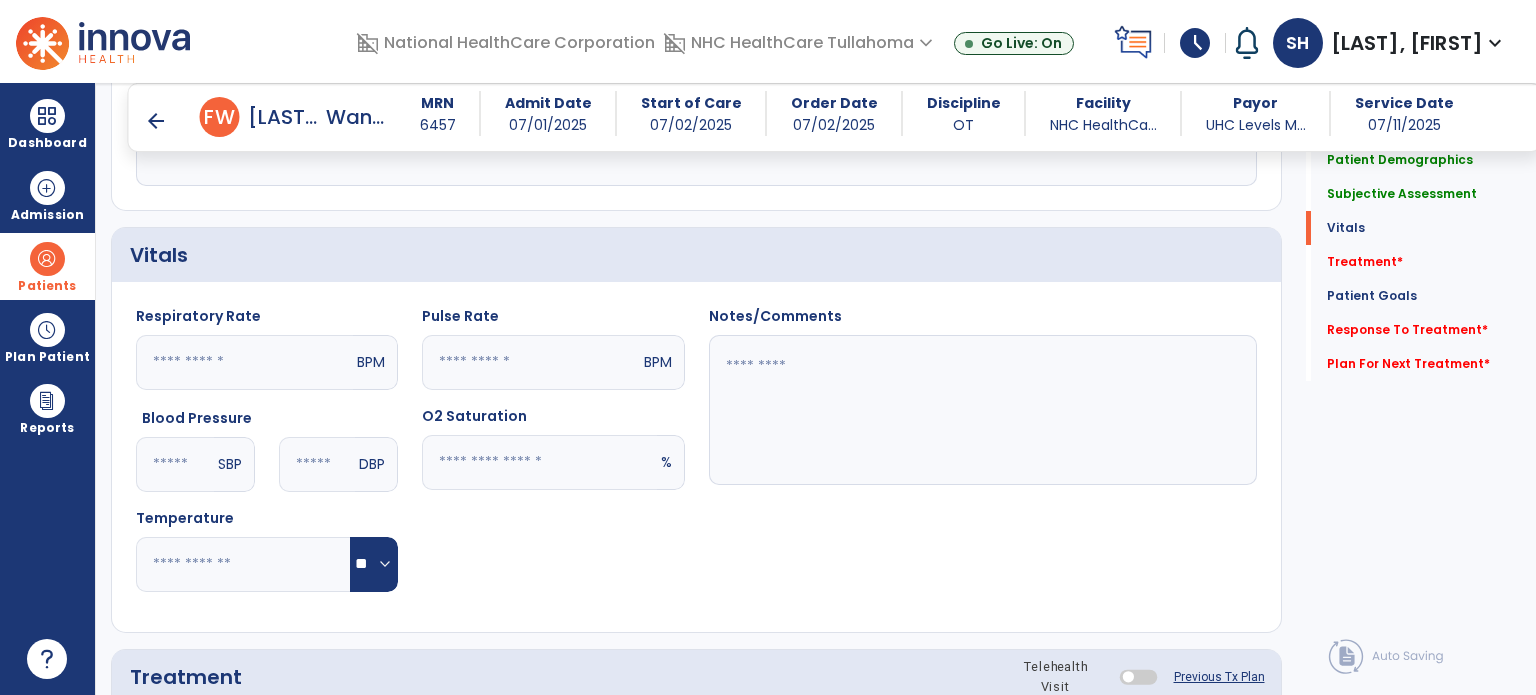 click 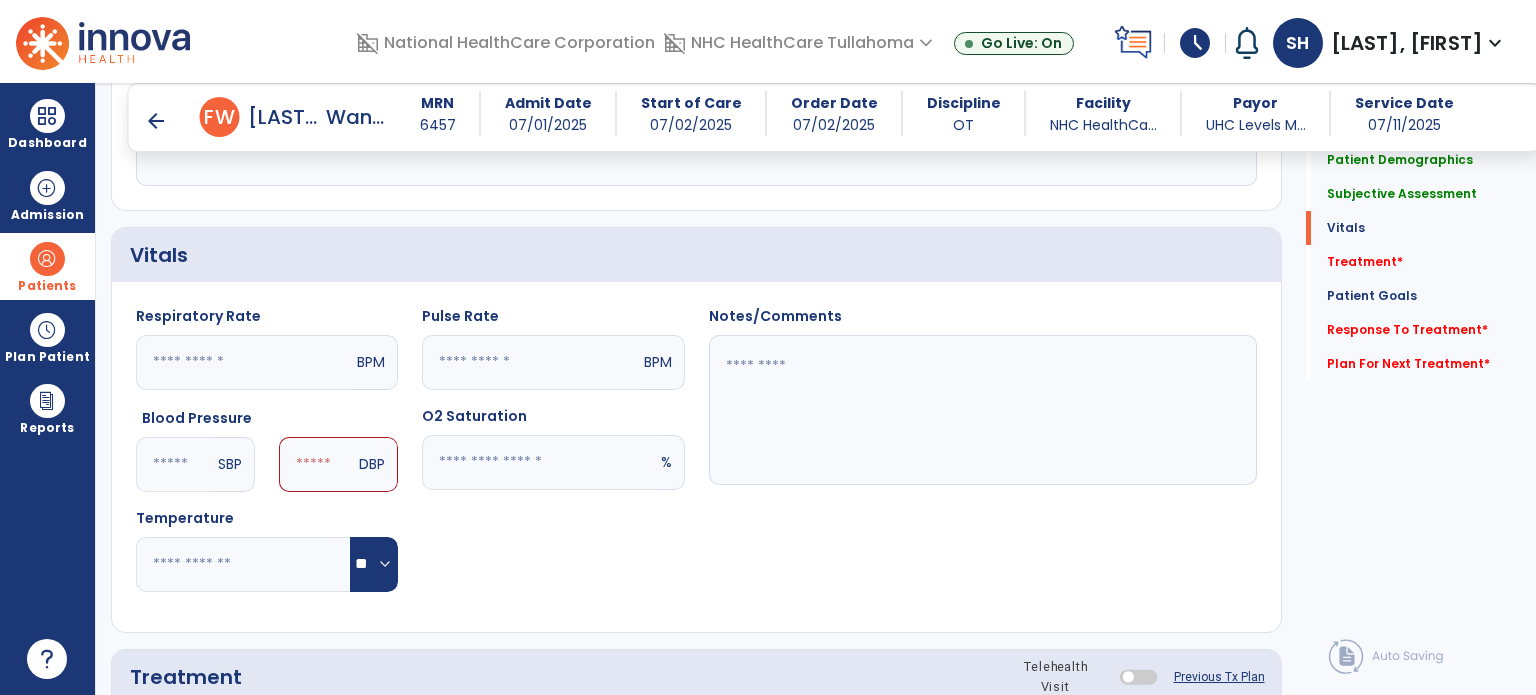 type on "***" 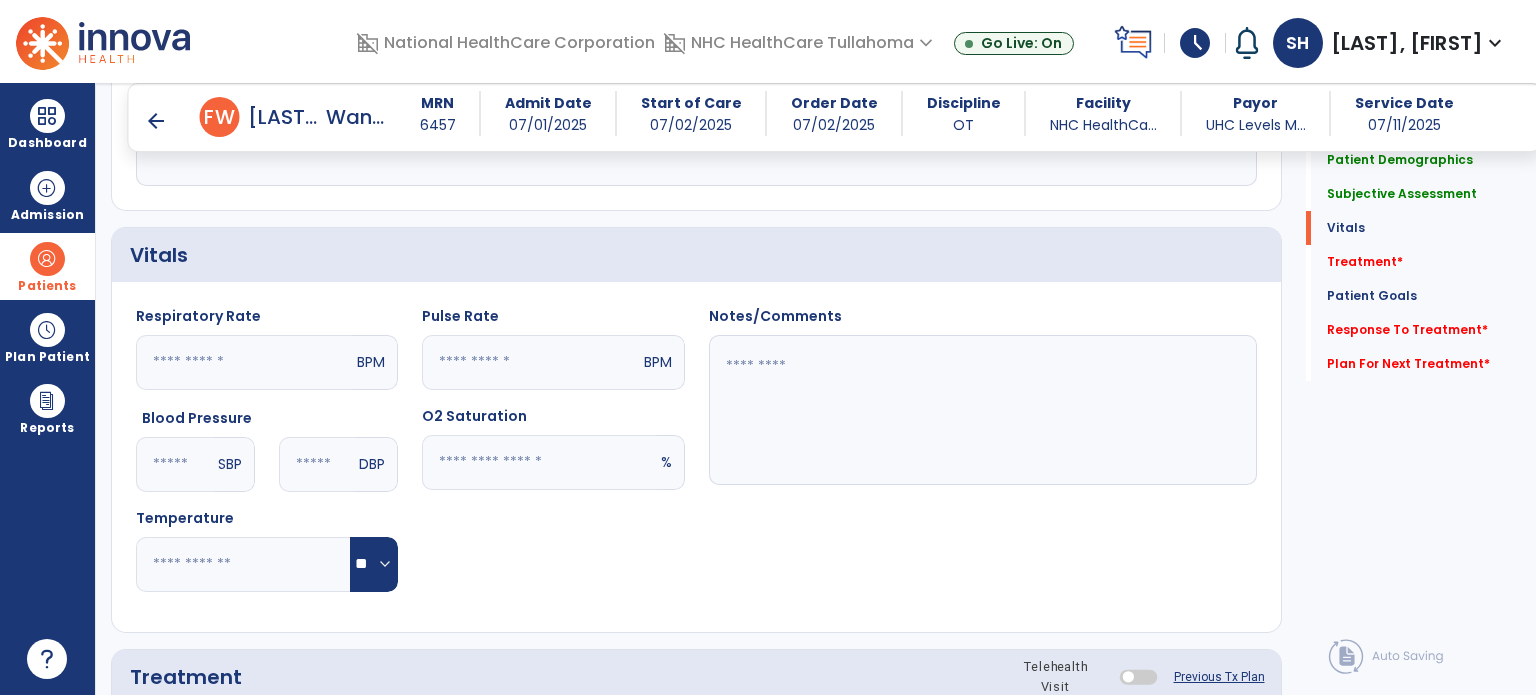 type on "**" 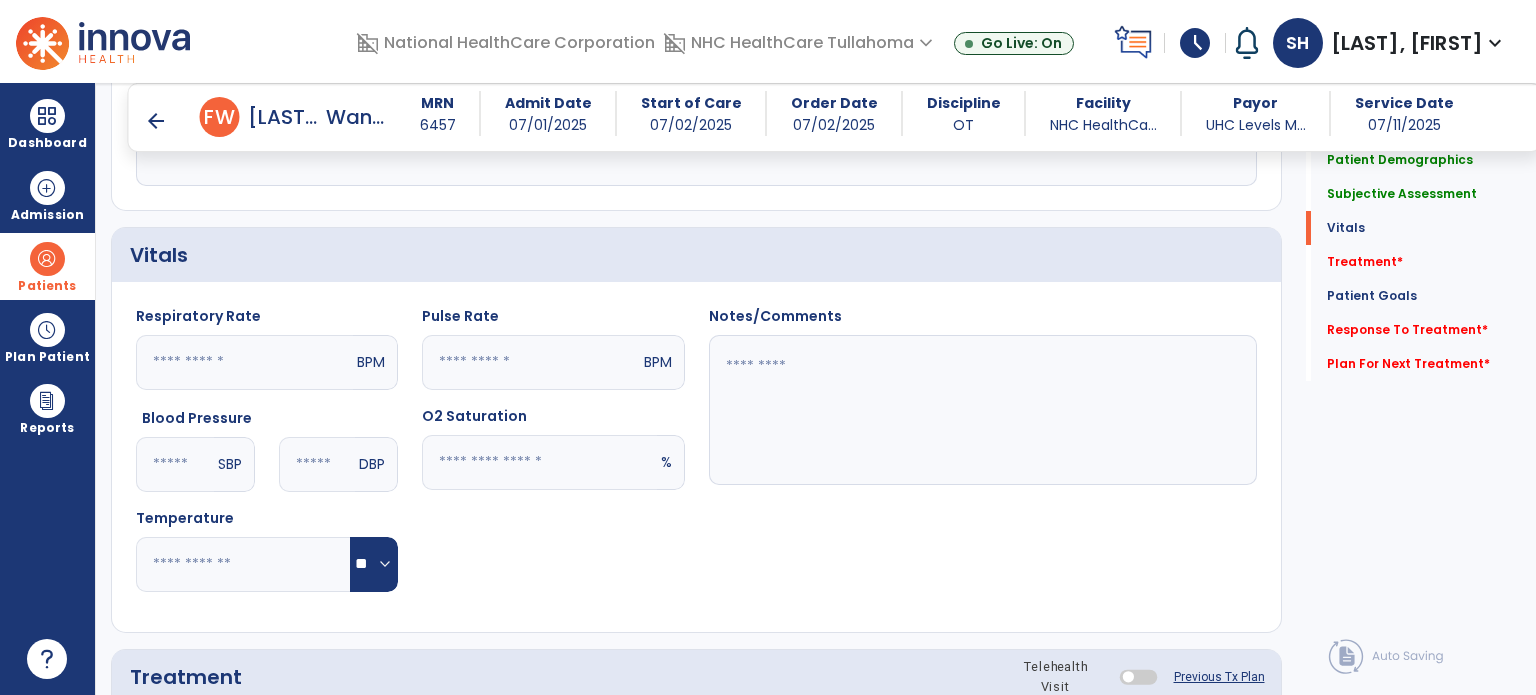 type on "**" 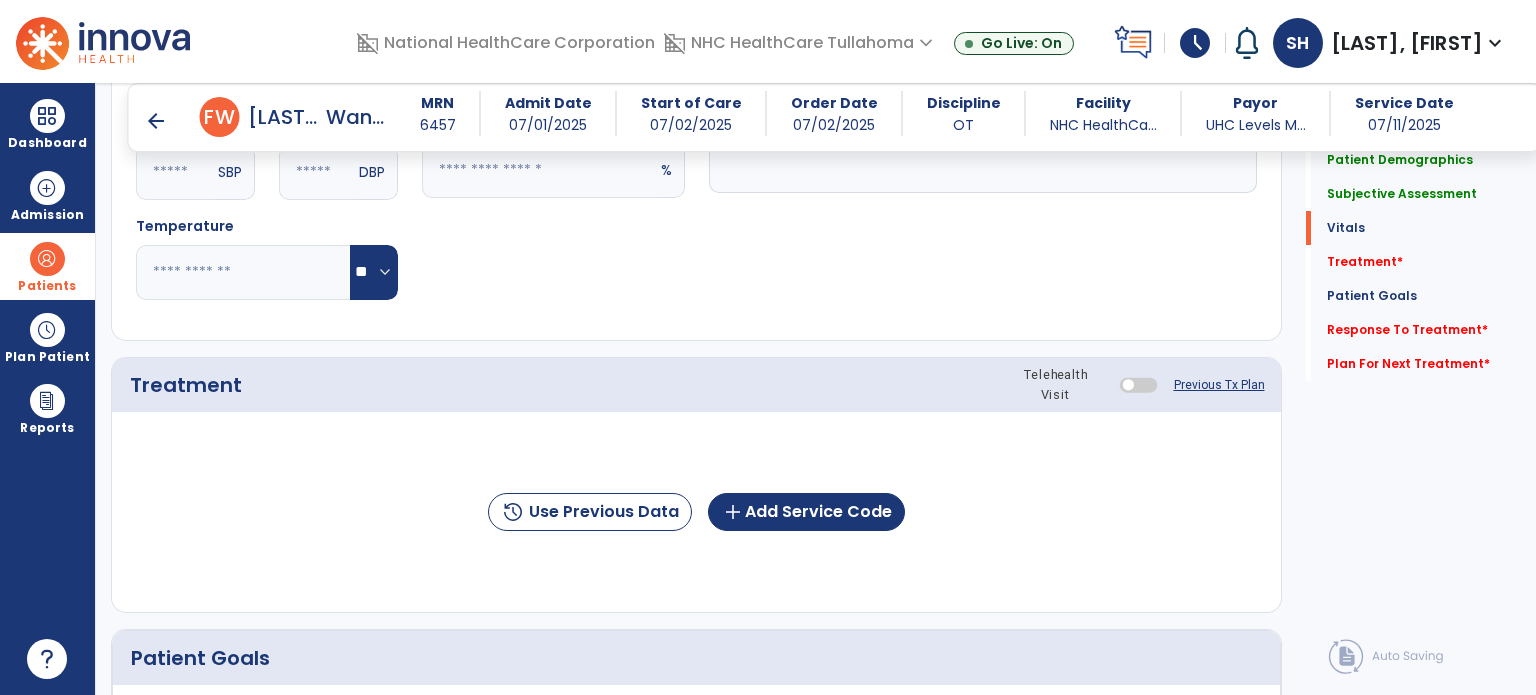 scroll, scrollTop: 1000, scrollLeft: 0, axis: vertical 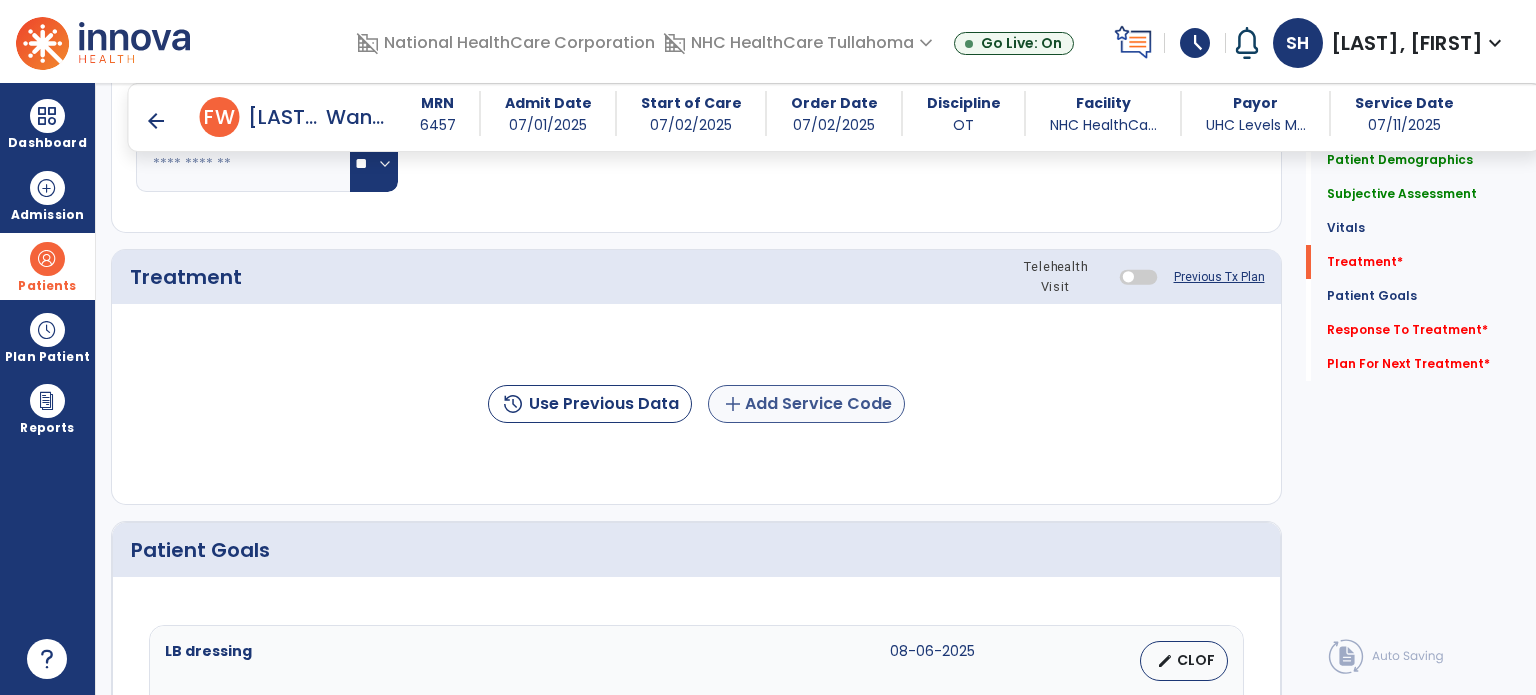 type on "**" 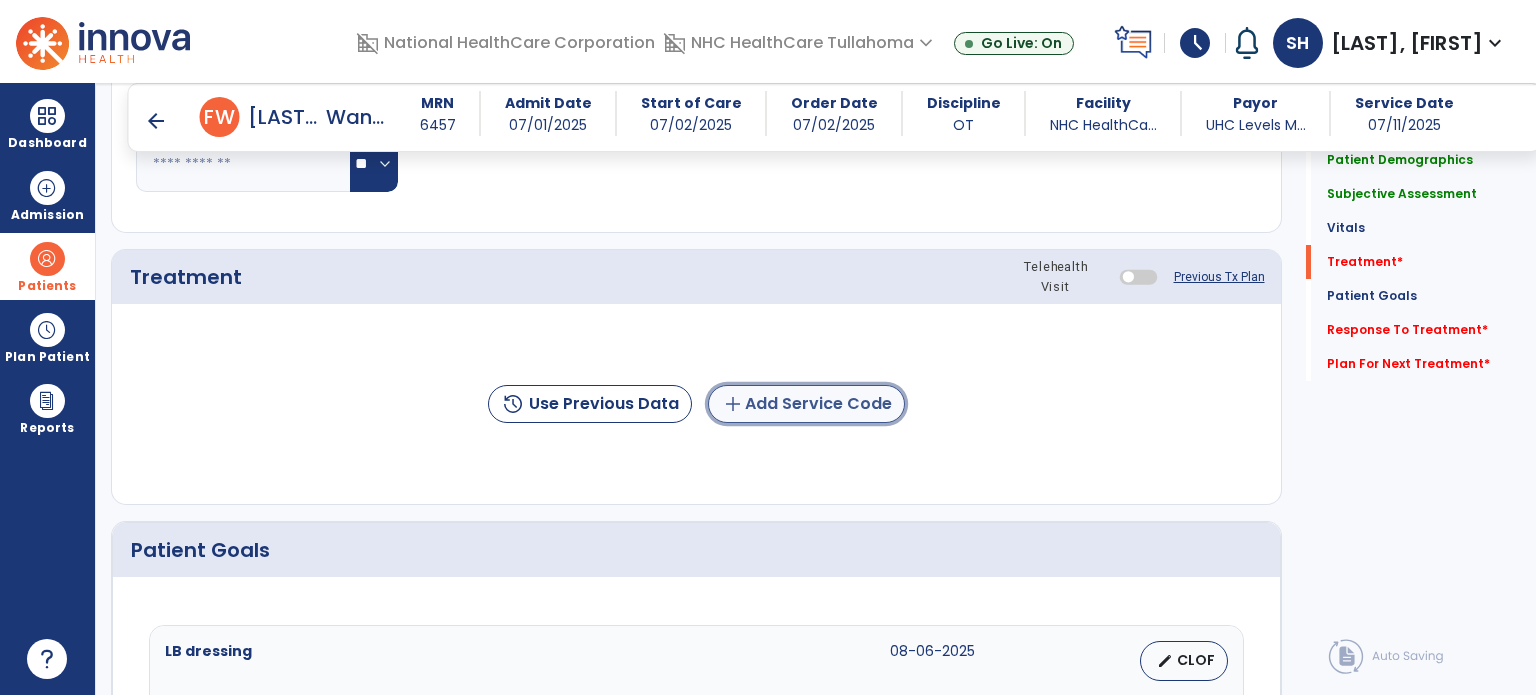 click on "add  Add Service Code" 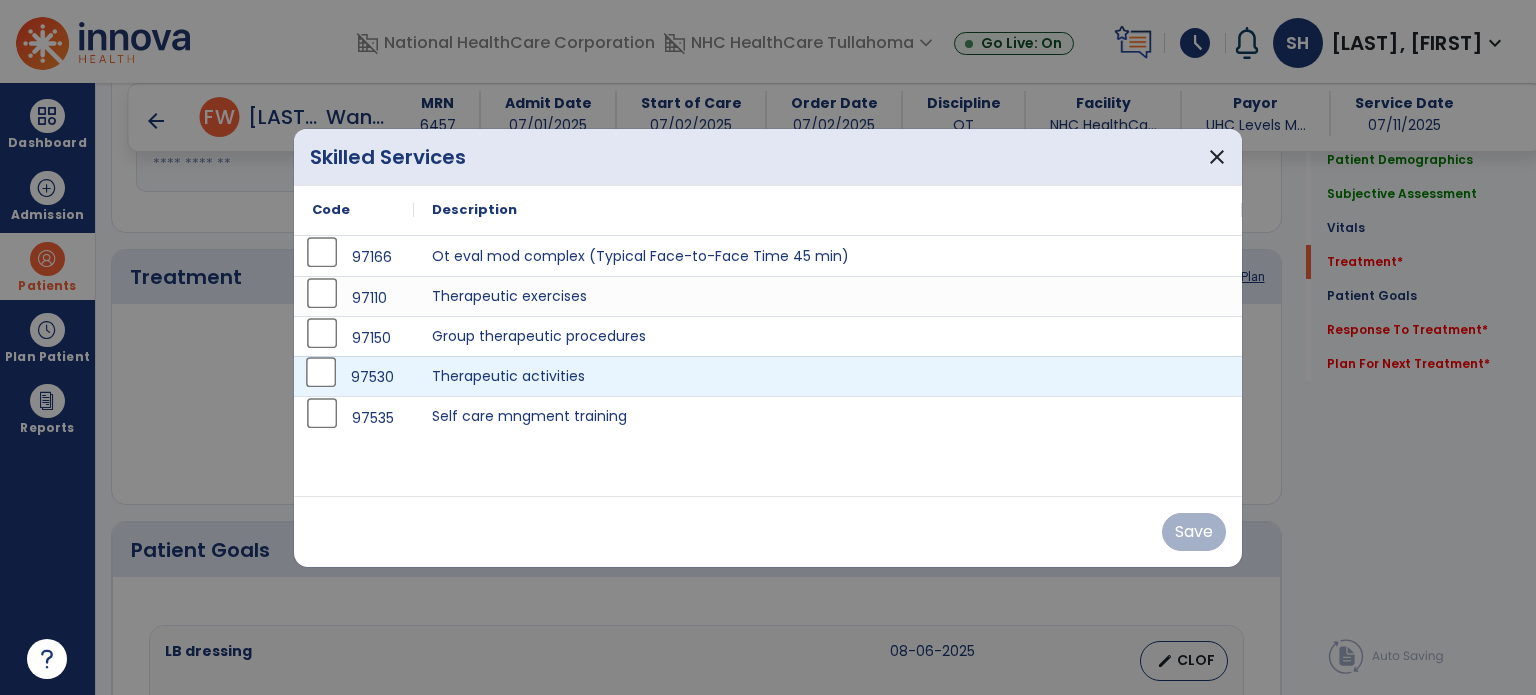 click on "97530" at bounding box center (354, 376) 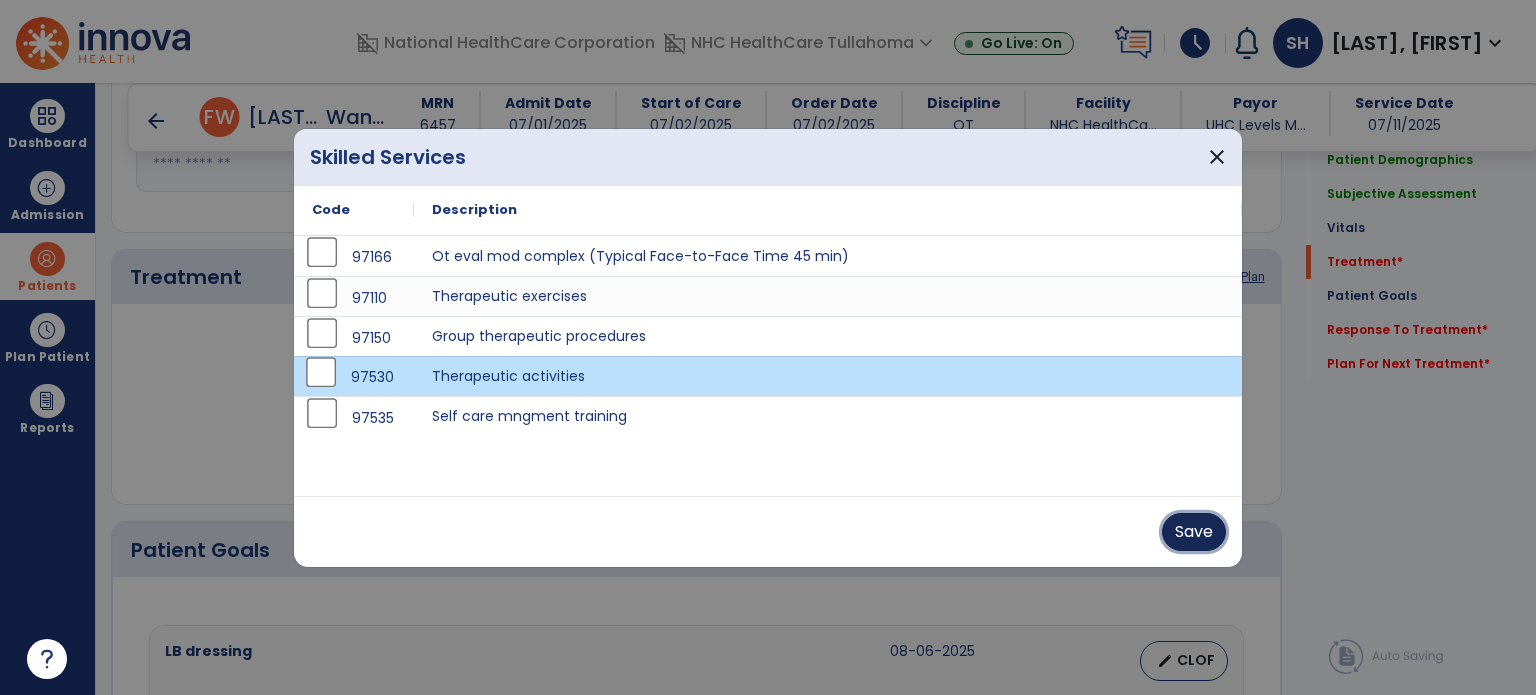 click on "Save" at bounding box center [1194, 532] 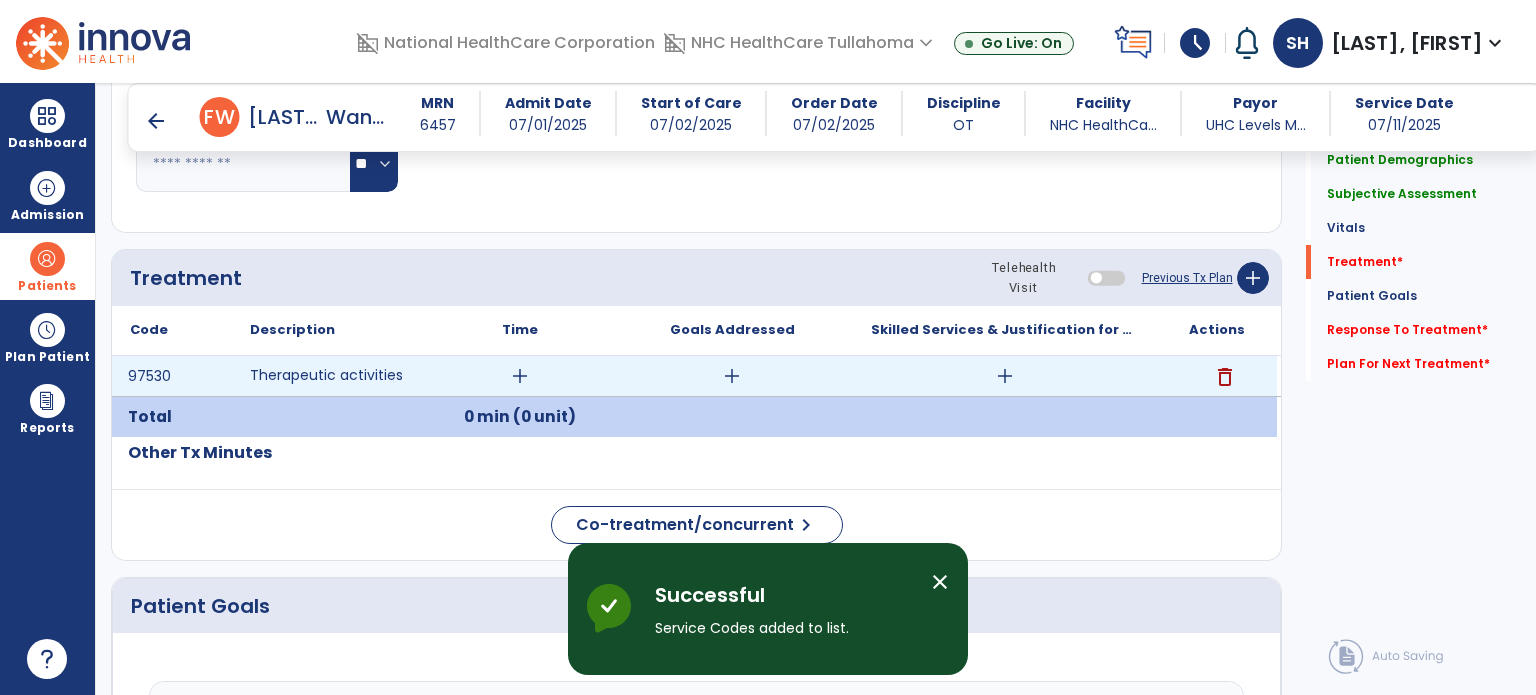 click on "add" at bounding box center [520, 376] 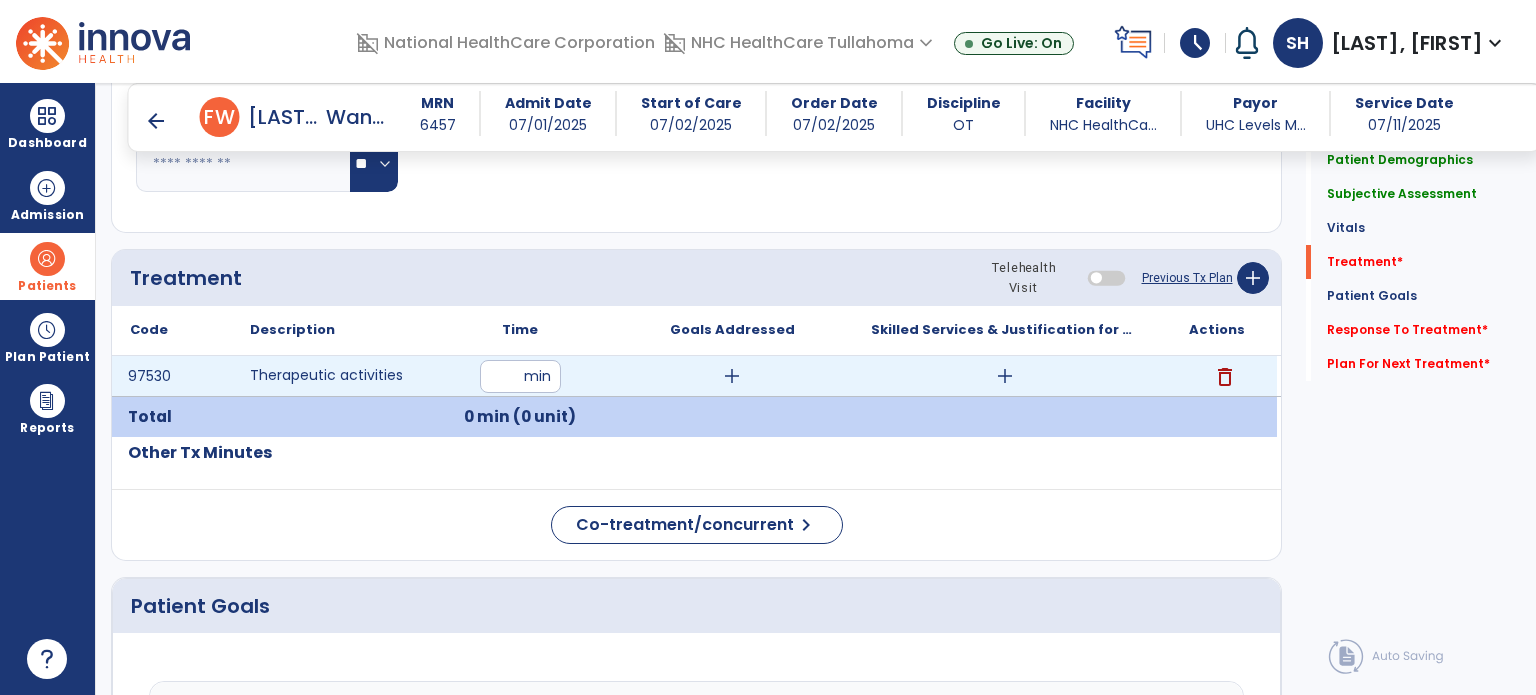 type on "**" 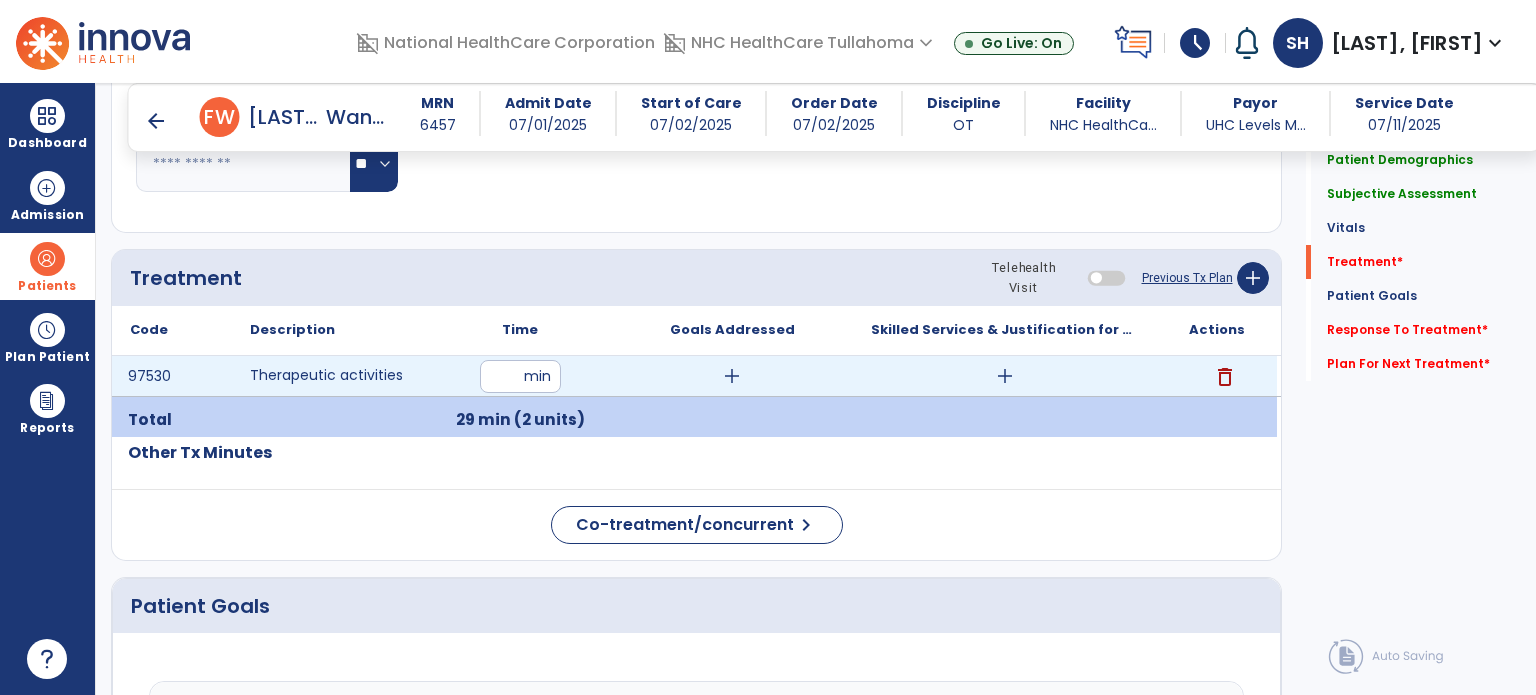 click on "add" at bounding box center (1005, 376) 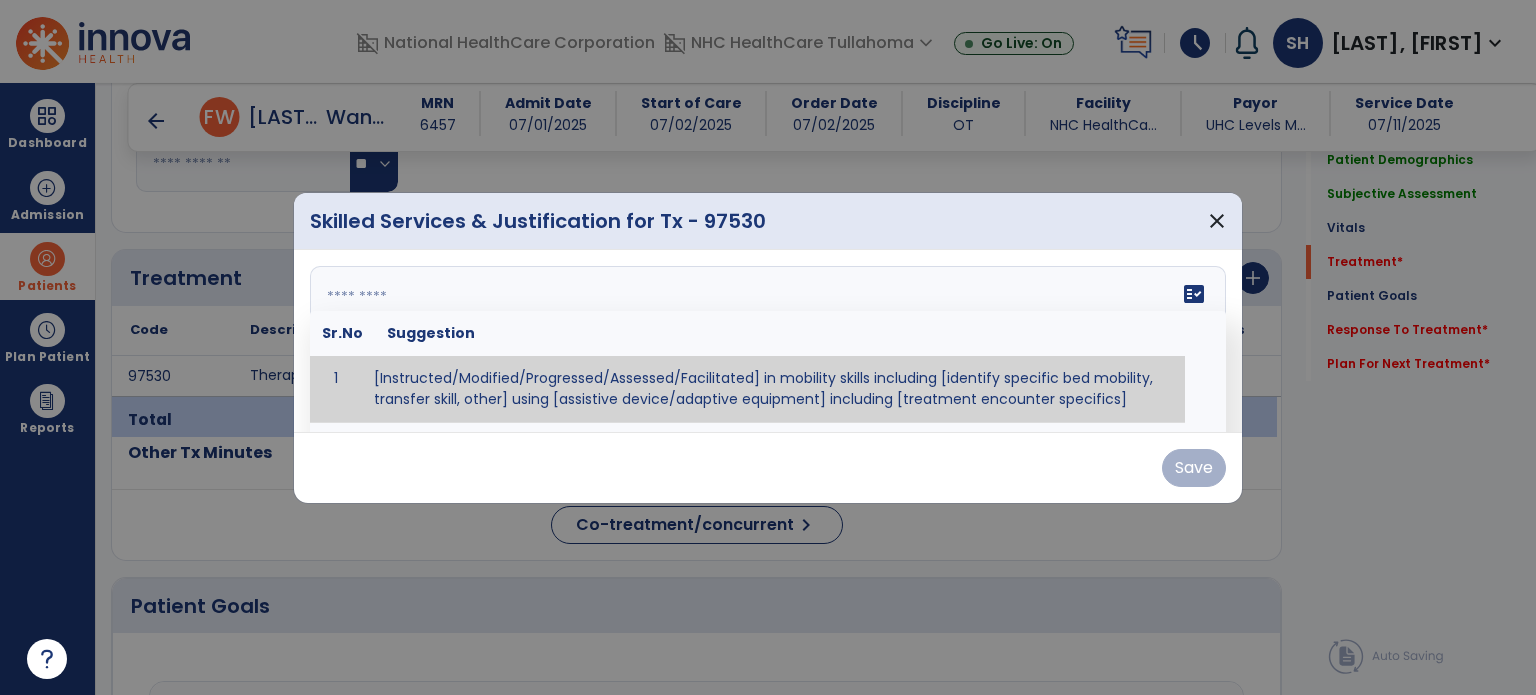 click on "fact_check  Sr.No Suggestion 1 [Instructed/Modified/Progressed/Assessed/Facilitated] in mobility skills including [identify specific bed mobility, transfer skill, other] using [assistive device/adaptive equipment] including [treatment encounter specifics]" at bounding box center (768, 341) 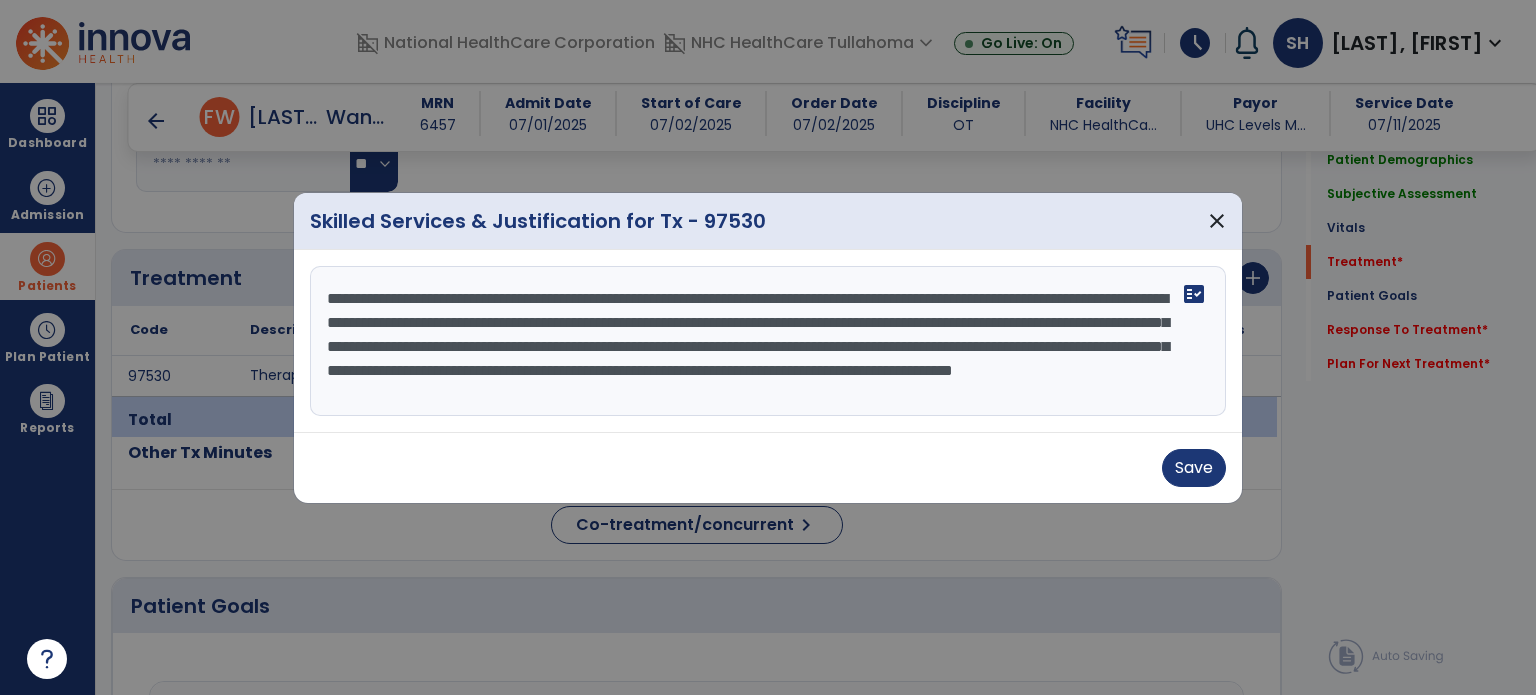 scroll, scrollTop: 15, scrollLeft: 0, axis: vertical 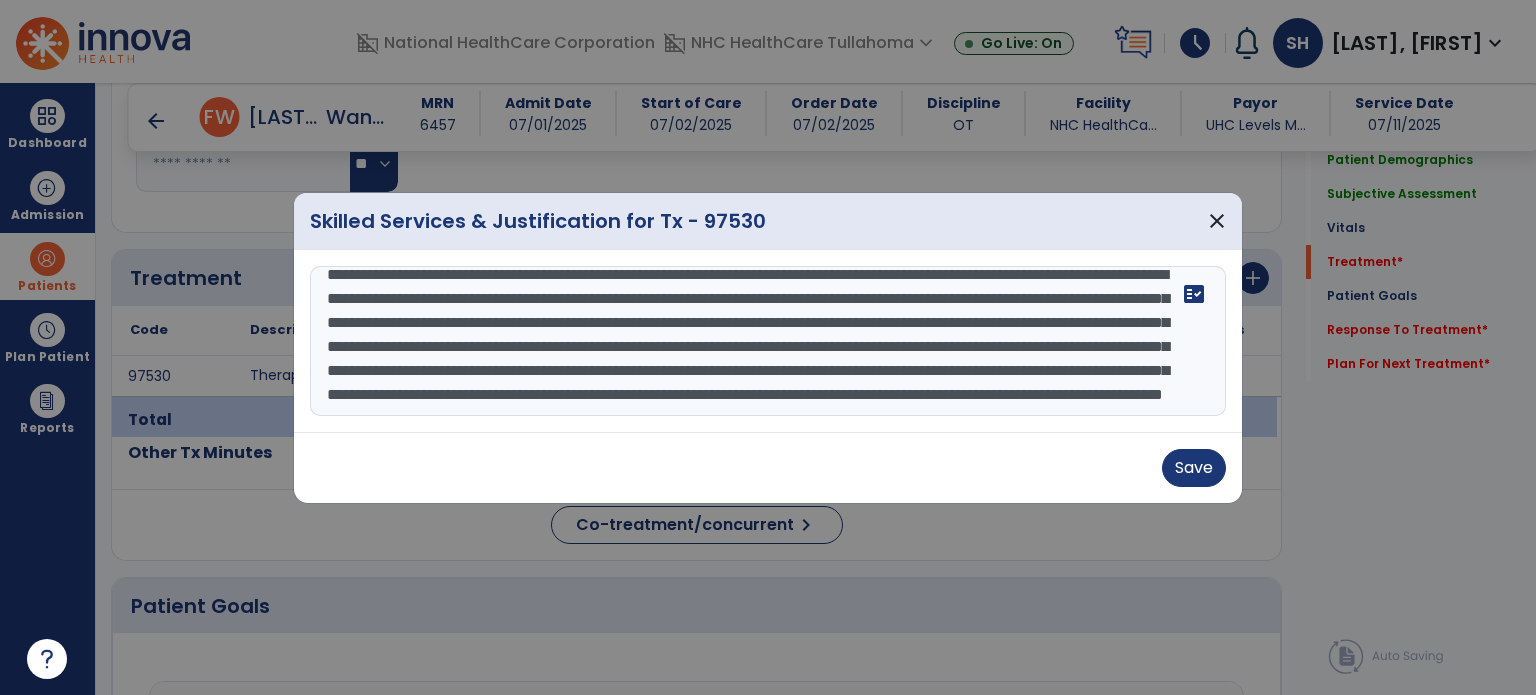 click on "**********" at bounding box center (768, 341) 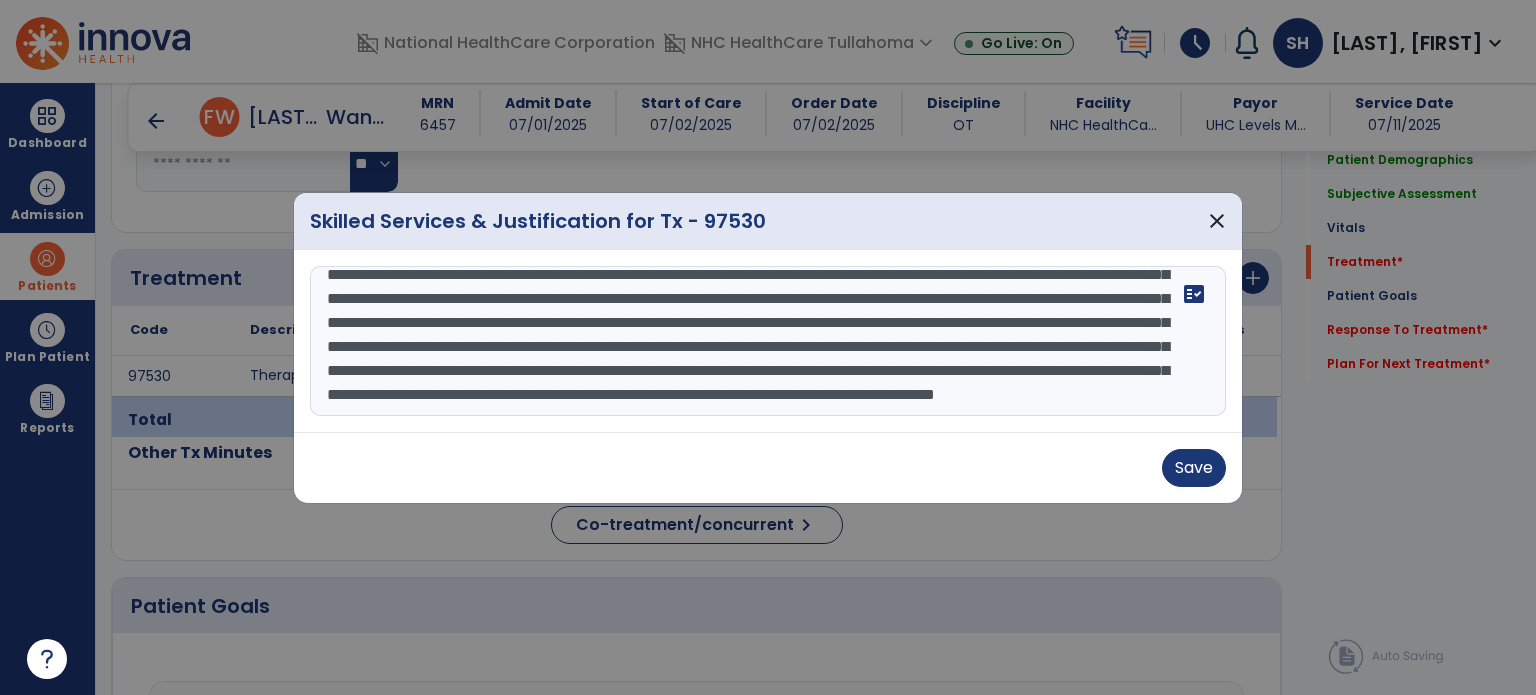 scroll, scrollTop: 111, scrollLeft: 0, axis: vertical 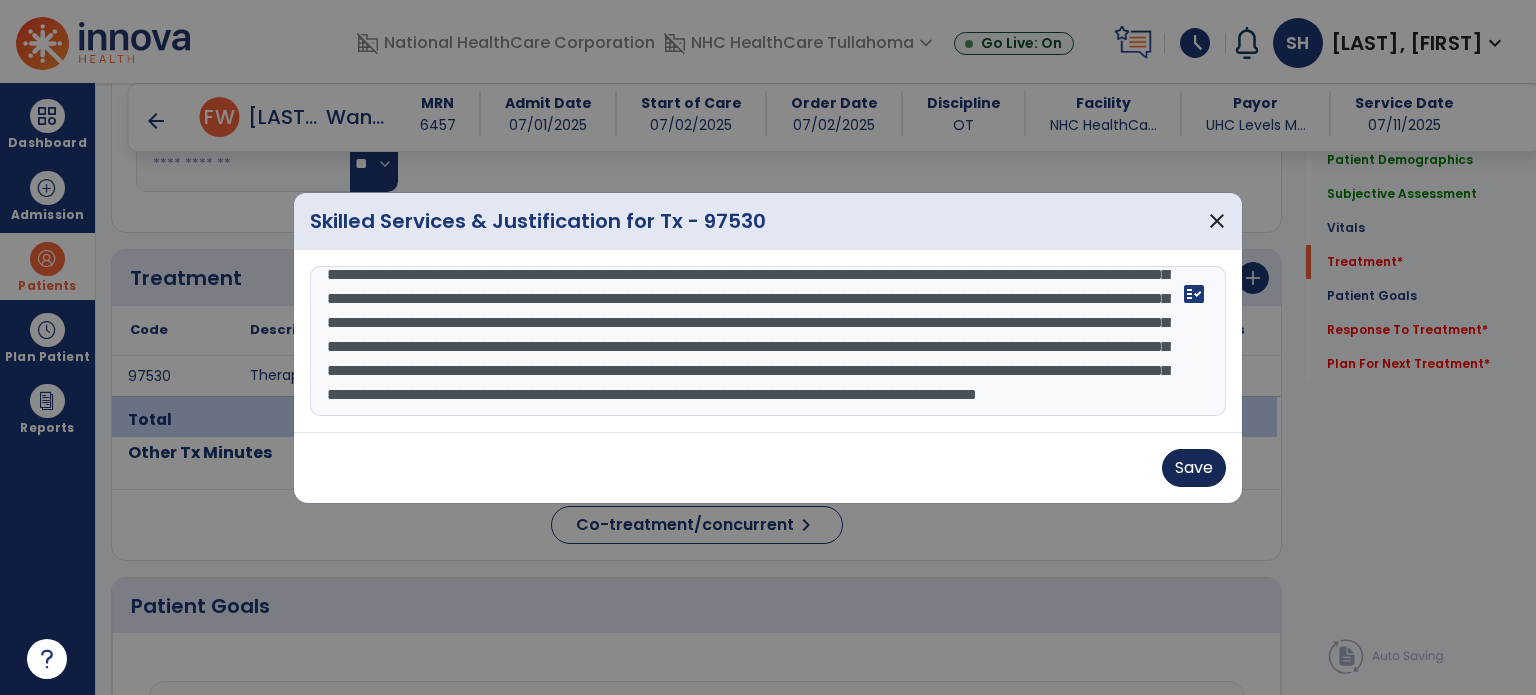 type on "**********" 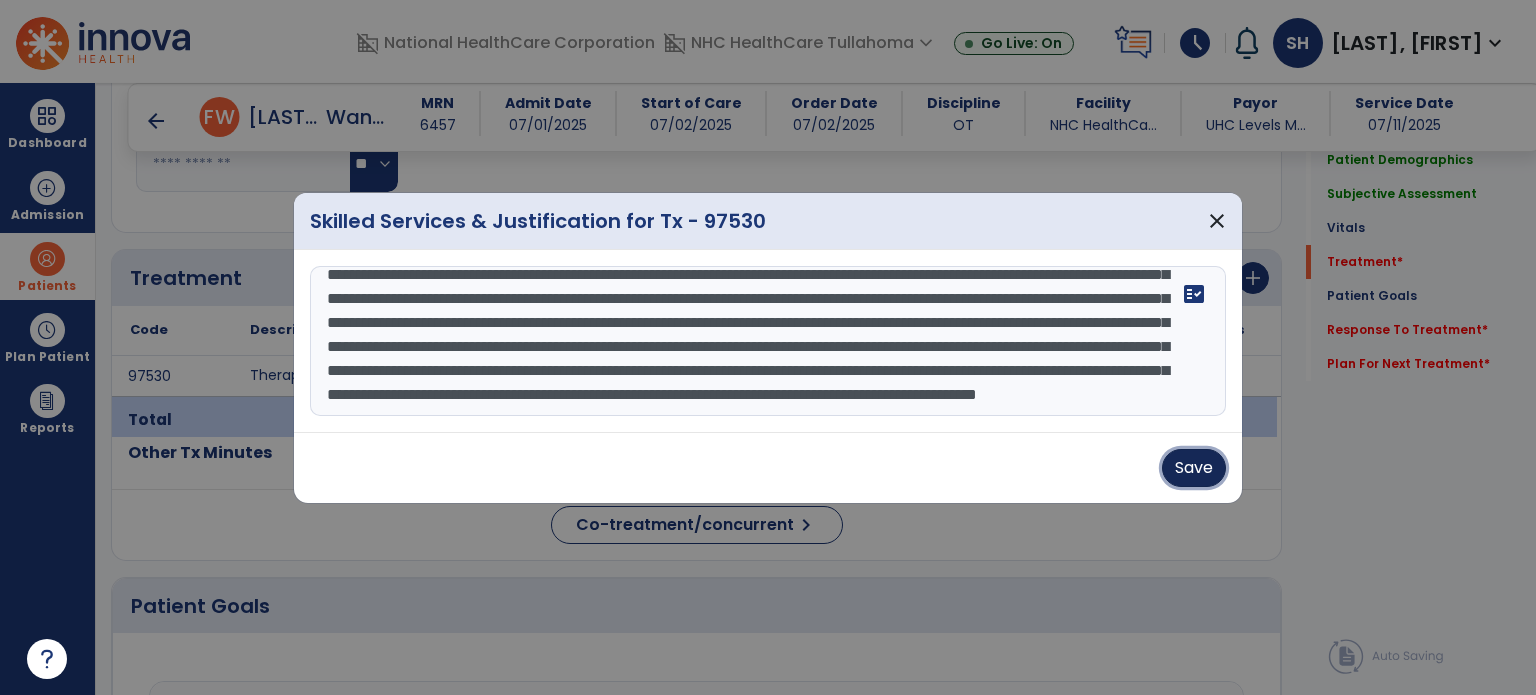 click on "Save" at bounding box center (1194, 468) 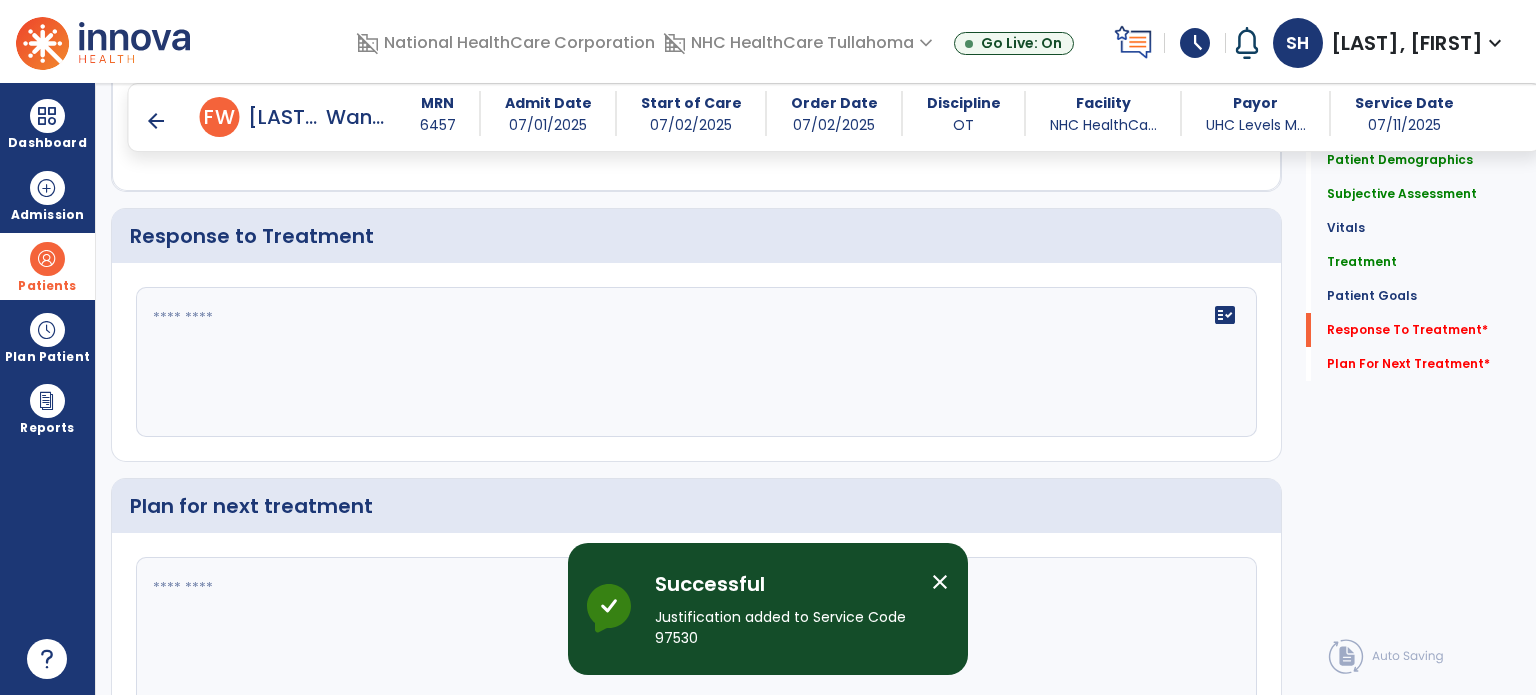 scroll, scrollTop: 2800, scrollLeft: 0, axis: vertical 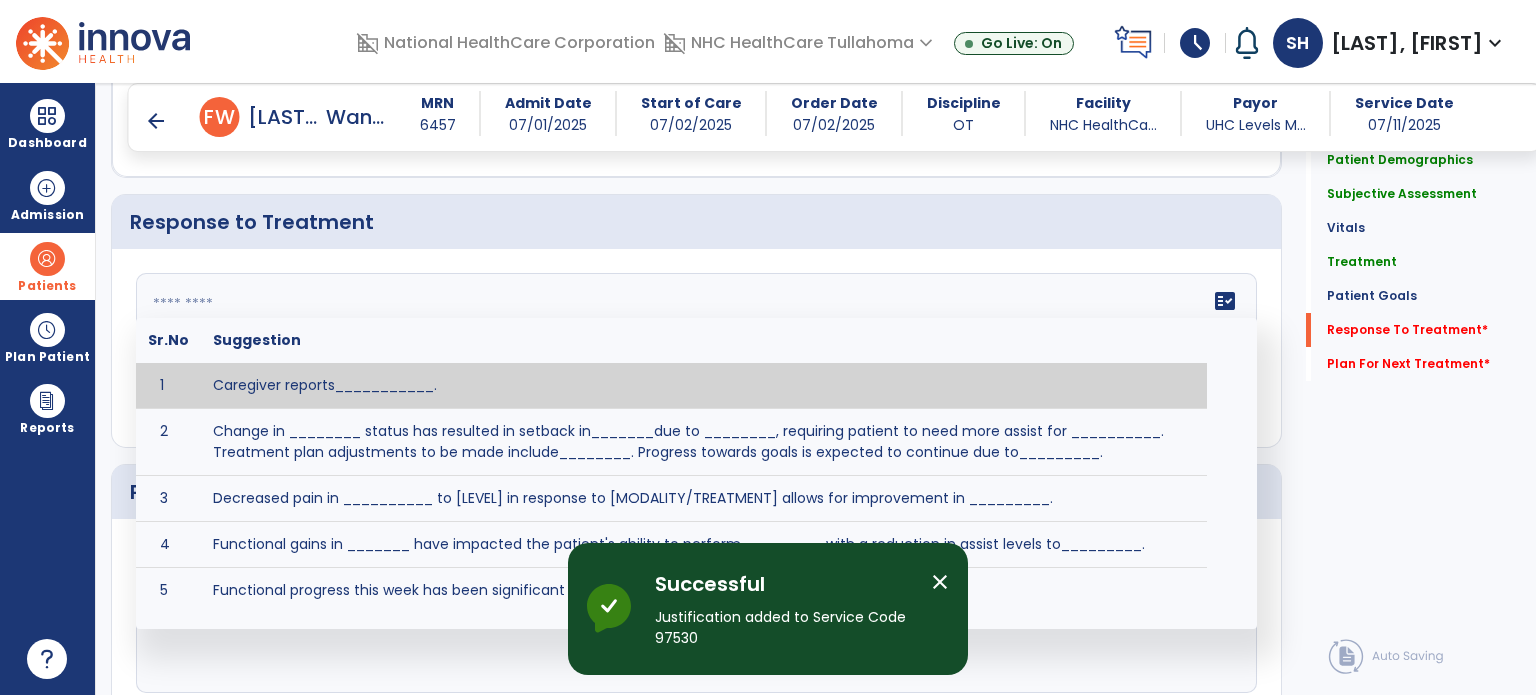 click on "fact_check  Sr.No Suggestion 1 Caregiver reports___________. 2 Change in ________ status has resulted in setback in_______due to ________, requiring patient to need more assist for __________.   Treatment plan adjustments to be made include________.  Progress towards goals is expected to continue due to_________. 3 Decreased pain in __________ to [LEVEL] in response to [MODALITY/TREATMENT] allows for improvement in _________. 4 Functional gains in _______ have impacted the patient's ability to perform_________ with a reduction in assist levels to_________. 5 Functional progress this week has been significant due to__________. 6 Gains in ________ have improved the patient's ability to perform ______with decreased levels of assist to___________. 7 Improvement in ________allows patient to tolerate higher levels of challenges in_________. 8 Pain in [AREA] has decreased to [LEVEL] in response to [TREATMENT/MODALITY], allowing fore ease in completing__________. 9 10 11 12 13 14 15 16 17 18 19 20 21" 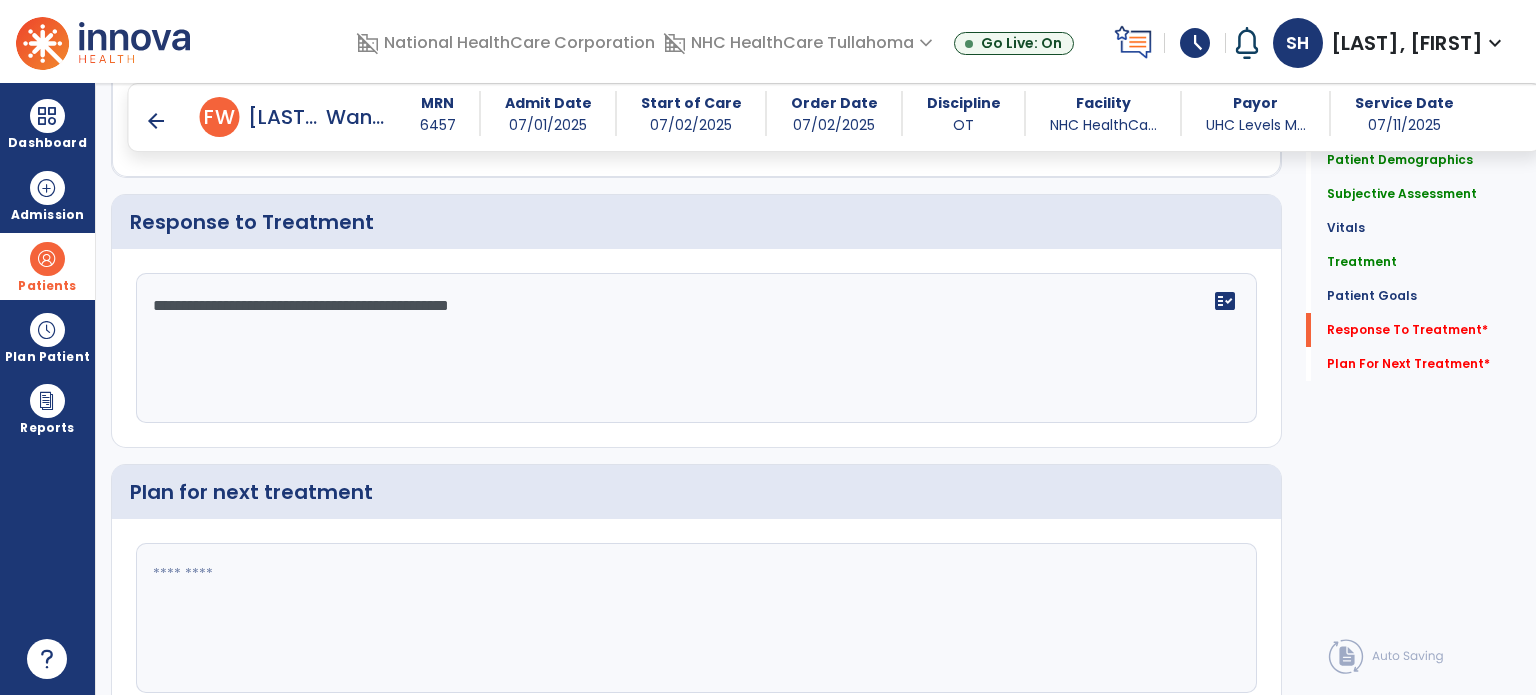 type on "**********" 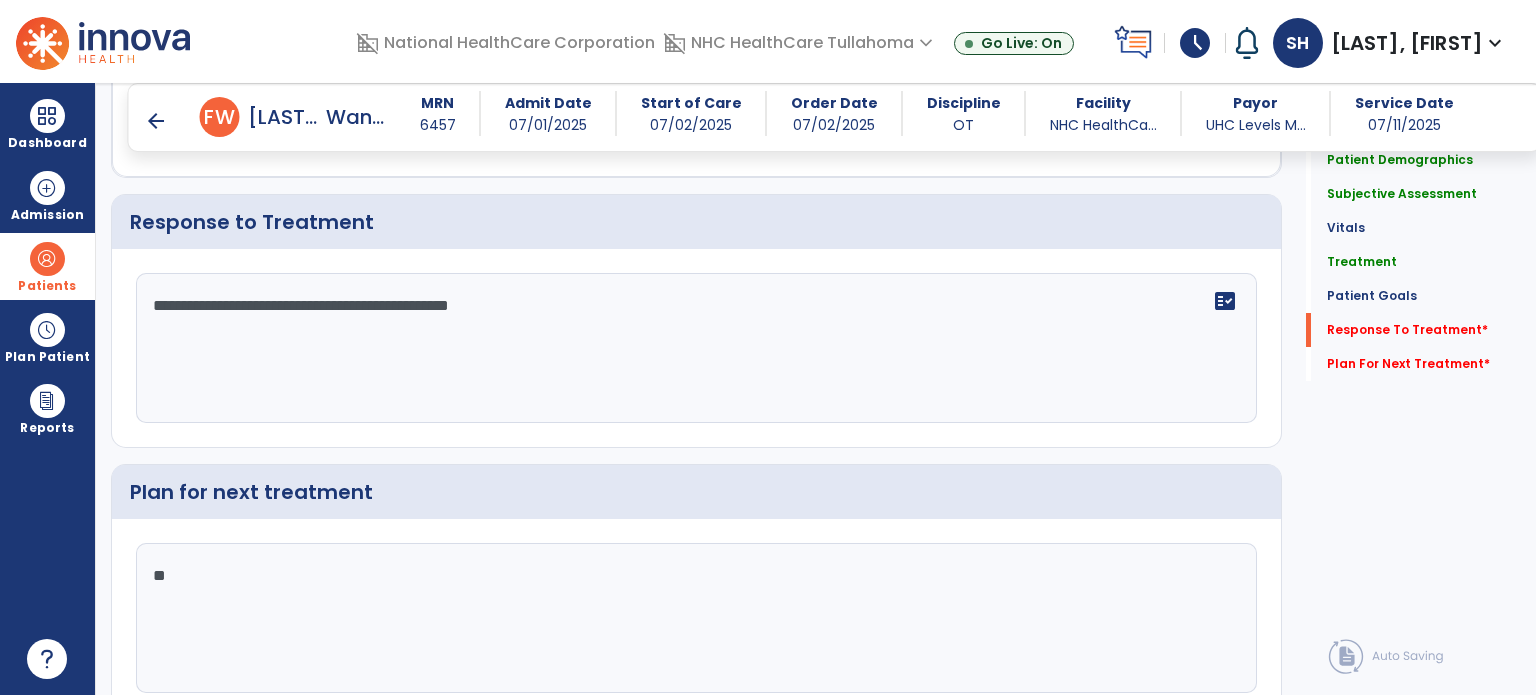 type on "*" 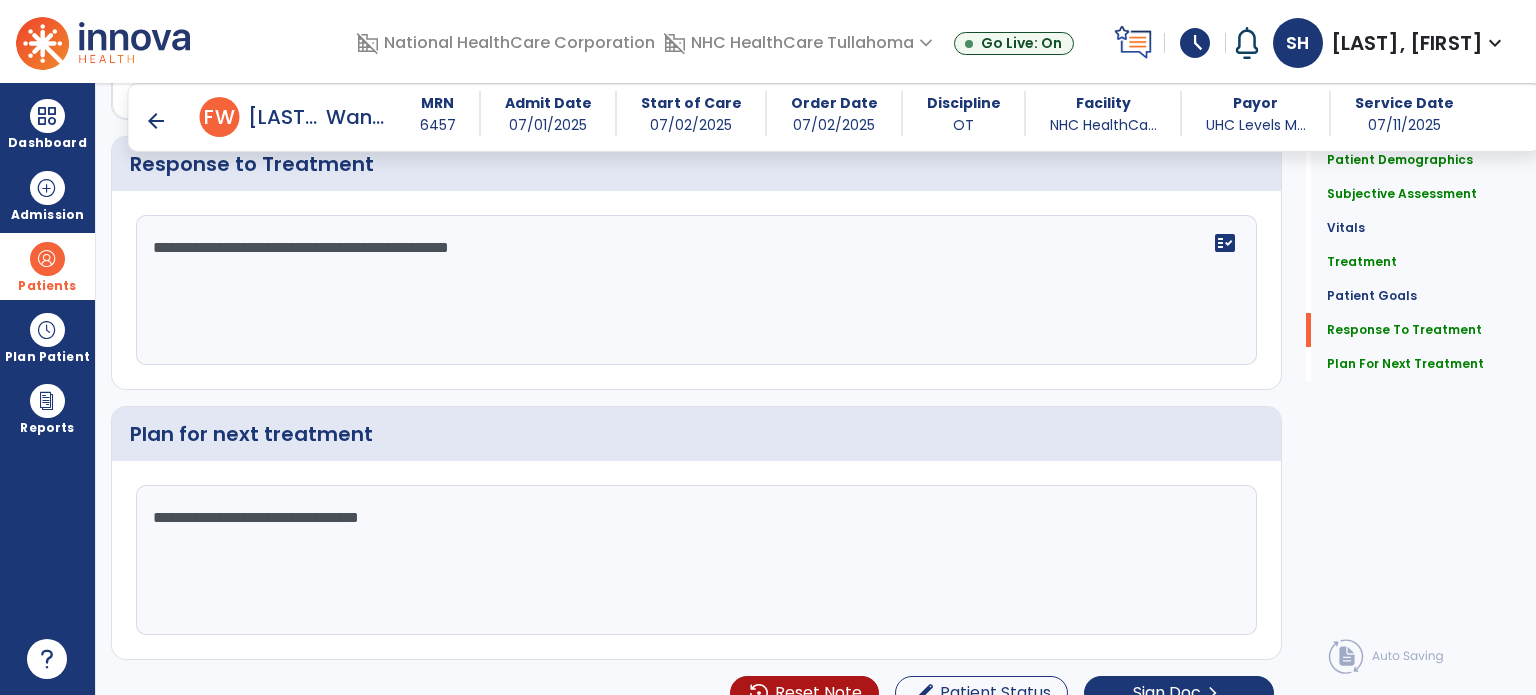 scroll, scrollTop: 2881, scrollLeft: 0, axis: vertical 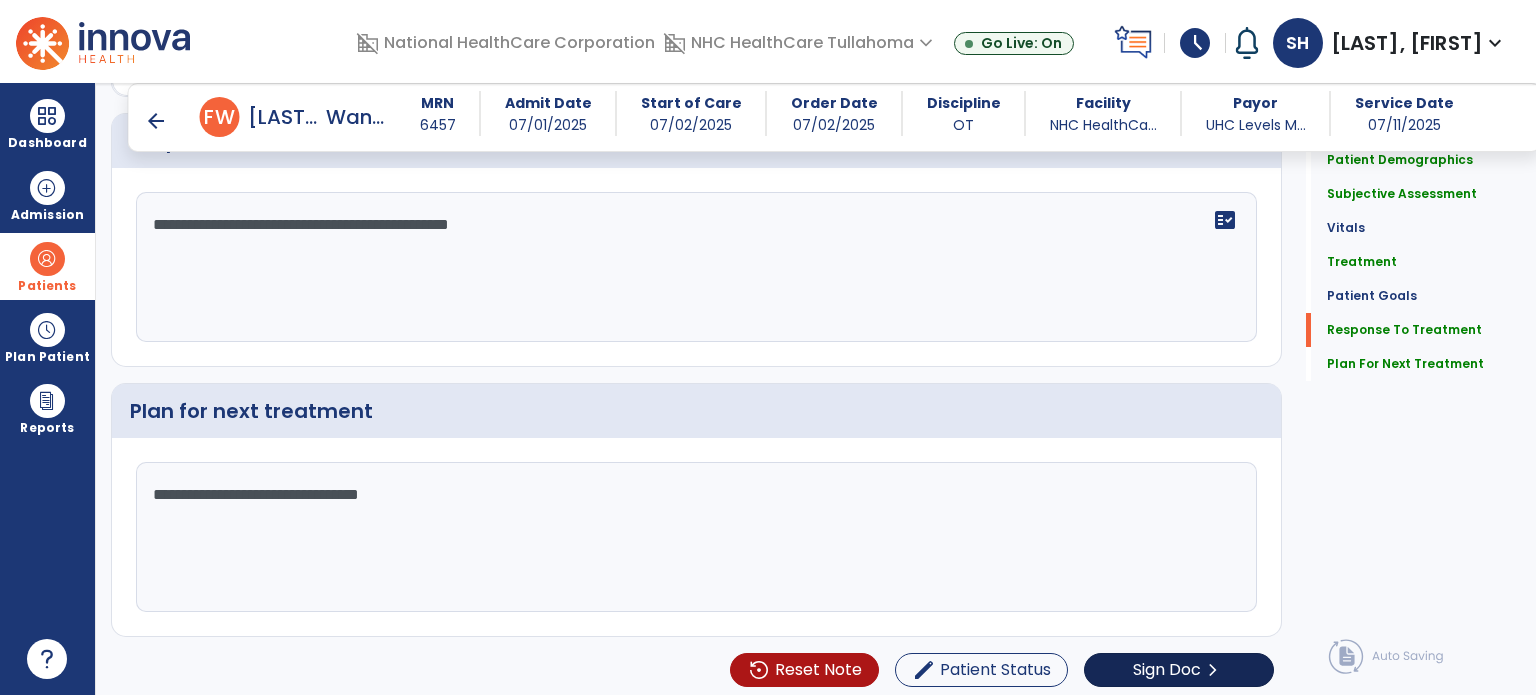 type on "**********" 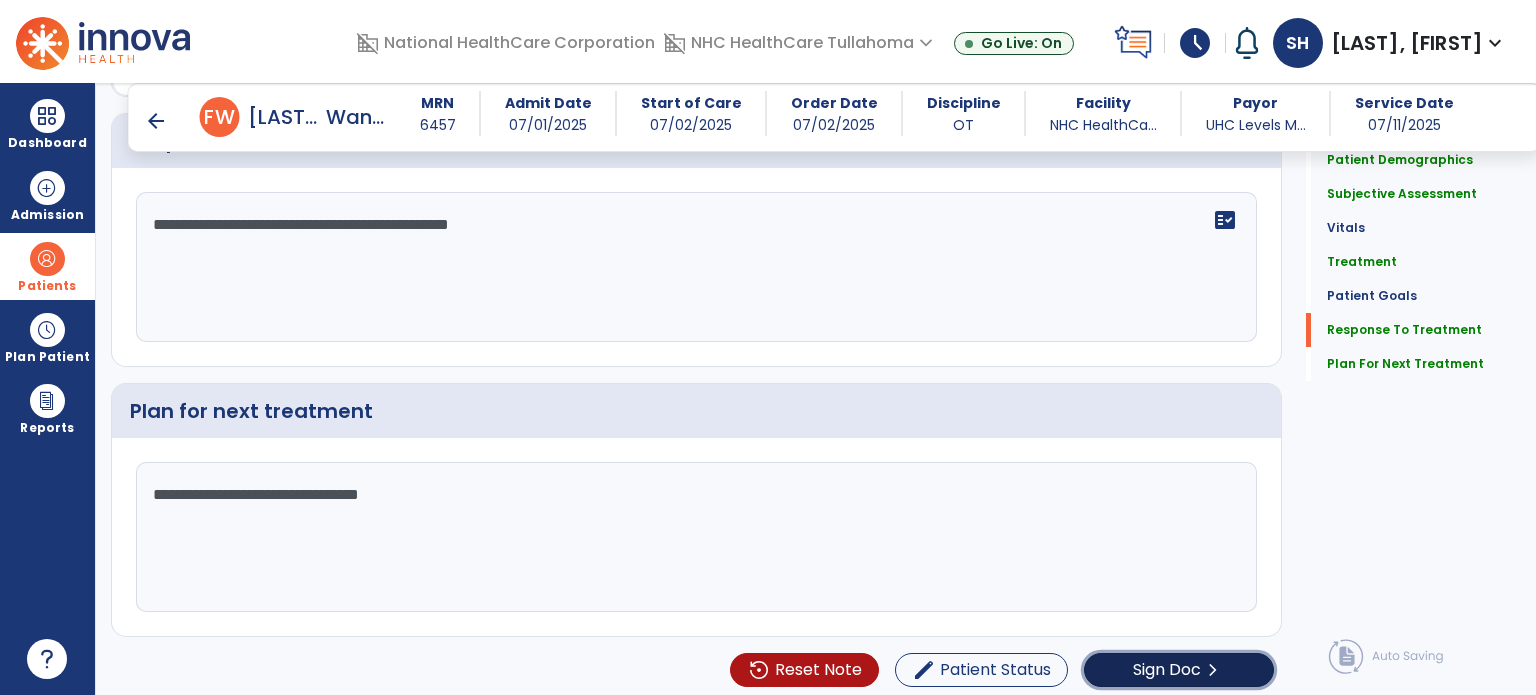 click on "Sign Doc  chevron_right" 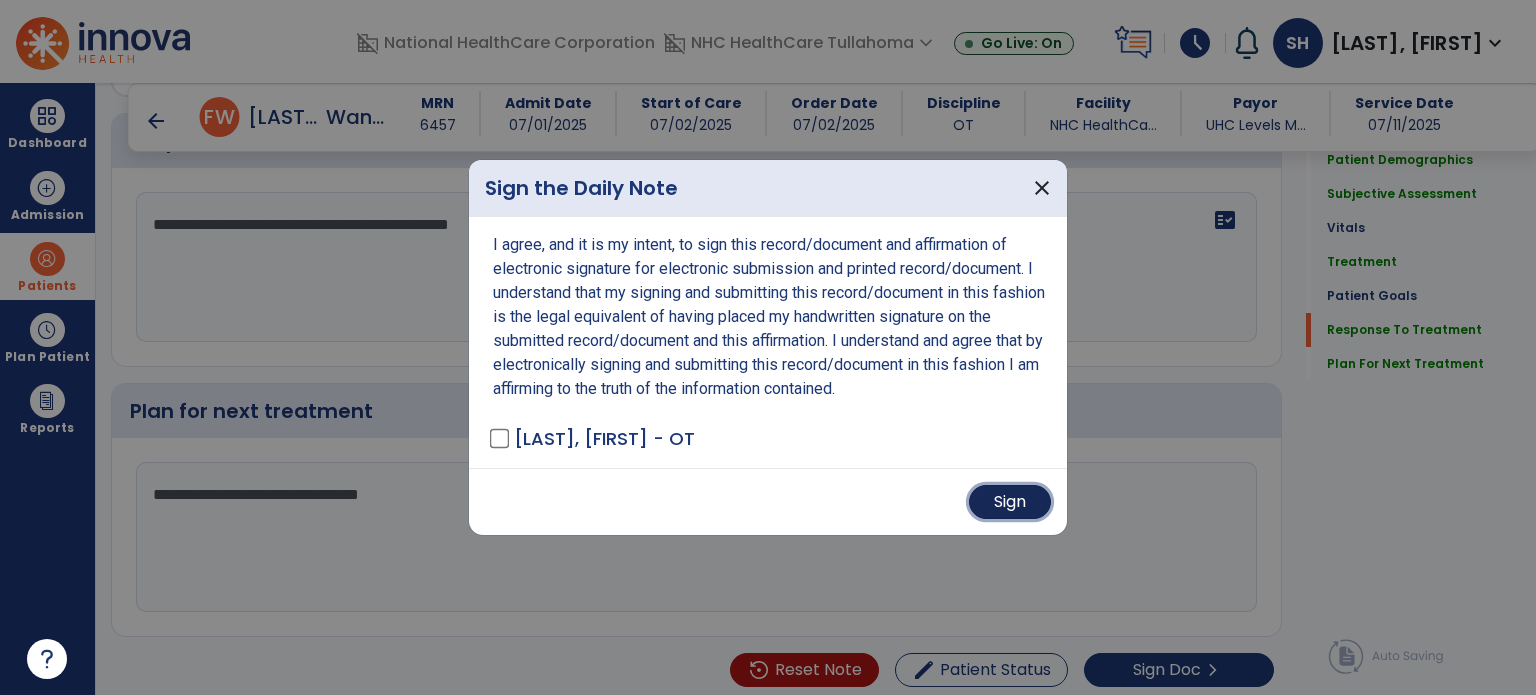 click on "Sign" at bounding box center (1010, 502) 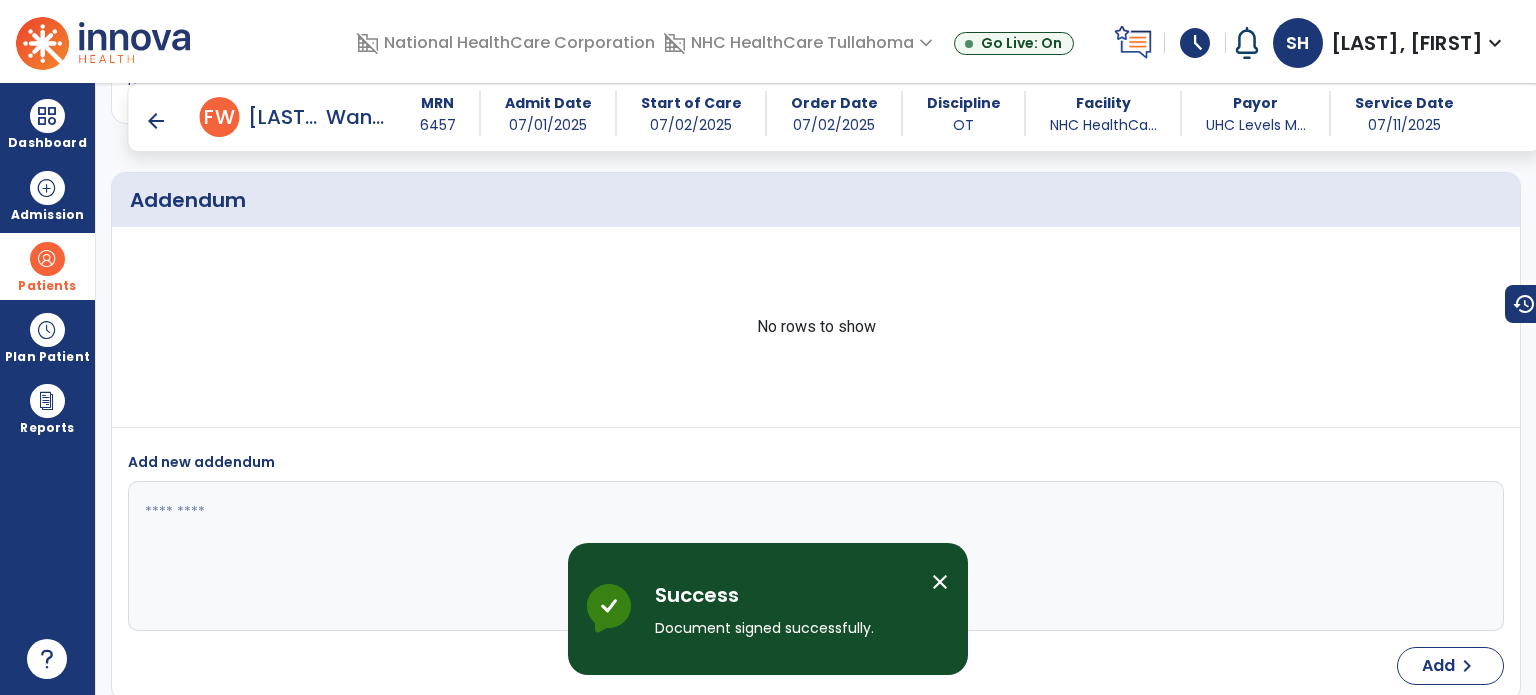 scroll, scrollTop: 3984, scrollLeft: 0, axis: vertical 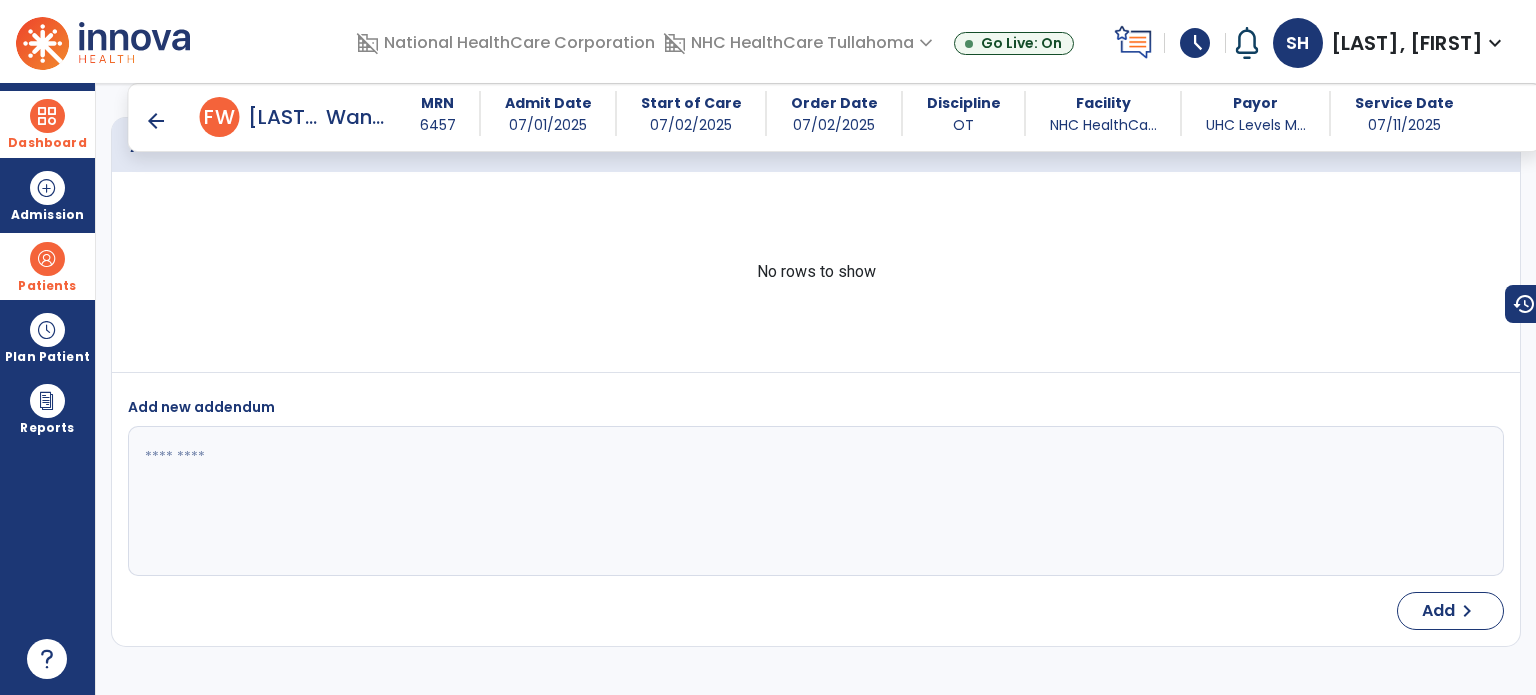 click at bounding box center (47, 116) 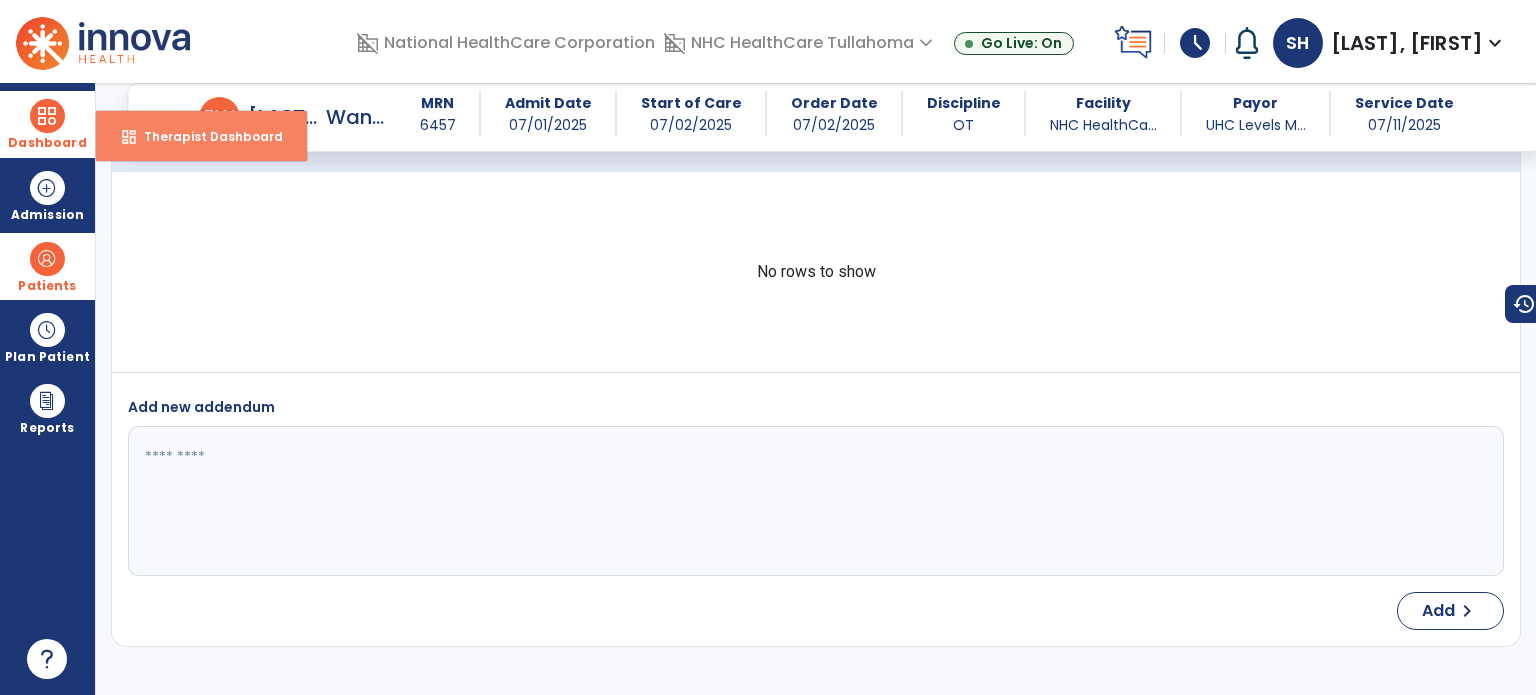 click on "Therapist Dashboard" at bounding box center [205, 136] 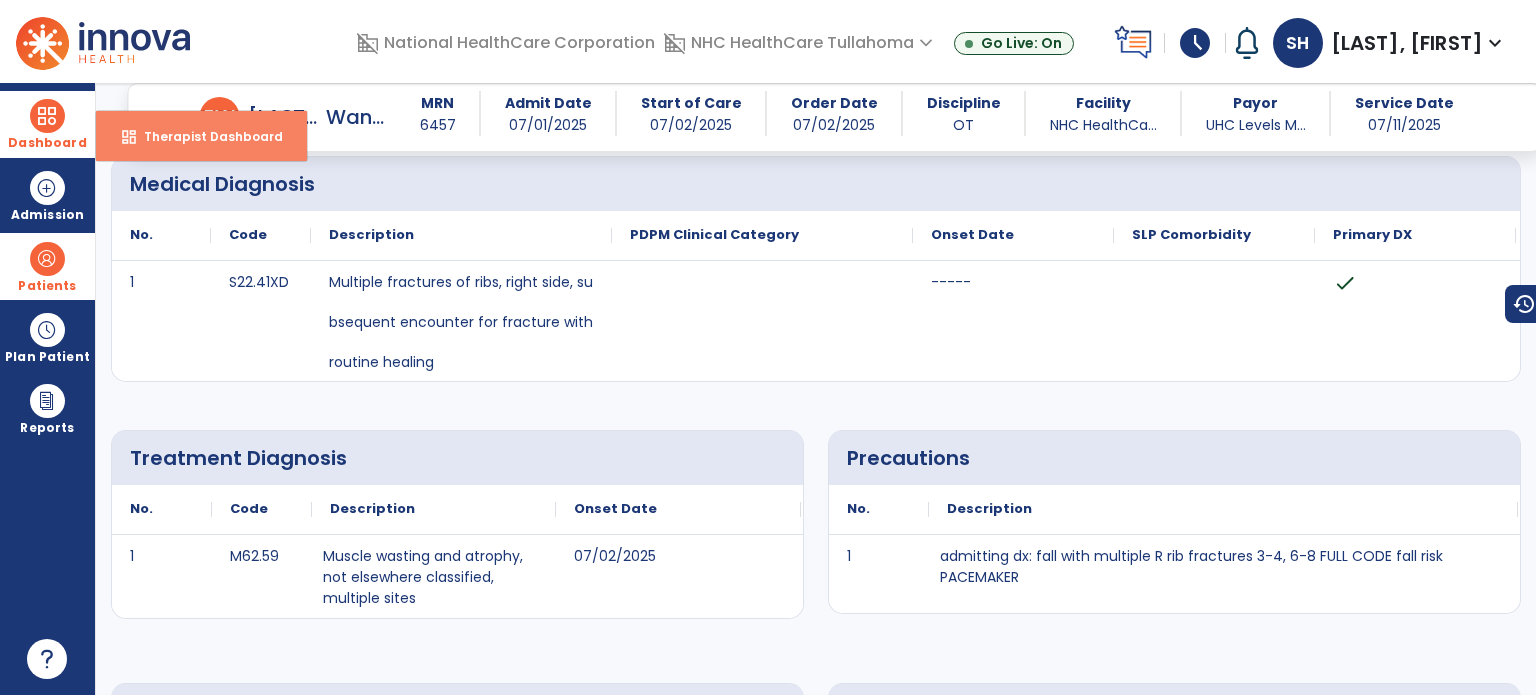 select on "****" 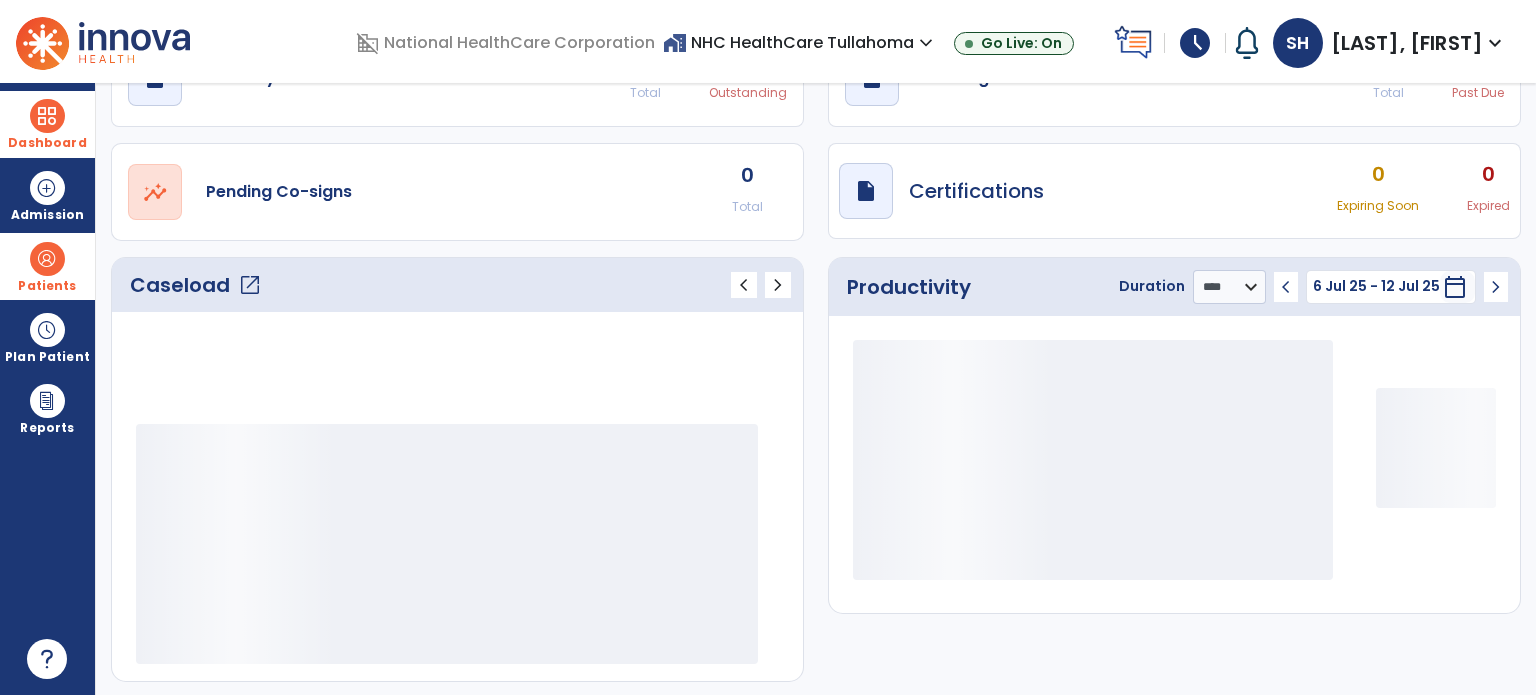scroll, scrollTop: 112, scrollLeft: 0, axis: vertical 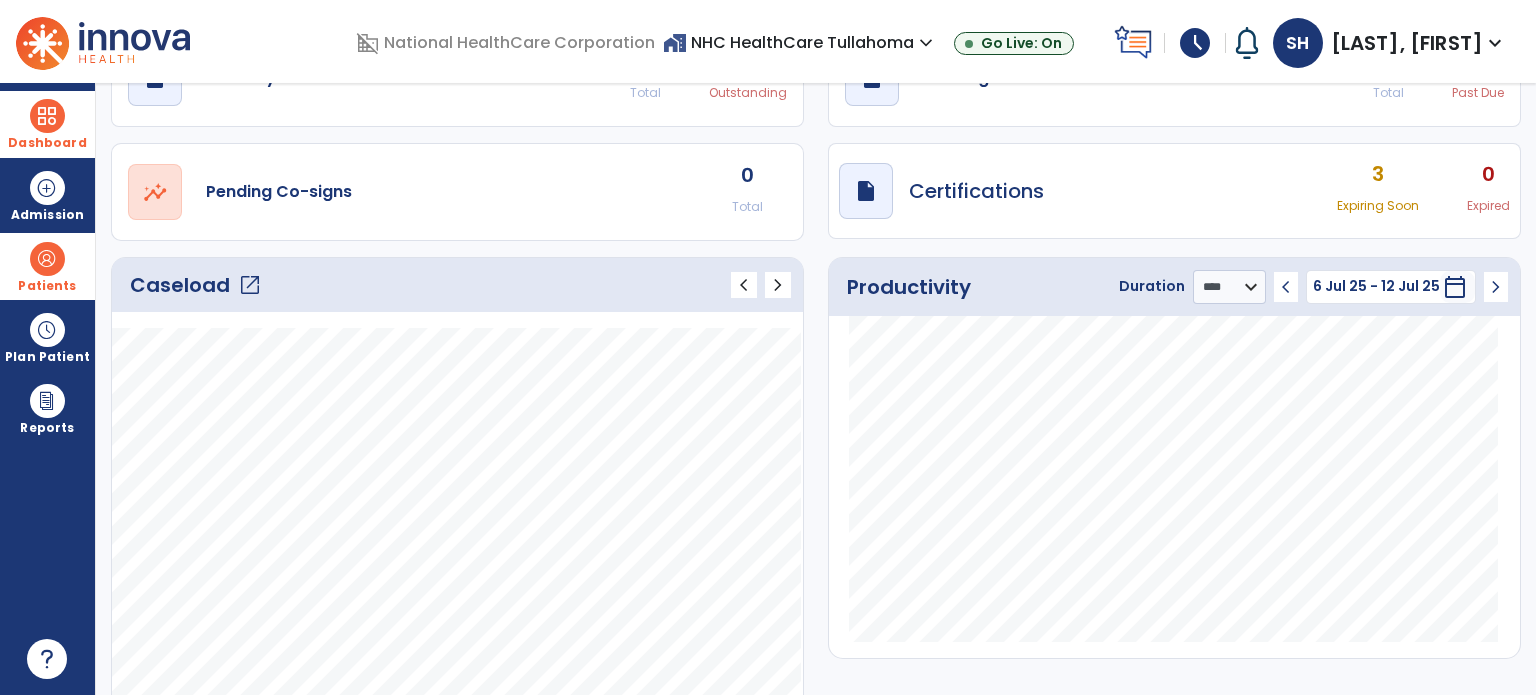 click on "open_in_new" 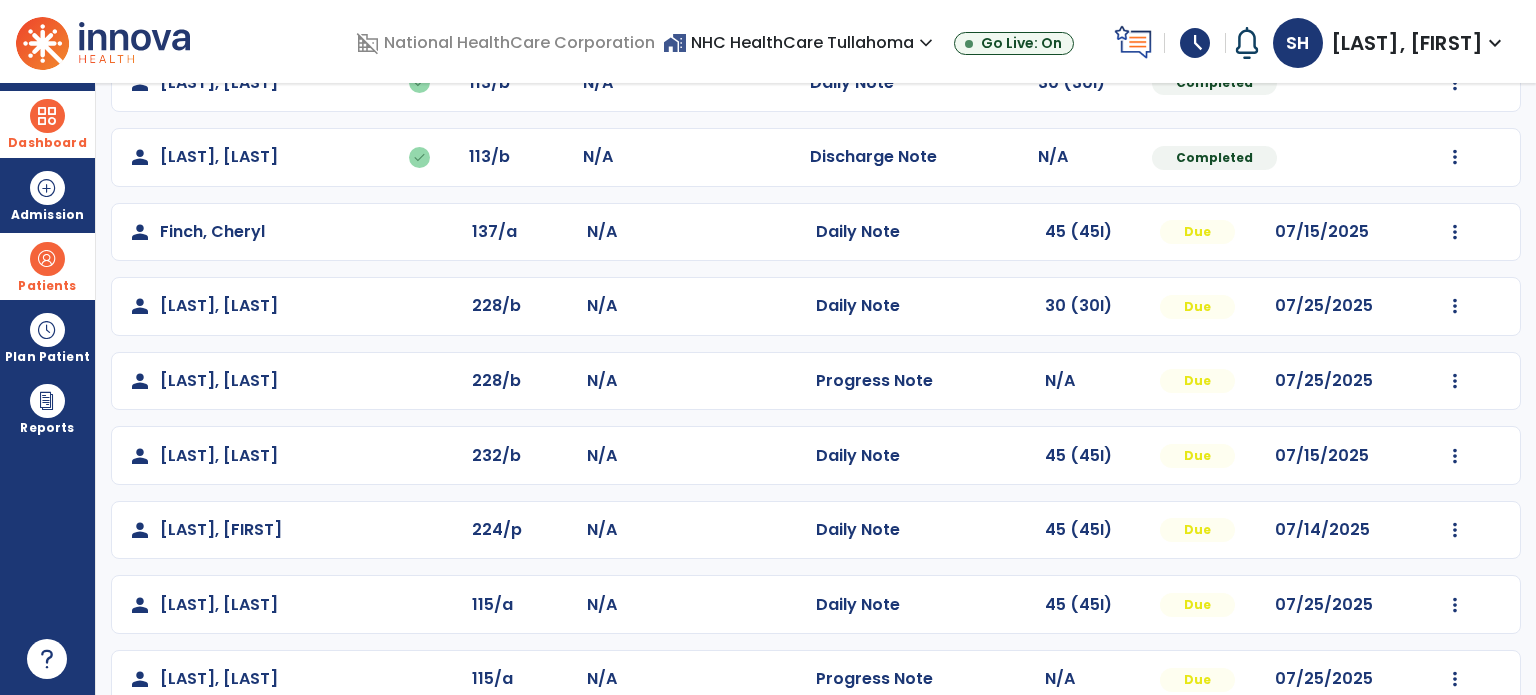 scroll, scrollTop: 314, scrollLeft: 0, axis: vertical 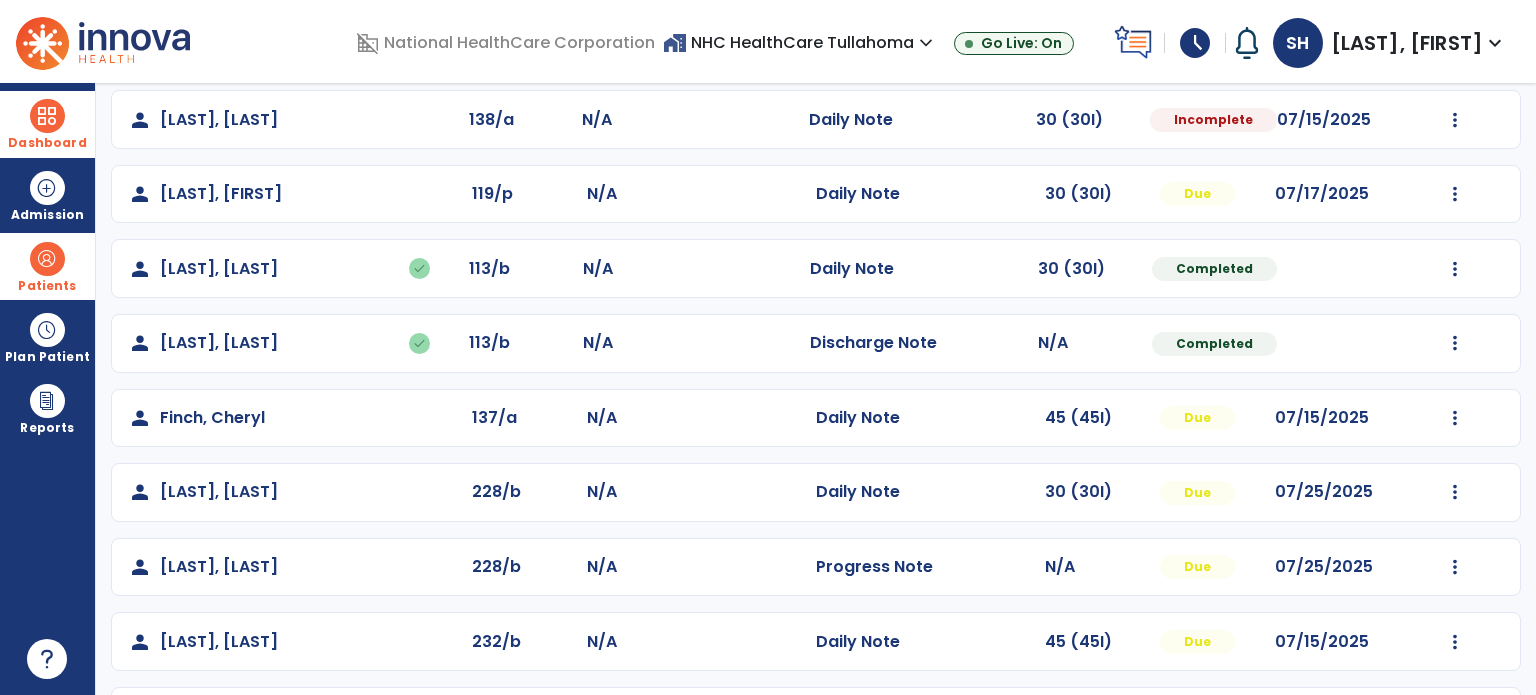drag, startPoint x: 44, startPoint y: 258, endPoint x: 79, endPoint y: 261, distance: 35.128338 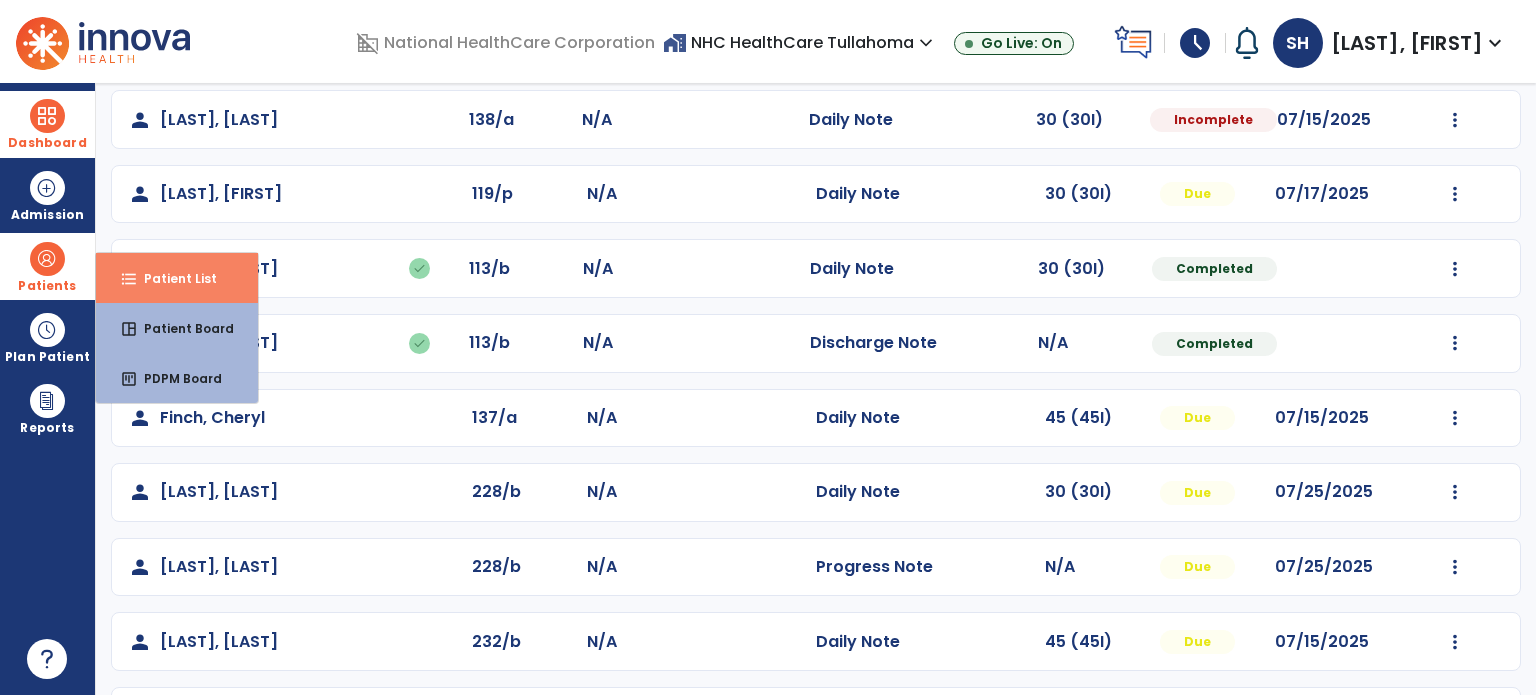 drag, startPoint x: 142, startPoint y: 280, endPoint x: 152, endPoint y: 275, distance: 11.18034 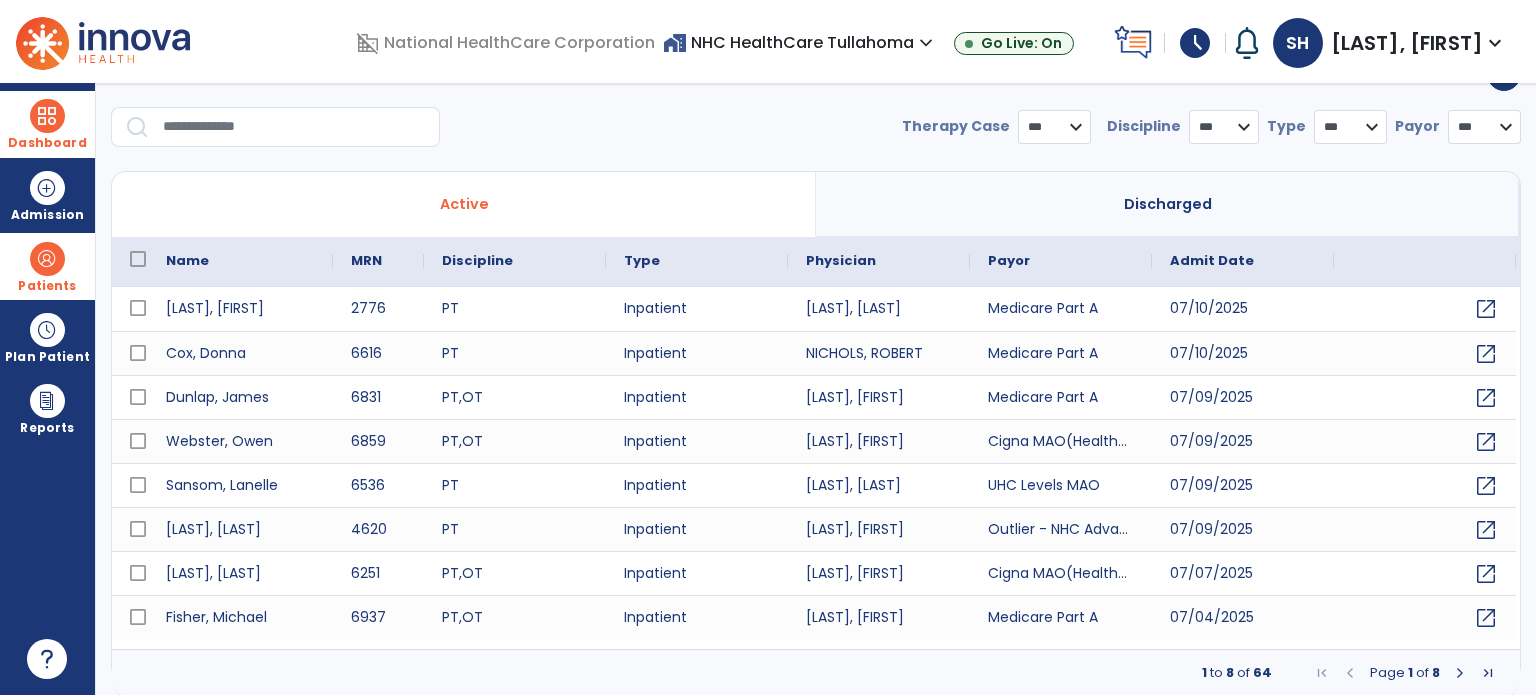 select on "***" 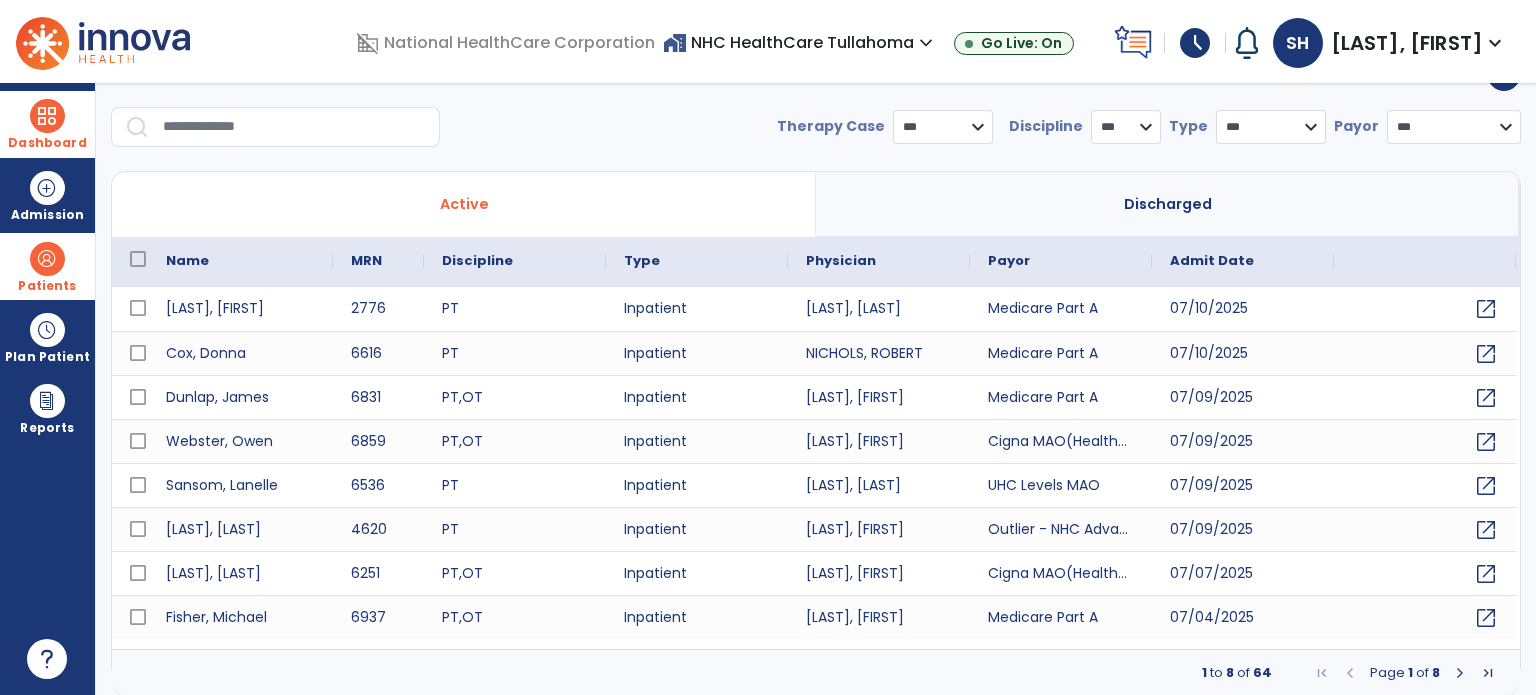 click at bounding box center (294, 127) 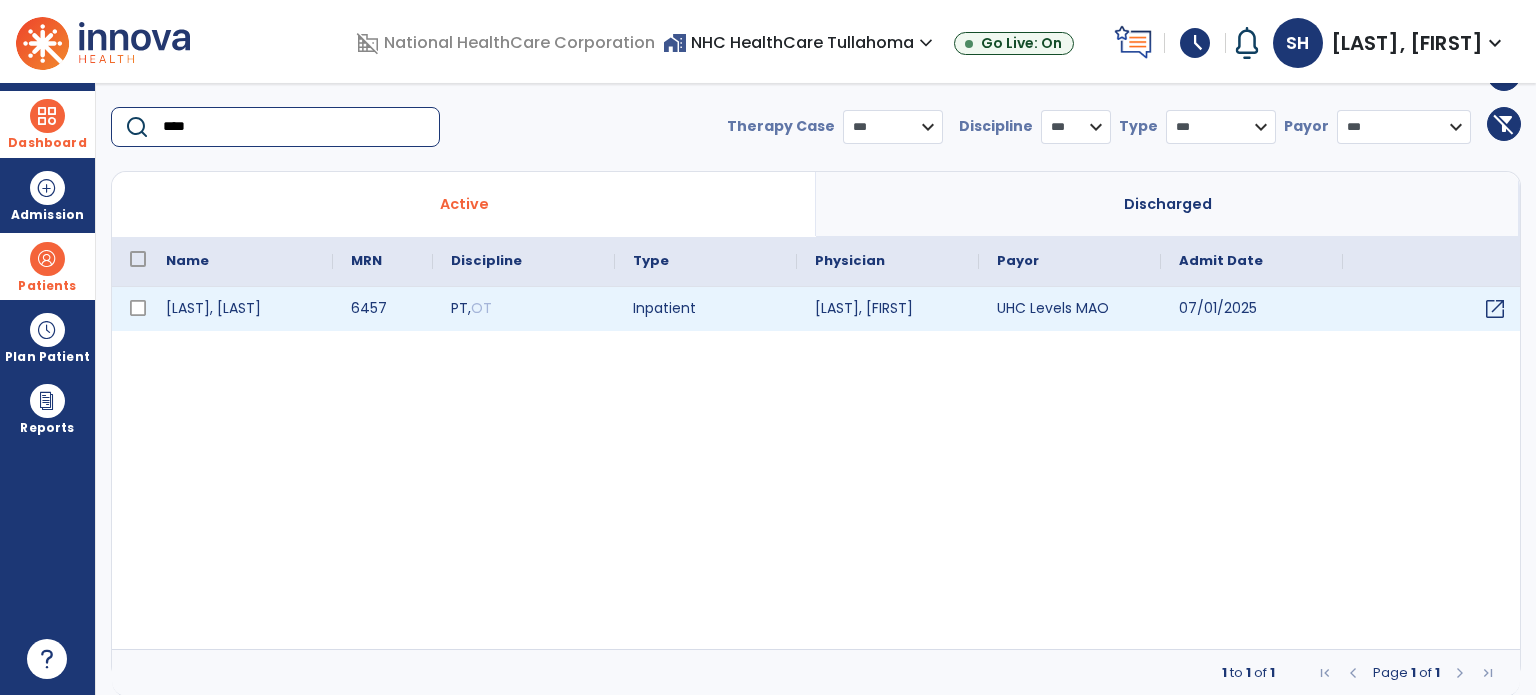 type on "****" 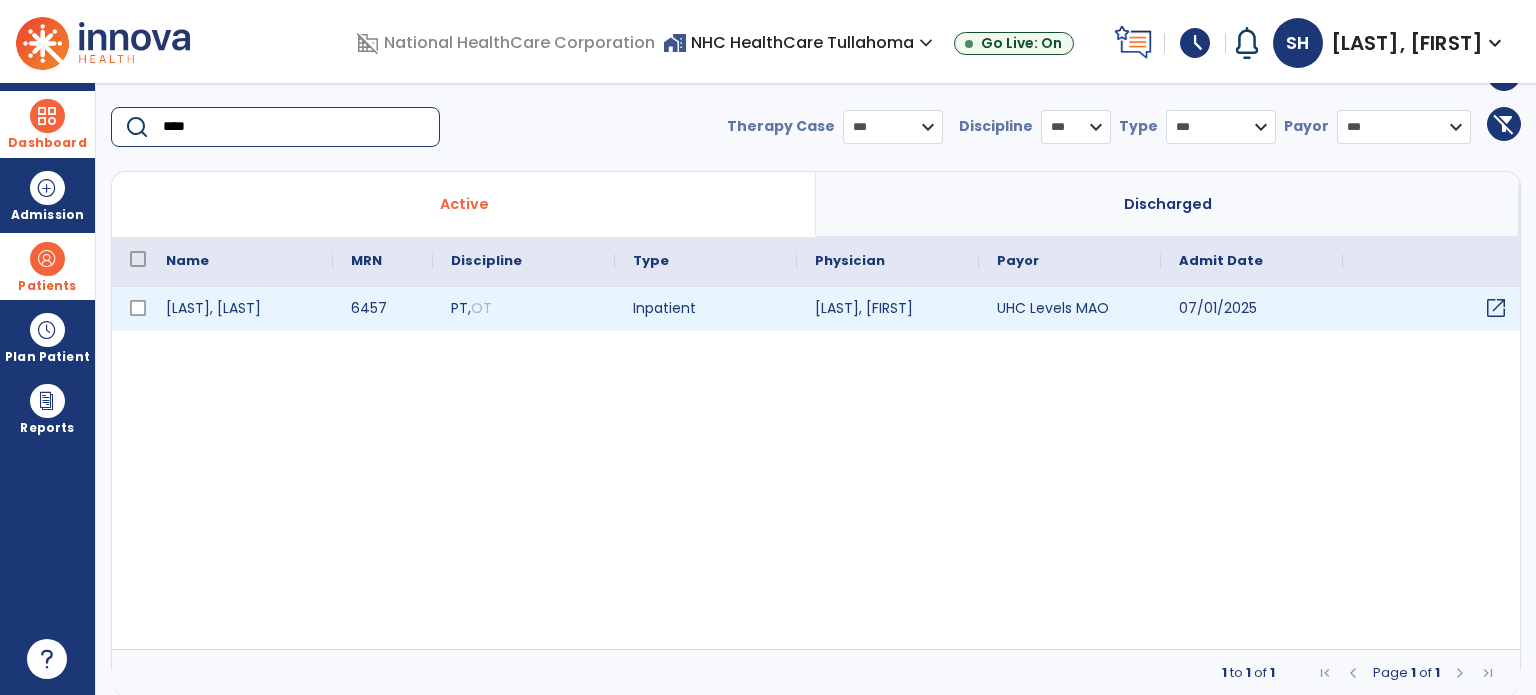 click on "open_in_new" at bounding box center (1496, 308) 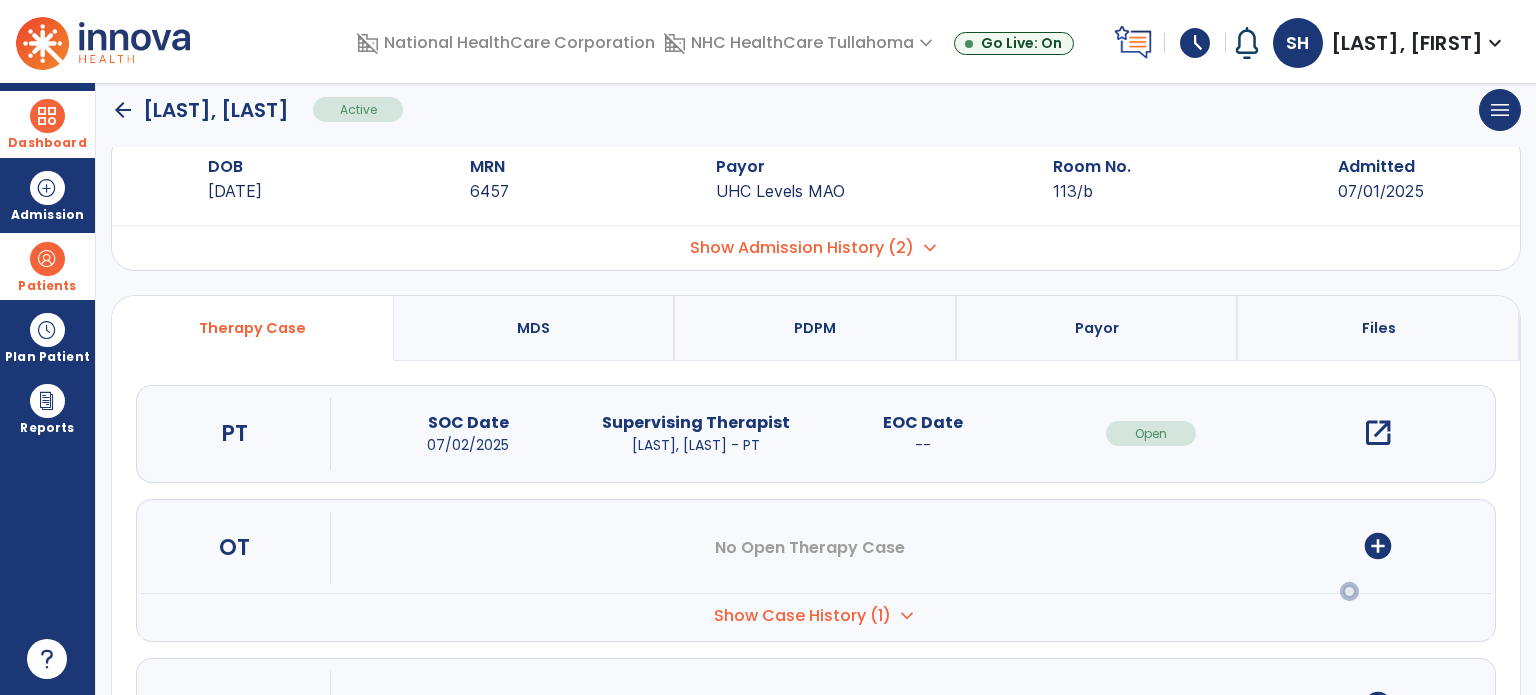 scroll, scrollTop: 0, scrollLeft: 0, axis: both 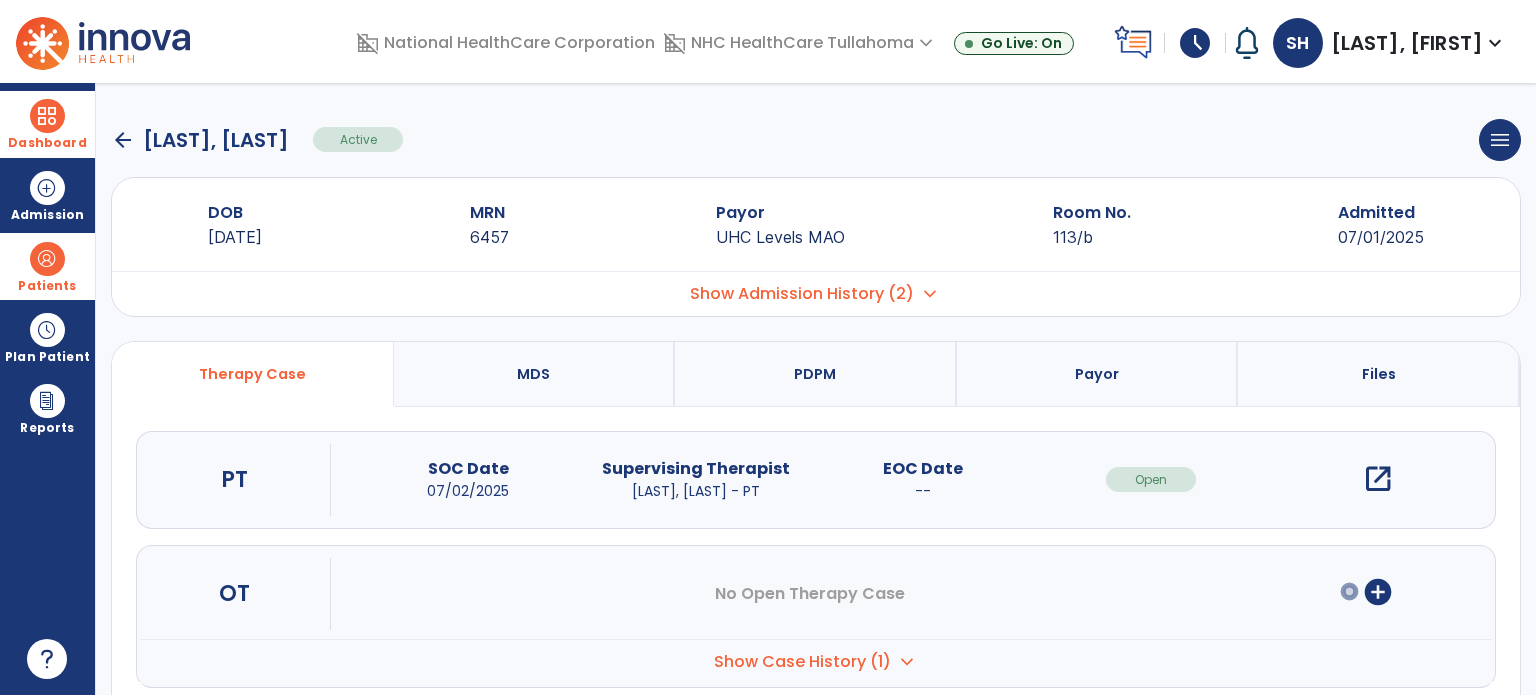 click on "open_in_new" at bounding box center [1378, 479] 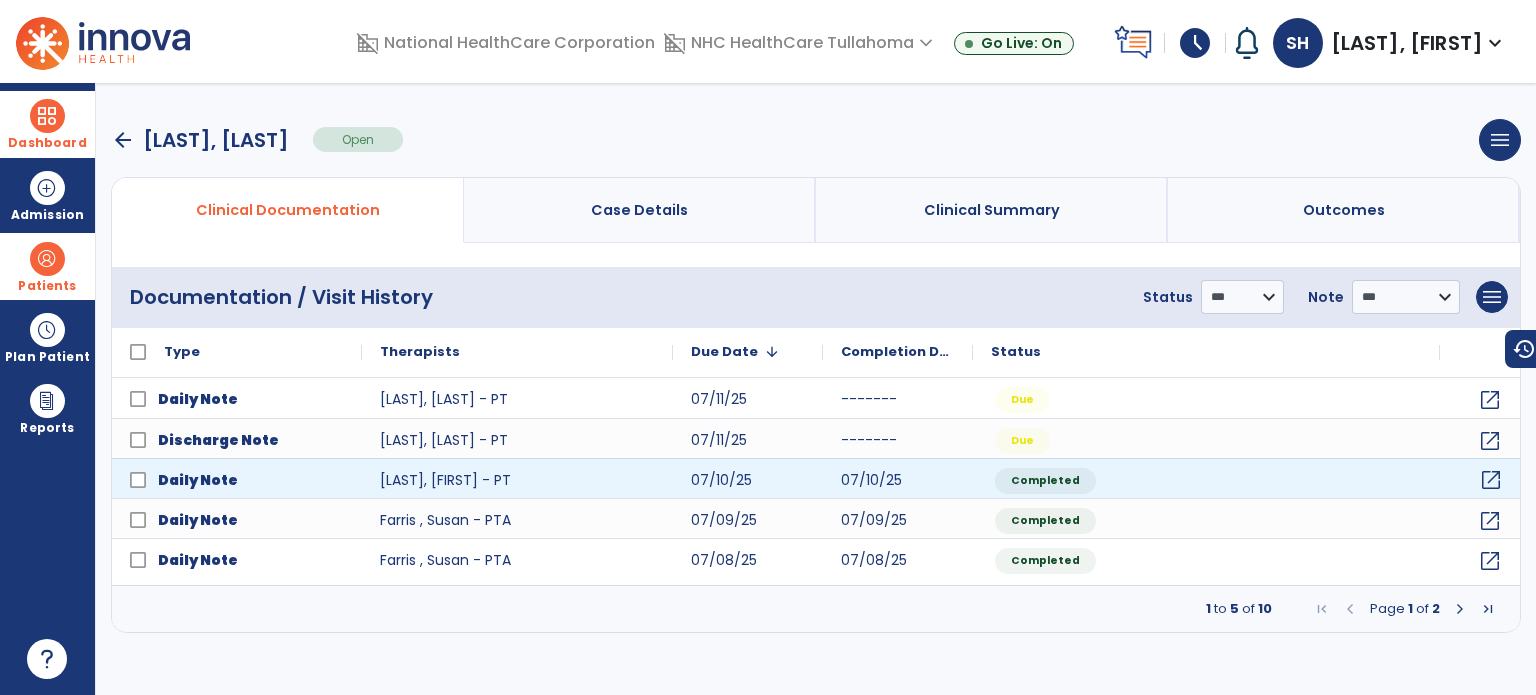 click on "open_in_new" 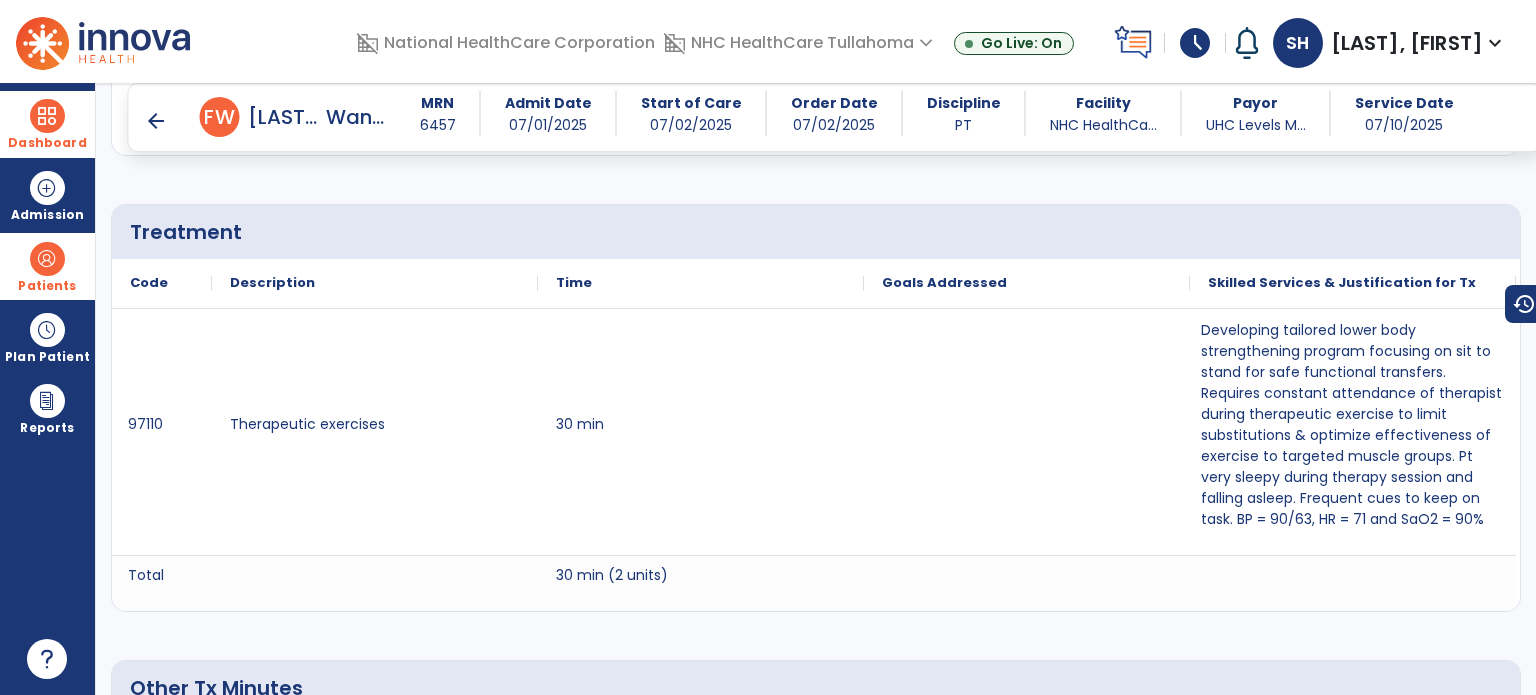 scroll, scrollTop: 1100, scrollLeft: 0, axis: vertical 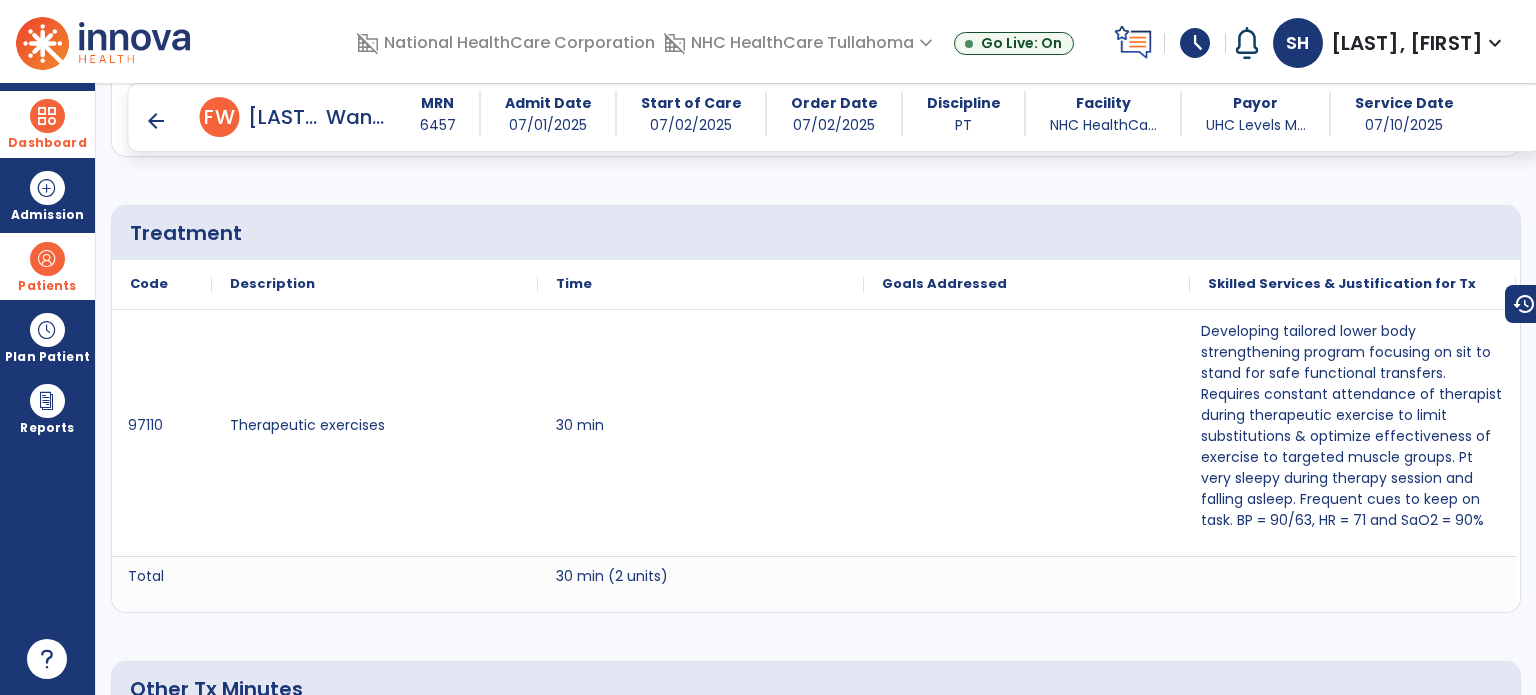 click on "arrow_back" at bounding box center (156, 121) 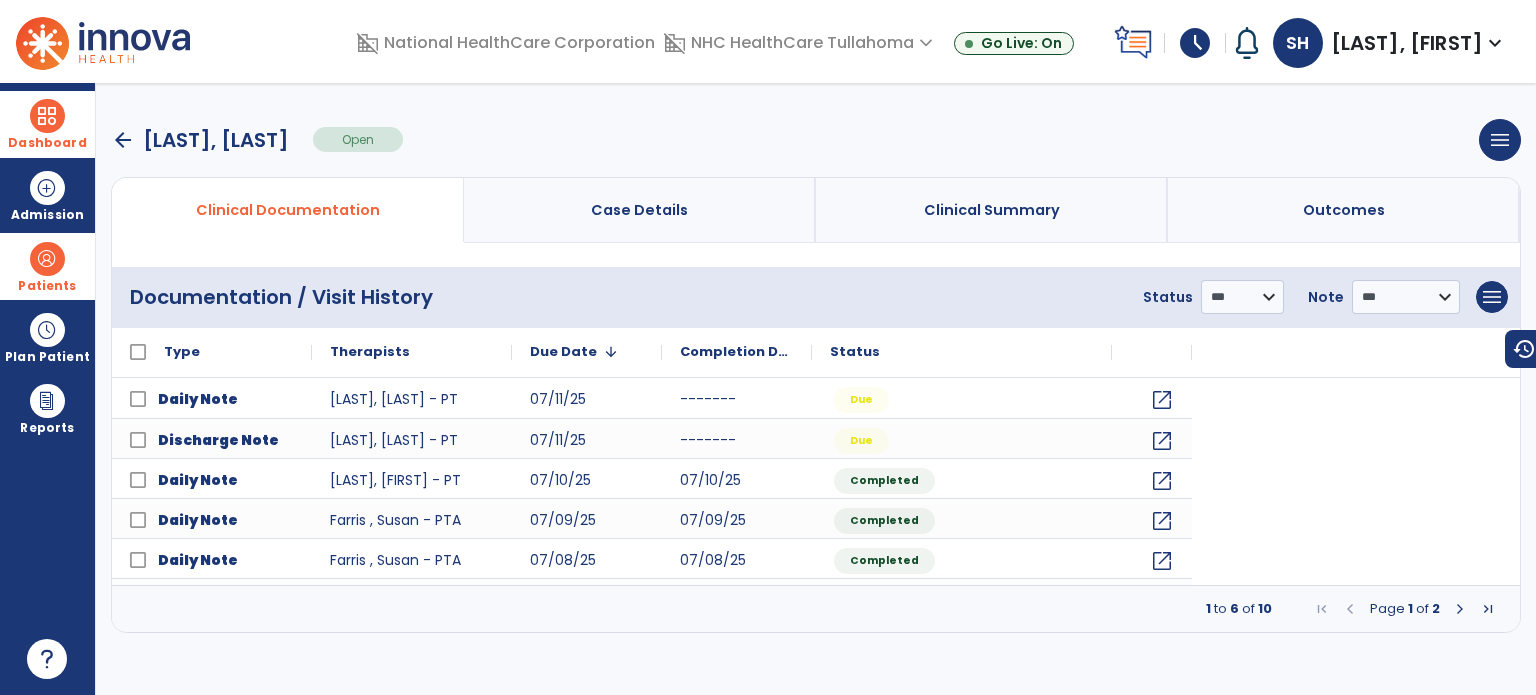 scroll, scrollTop: 0, scrollLeft: 0, axis: both 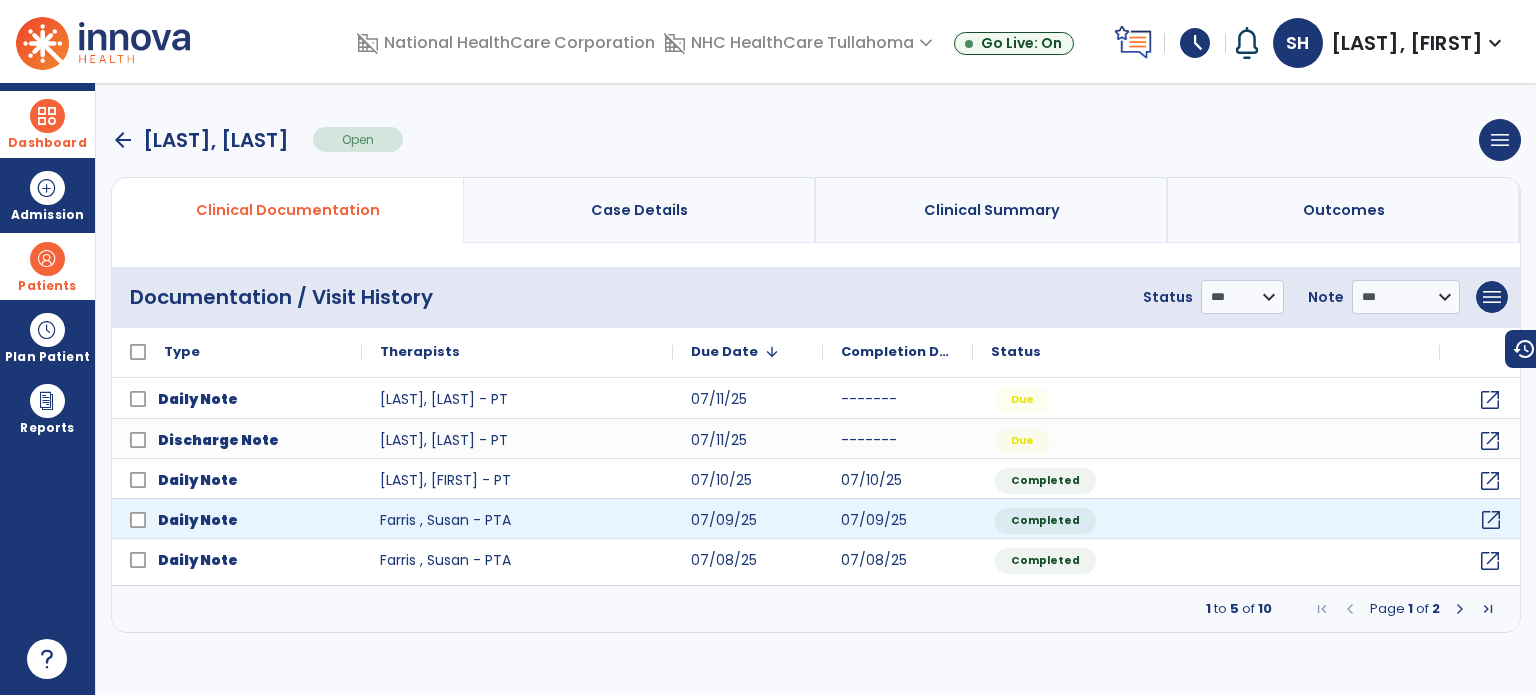 click on "open_in_new" 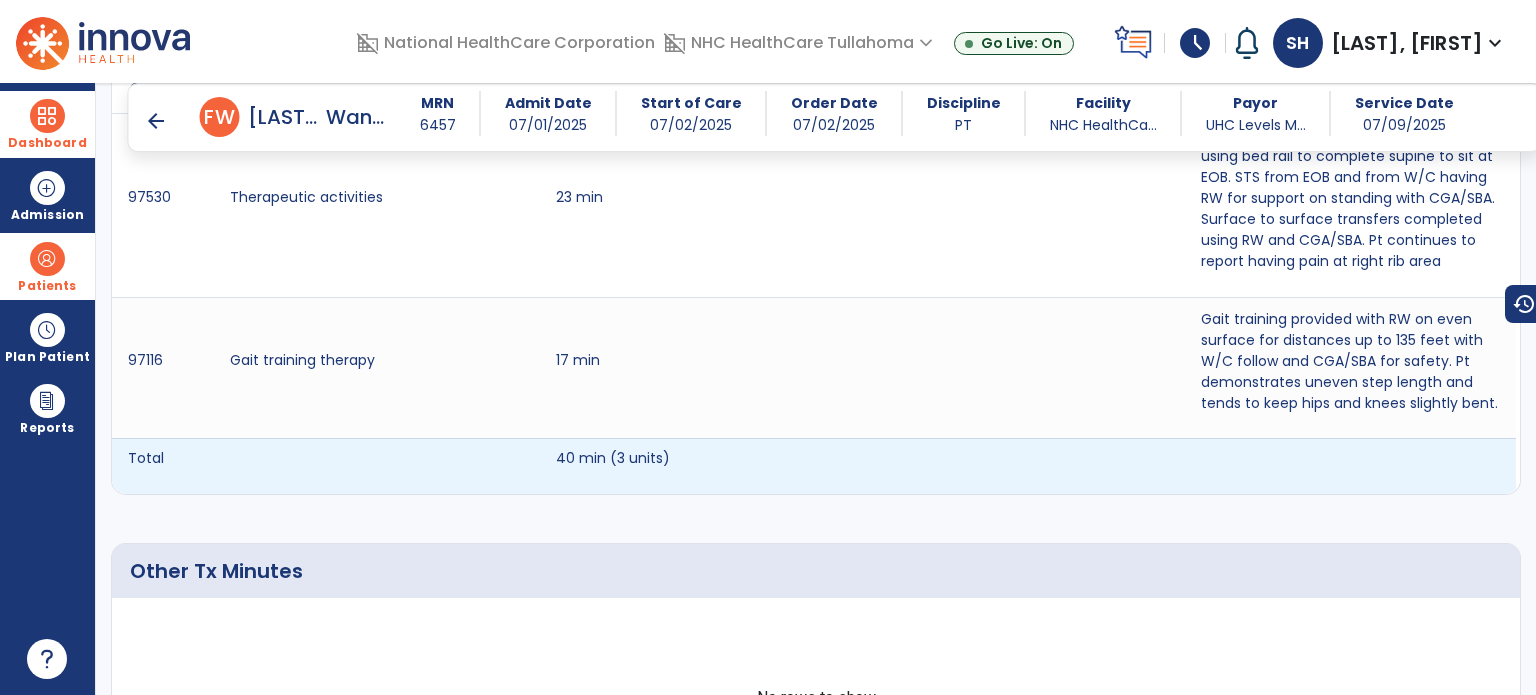 scroll, scrollTop: 1300, scrollLeft: 0, axis: vertical 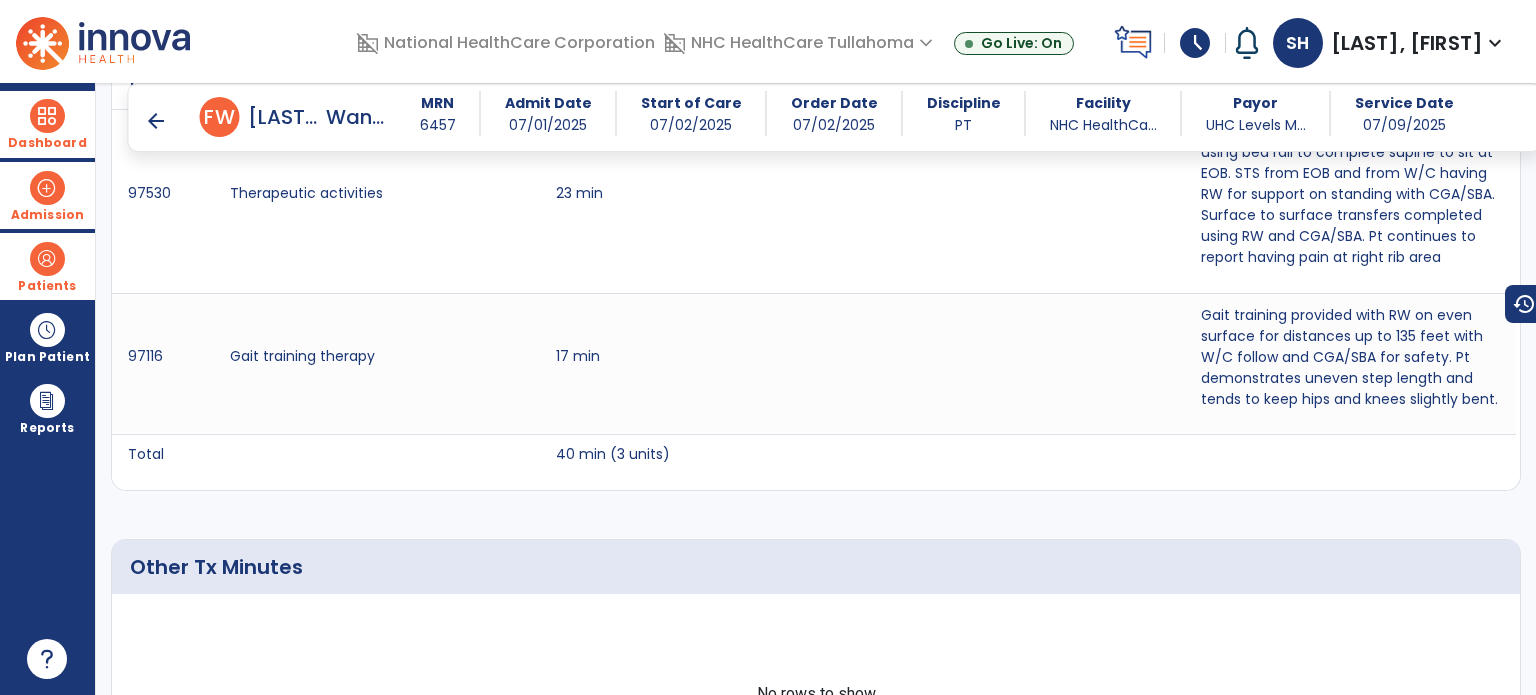 click at bounding box center [47, 188] 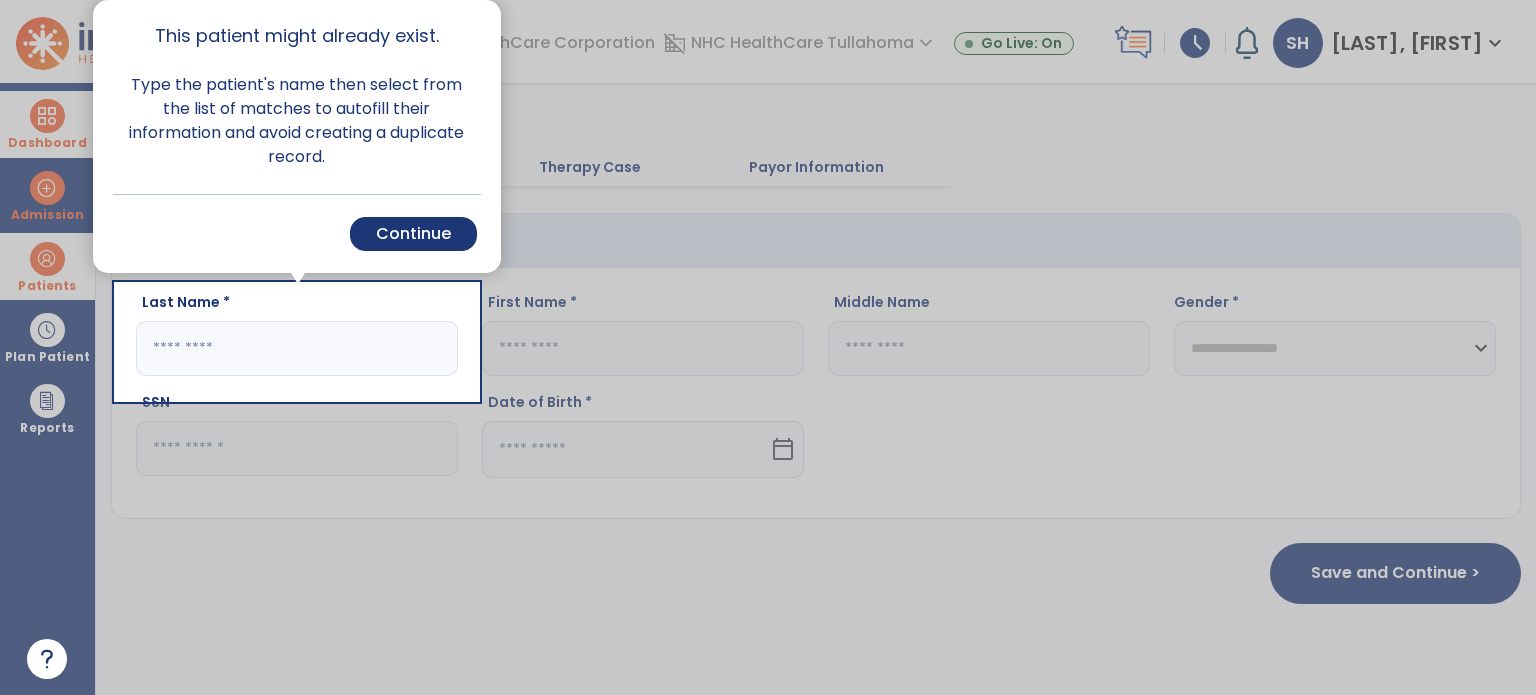 click at bounding box center (1007, 347) 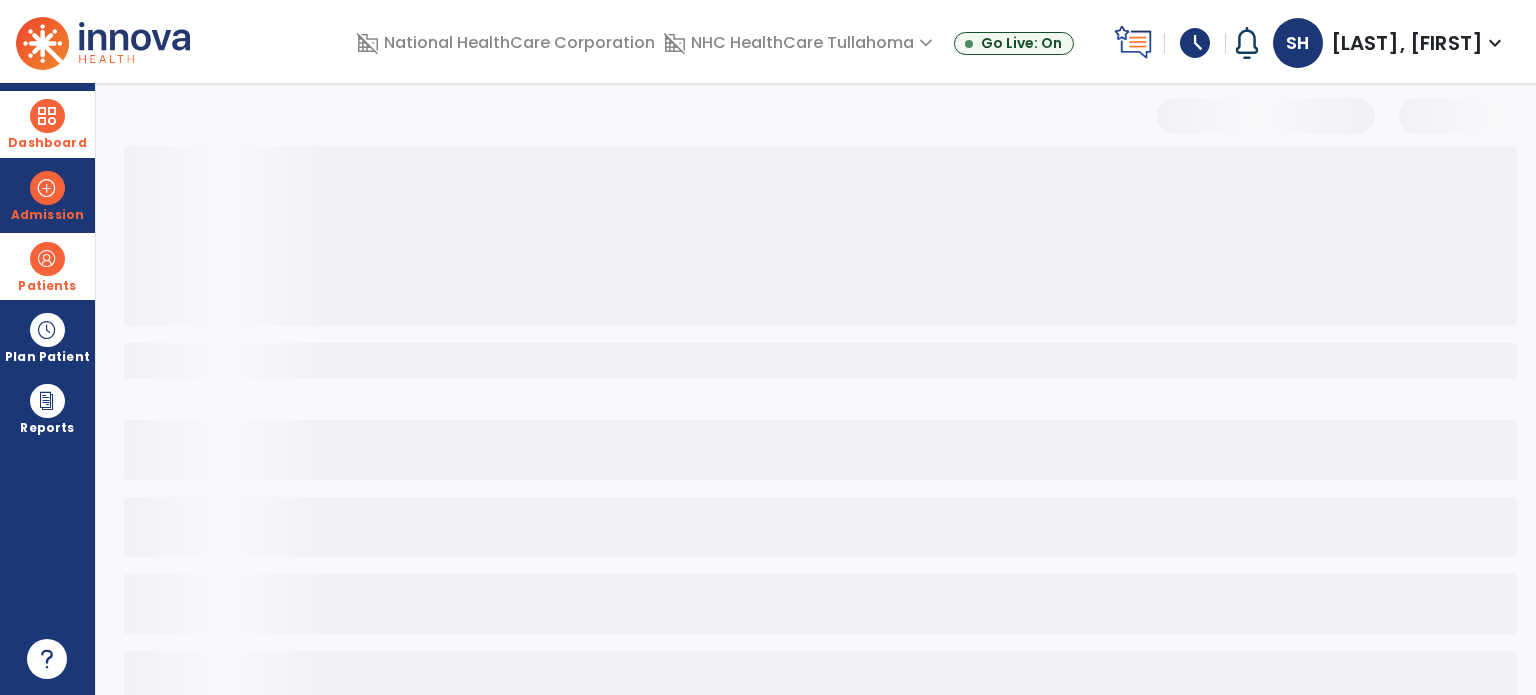 type on "*******" 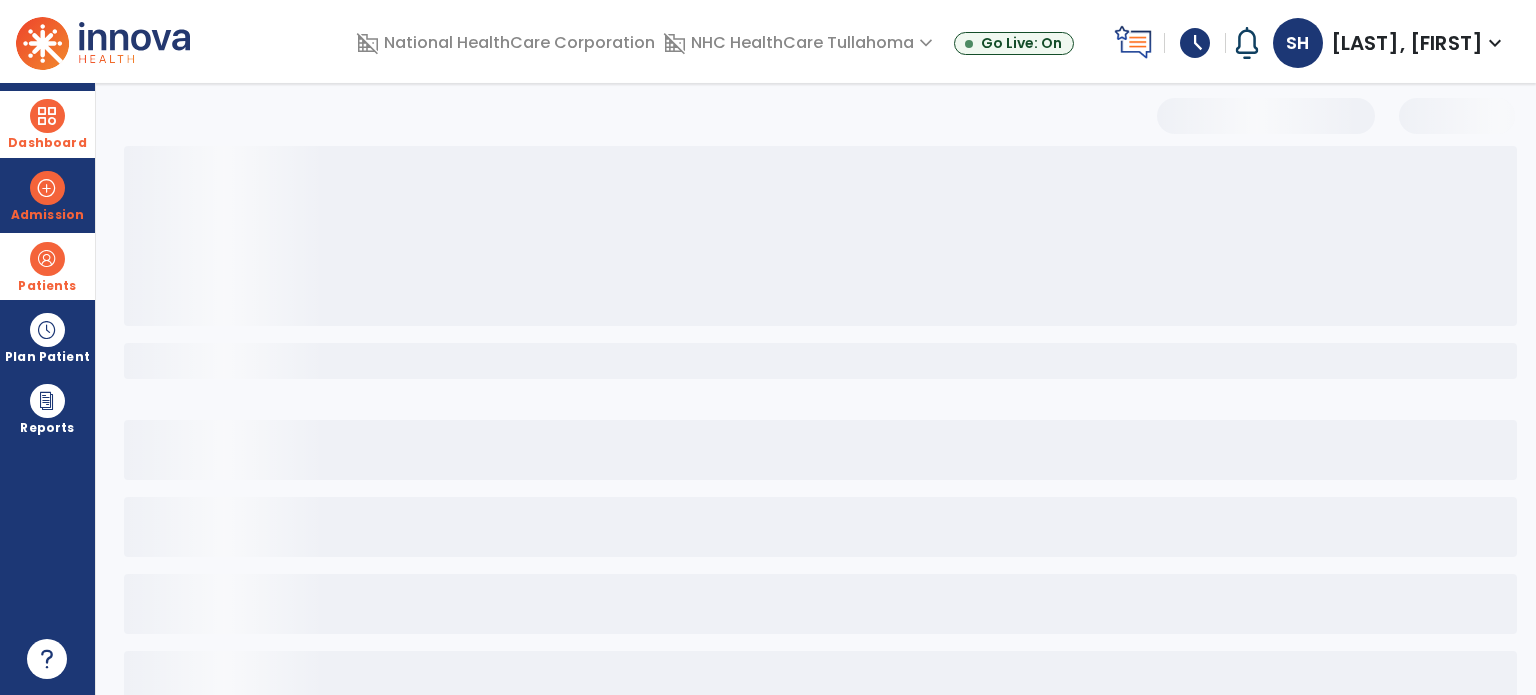 type on "*****" 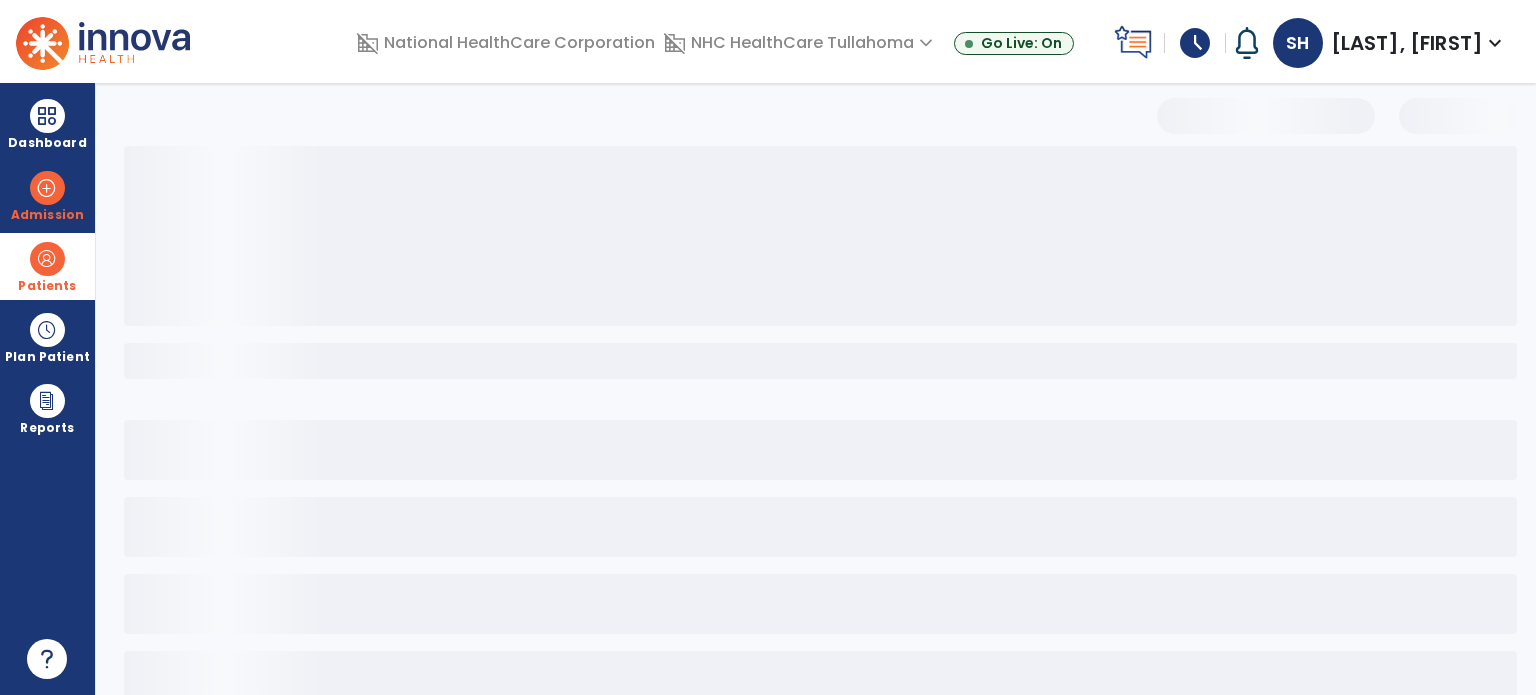 click at bounding box center (47, 259) 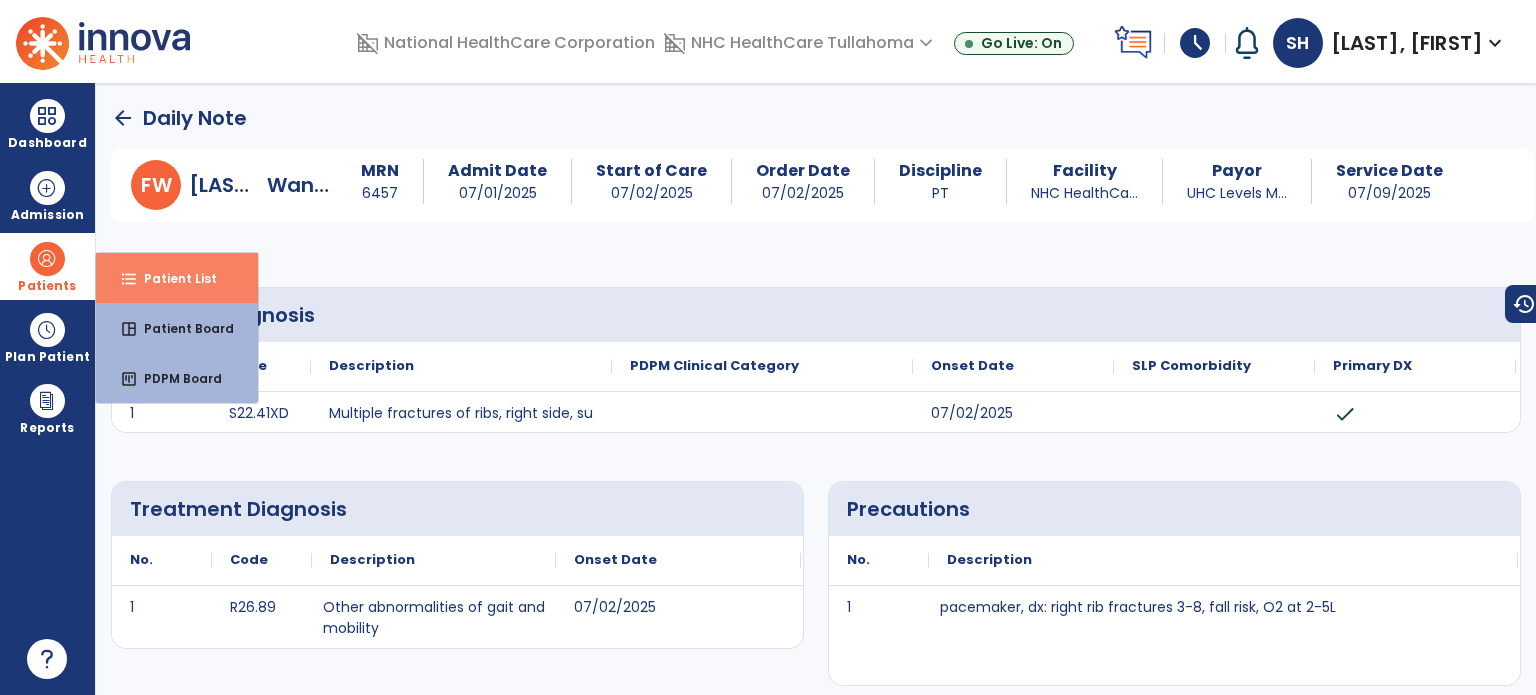 click on "Patient List" at bounding box center [172, 278] 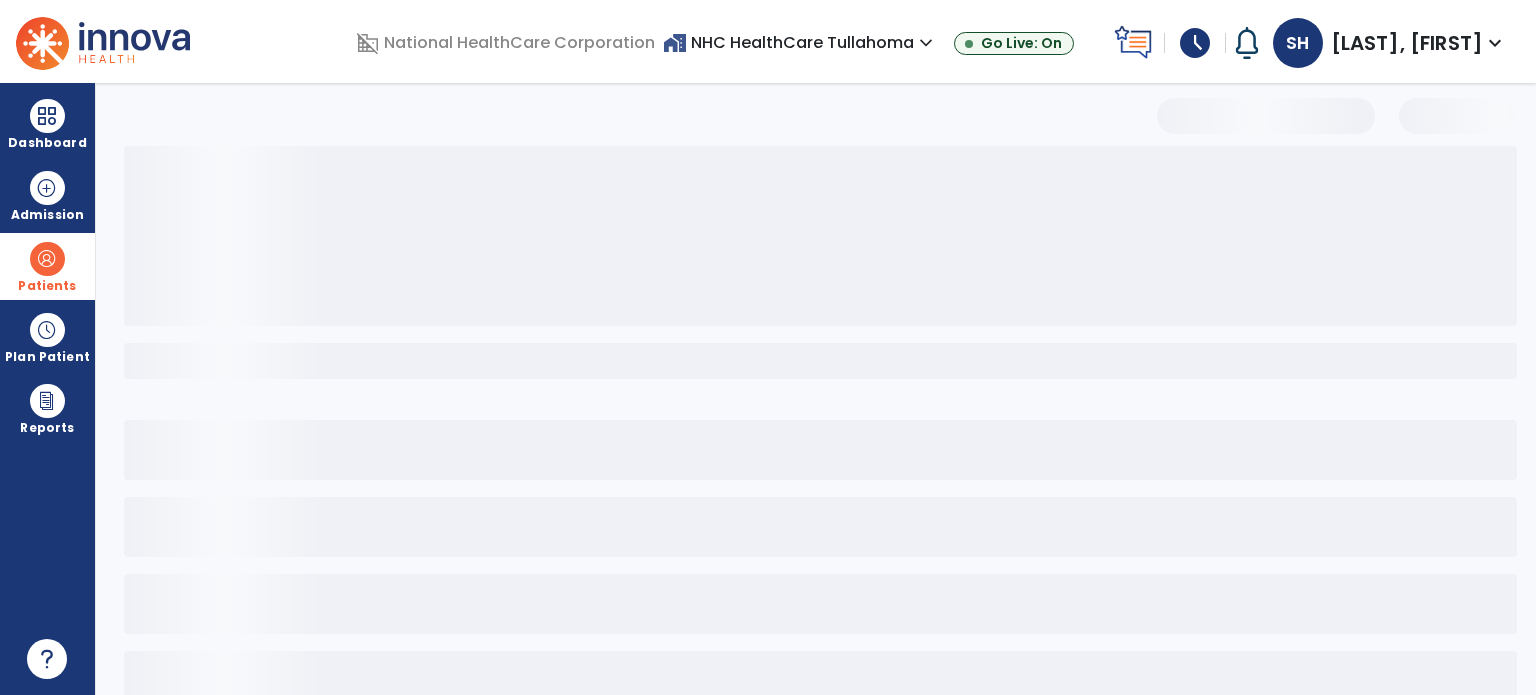 select on "***" 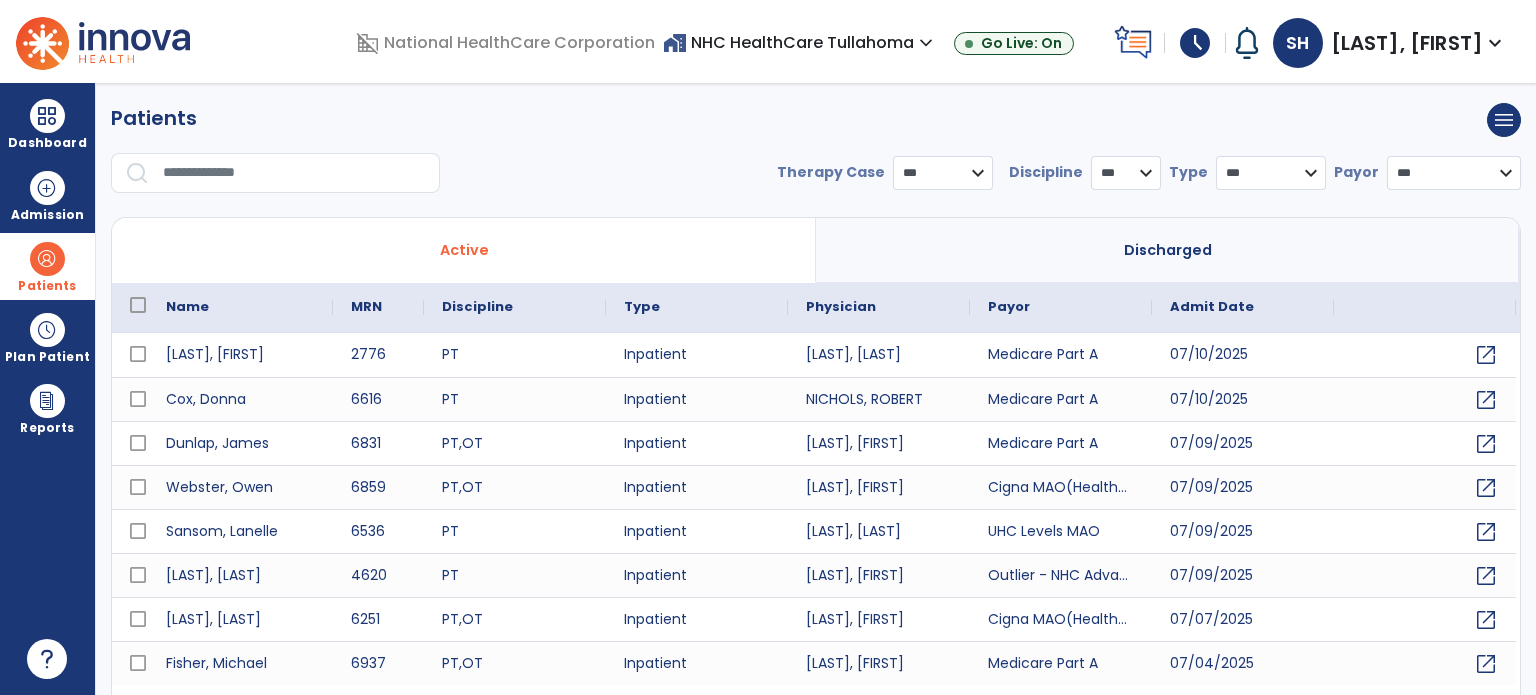click at bounding box center [294, 173] 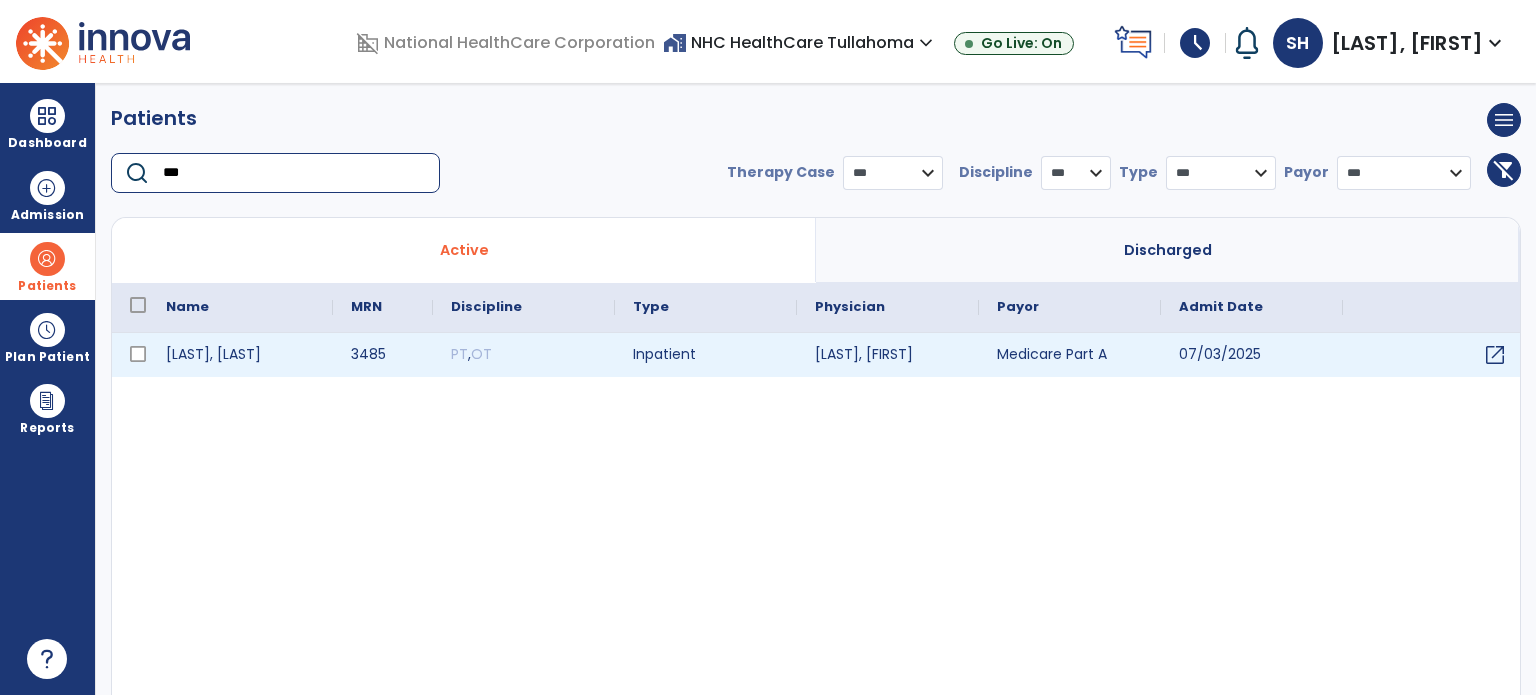 type on "***" 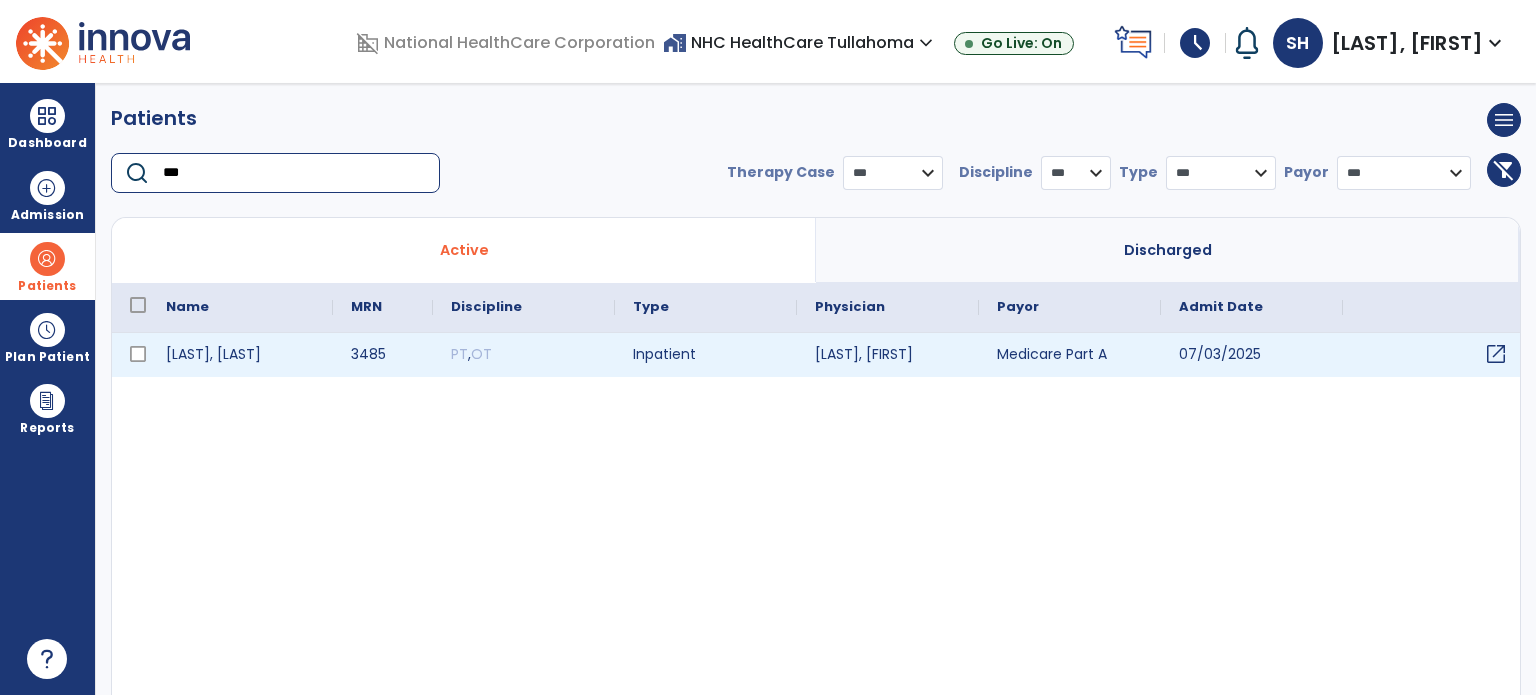click on "open_in_new" at bounding box center (1496, 354) 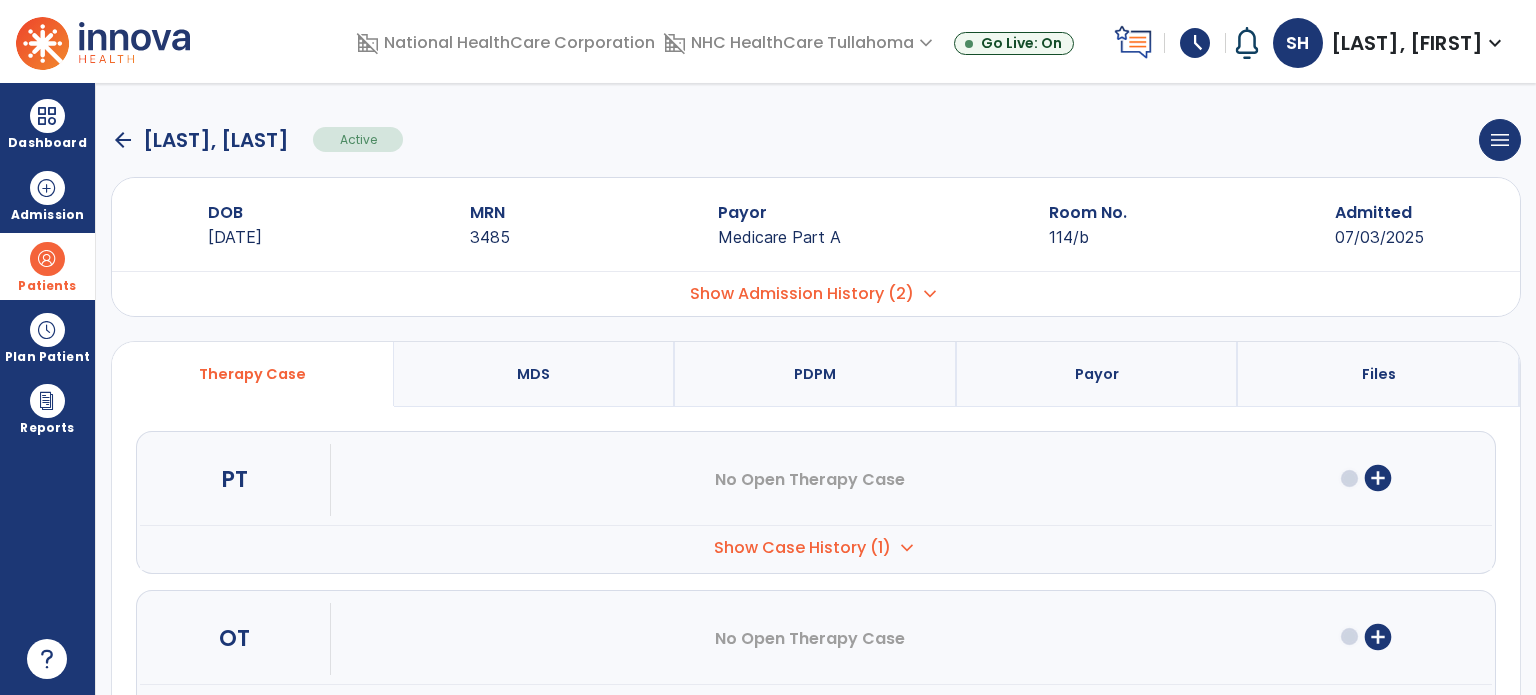 click on "Show Case History (1)     expand_more" at bounding box center (816, 547) 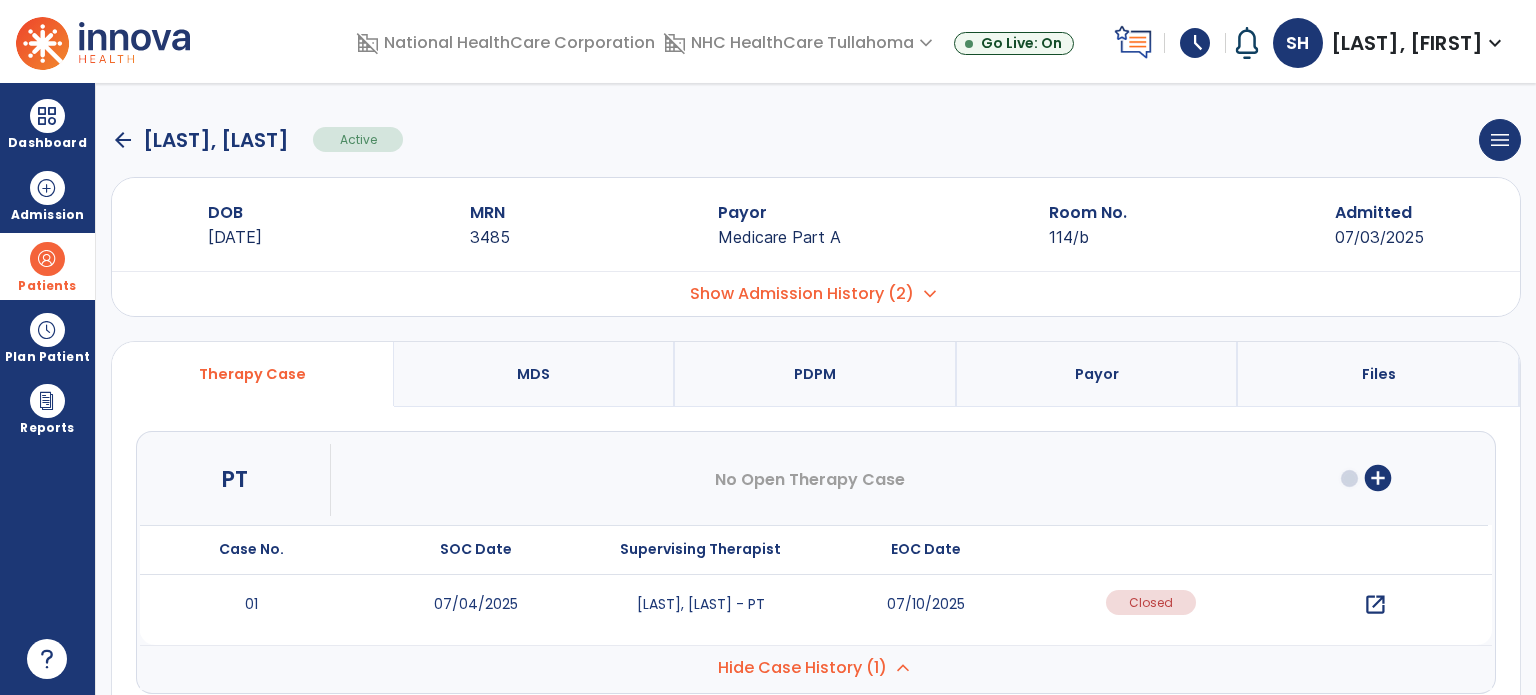 click on "open_in_new" at bounding box center [1375, 605] 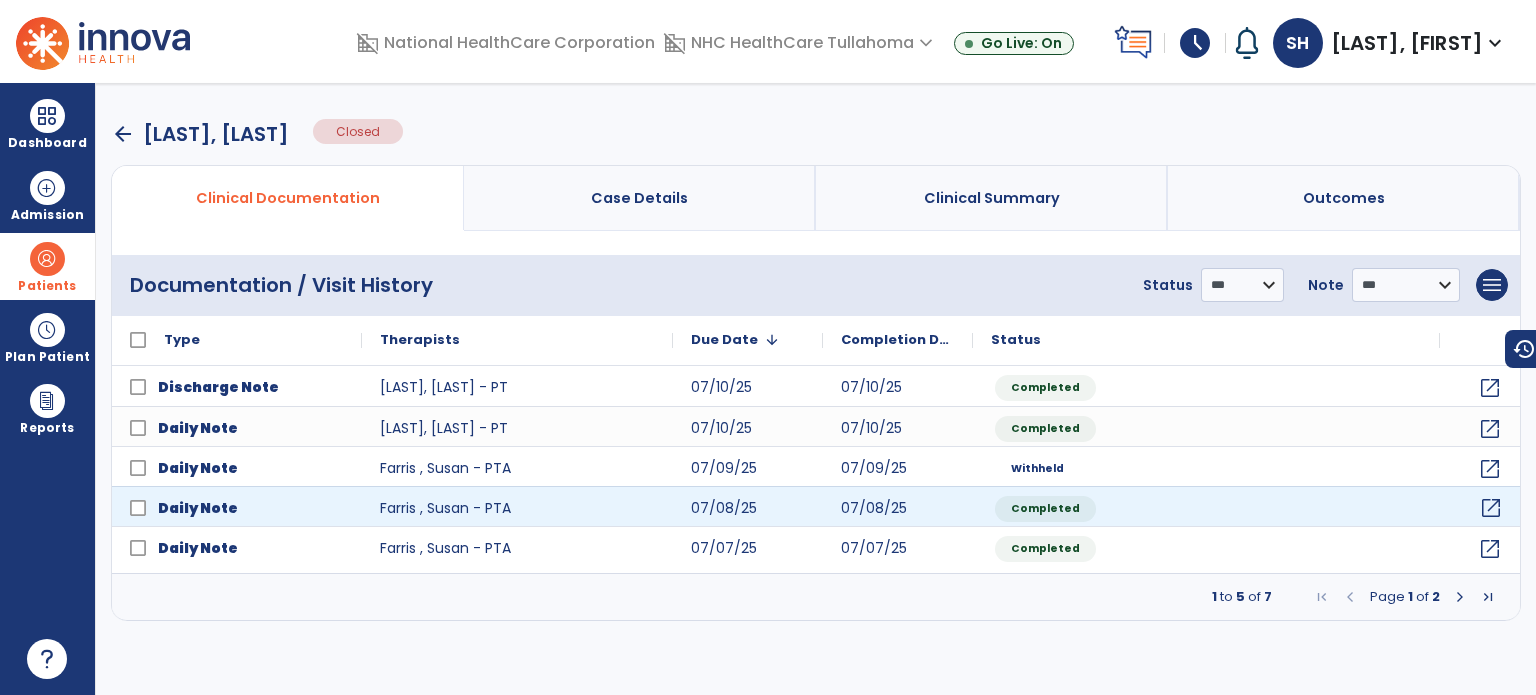 click on "open_in_new" 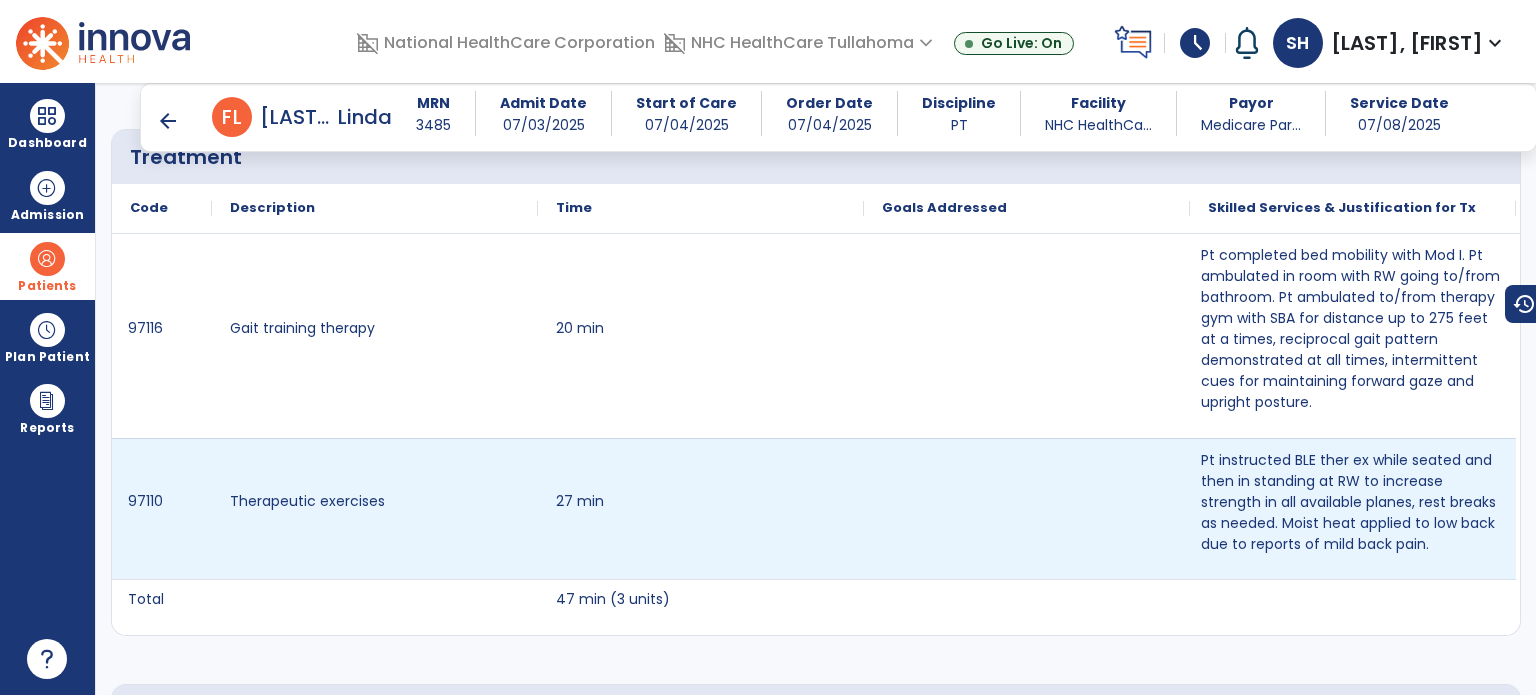 scroll, scrollTop: 1100, scrollLeft: 0, axis: vertical 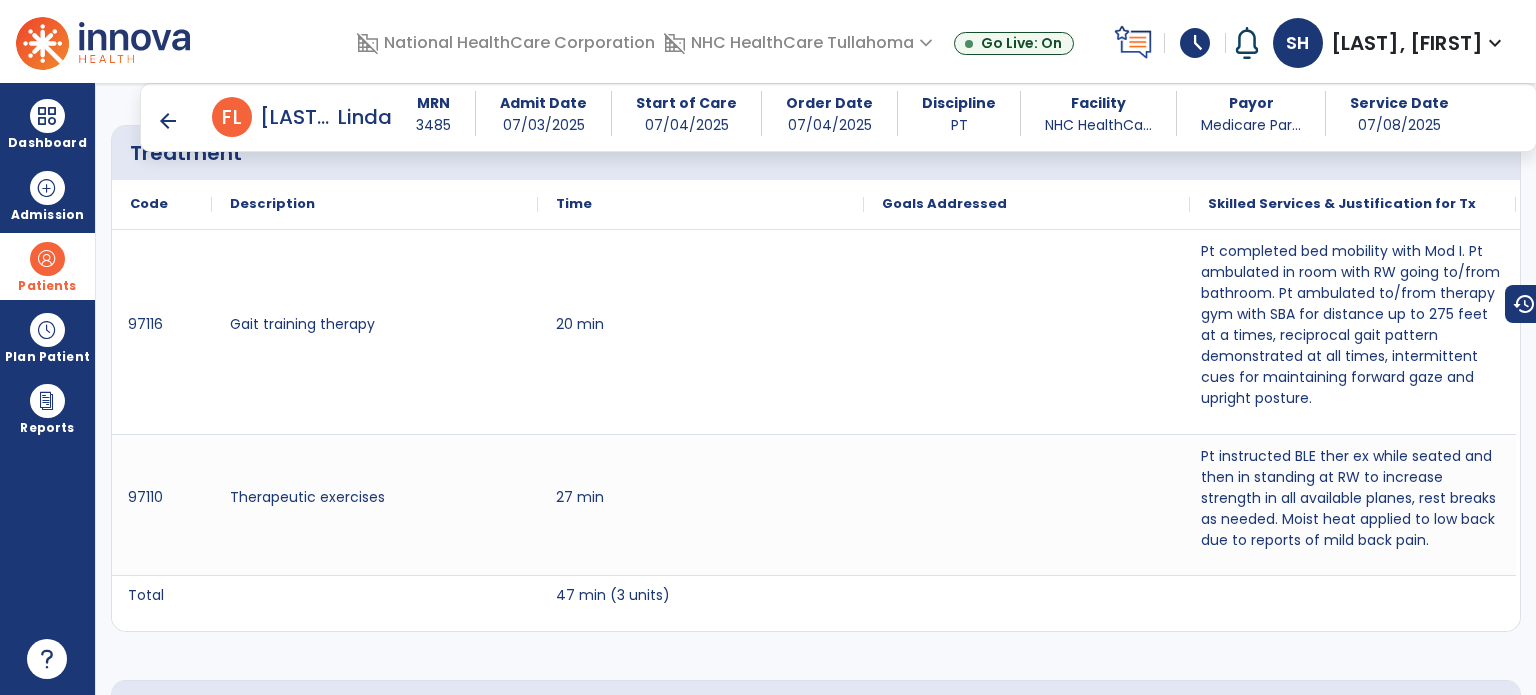 click on "arrow_back" at bounding box center [168, 121] 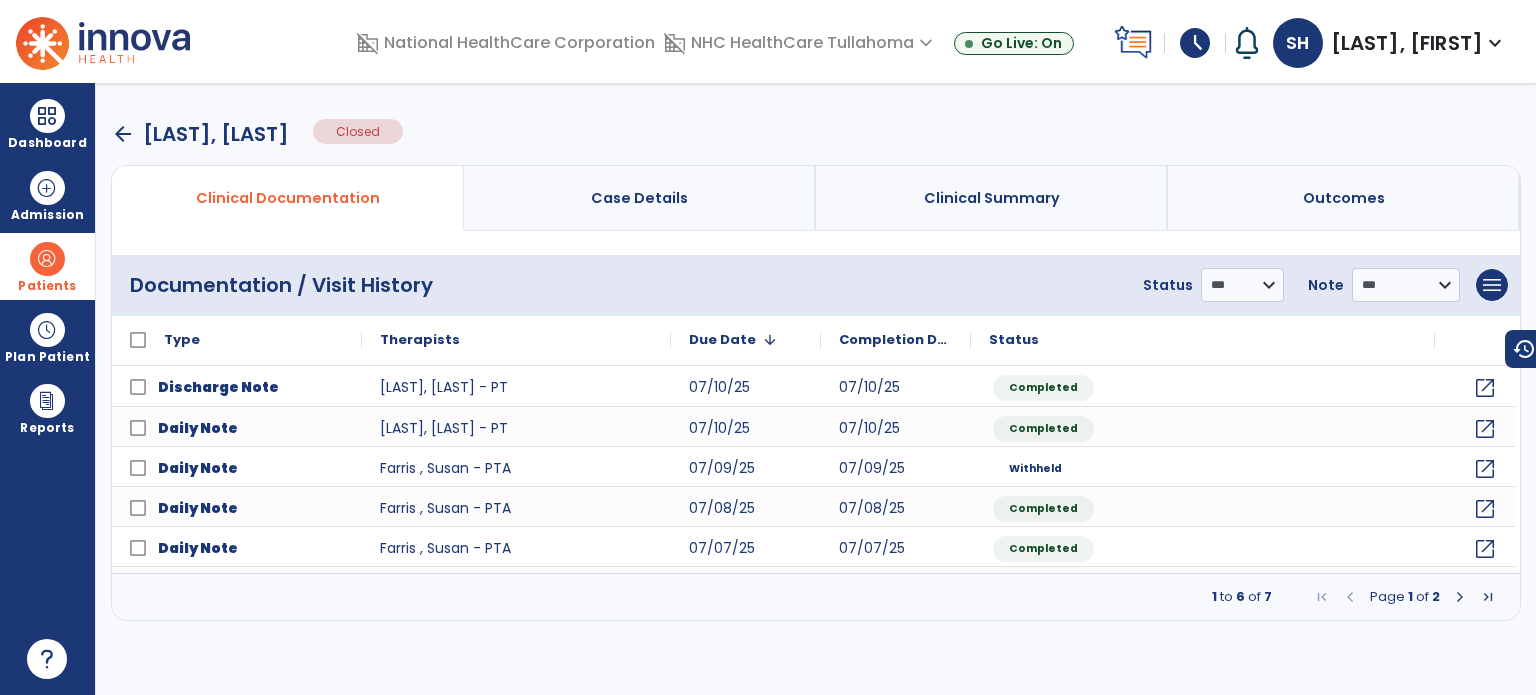 scroll, scrollTop: 0, scrollLeft: 0, axis: both 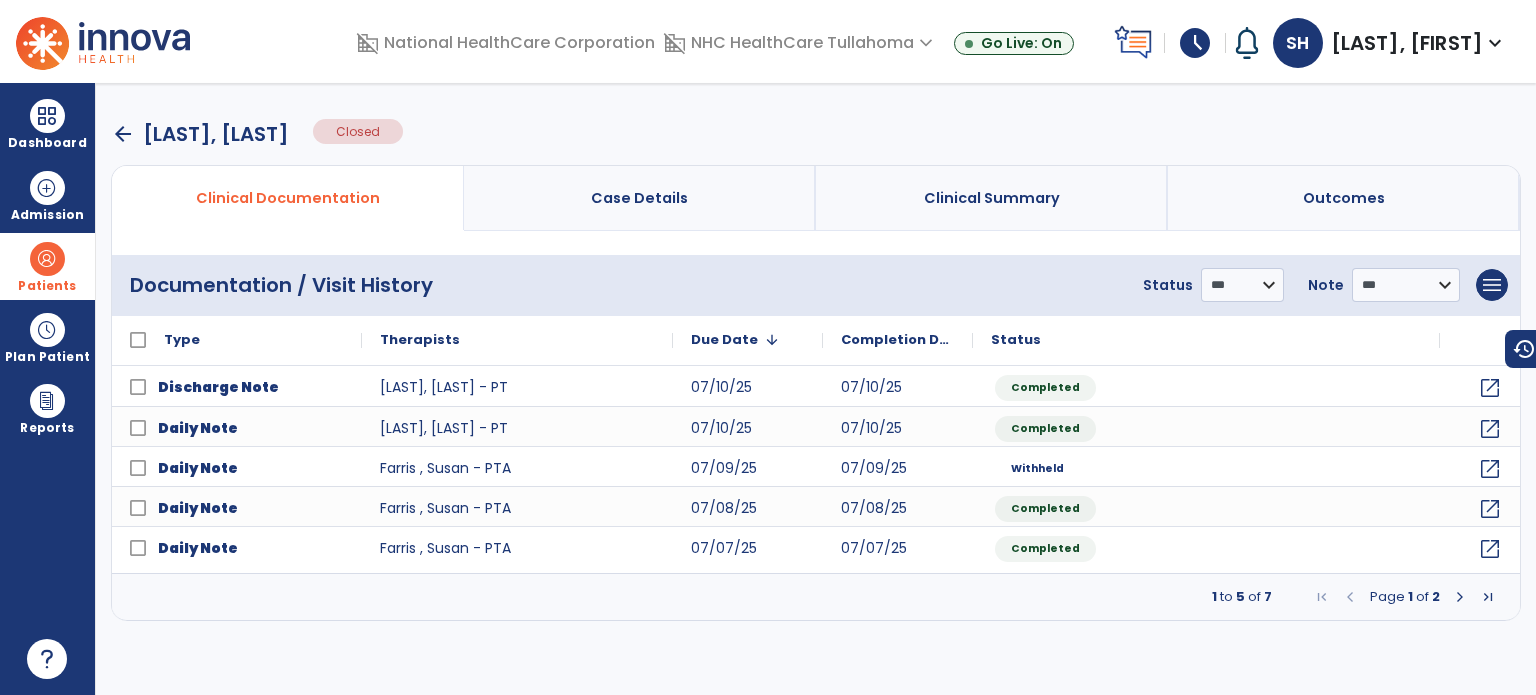click at bounding box center [1460, 597] 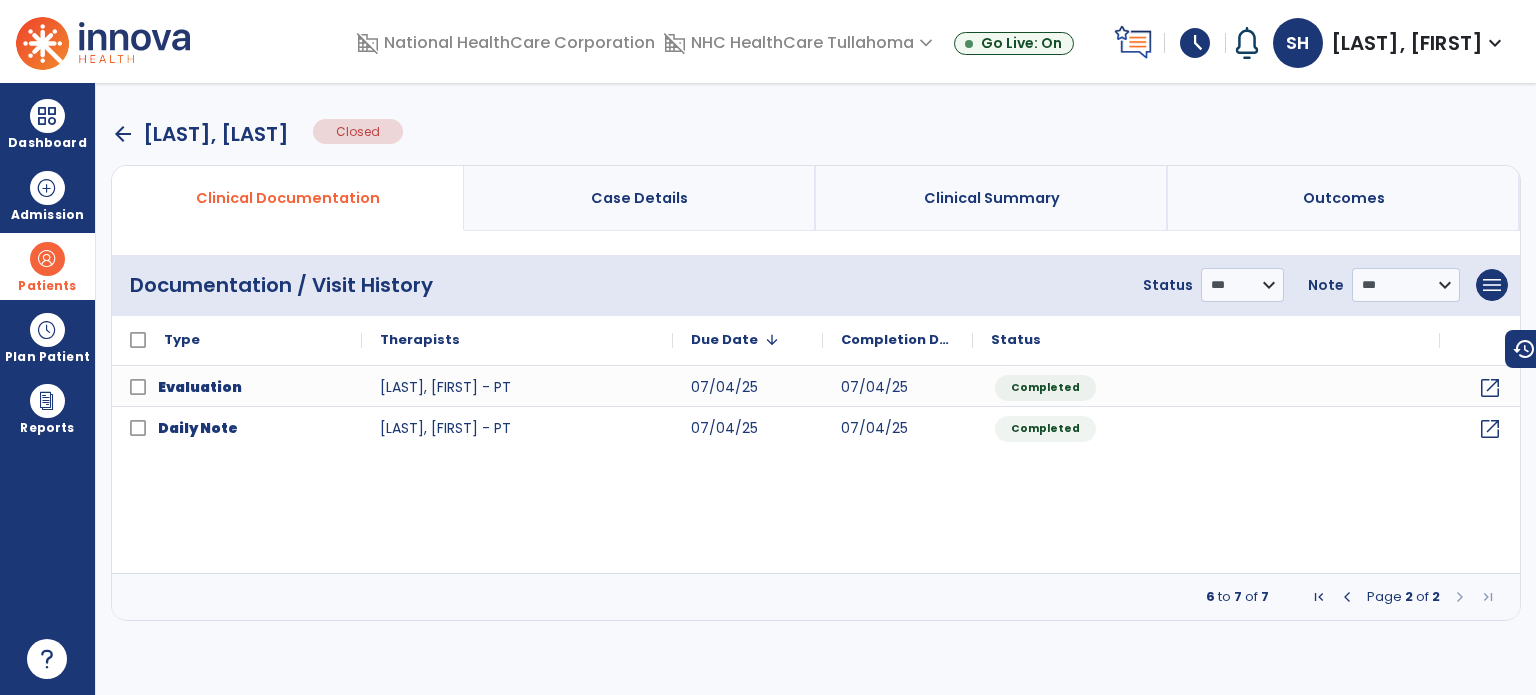 click at bounding box center (1347, 597) 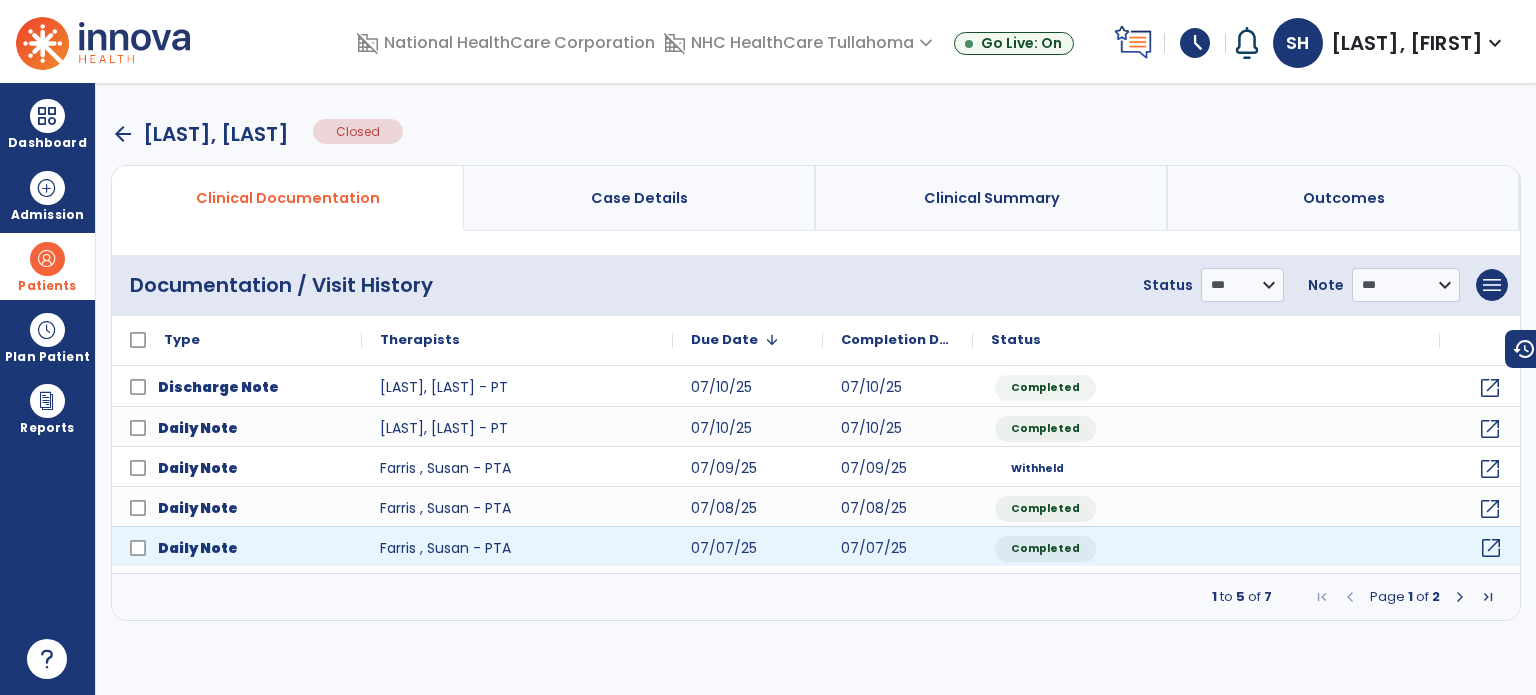 click on "open_in_new" 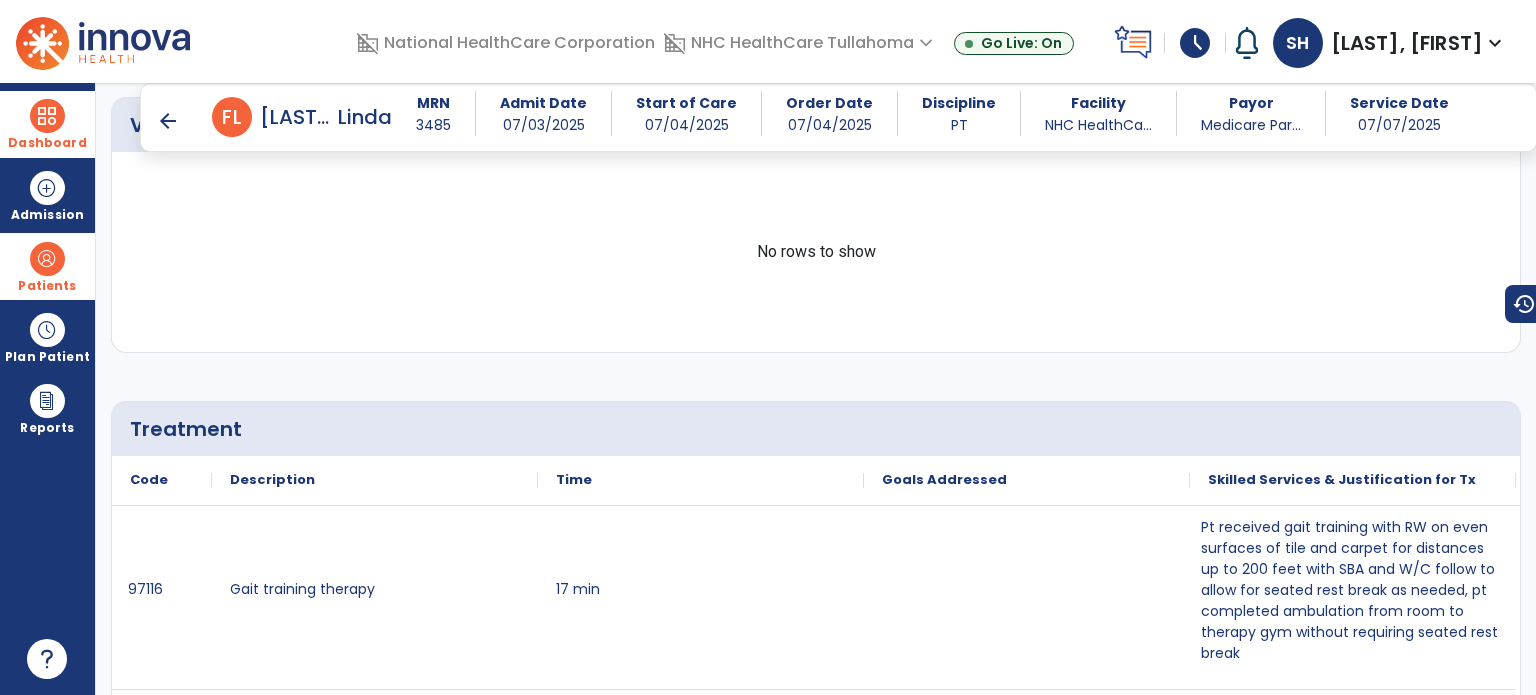 scroll, scrollTop: 800, scrollLeft: 0, axis: vertical 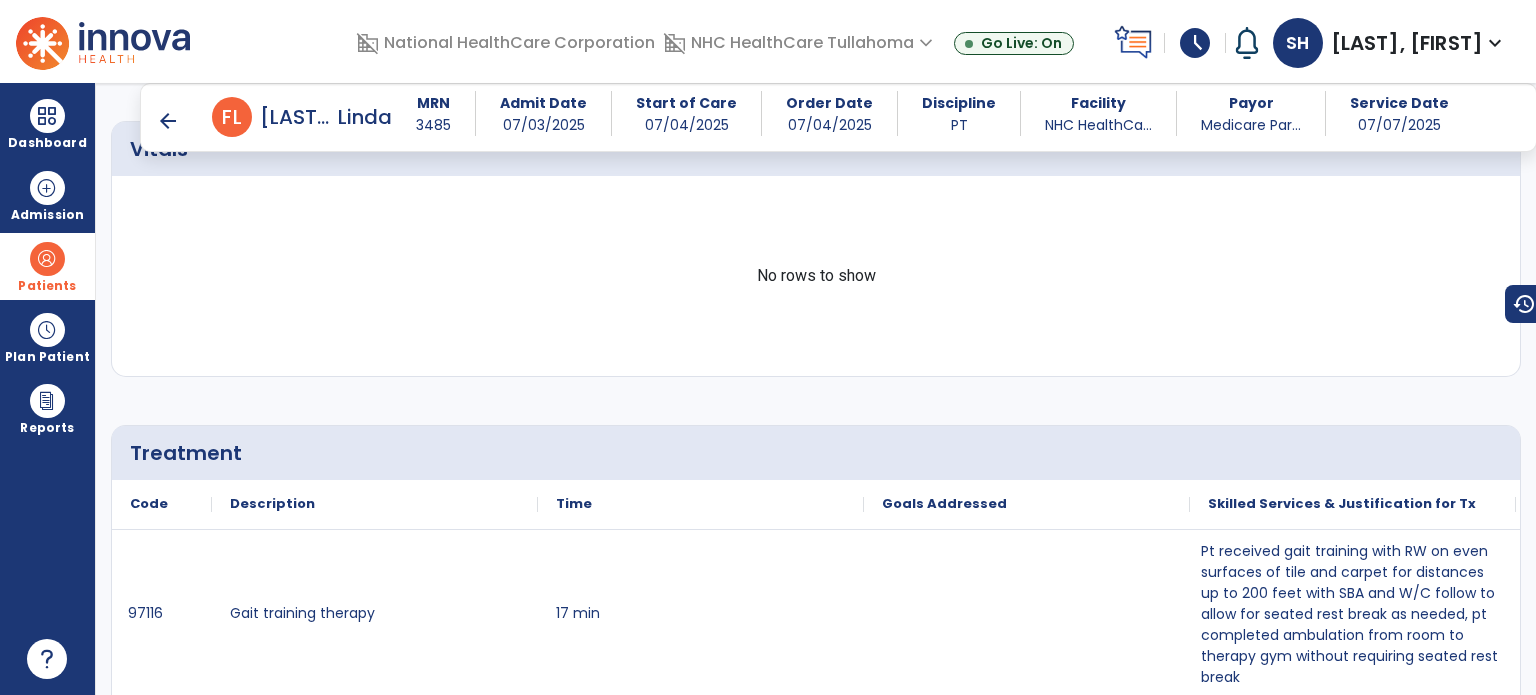 click on "arrow_back" at bounding box center [168, 121] 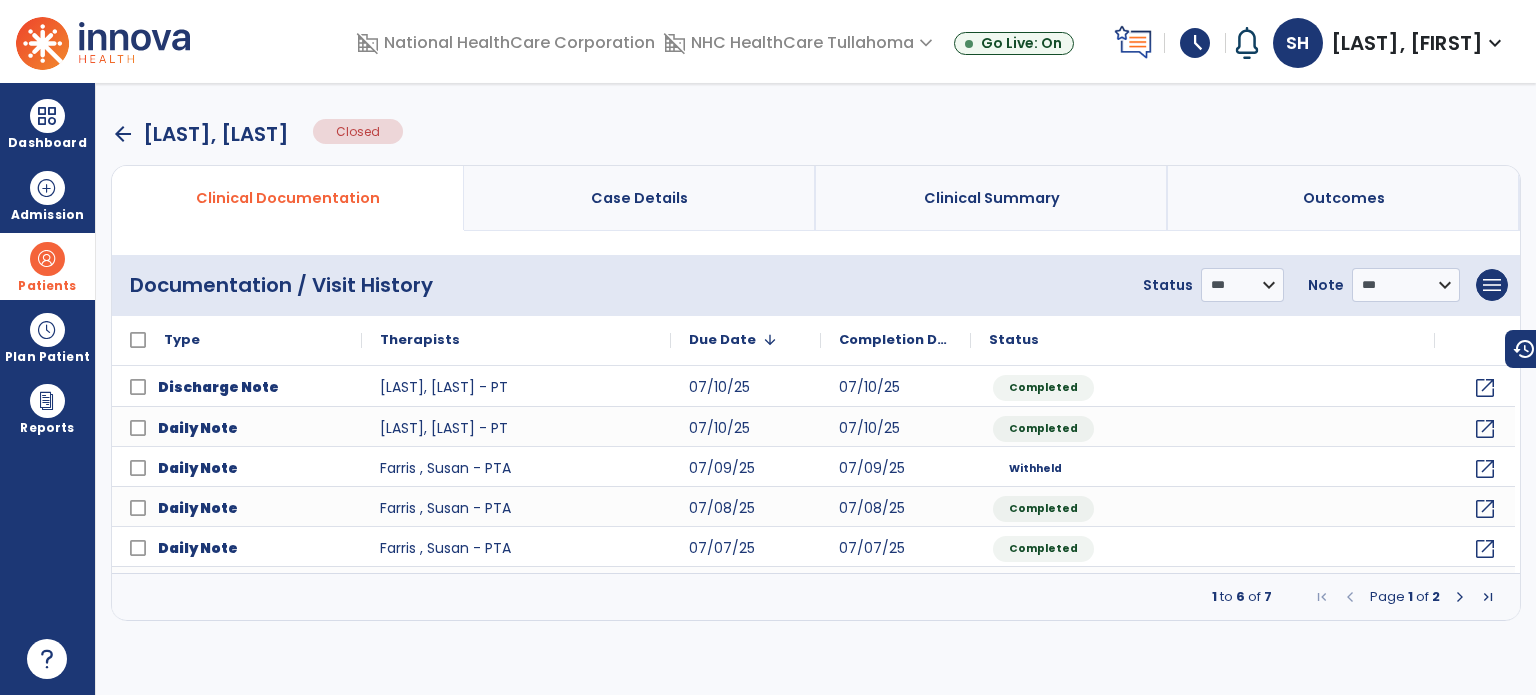 scroll, scrollTop: 0, scrollLeft: 0, axis: both 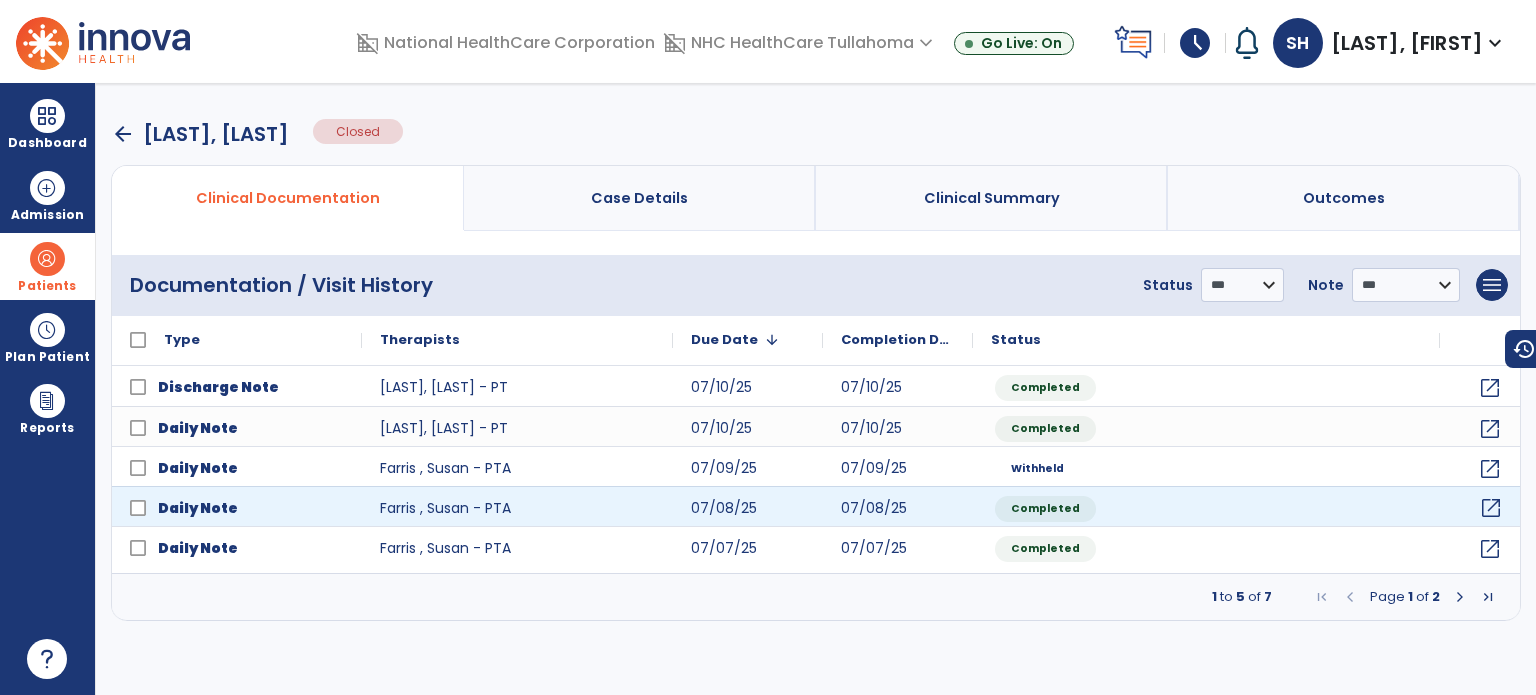 click on "open_in_new" 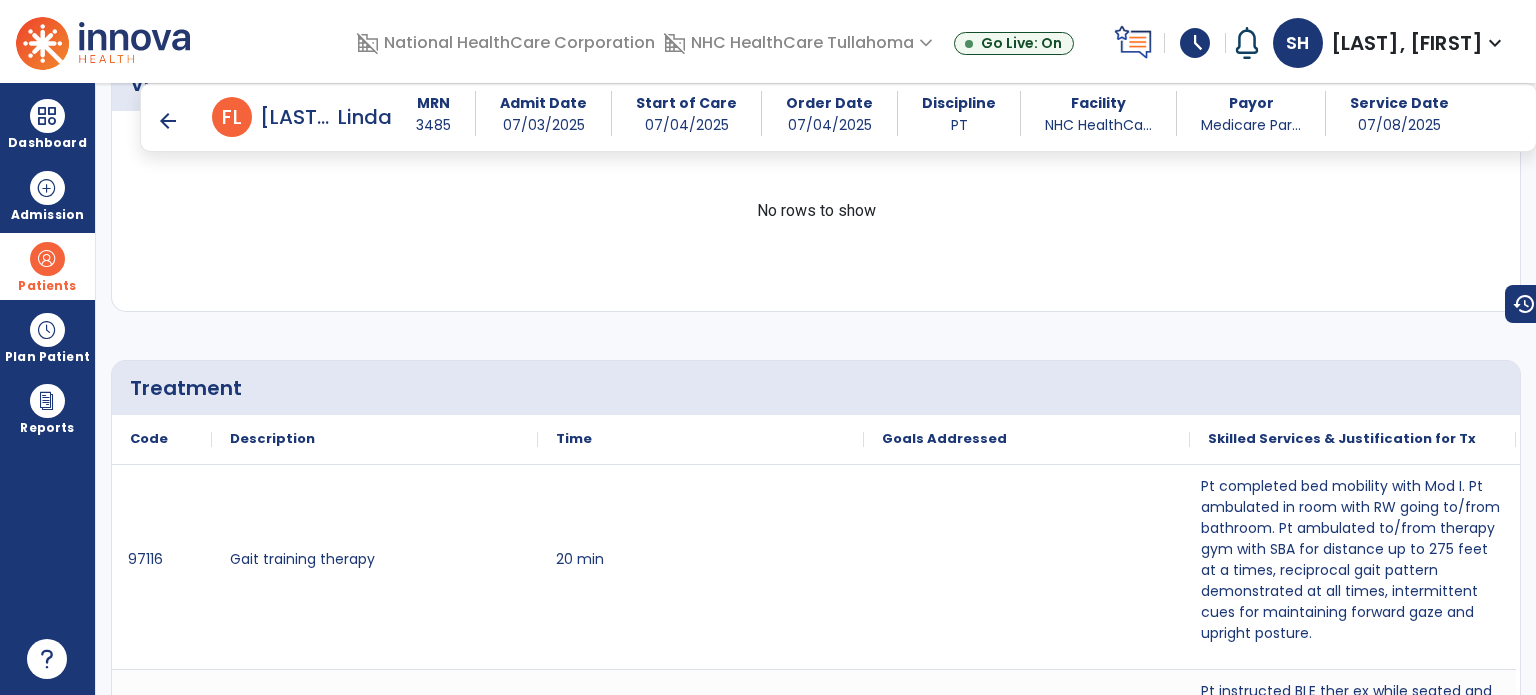 scroll, scrollTop: 900, scrollLeft: 0, axis: vertical 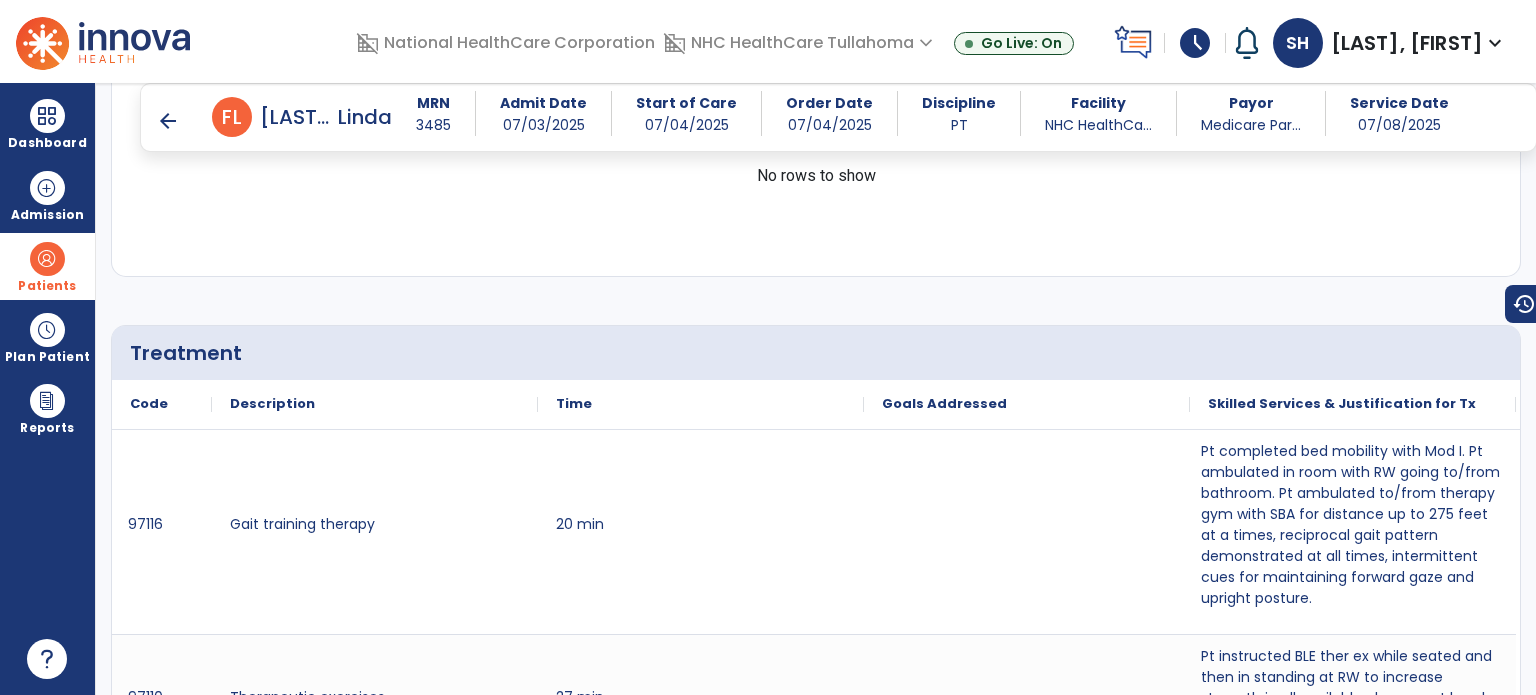 click on "arrow_back" at bounding box center [168, 121] 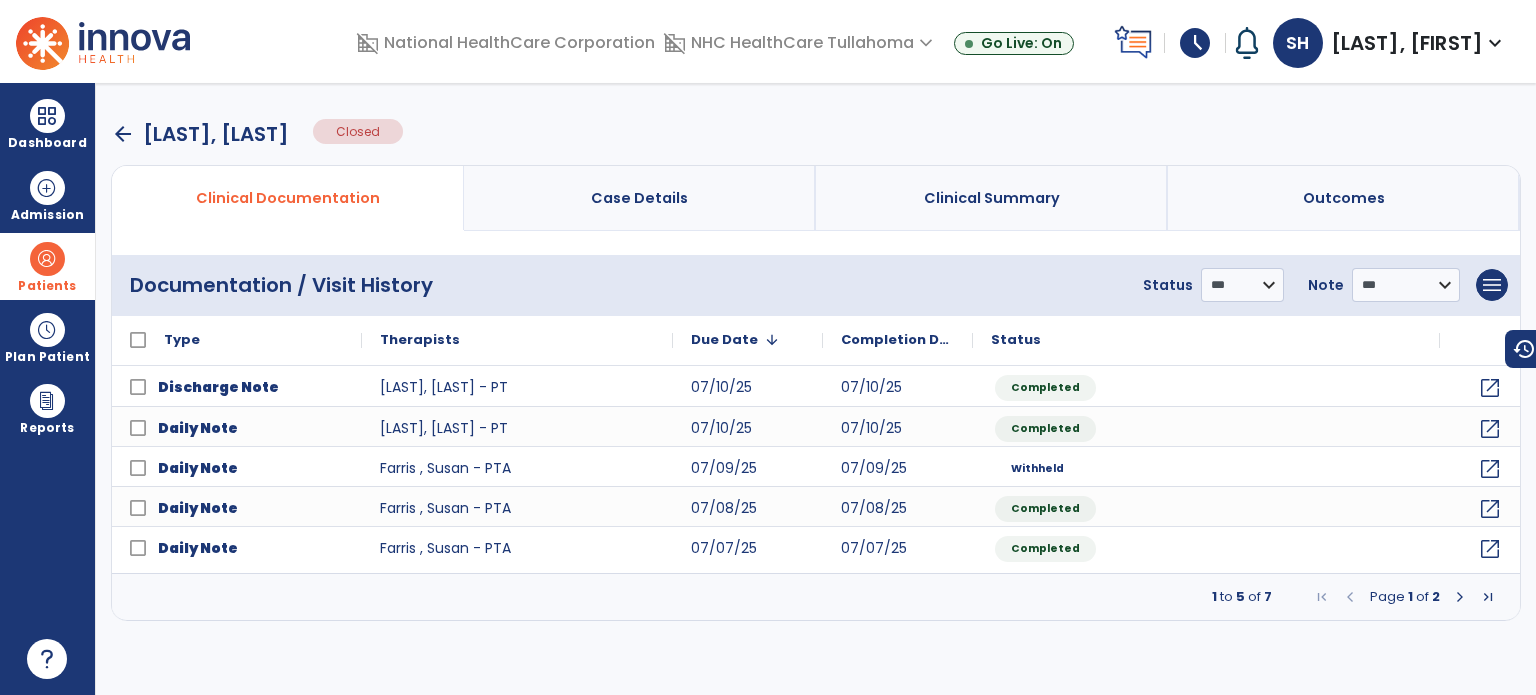 scroll, scrollTop: 0, scrollLeft: 0, axis: both 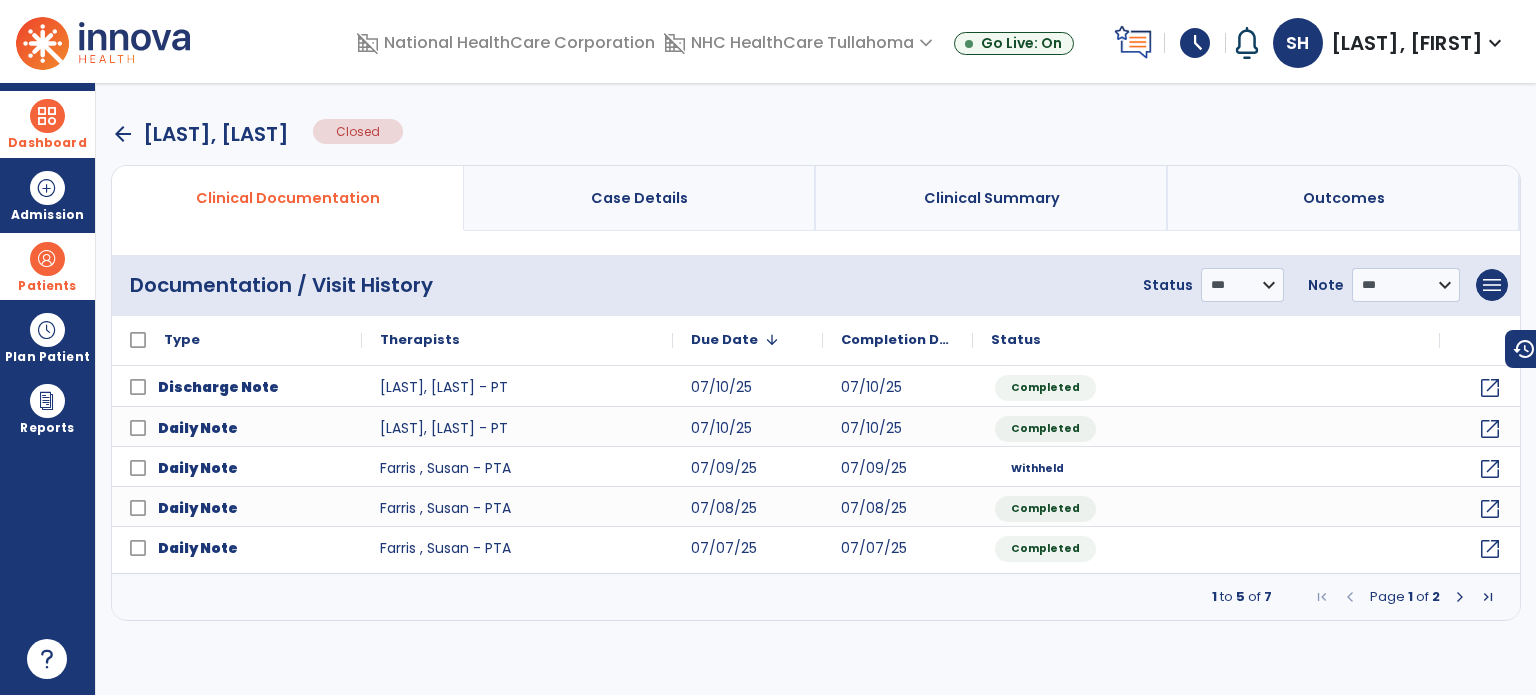 click at bounding box center [47, 116] 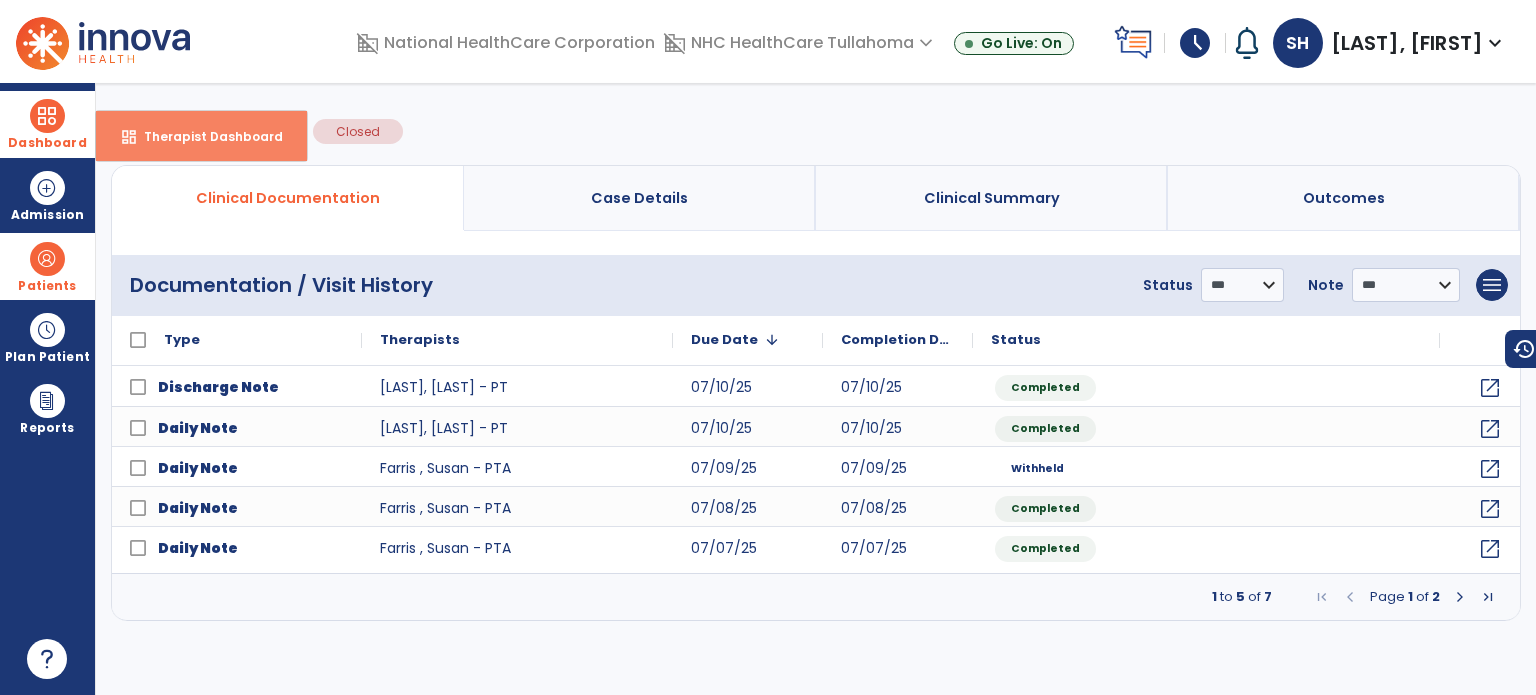 click on "Therapist Dashboard" at bounding box center [205, 136] 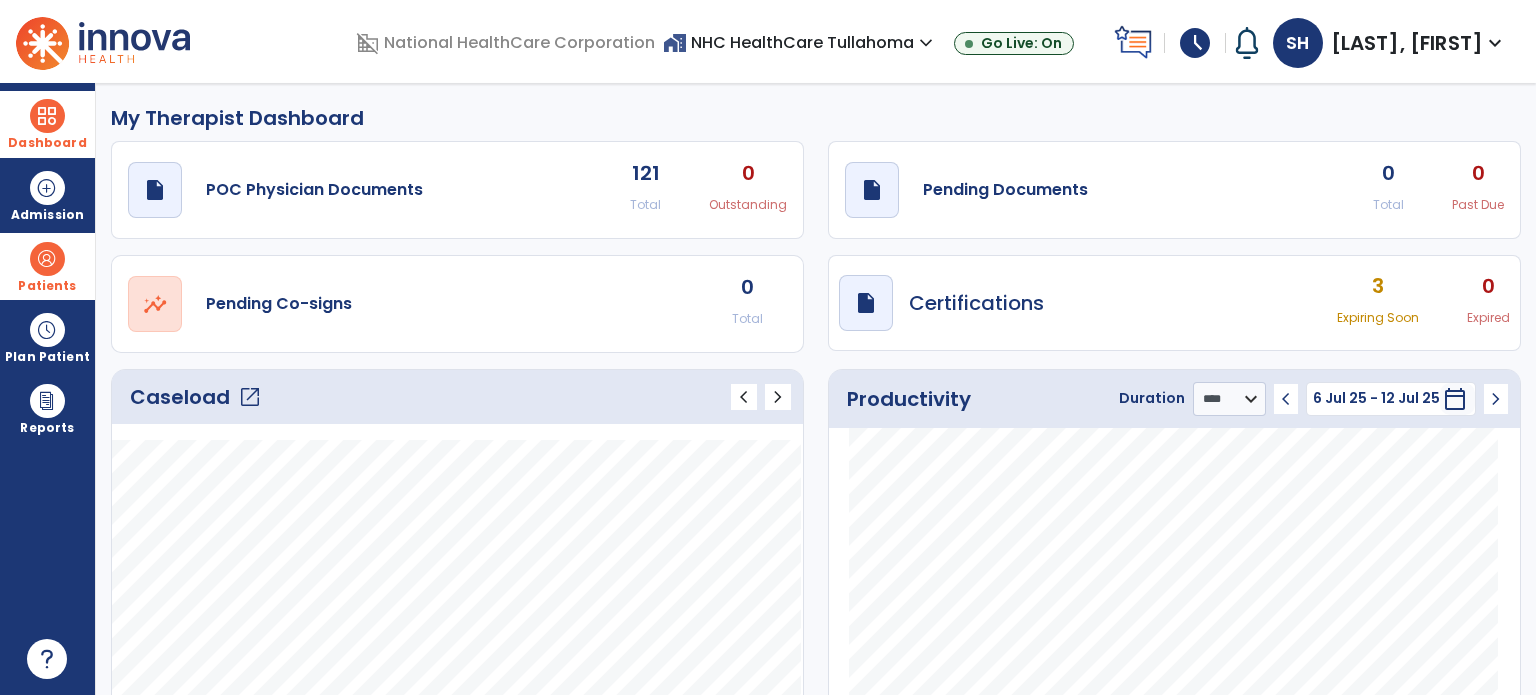 click on "open_in_new" 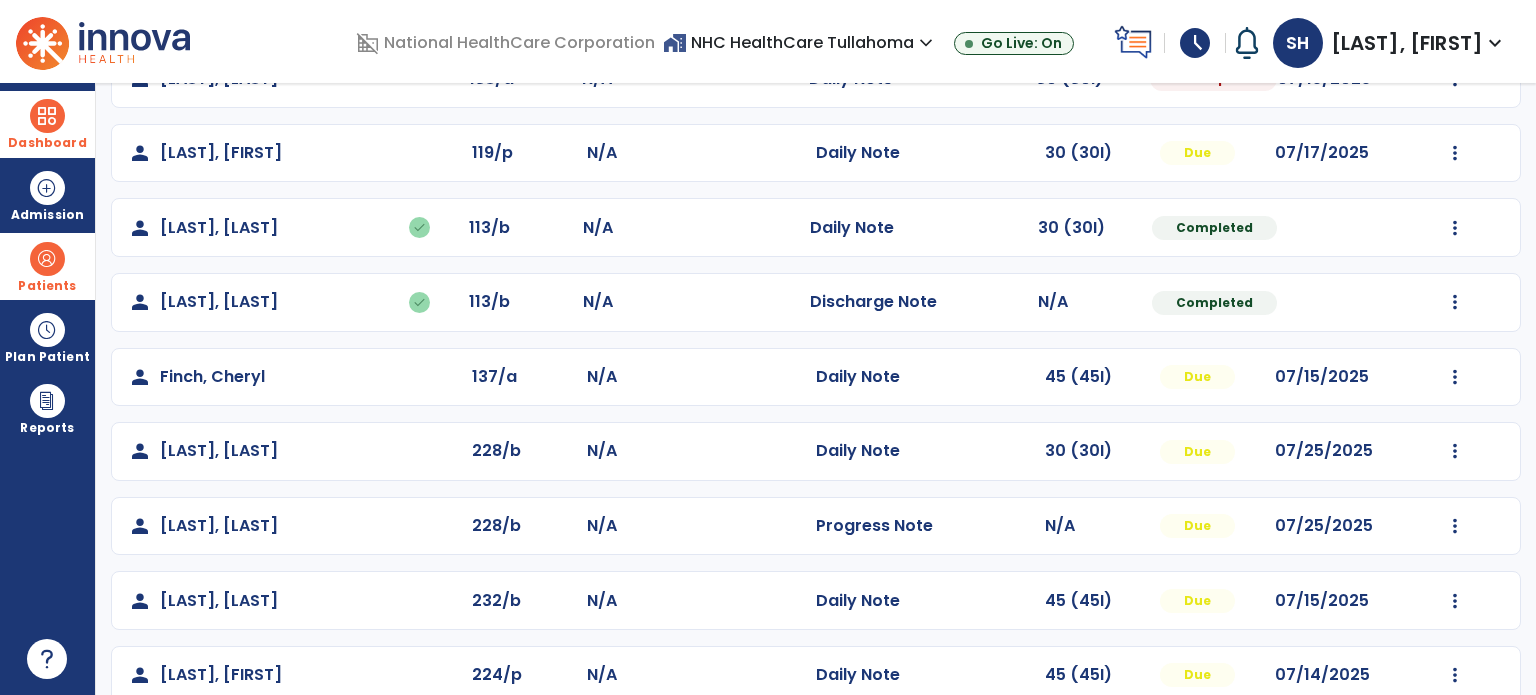 scroll, scrollTop: 400, scrollLeft: 0, axis: vertical 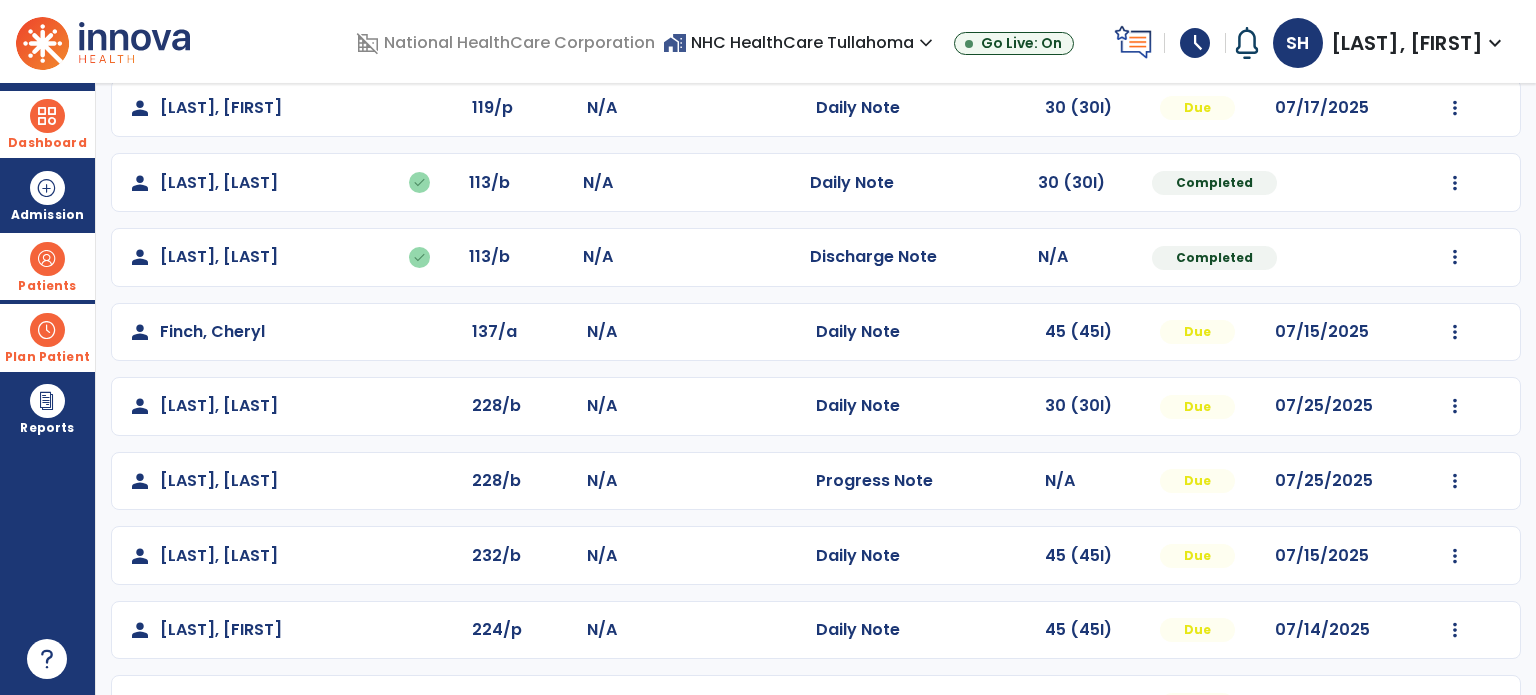 click at bounding box center (47, 330) 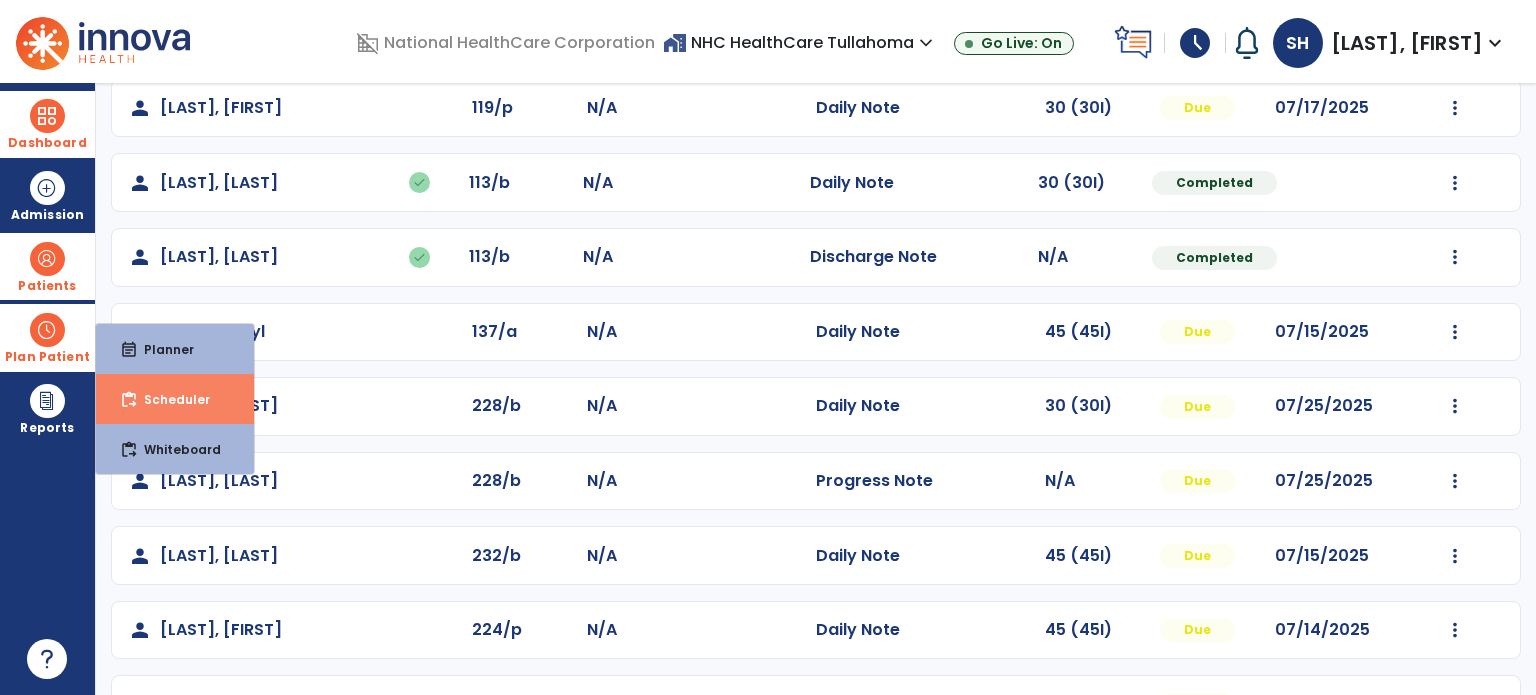 click on "Scheduler" at bounding box center (169, 399) 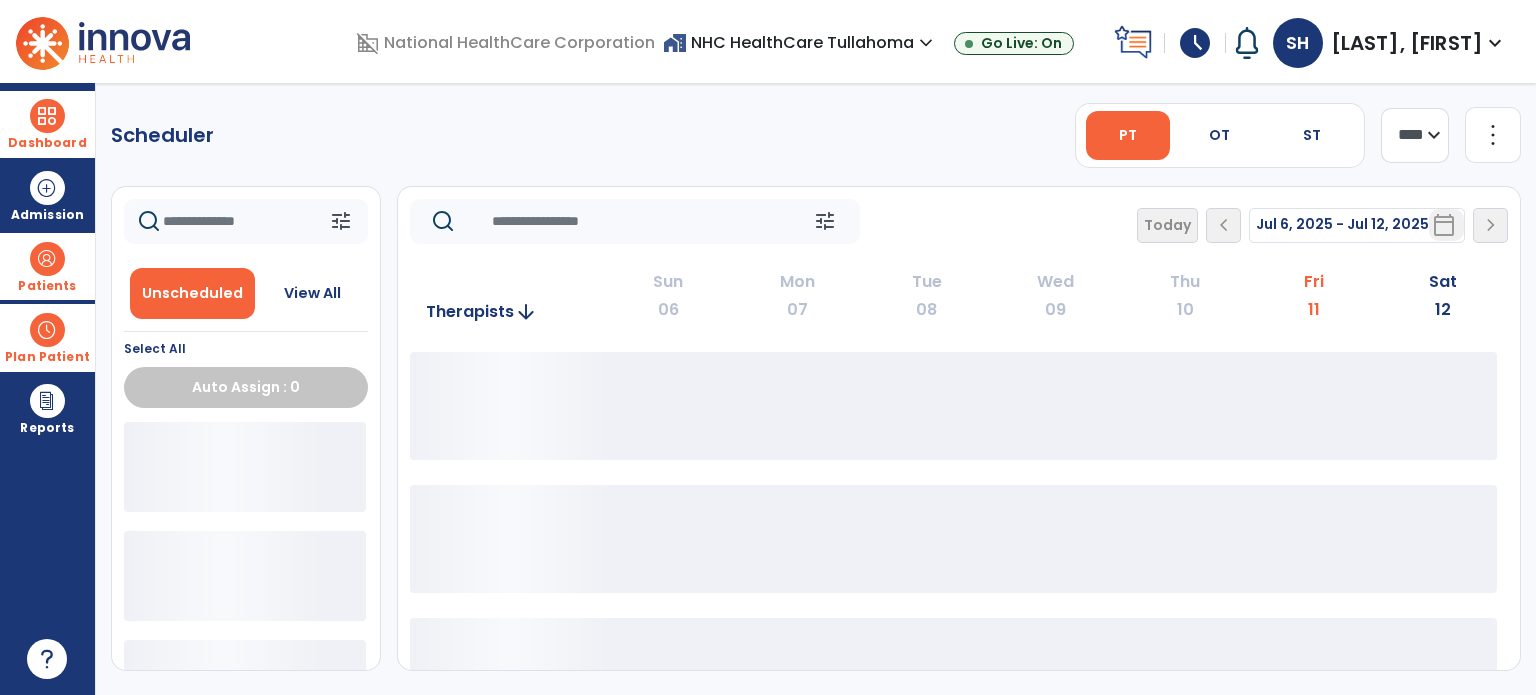 scroll, scrollTop: 0, scrollLeft: 0, axis: both 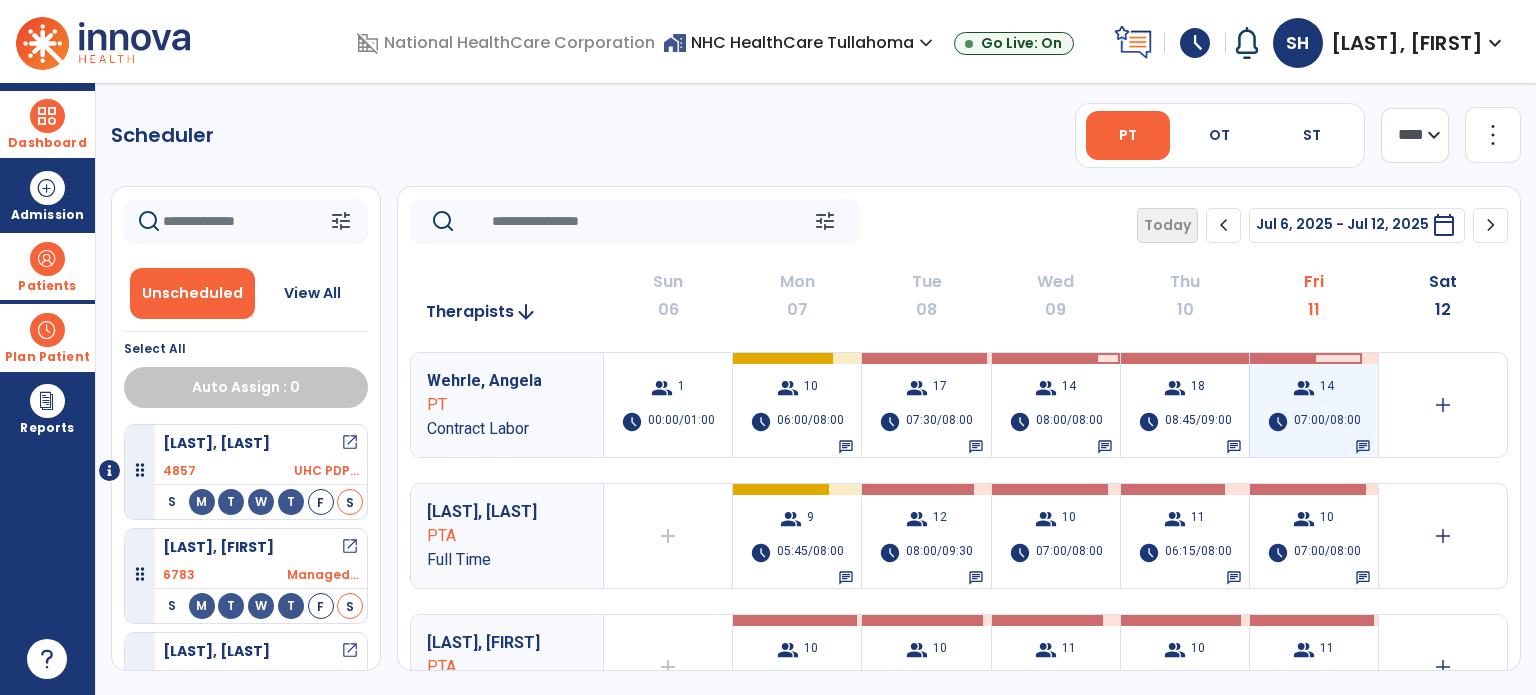 click on "07:00/08:00" at bounding box center (1327, 422) 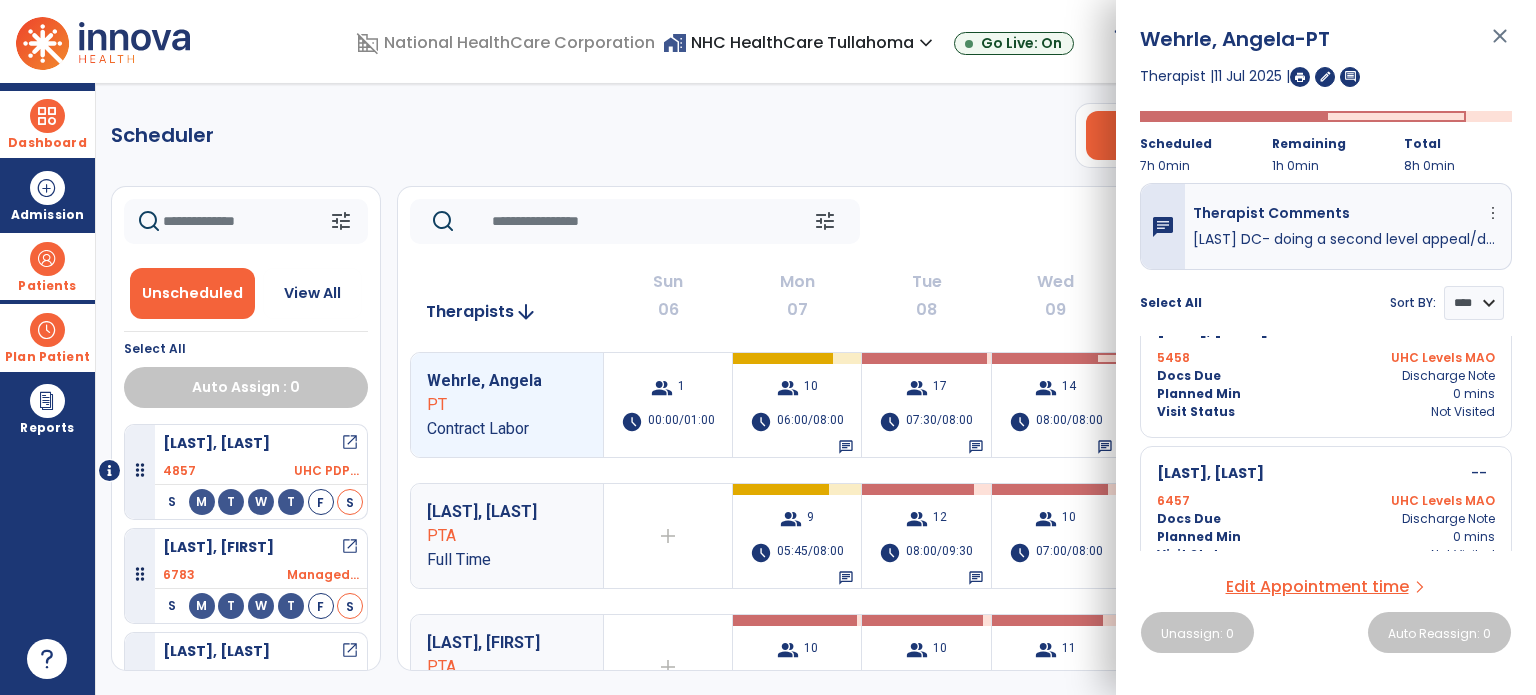 scroll, scrollTop: 1890, scrollLeft: 0, axis: vertical 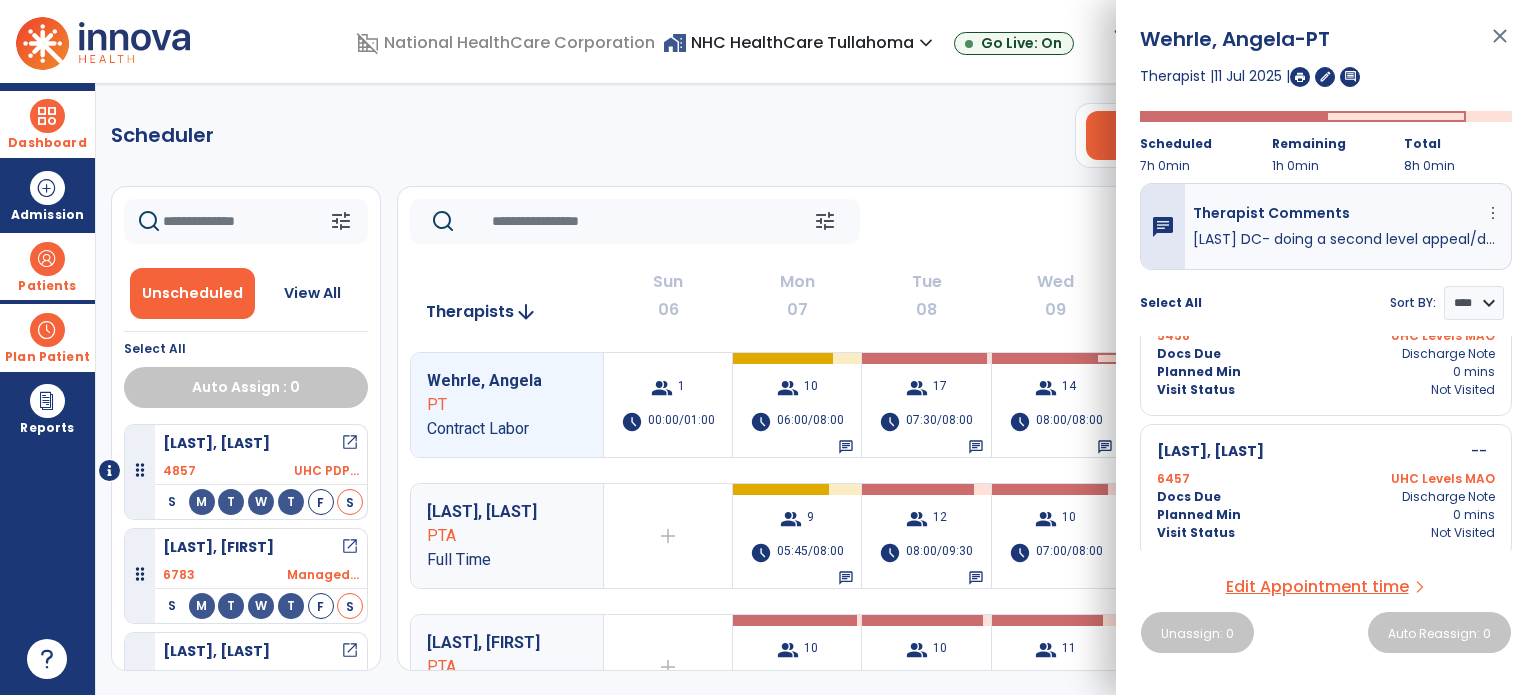 click on "tune   Today  chevron_left Jul 6, 2025 - Jul 12, 2025  *********  calendar_today  chevron_right" 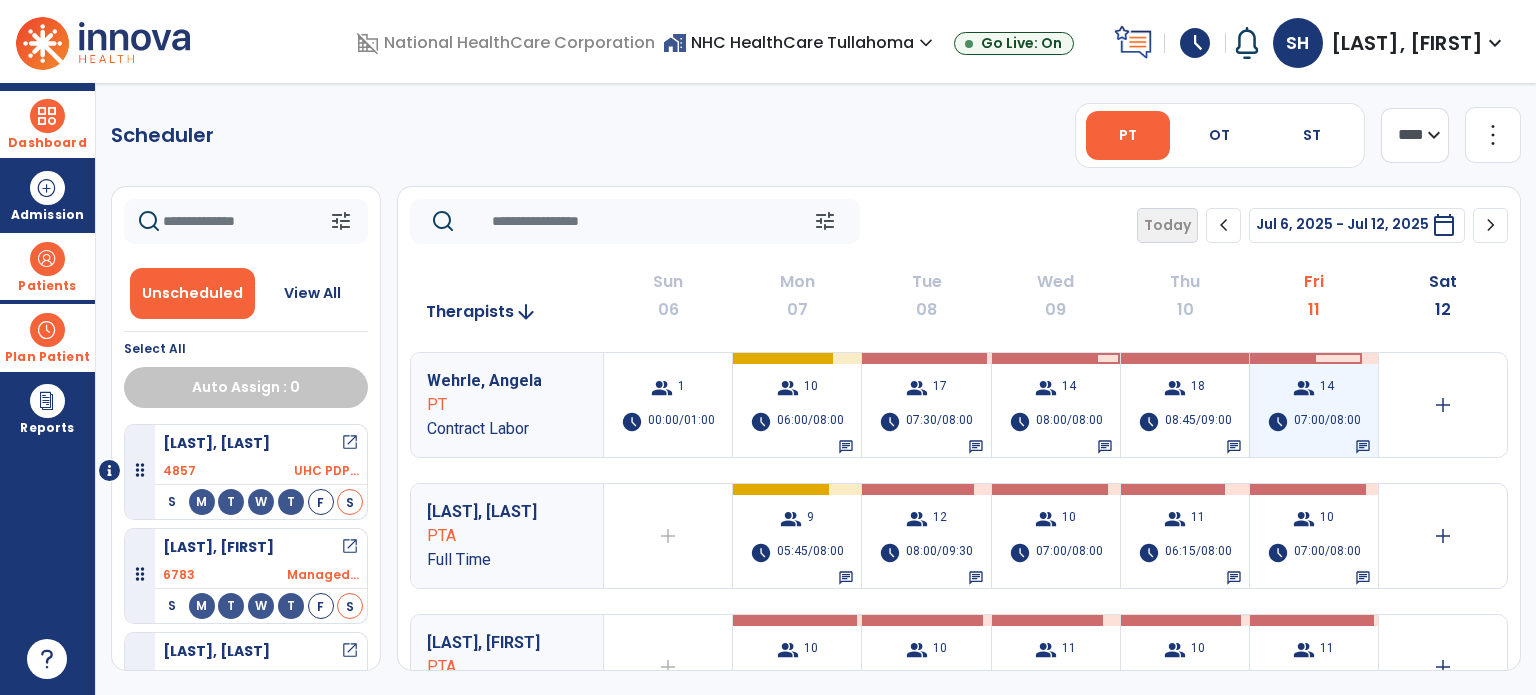 drag, startPoint x: 1298, startPoint y: 402, endPoint x: 1311, endPoint y: 400, distance: 13.152946 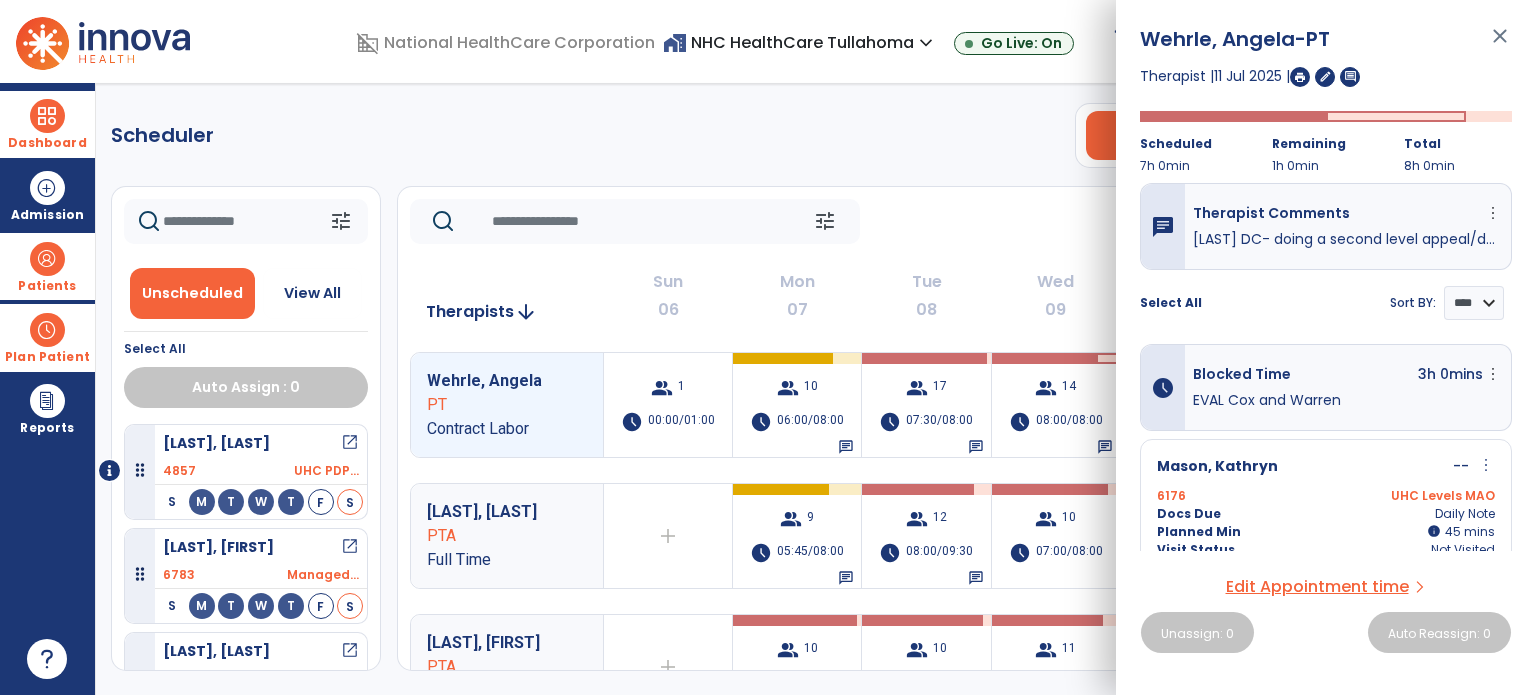 click on "tune   Today  chevron_left Jul 6, 2025 - Jul 12, 2025  *********  calendar_today  chevron_right" 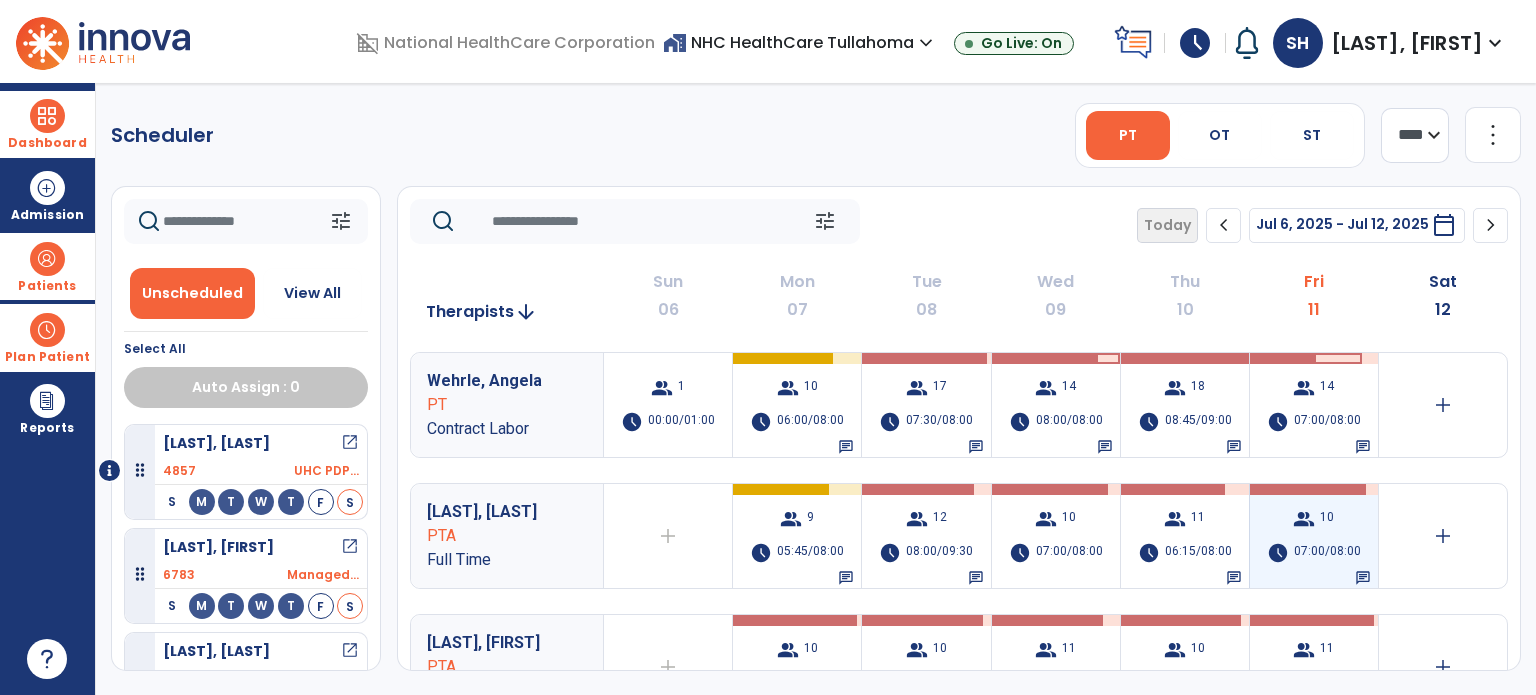 click on "07:00/08:00" at bounding box center (1327, 553) 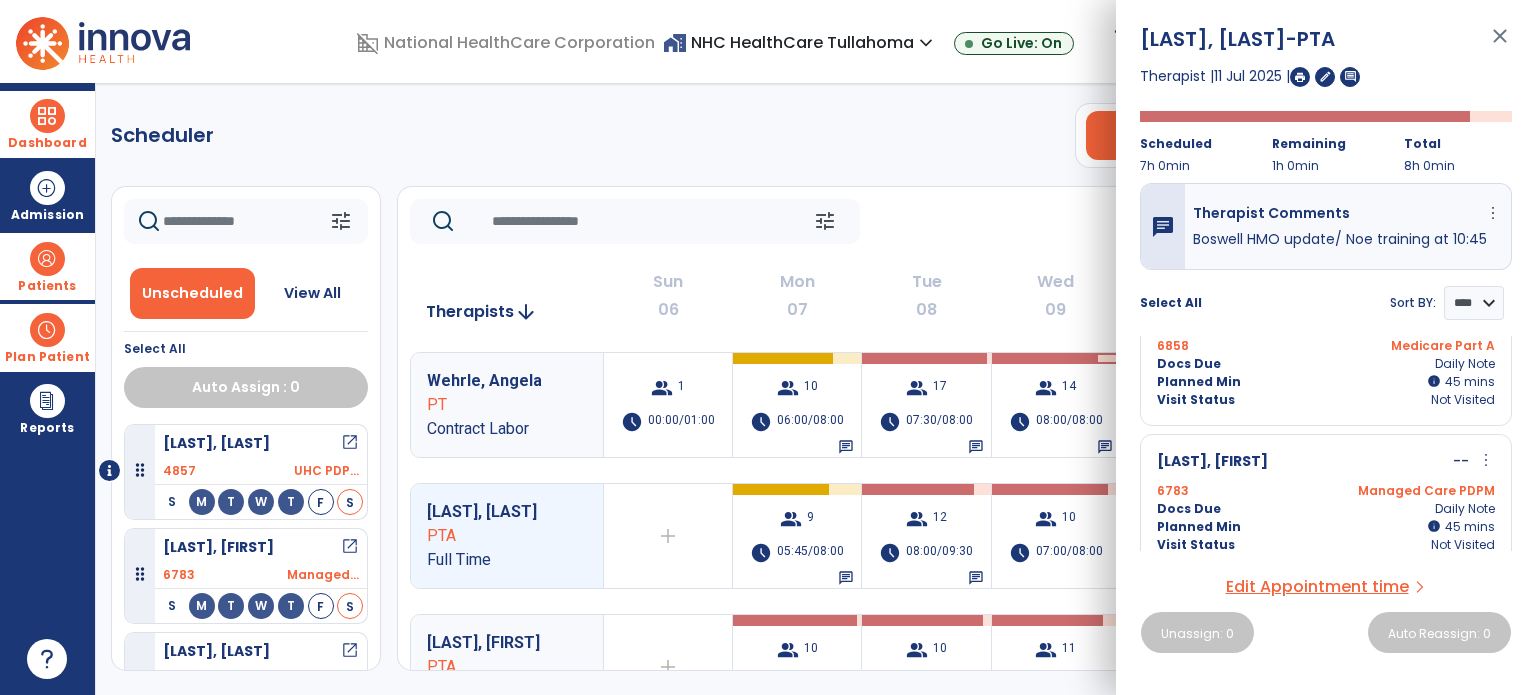 scroll, scrollTop: 400, scrollLeft: 0, axis: vertical 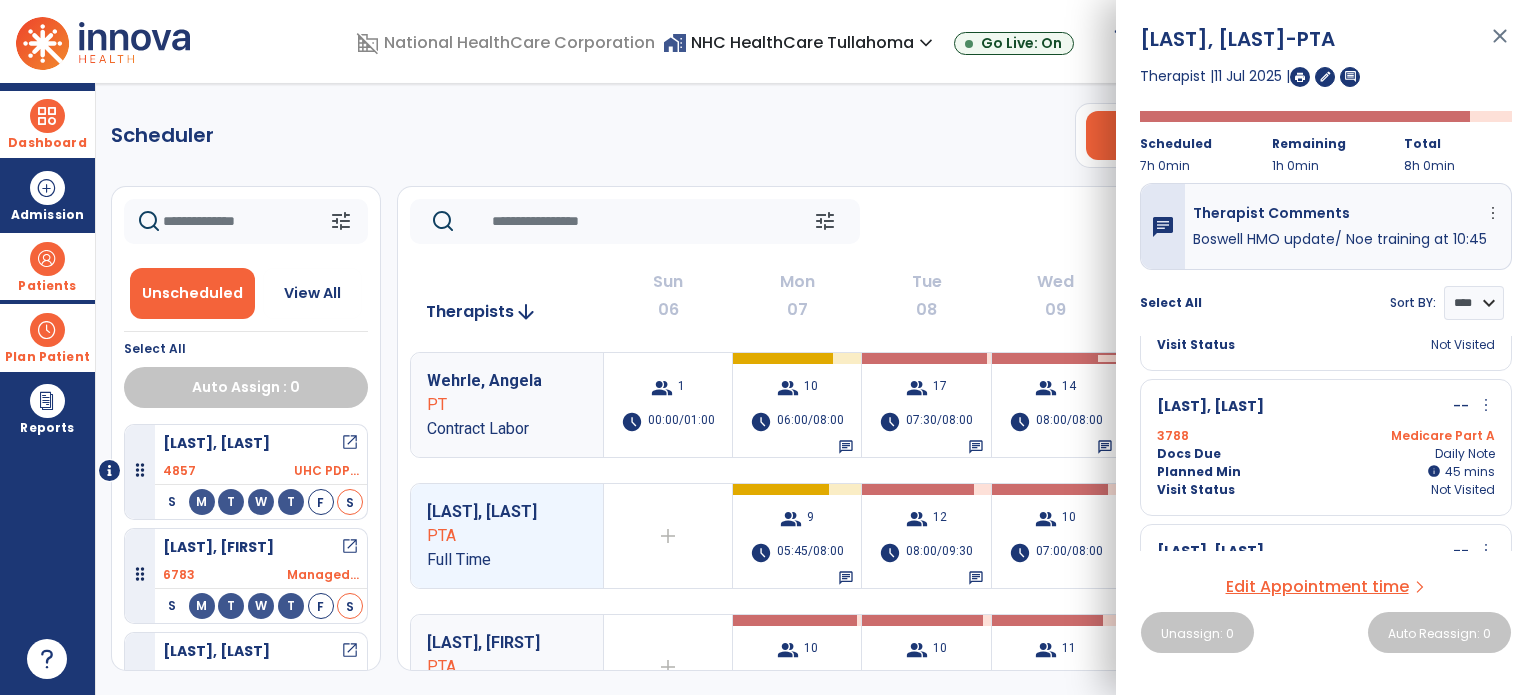 click on "tune   Today  chevron_left Jul 6, 2025 - Jul 12, 2025  *********  calendar_today  chevron_right" 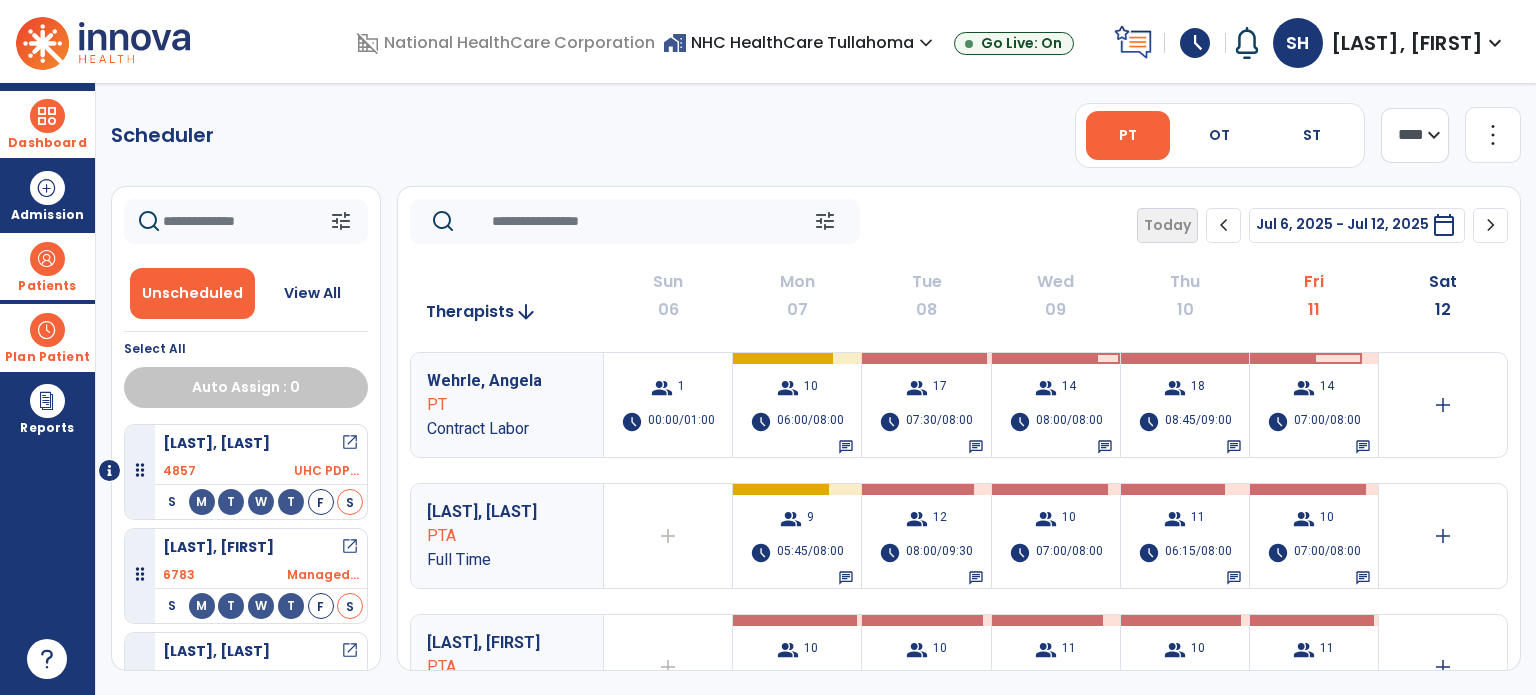 click at bounding box center (47, 116) 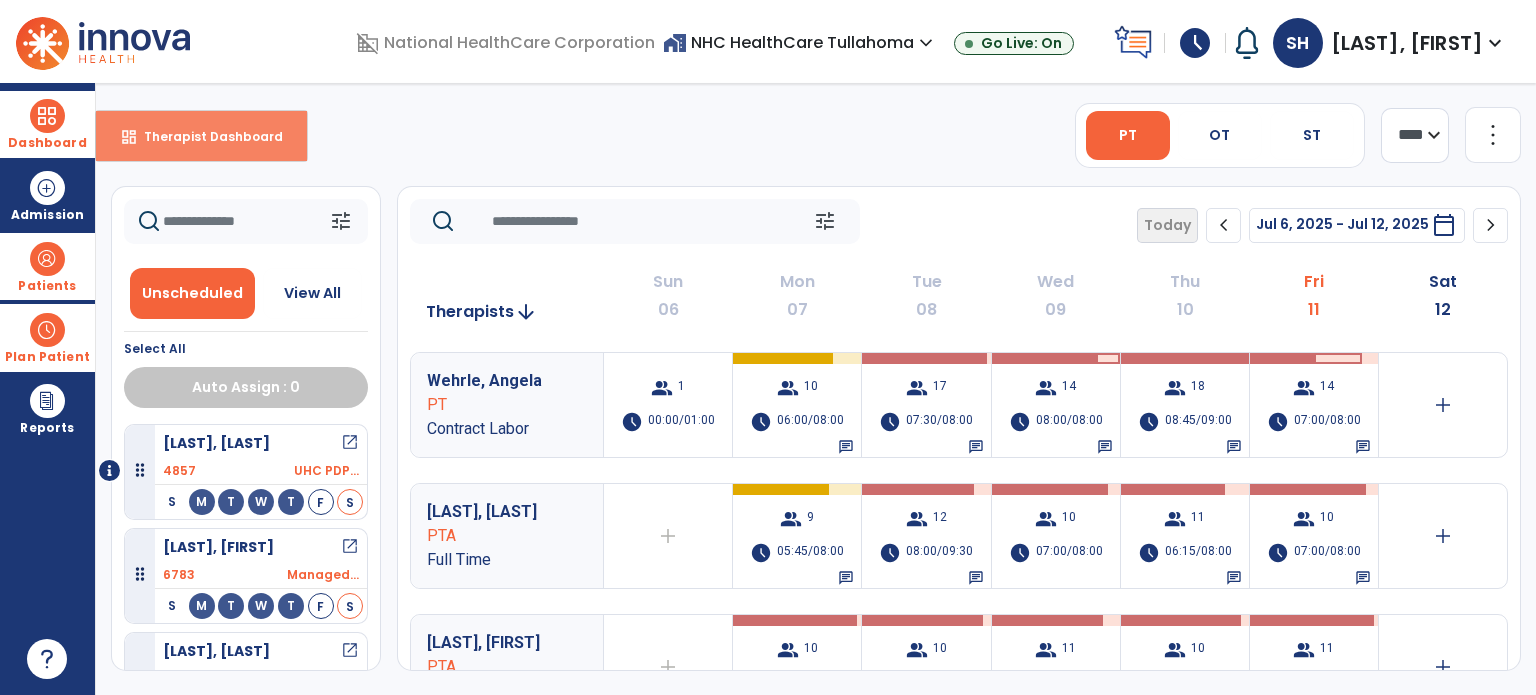 click on "Therapist Dashboard" at bounding box center [205, 136] 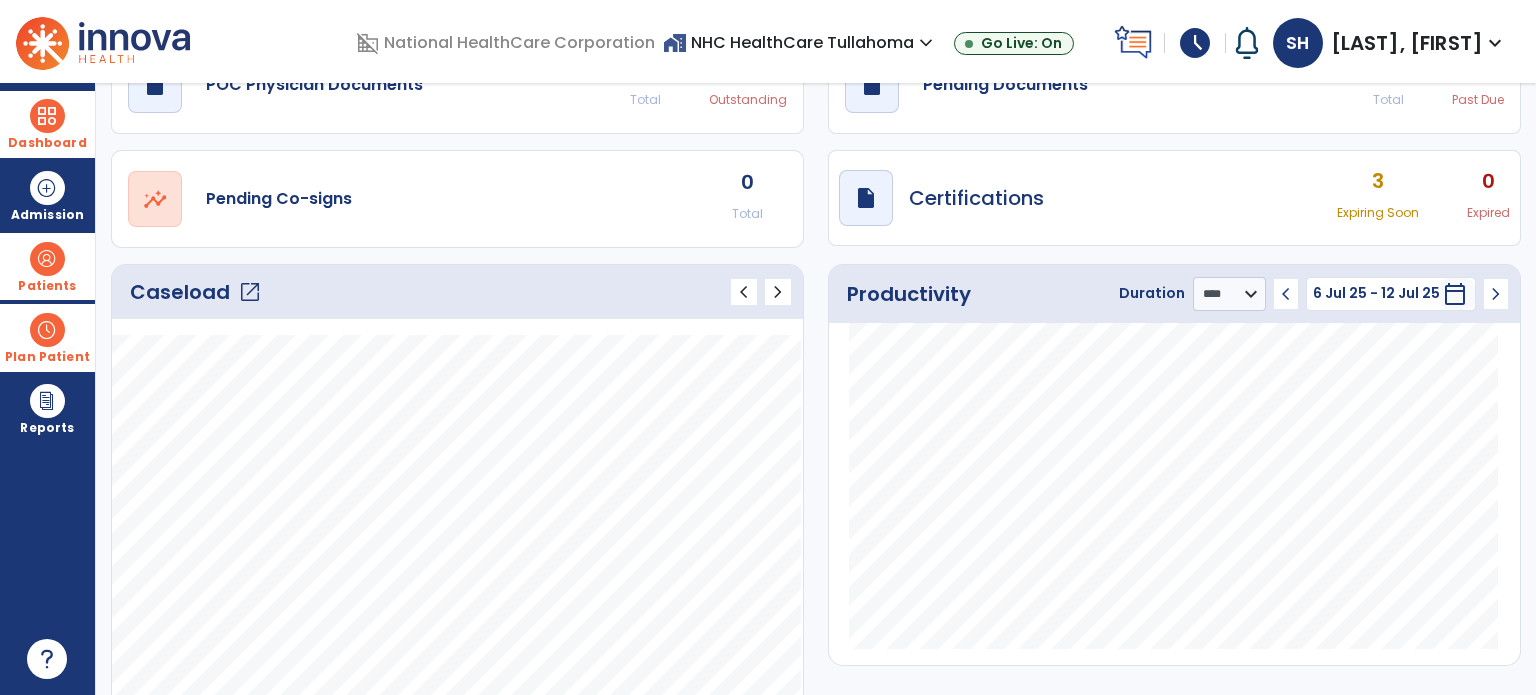 scroll, scrollTop: 200, scrollLeft: 0, axis: vertical 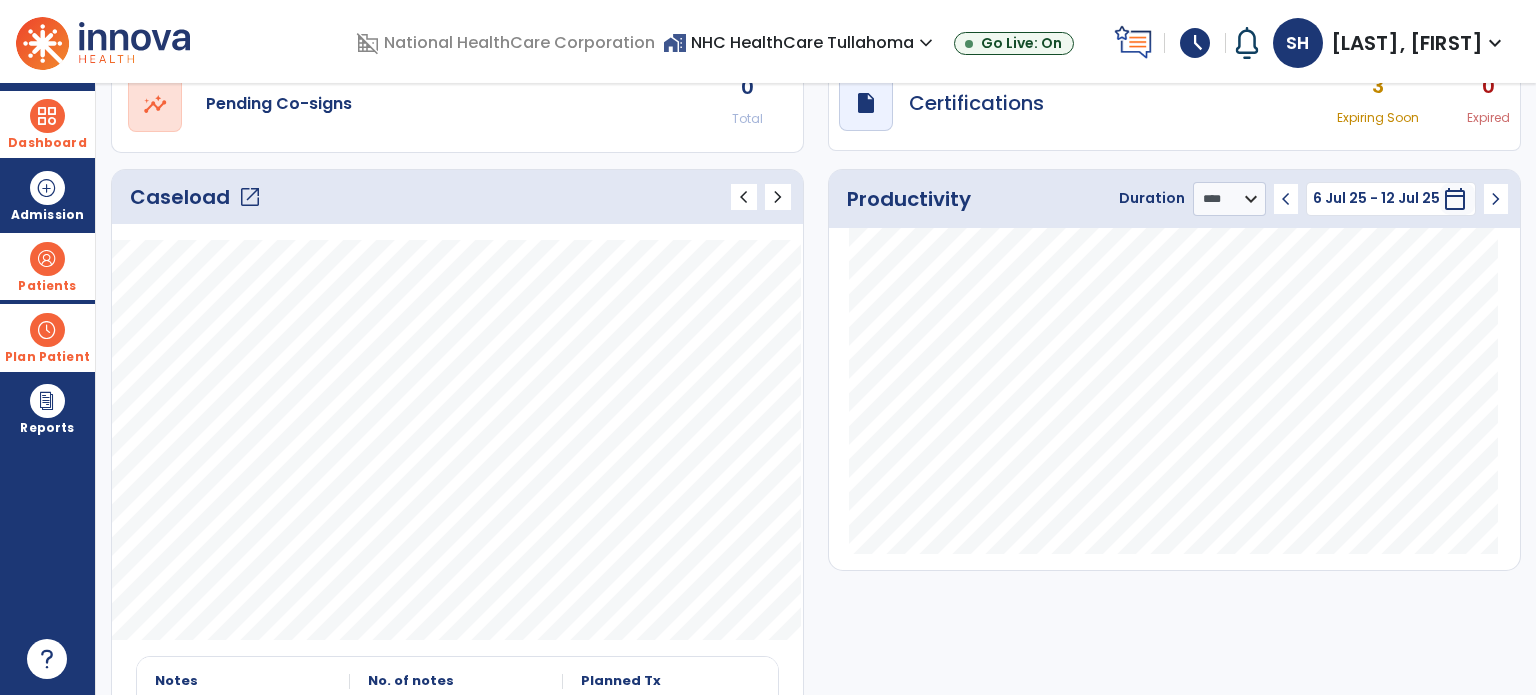 click on "open_in_new" 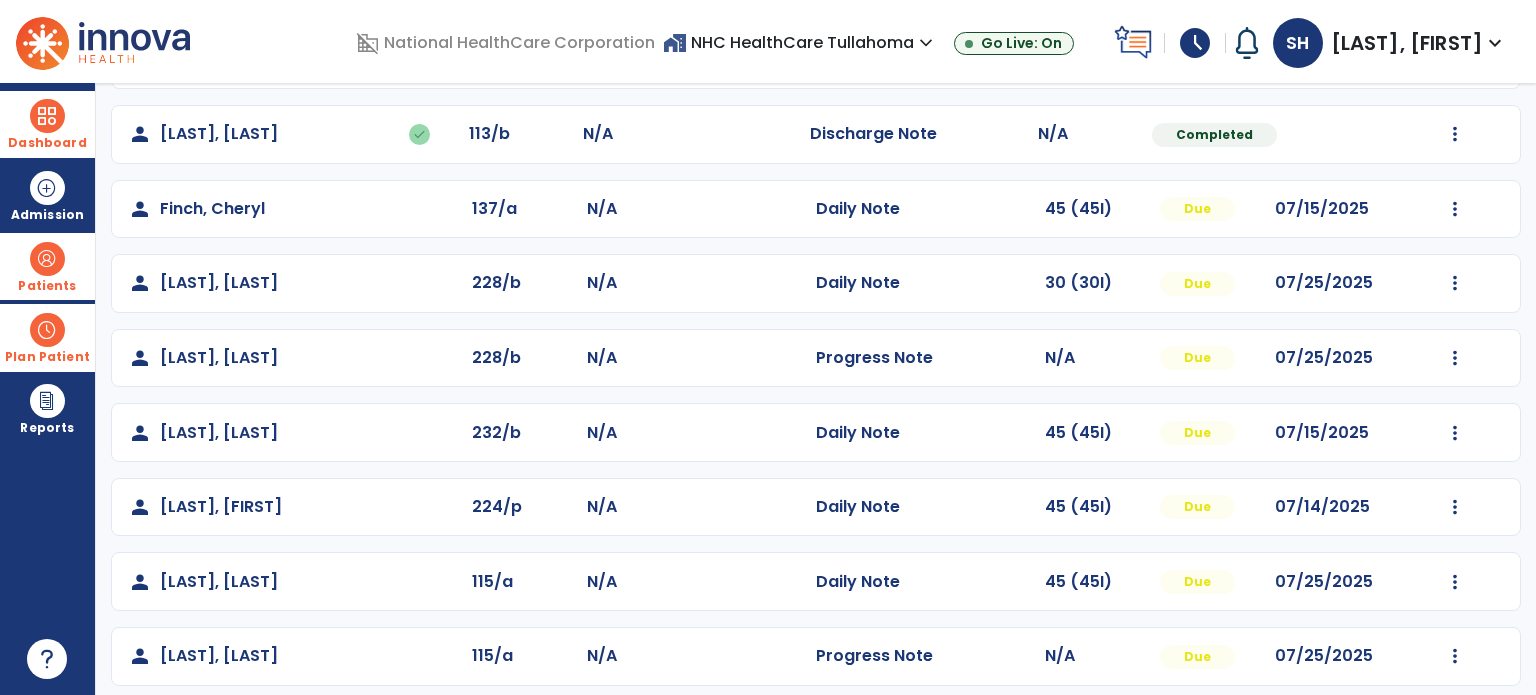 scroll, scrollTop: 564, scrollLeft: 0, axis: vertical 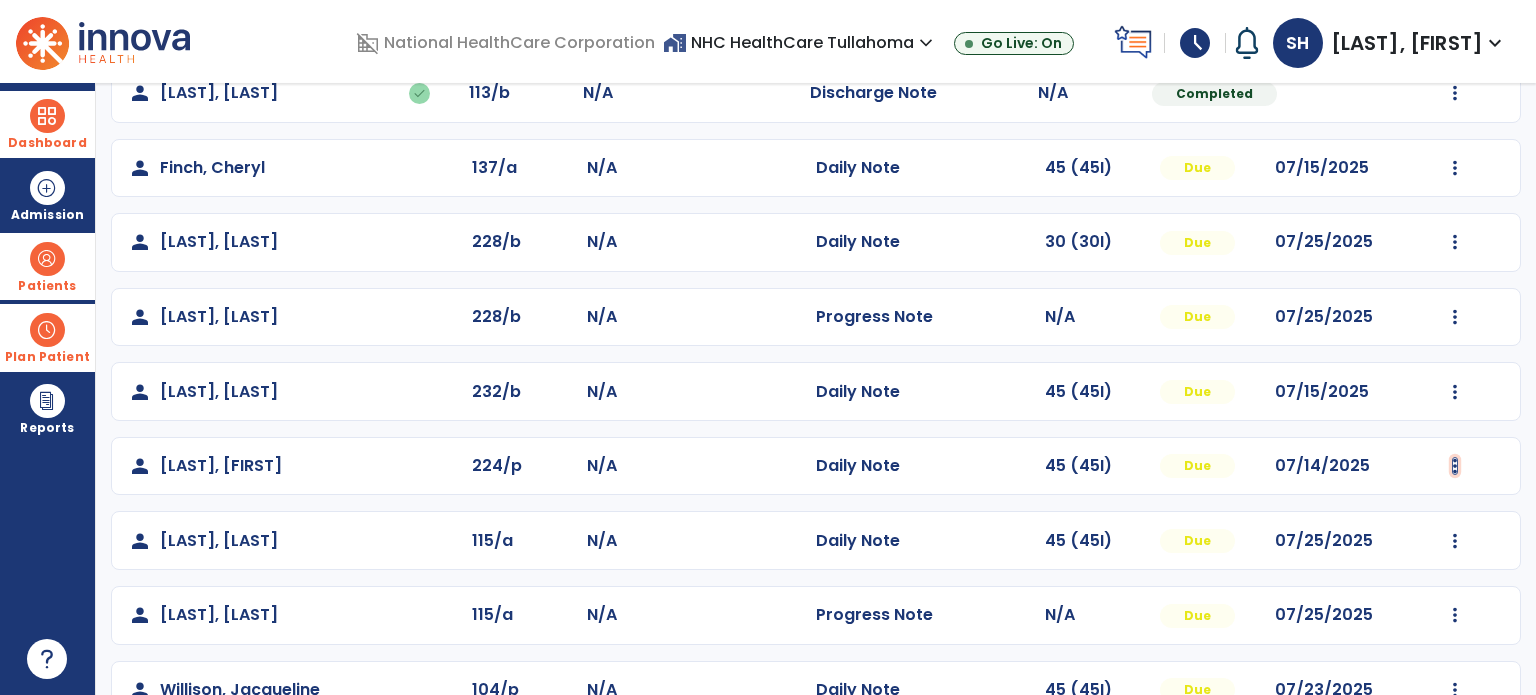 click at bounding box center (1455, -205) 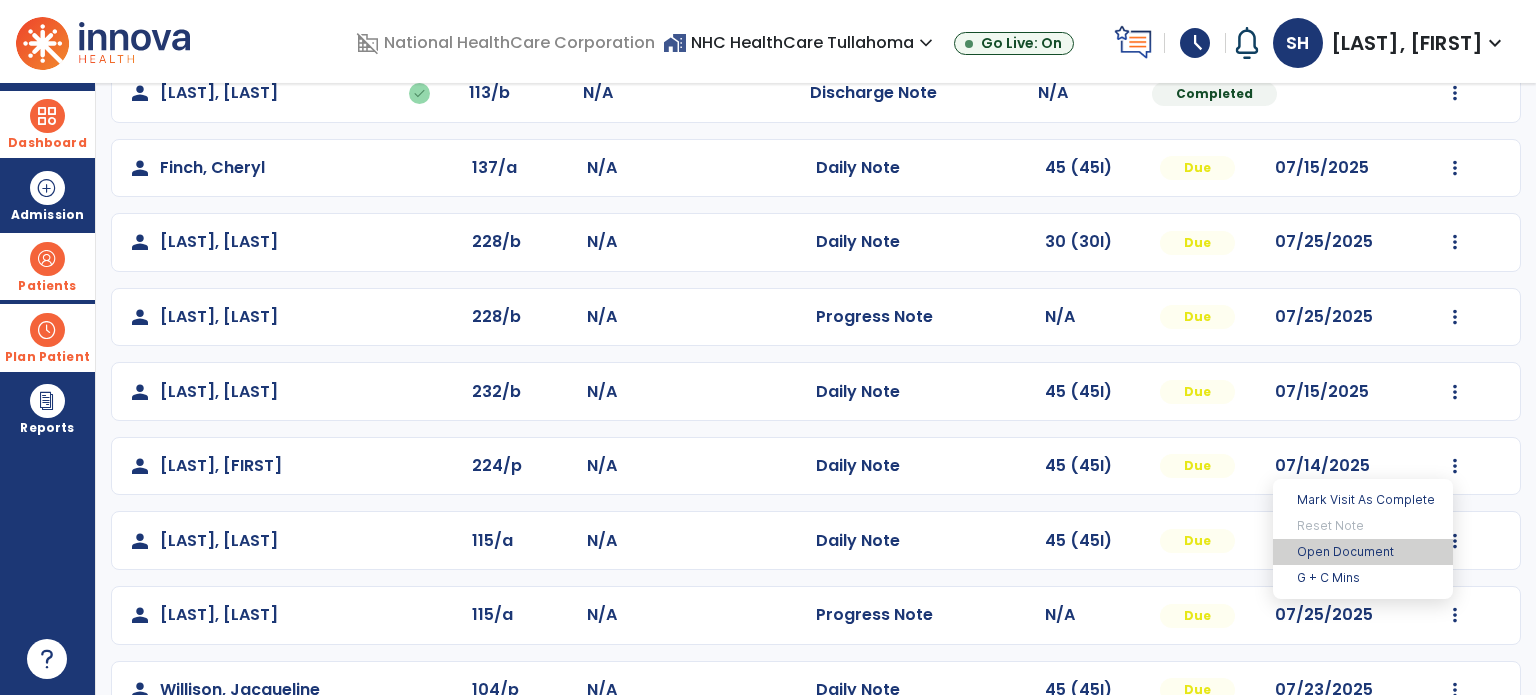 click on "Open Document" at bounding box center (1363, 552) 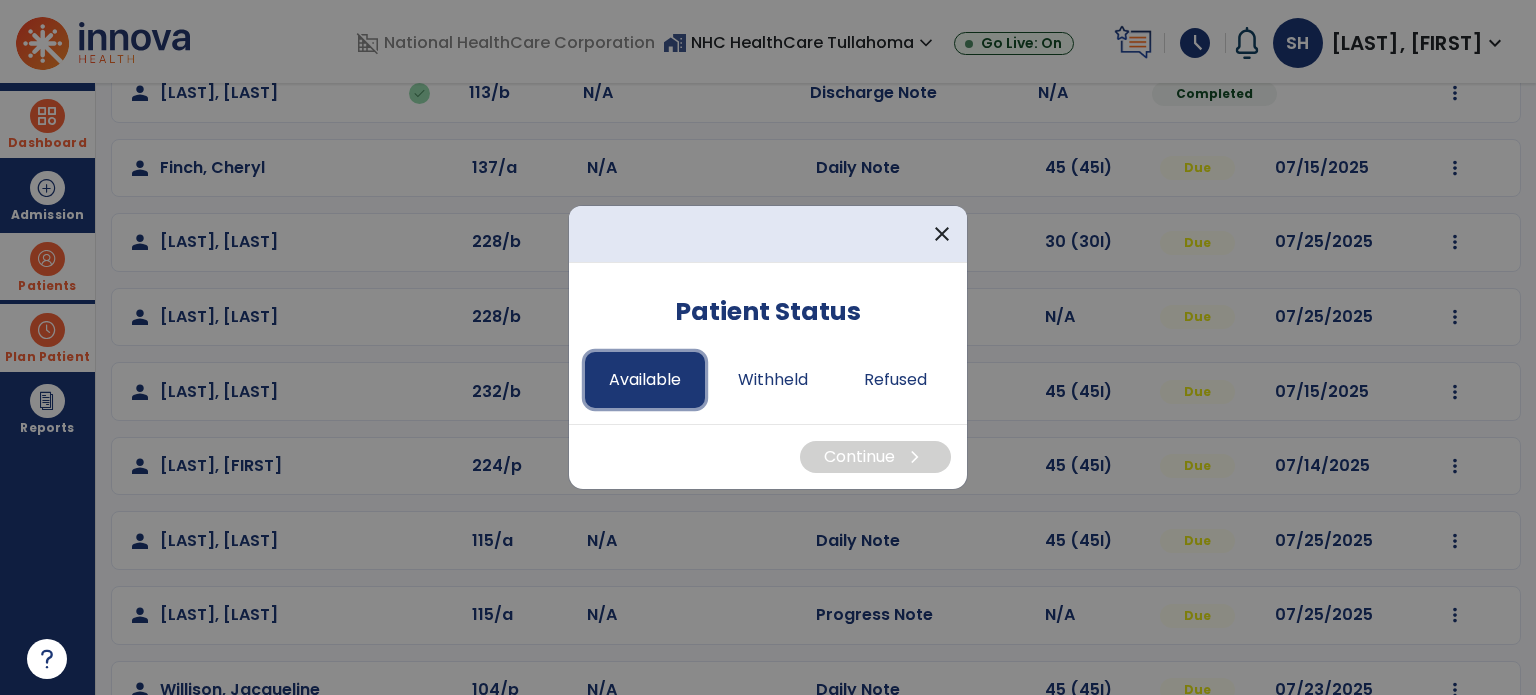 click on "Available" at bounding box center (645, 380) 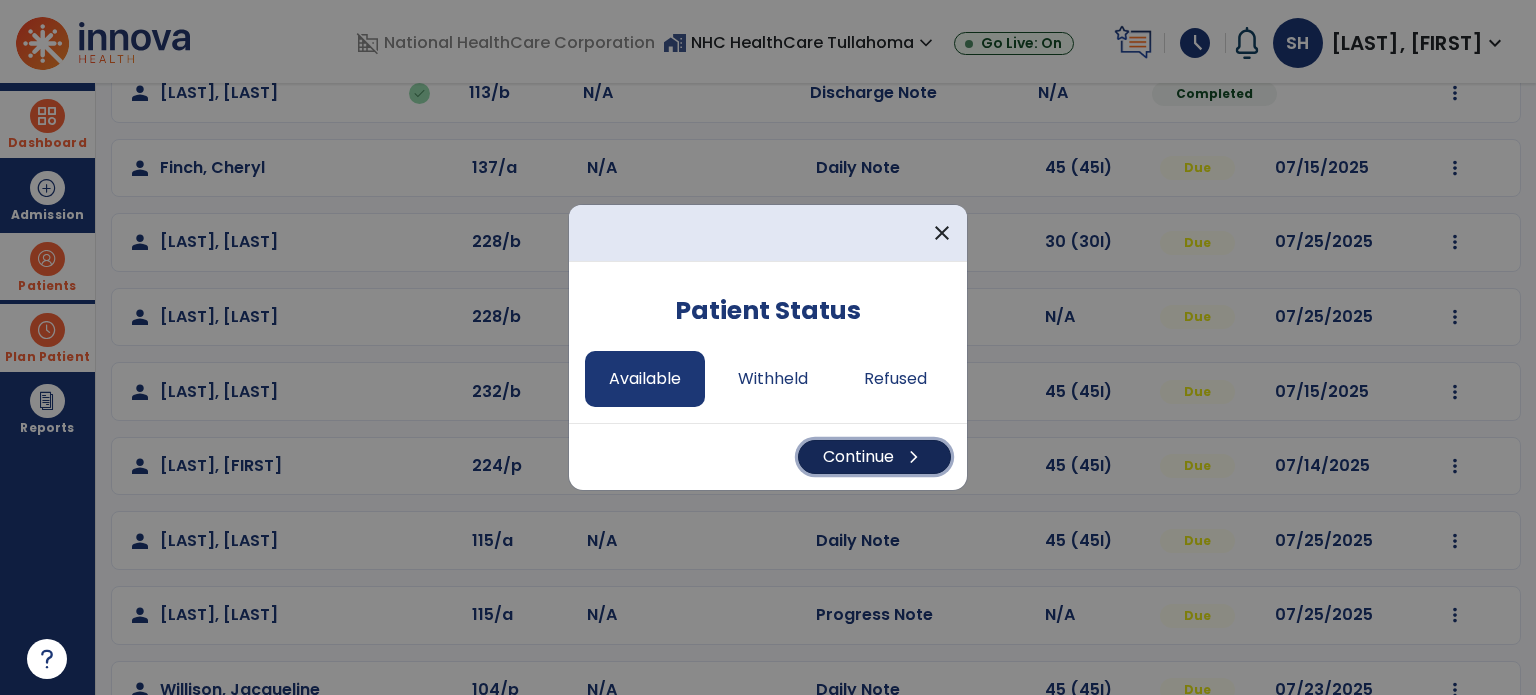 click on "Continue   chevron_right" at bounding box center [874, 457] 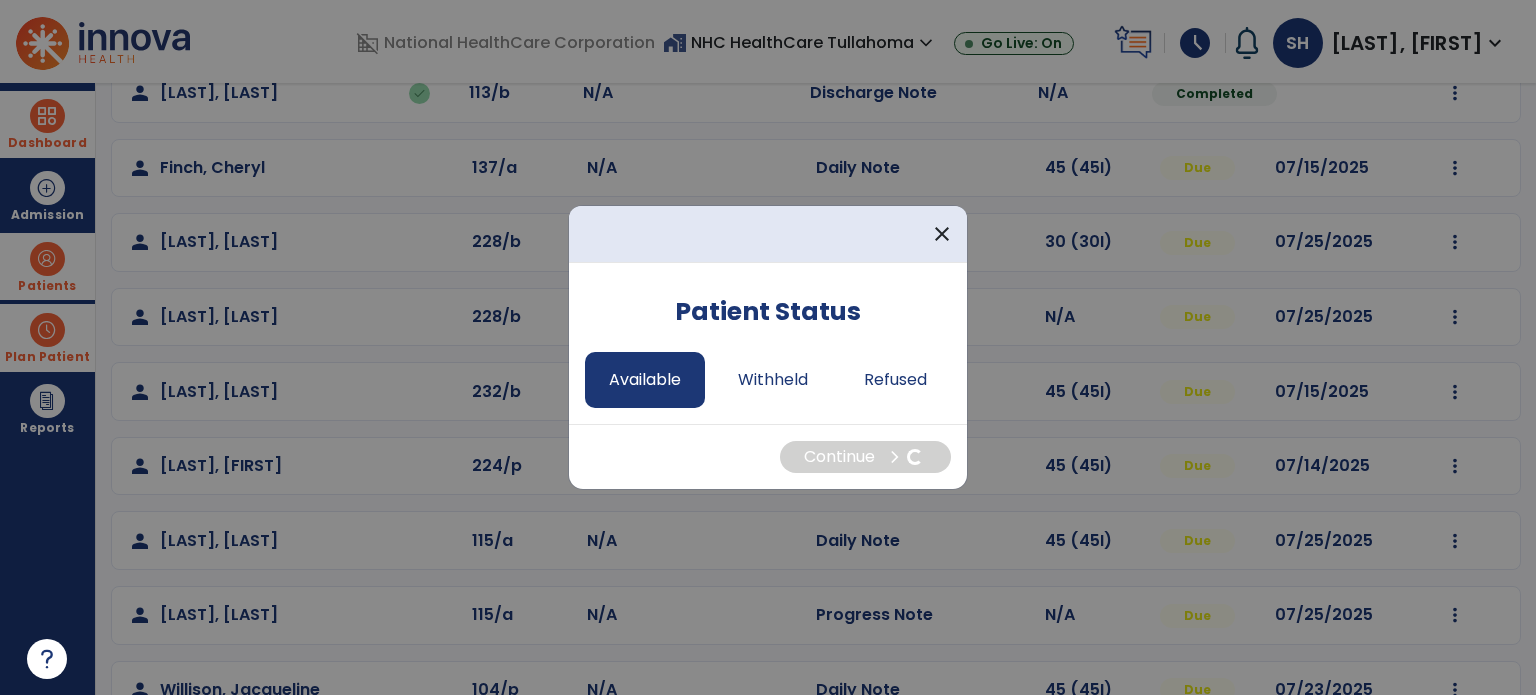 select on "*" 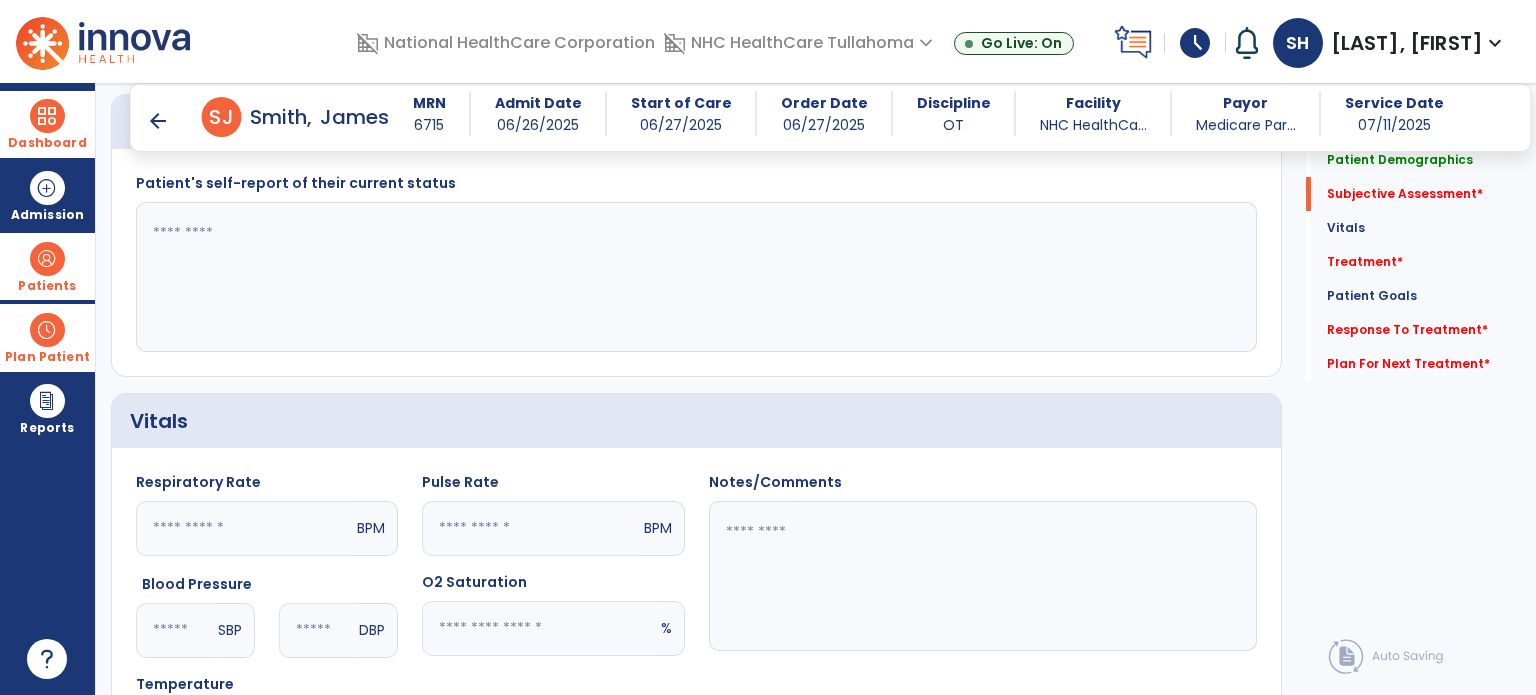 scroll, scrollTop: 436, scrollLeft: 0, axis: vertical 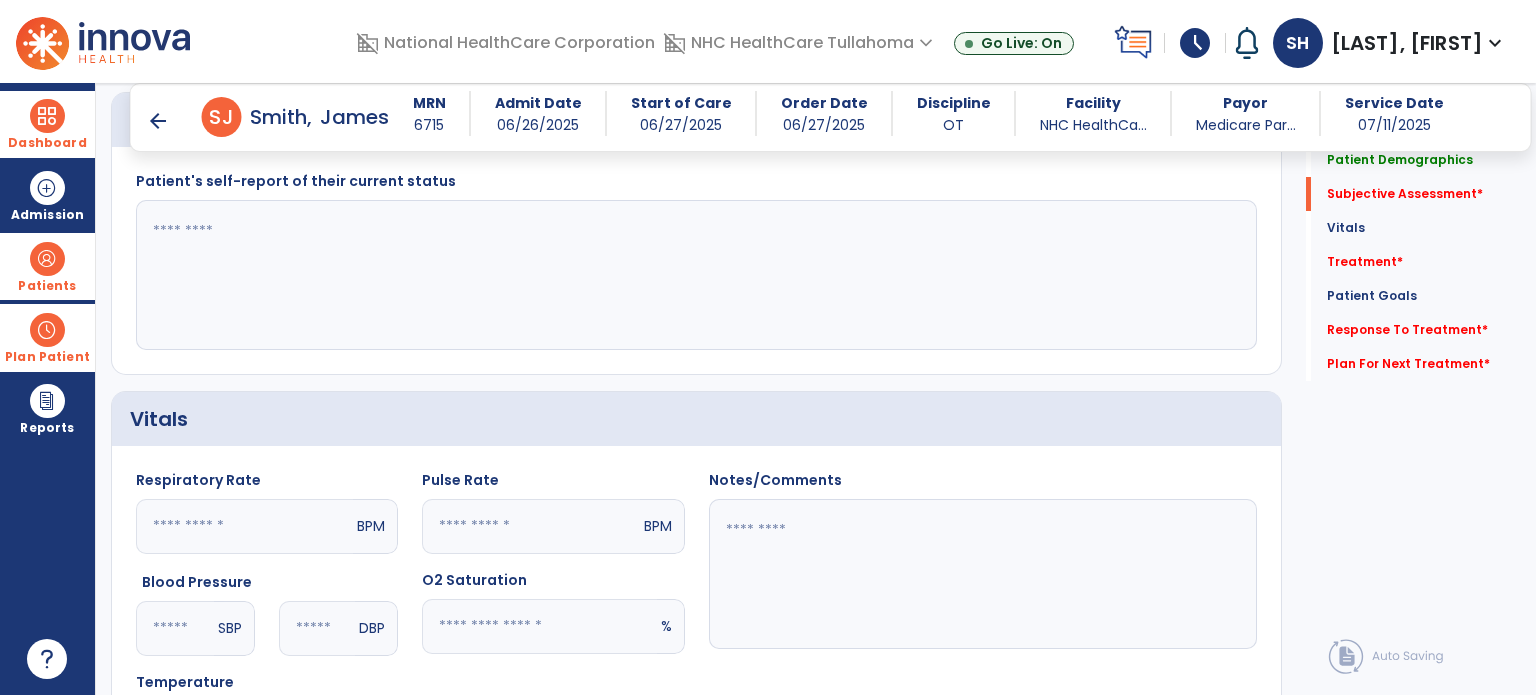 click 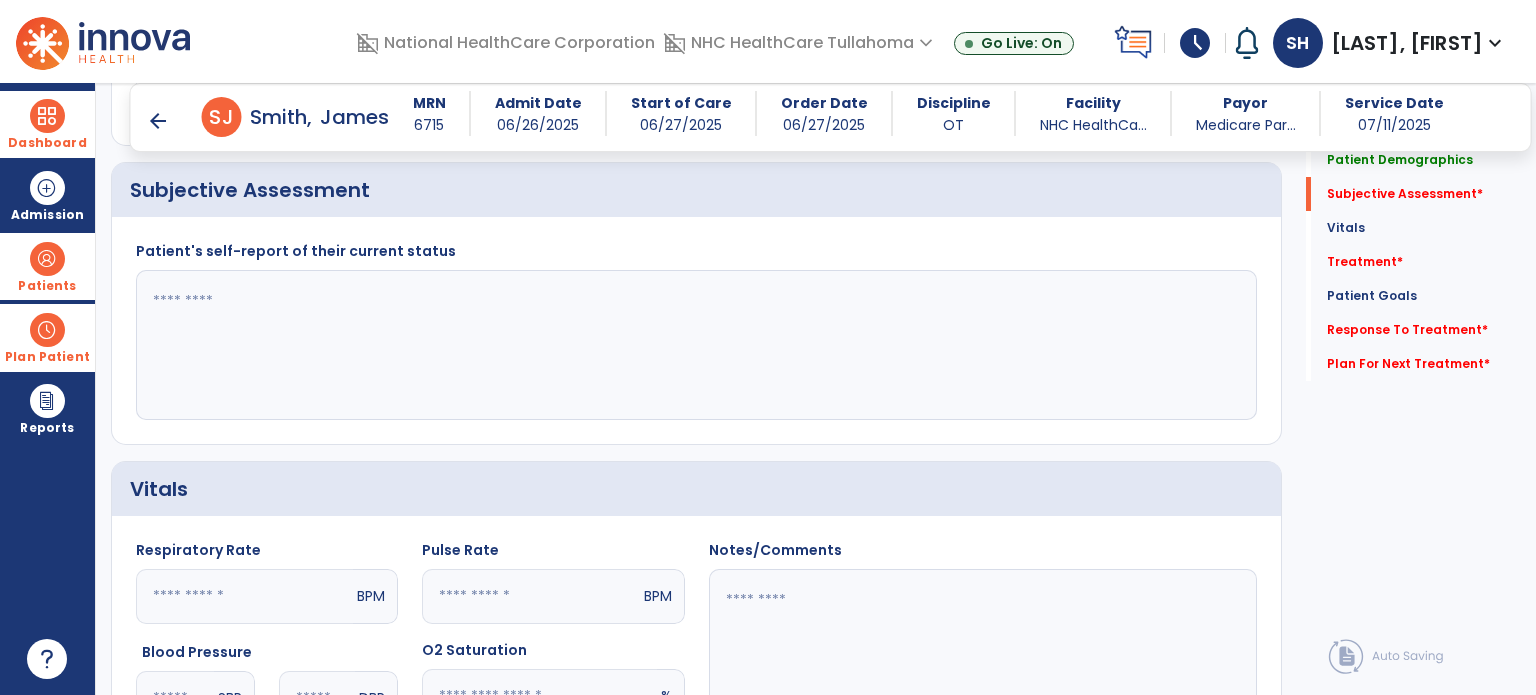 scroll, scrollTop: 325, scrollLeft: 0, axis: vertical 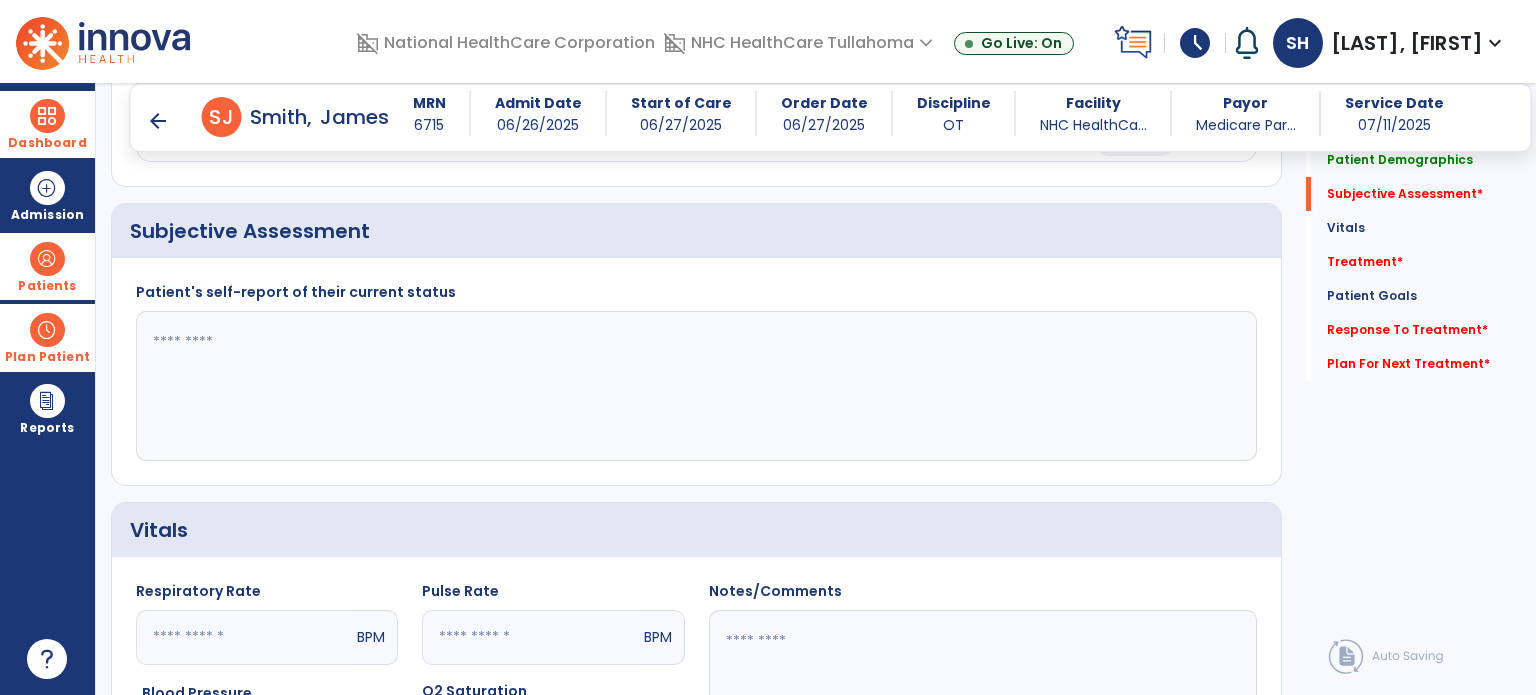 click 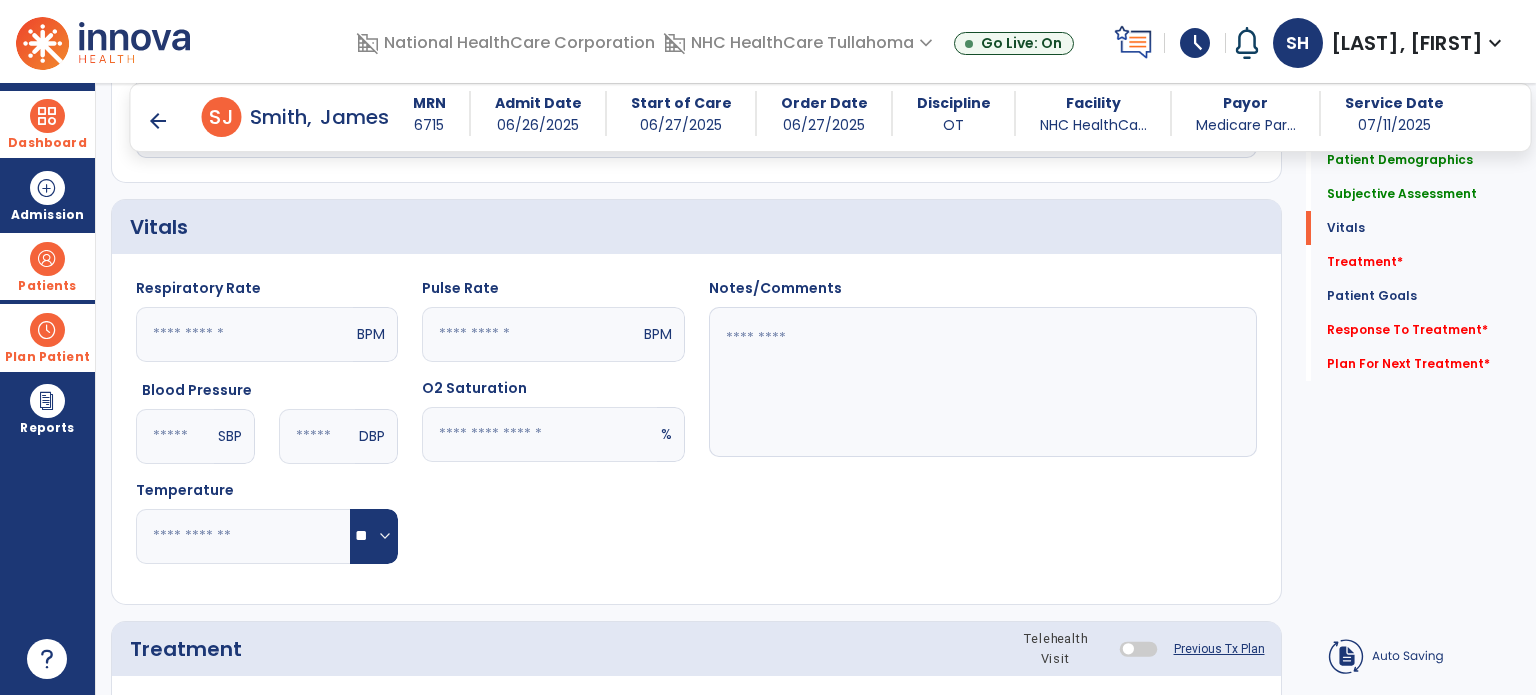 scroll, scrollTop: 632, scrollLeft: 0, axis: vertical 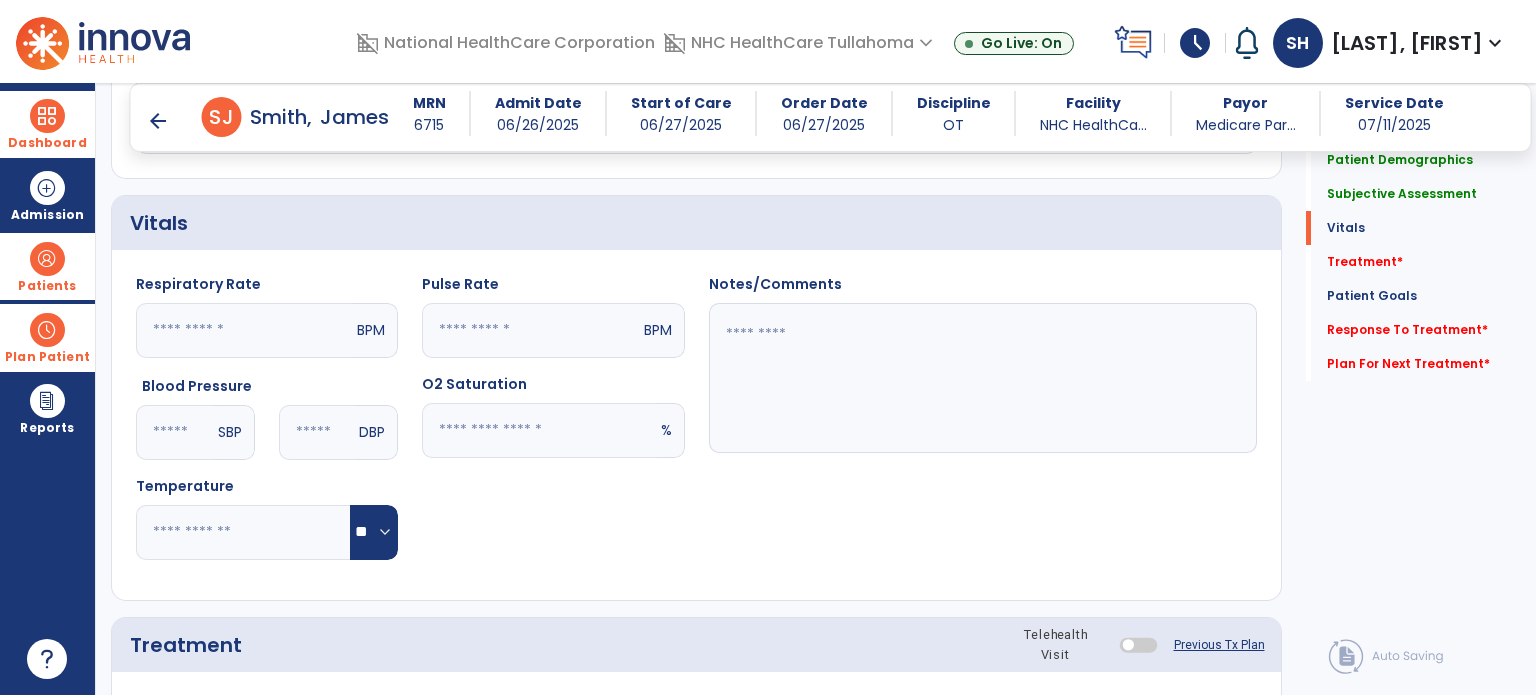 type on "**********" 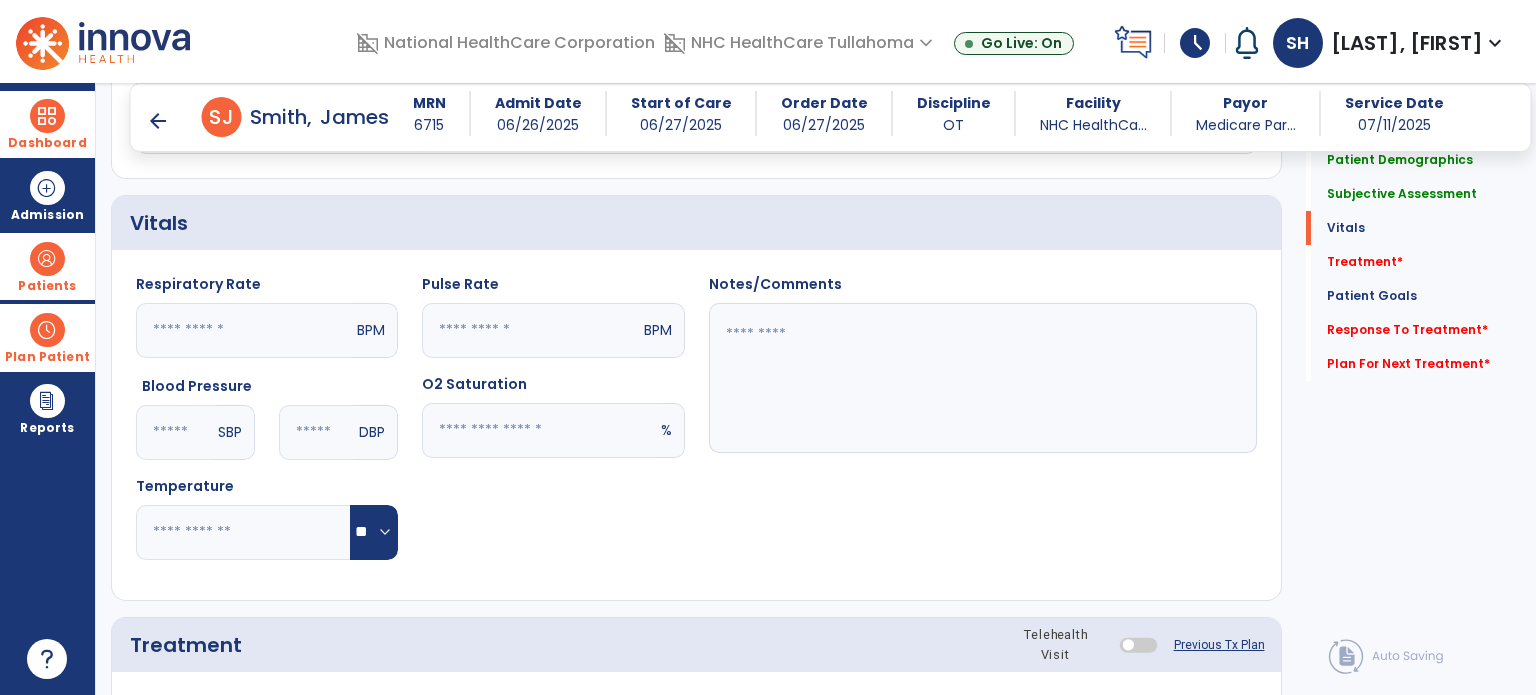 click 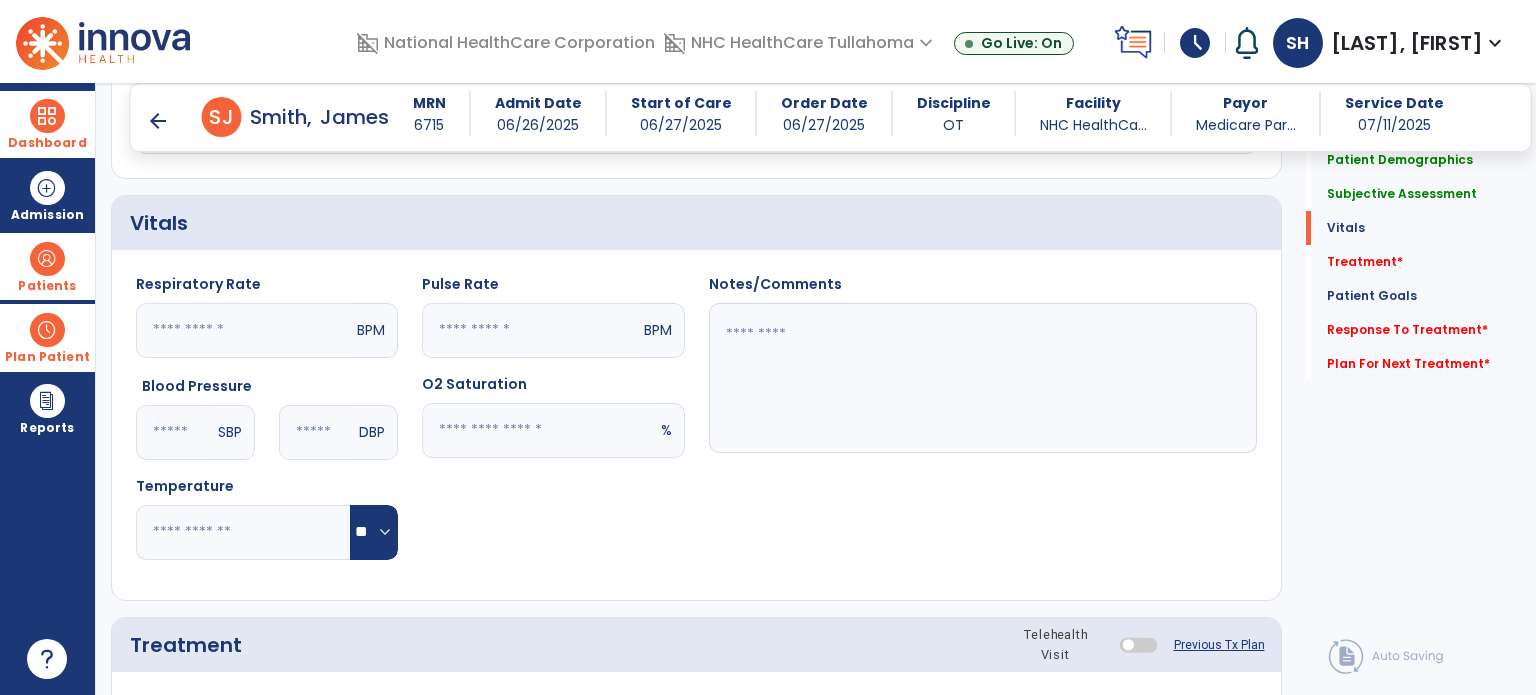 type on "*" 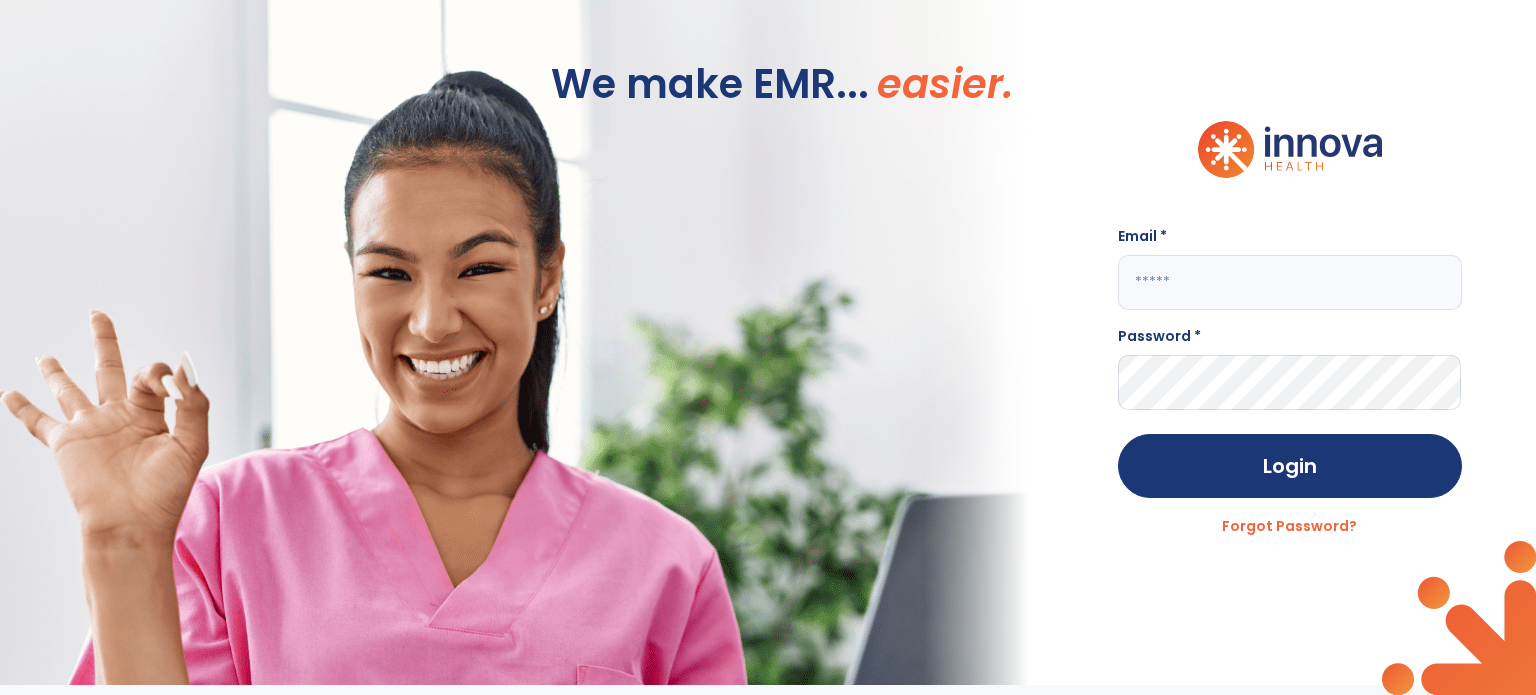 scroll, scrollTop: 0, scrollLeft: 0, axis: both 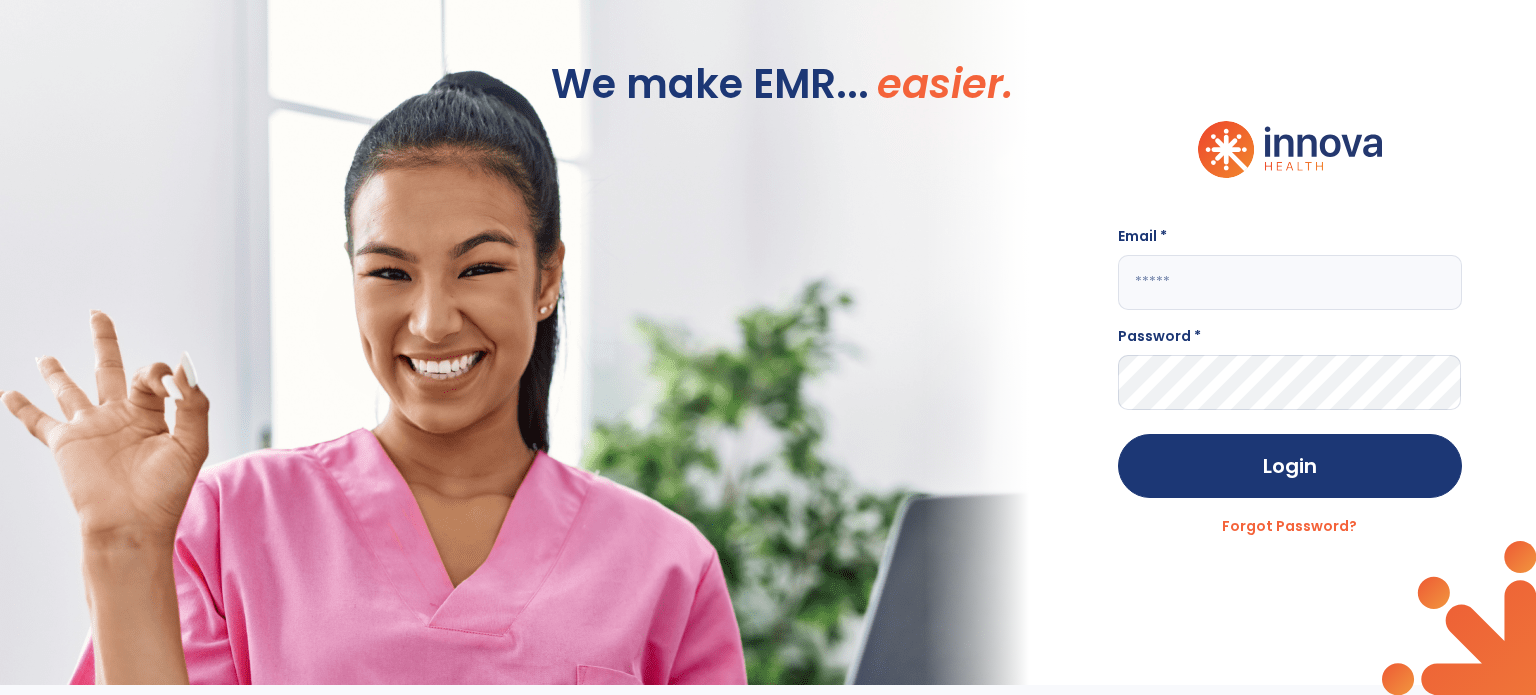 type on "**********" 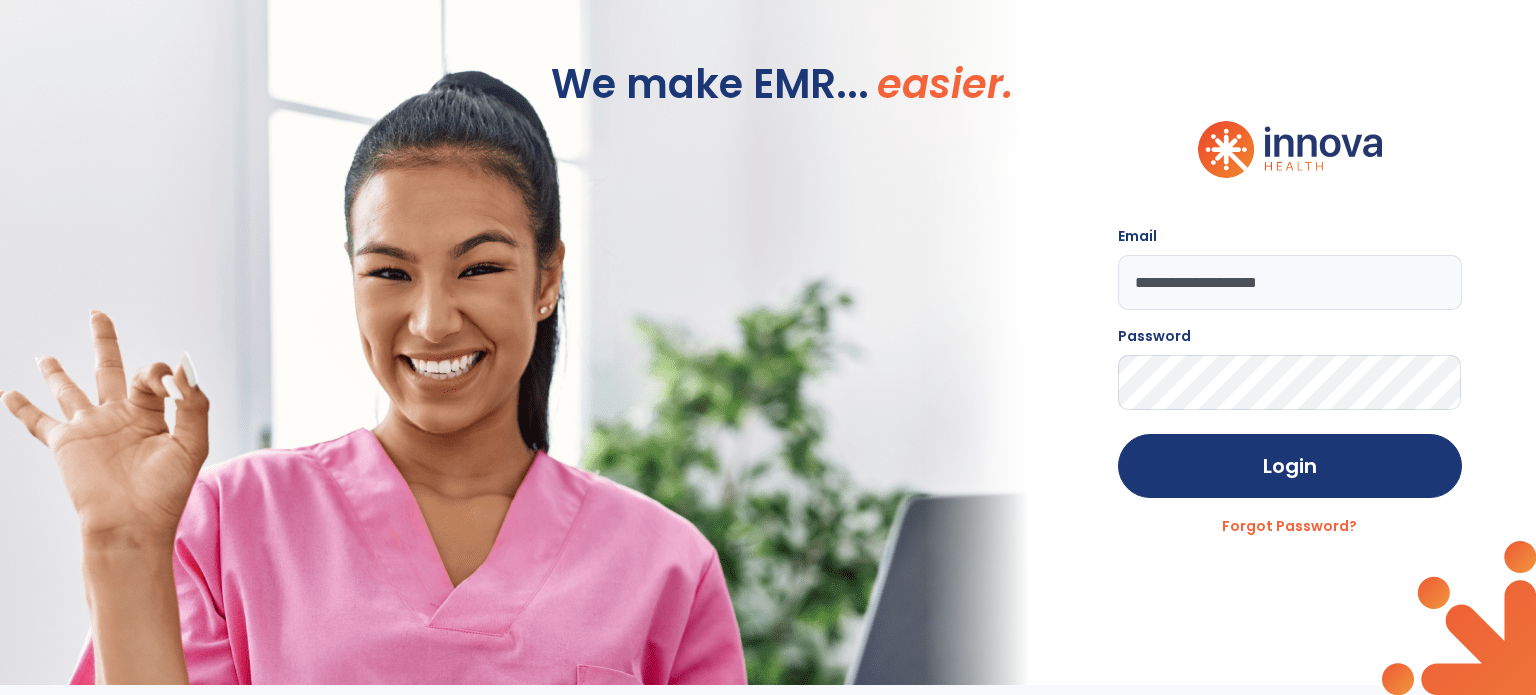 click on "Login" 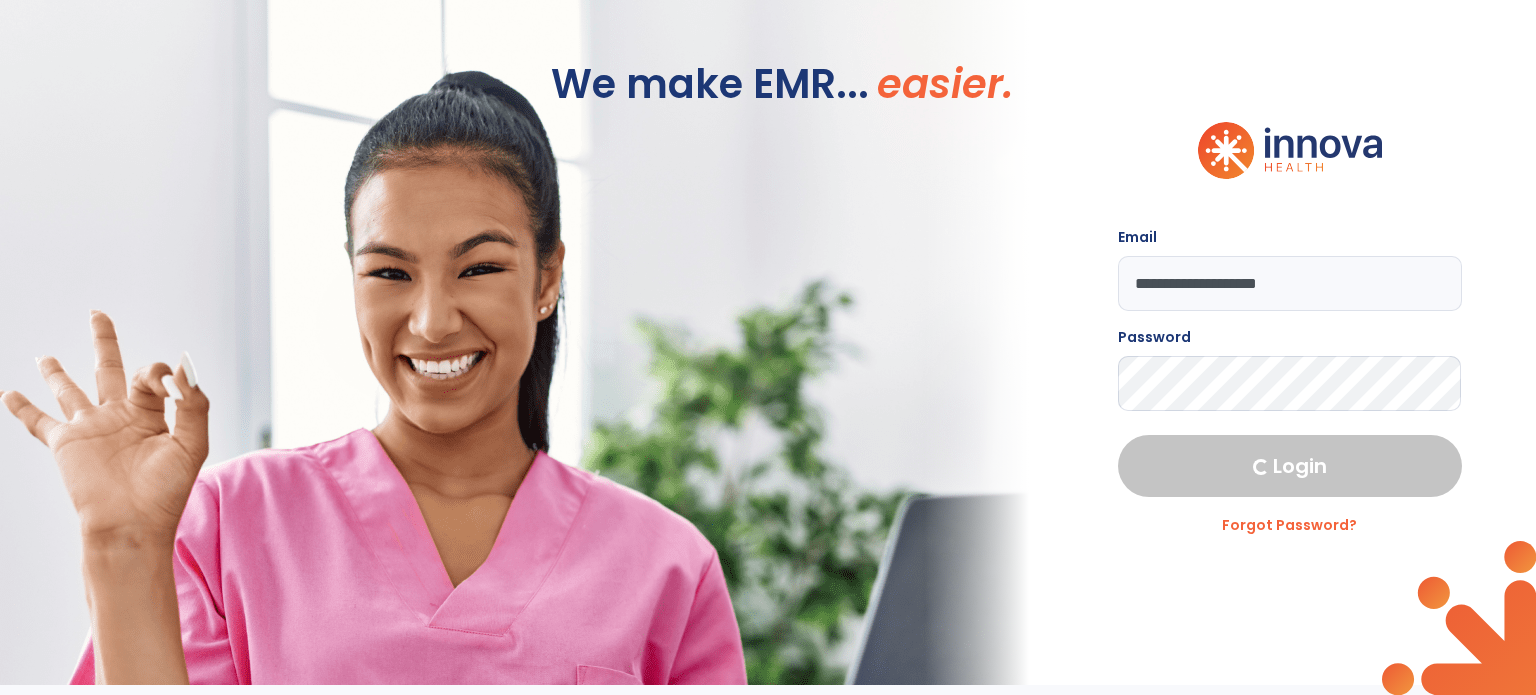 select on "****" 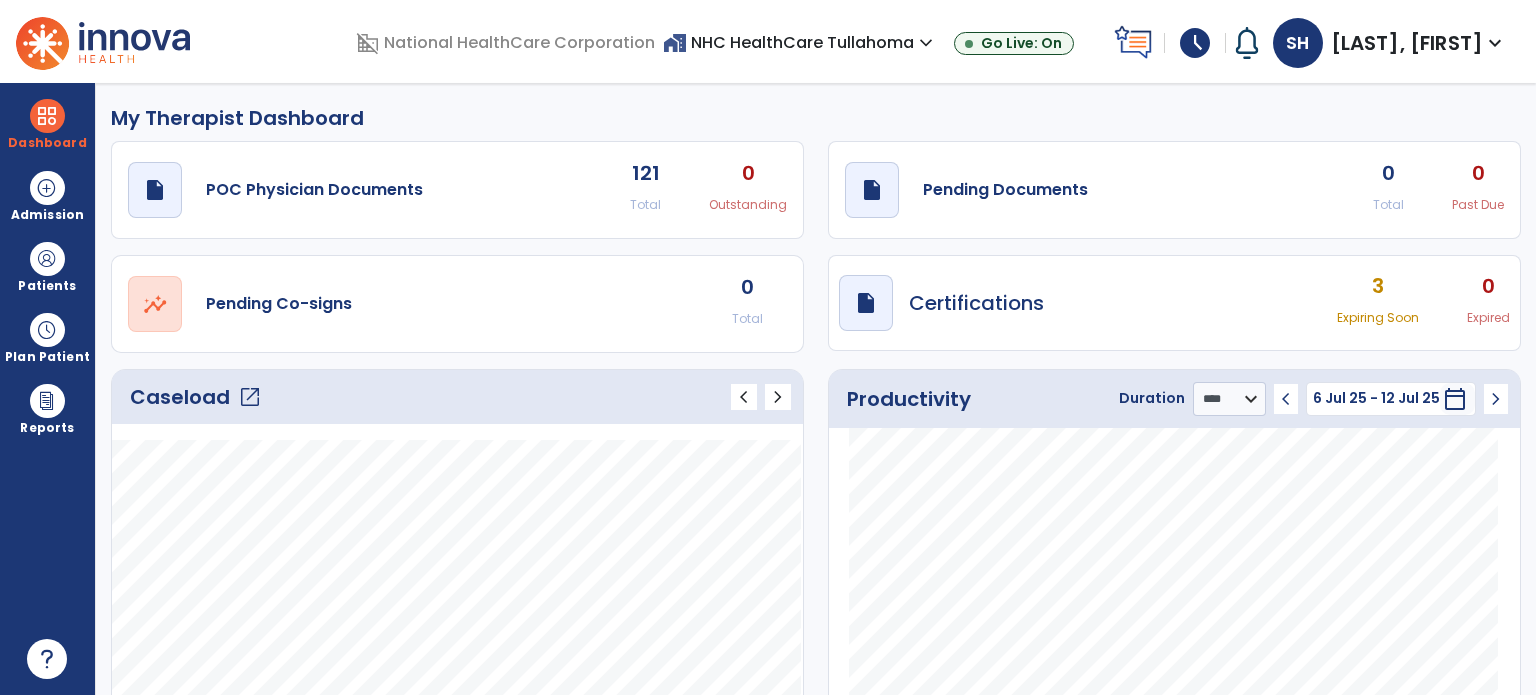 click on "Caseload   open_in_new" 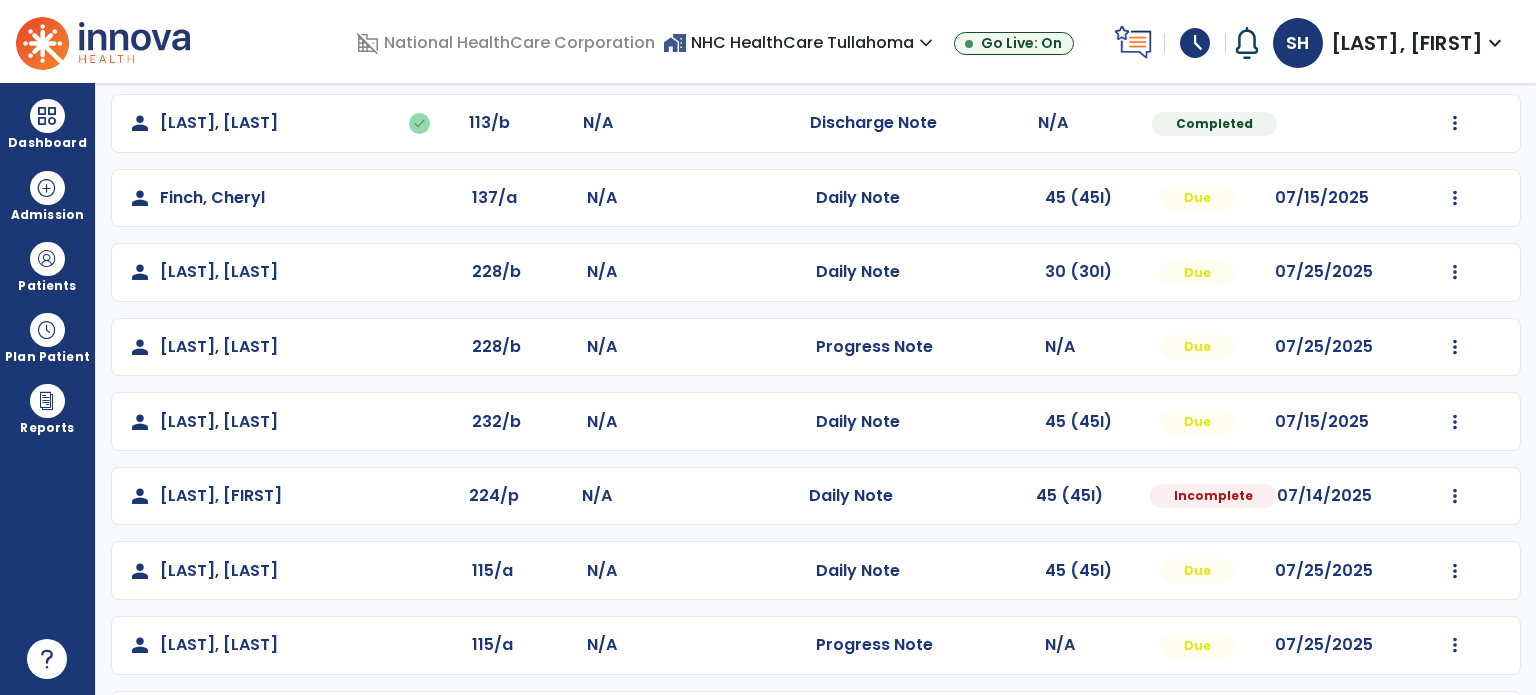 scroll, scrollTop: 535, scrollLeft: 0, axis: vertical 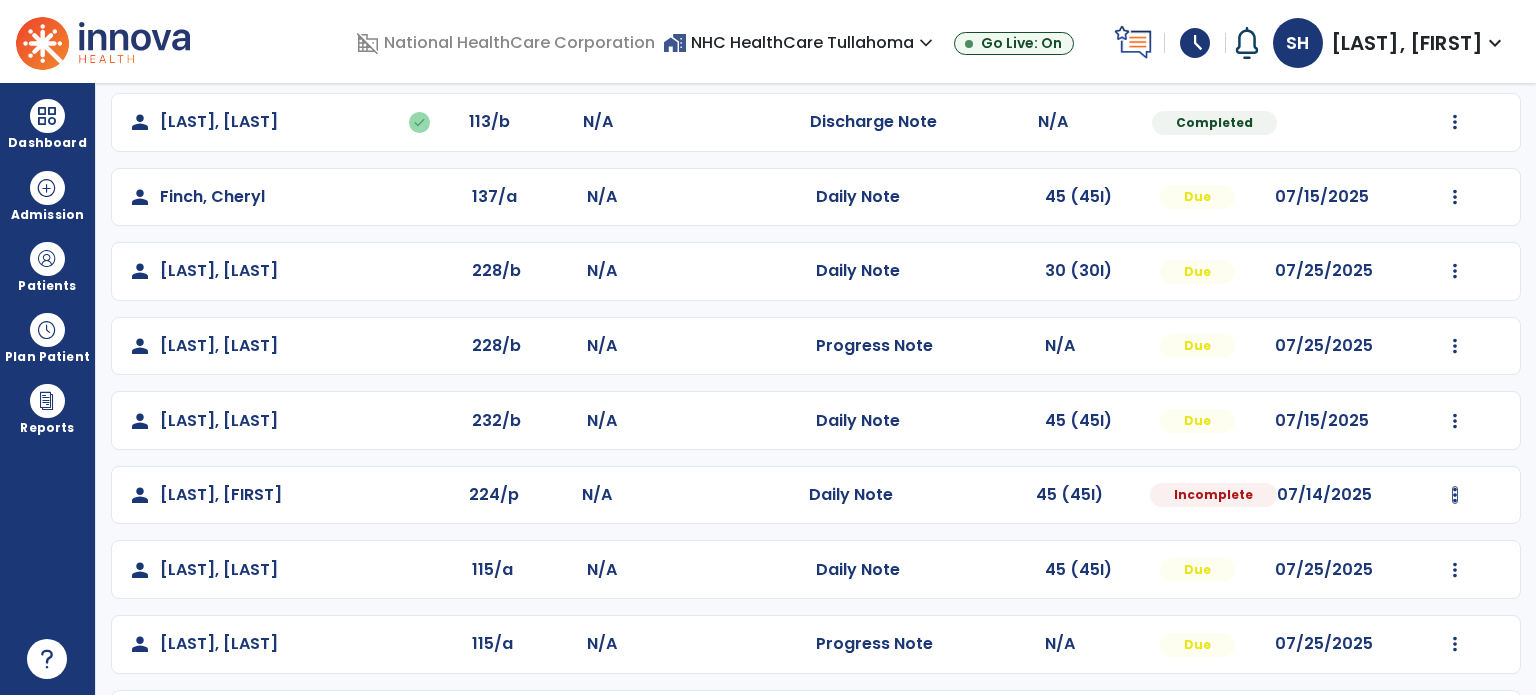 click at bounding box center [1455, -176] 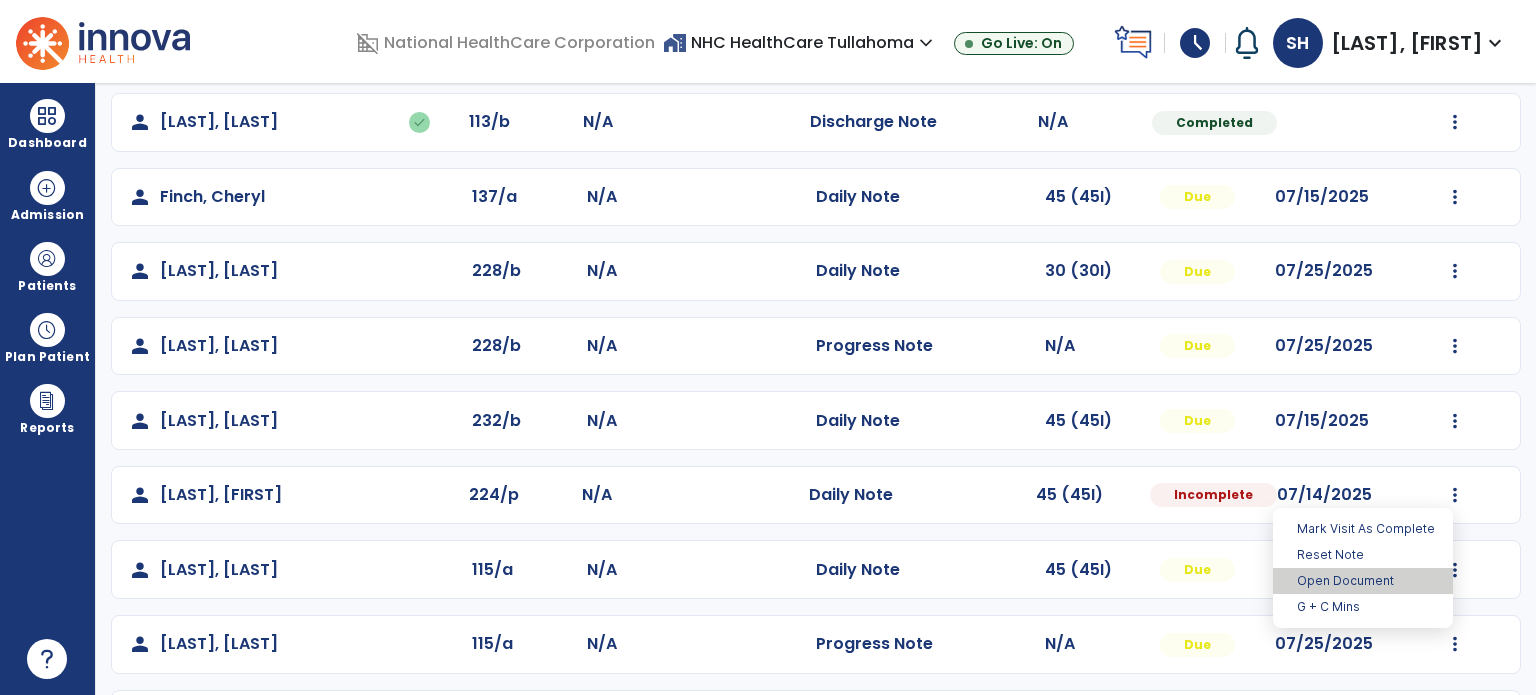 click on "Open Document" at bounding box center (1363, 581) 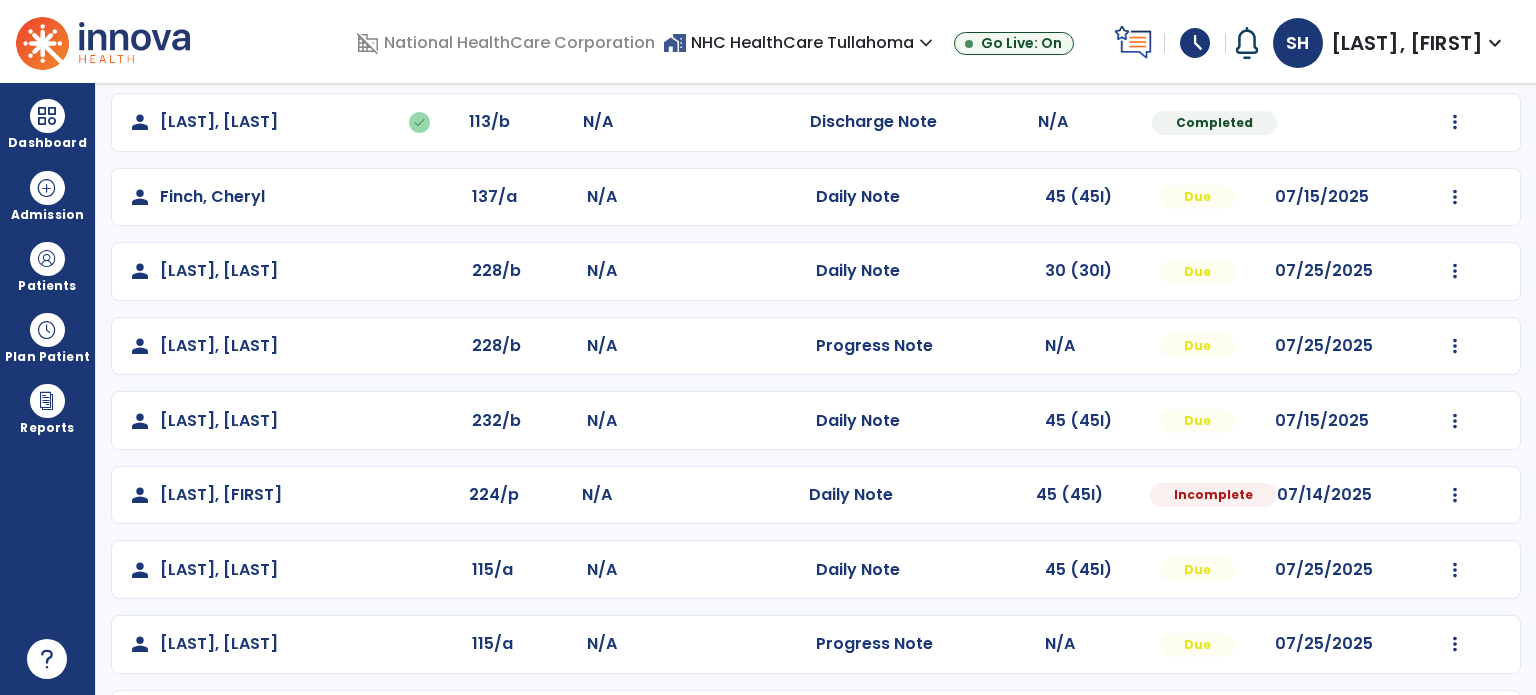 select on "*" 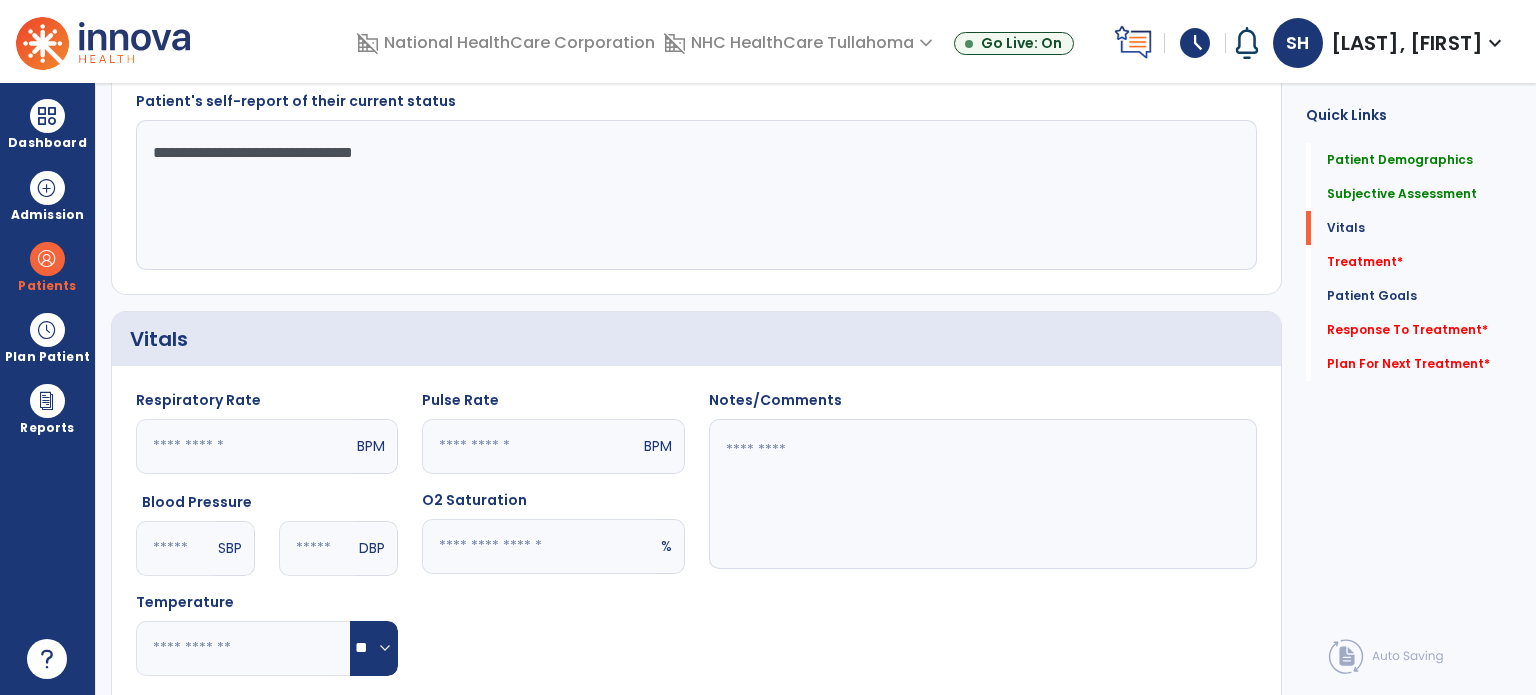 click 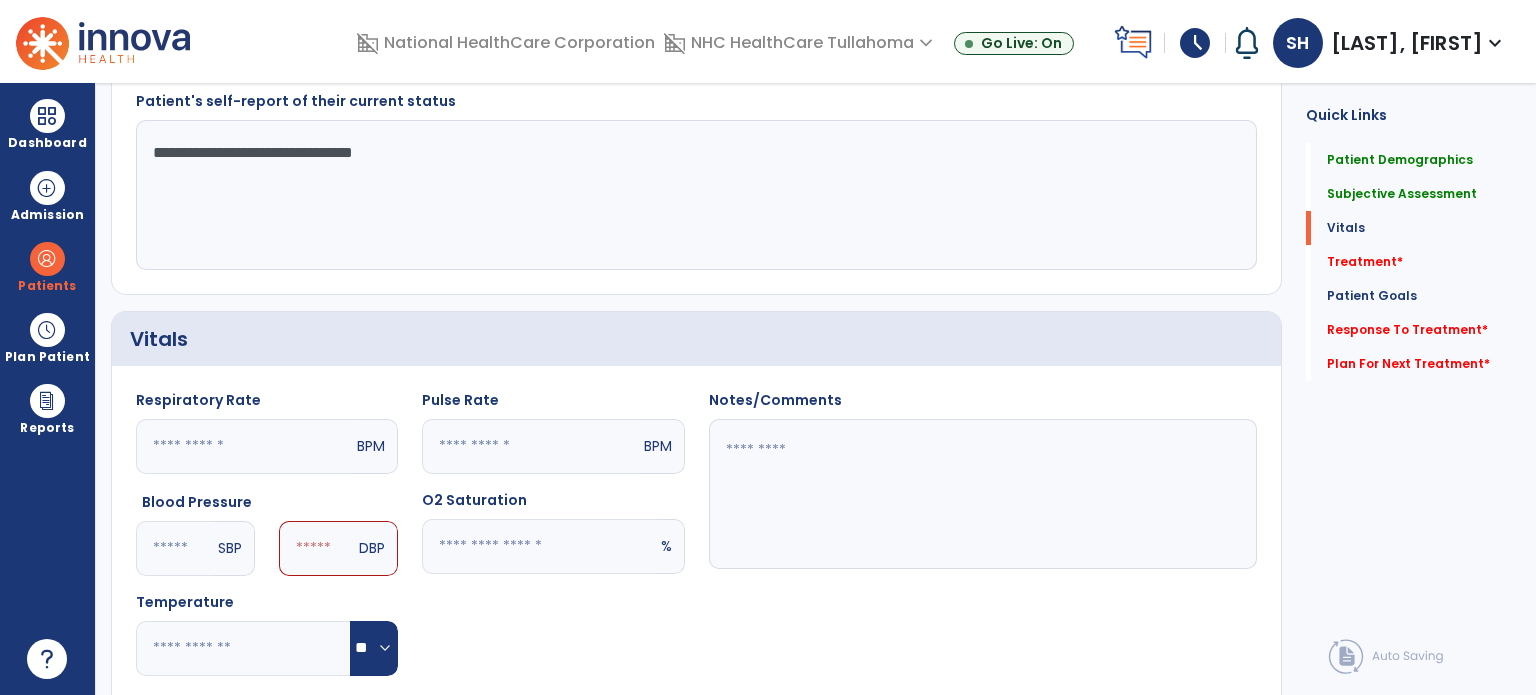 type on "***" 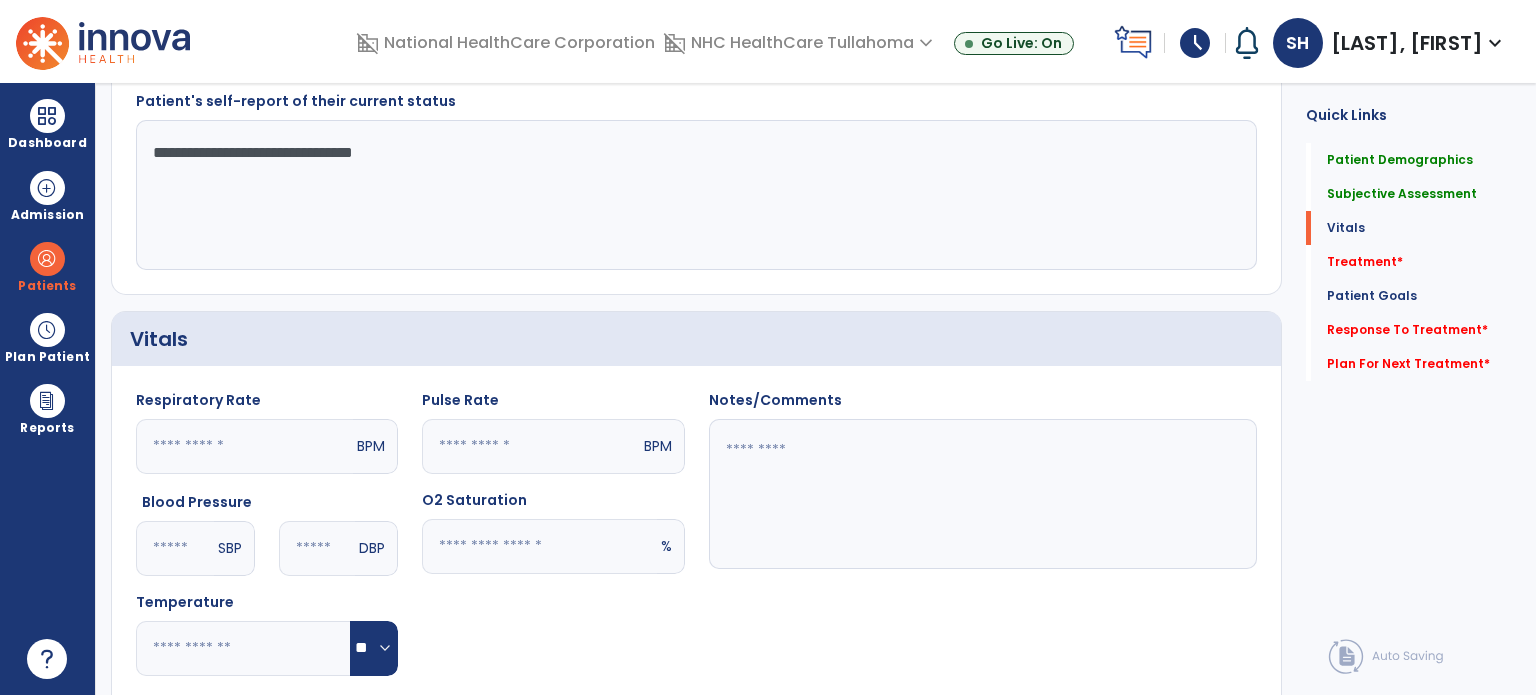 type on "**" 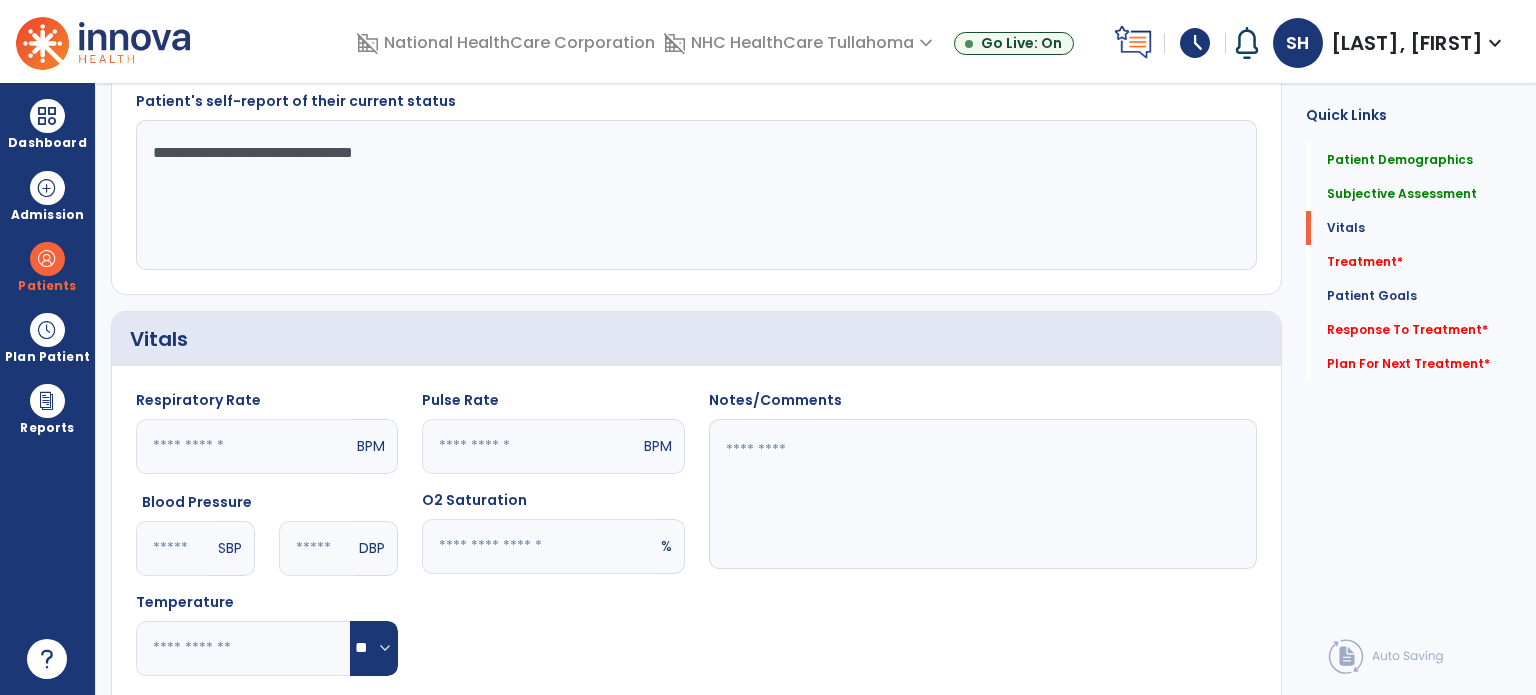 type on "**" 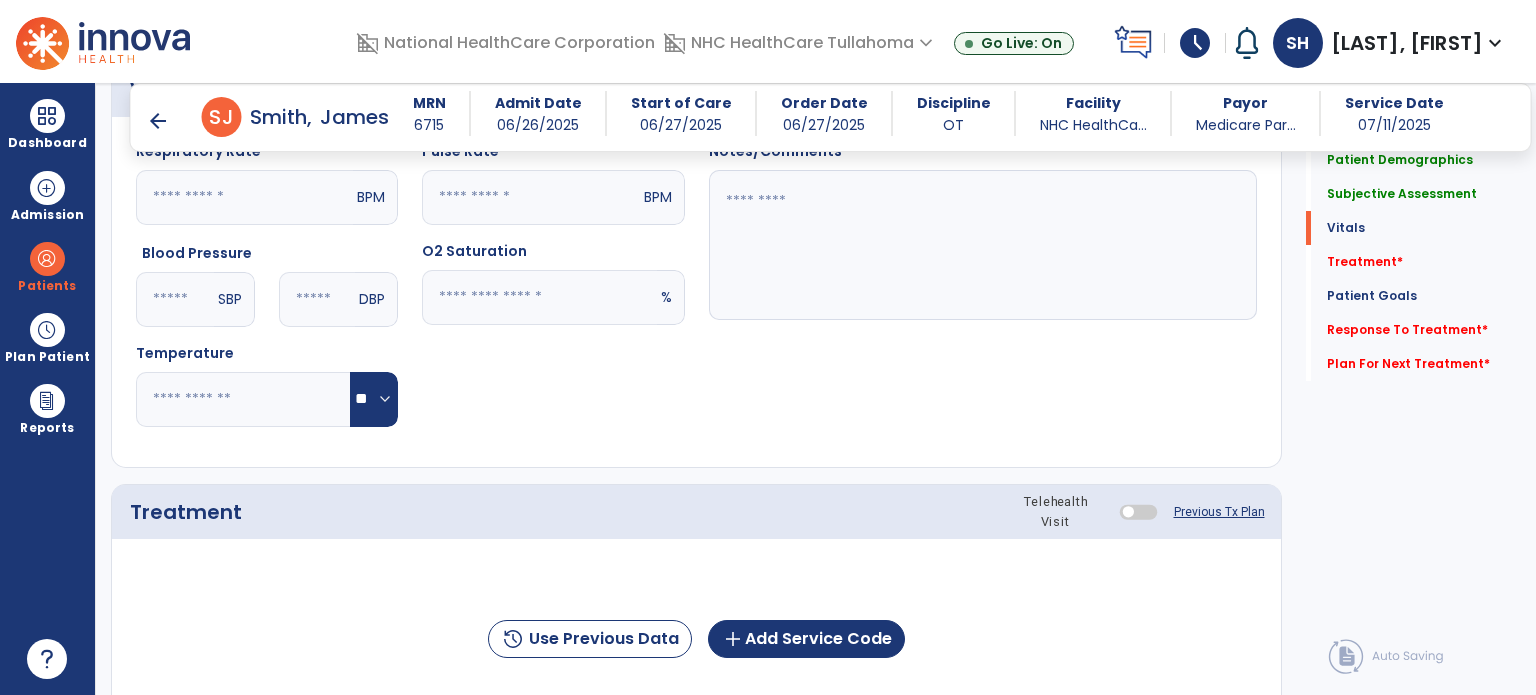 scroll, scrollTop: 888, scrollLeft: 0, axis: vertical 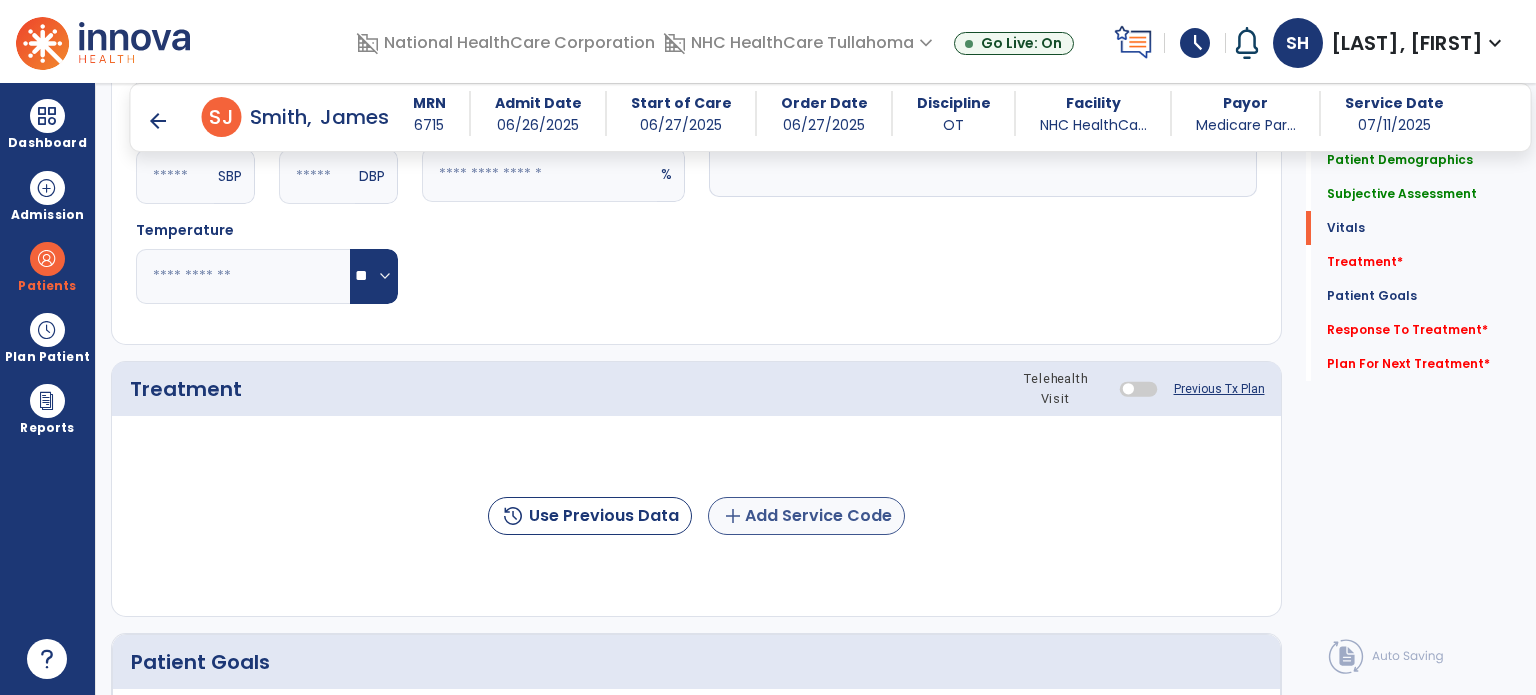 type on "**" 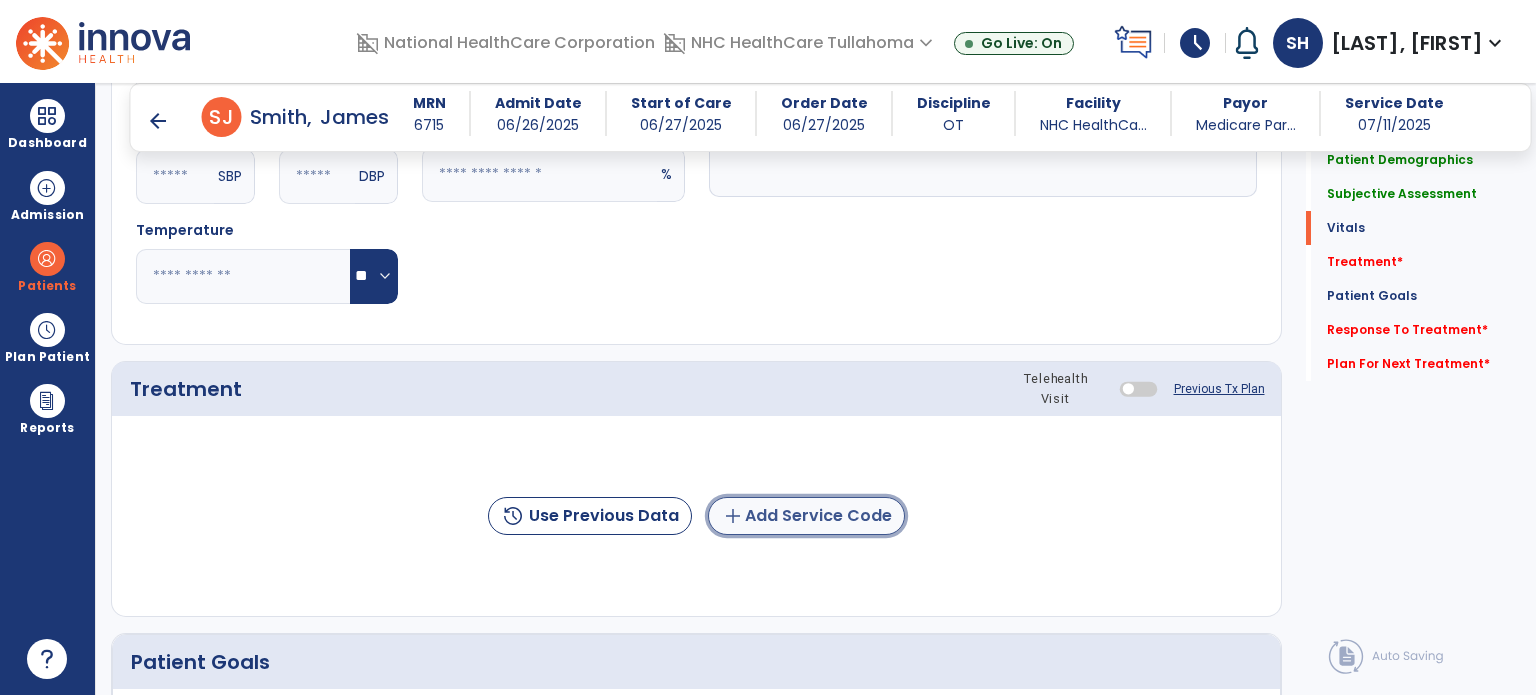 click on "add  Add Service Code" 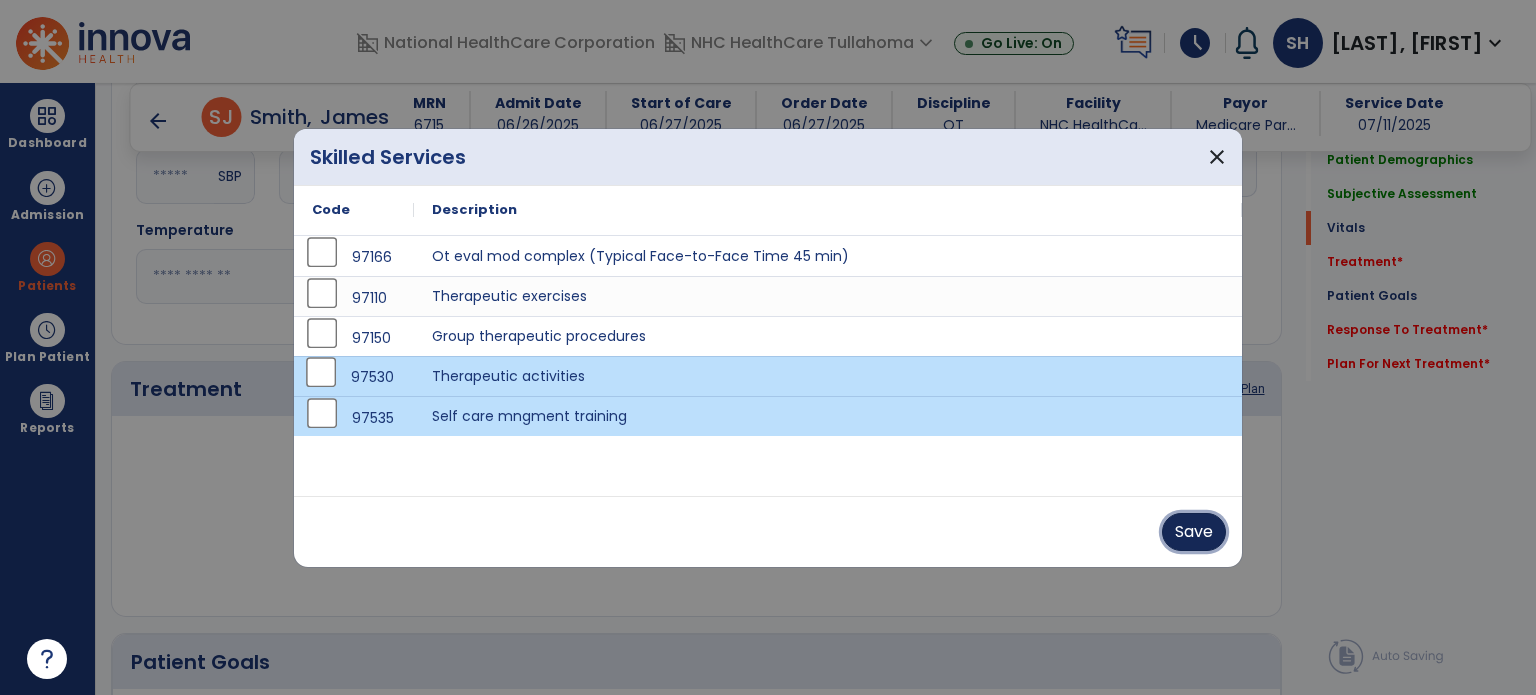 click on "Save" at bounding box center [1194, 532] 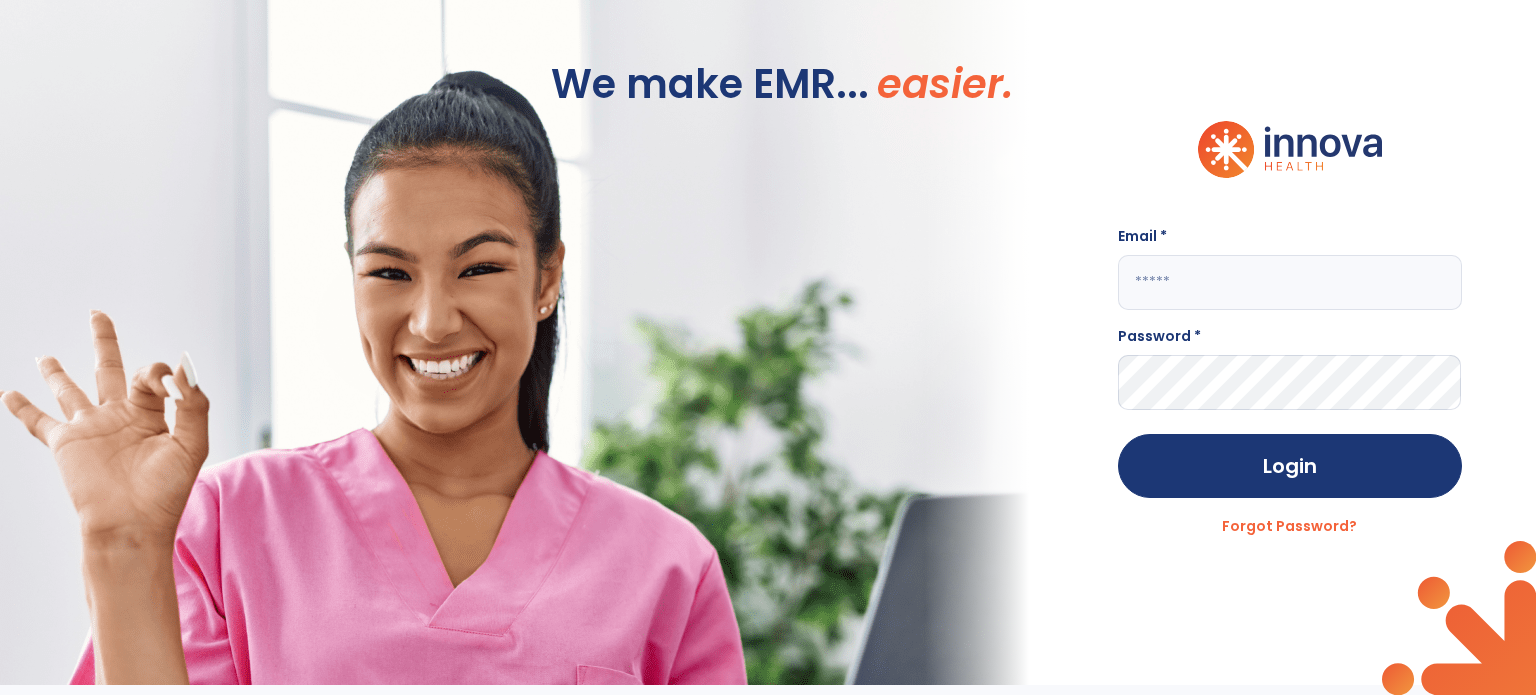 scroll, scrollTop: 0, scrollLeft: 0, axis: both 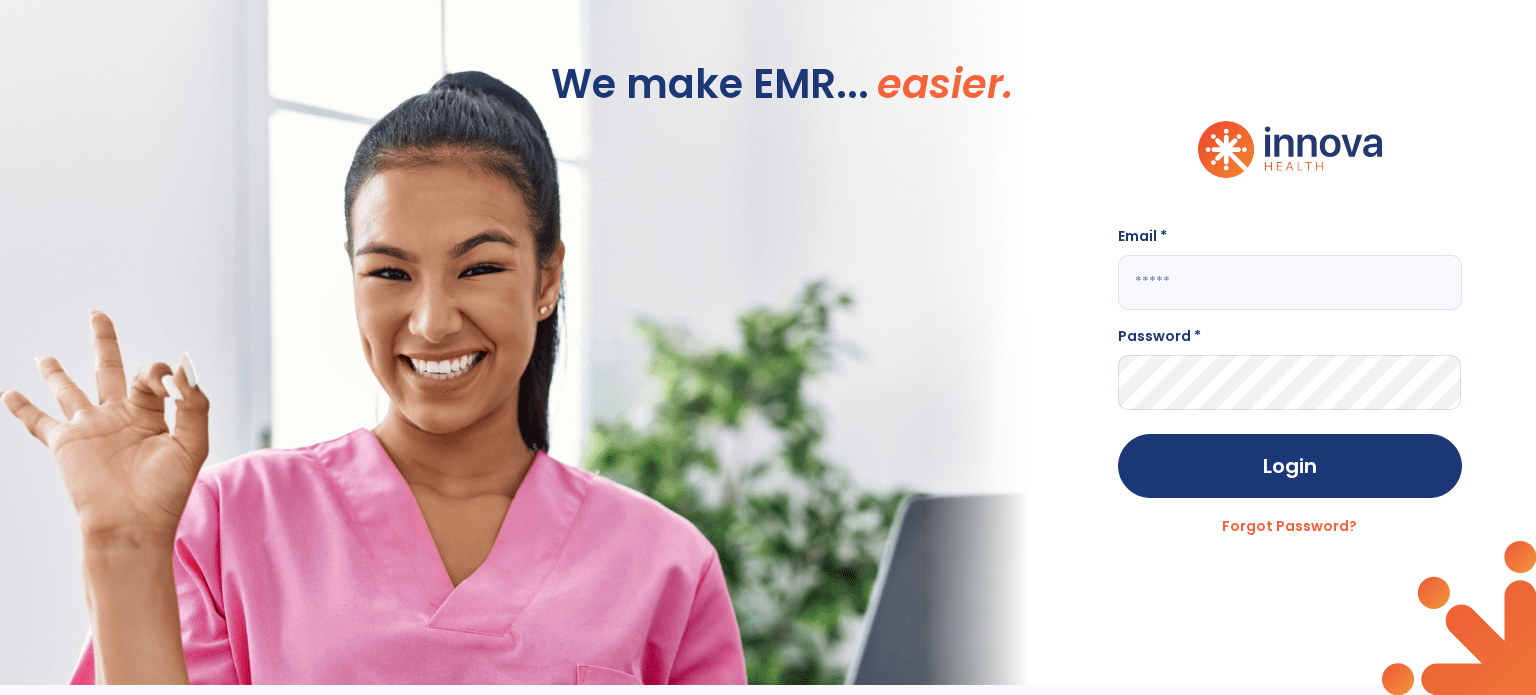 type on "**********" 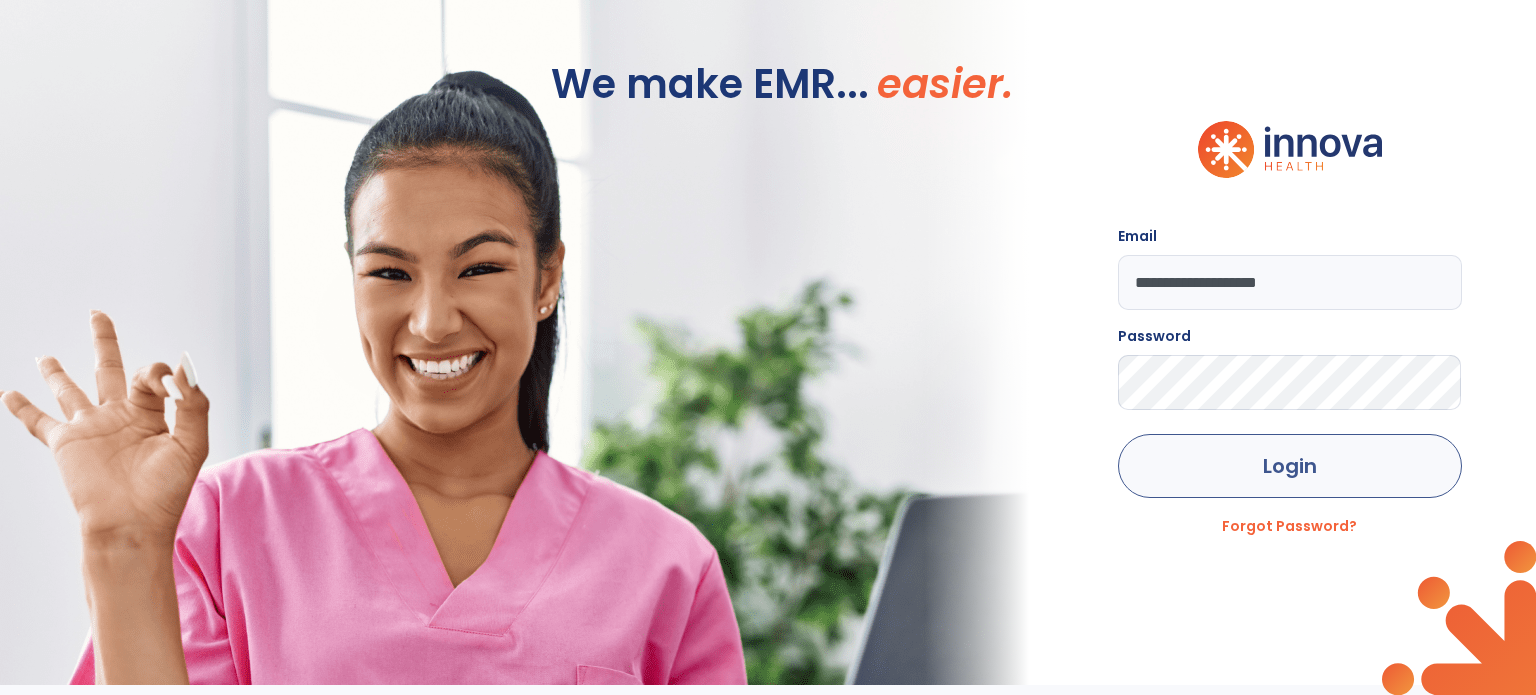 click on "Login" 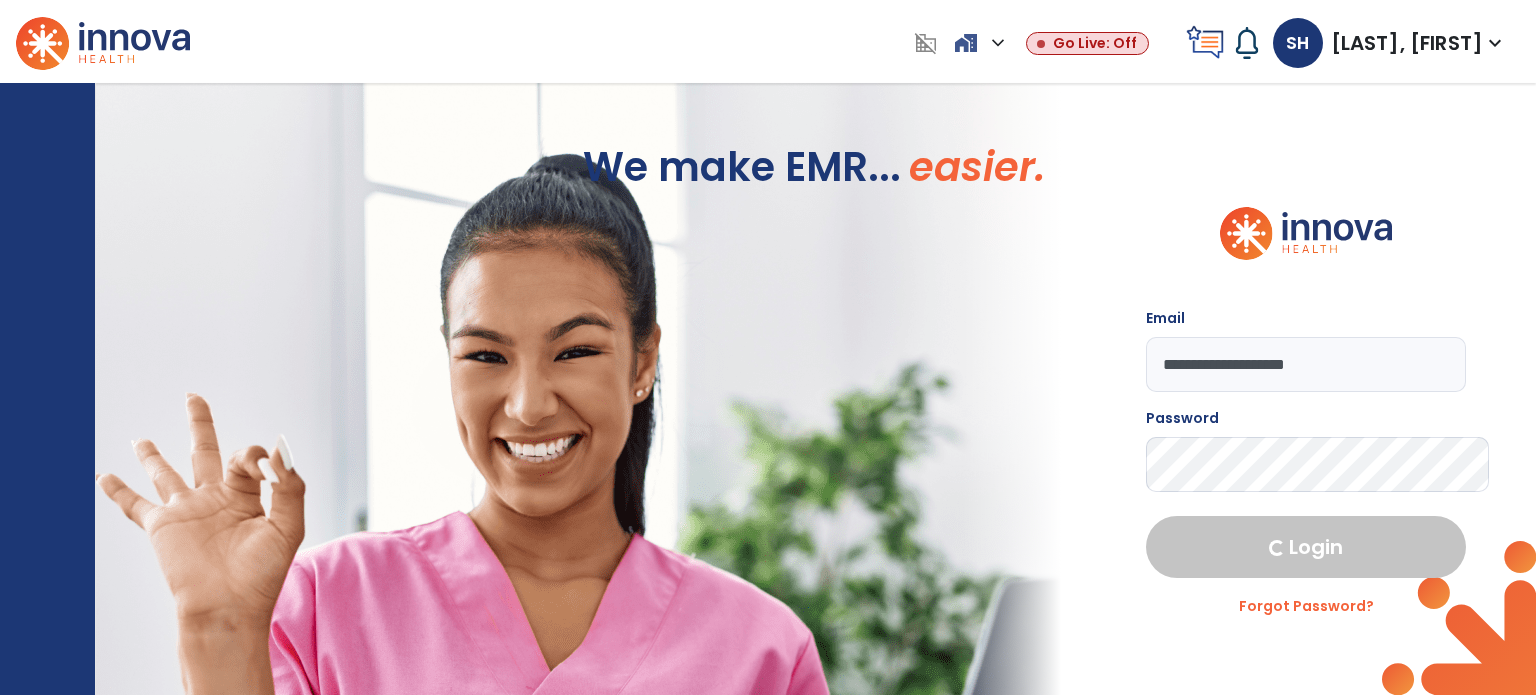 select on "****" 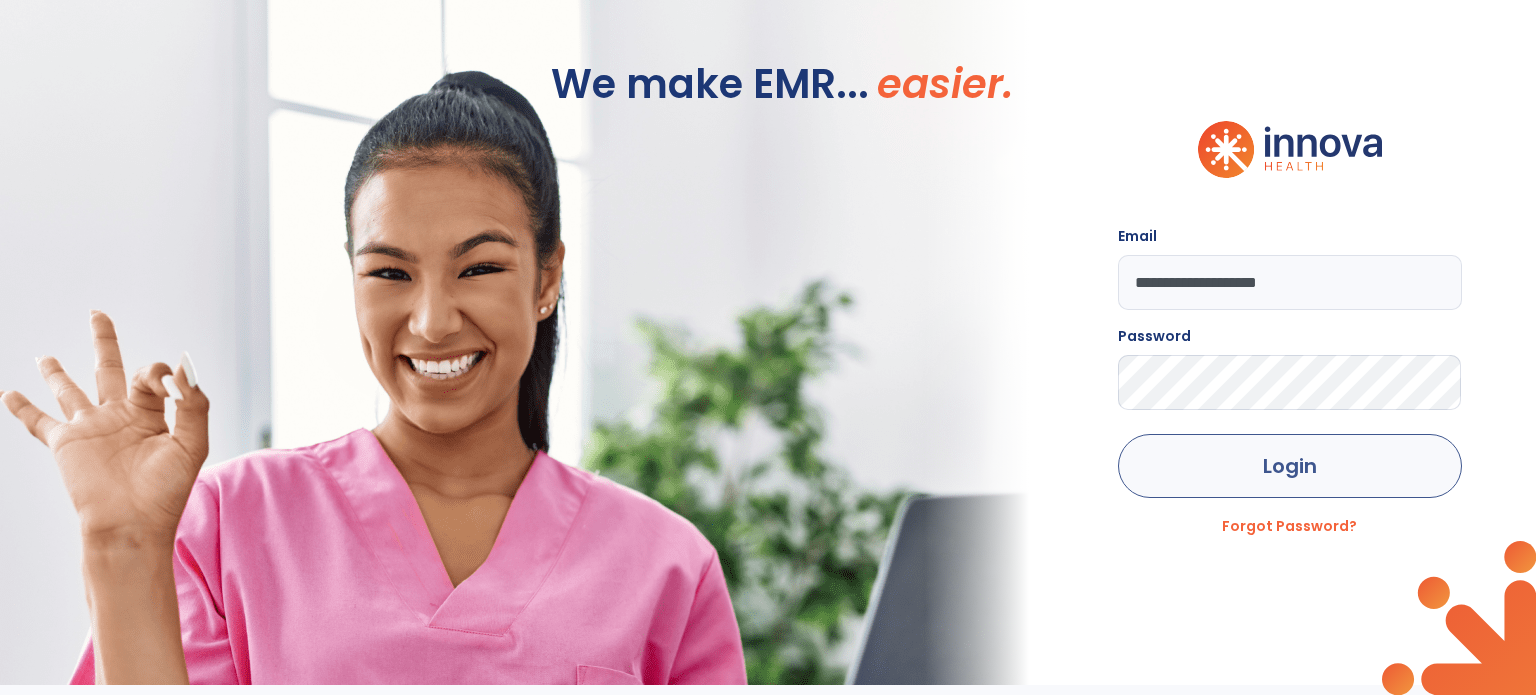 click on "Login" 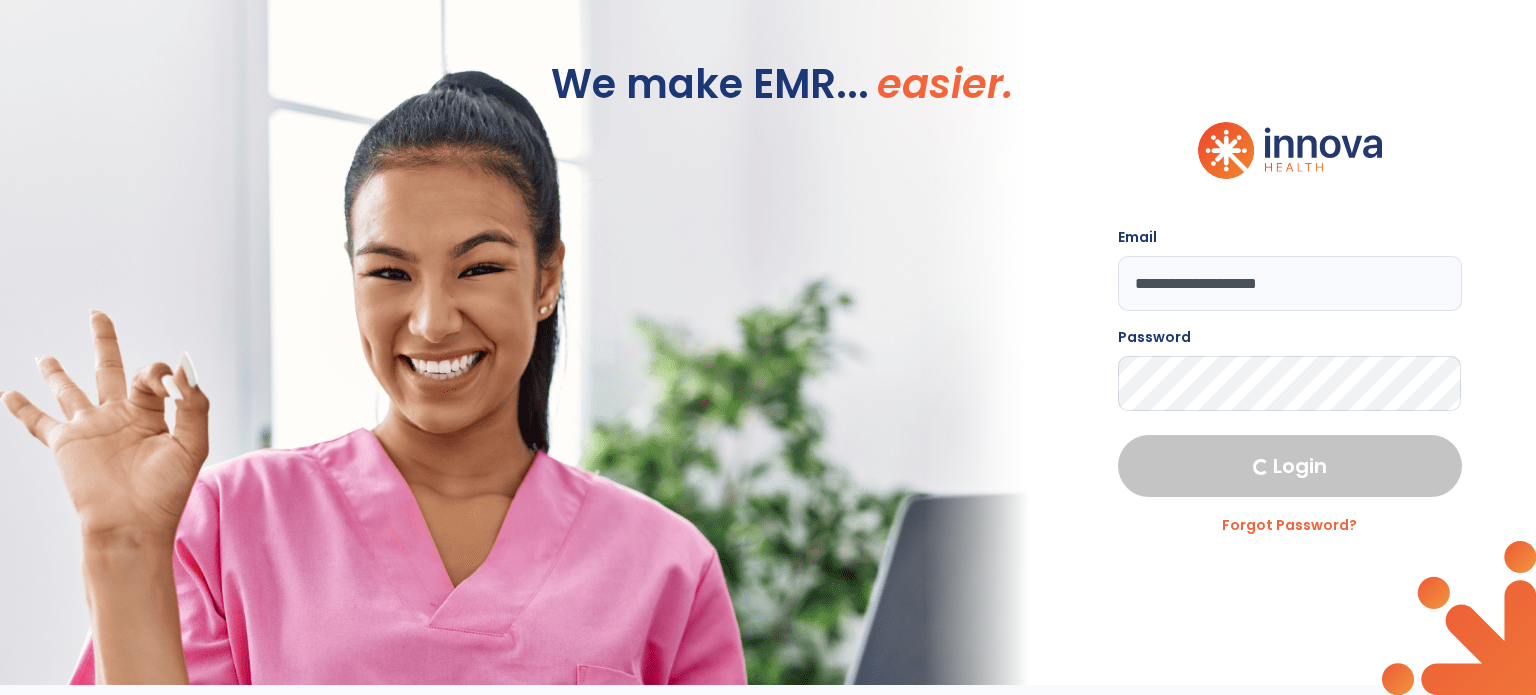select on "****" 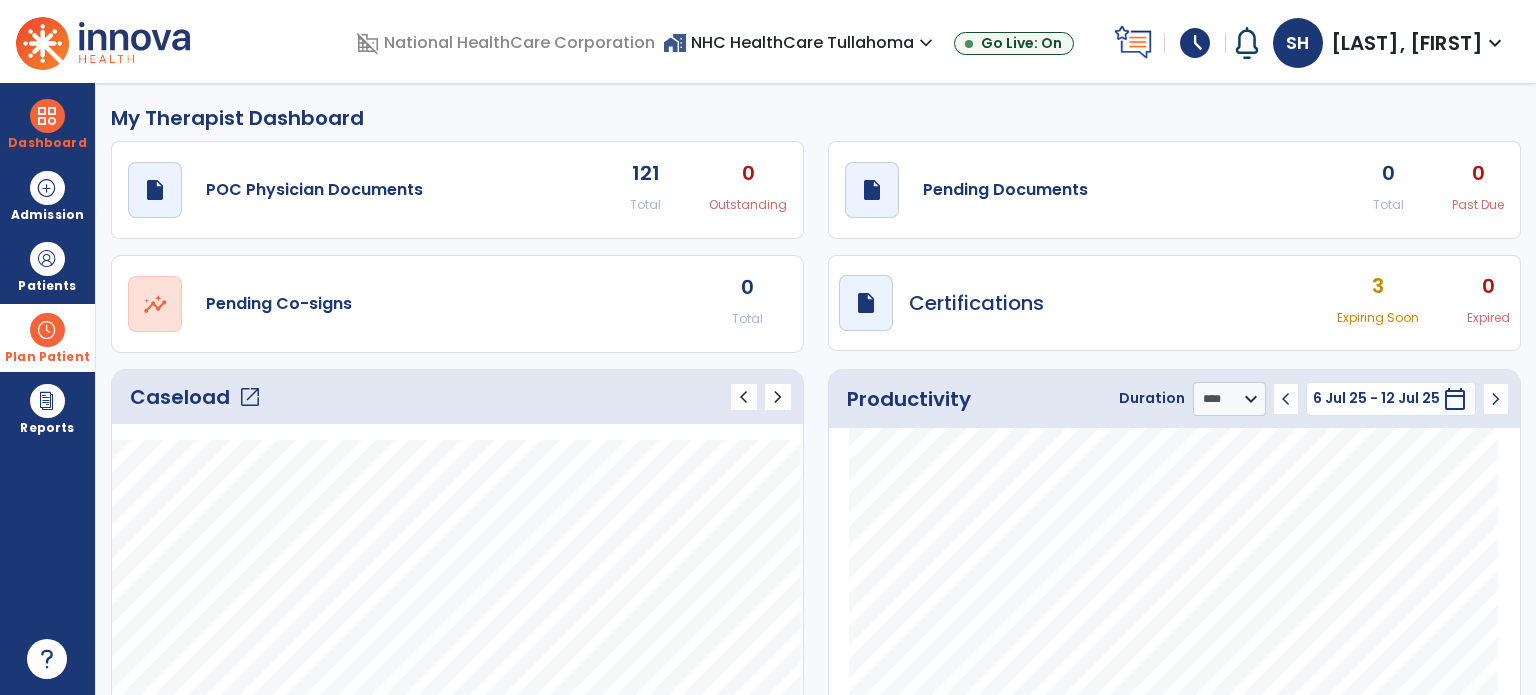 click on "Plan Patient" at bounding box center [47, 266] 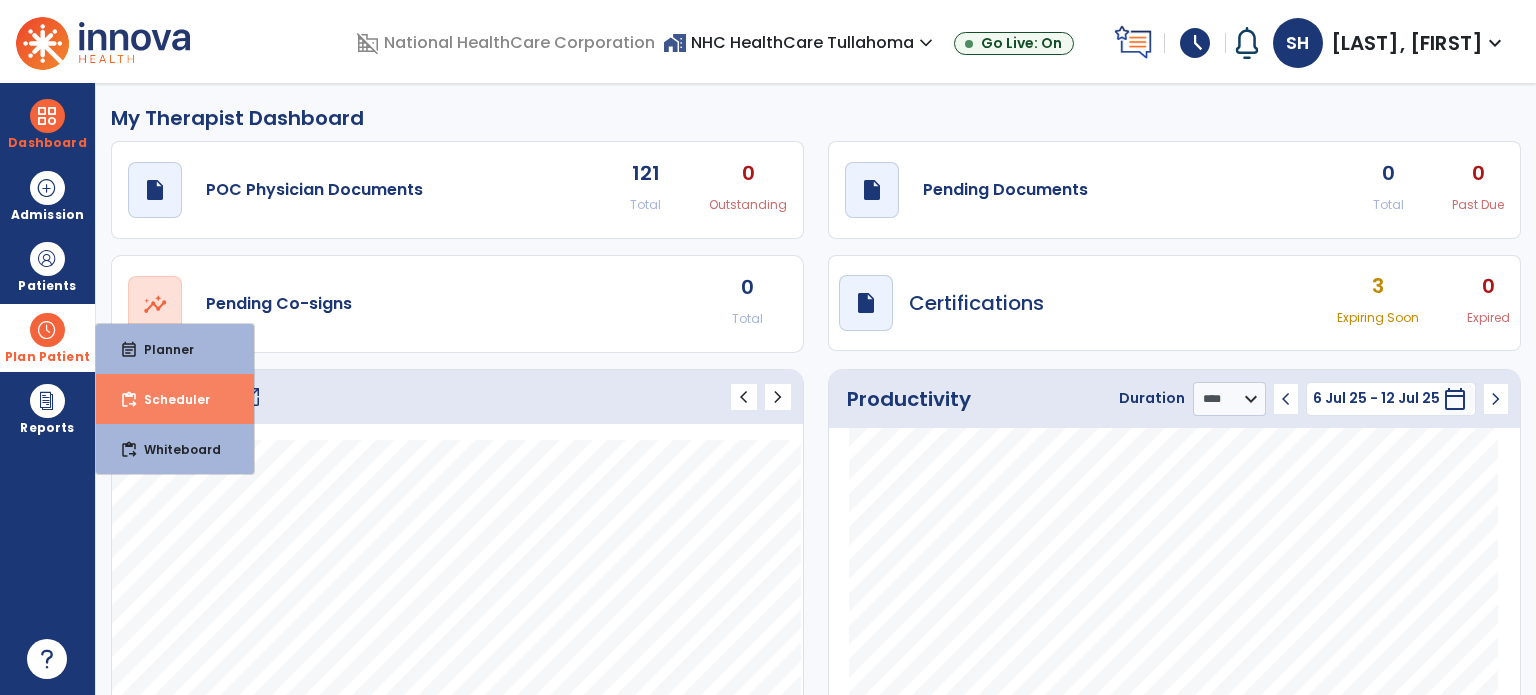 click on "content_paste_go  Scheduler" at bounding box center (175, 399) 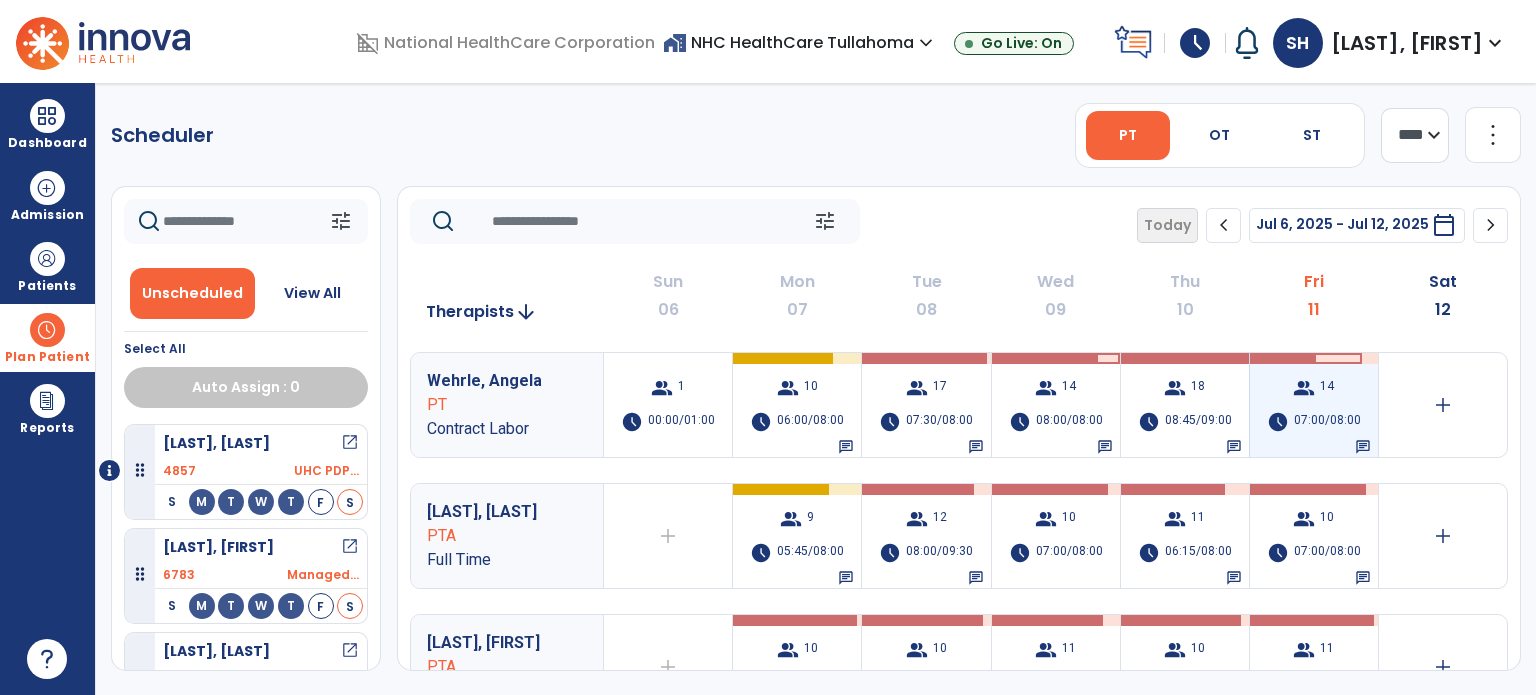 click on "group  14  schedule  07:00/08:00   chat" at bounding box center (1314, 405) 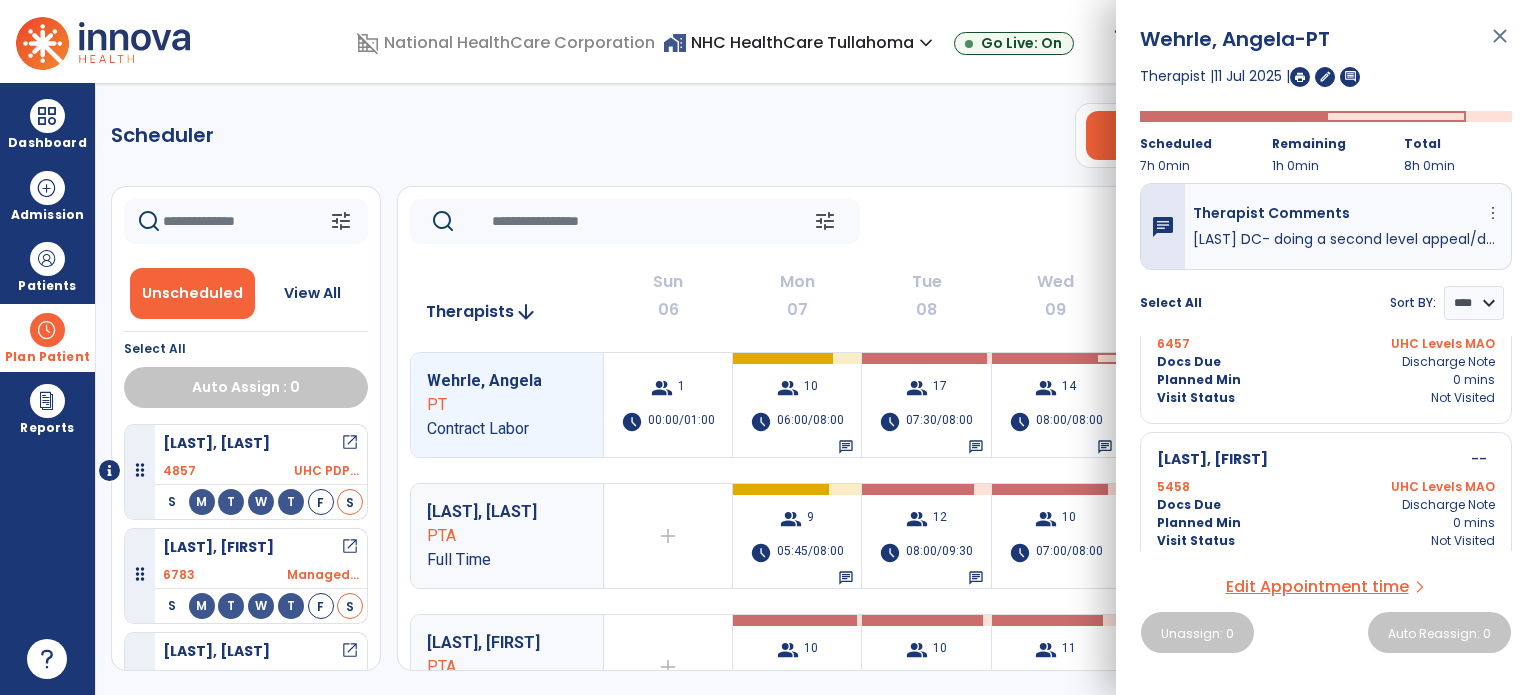 scroll, scrollTop: 1890, scrollLeft: 0, axis: vertical 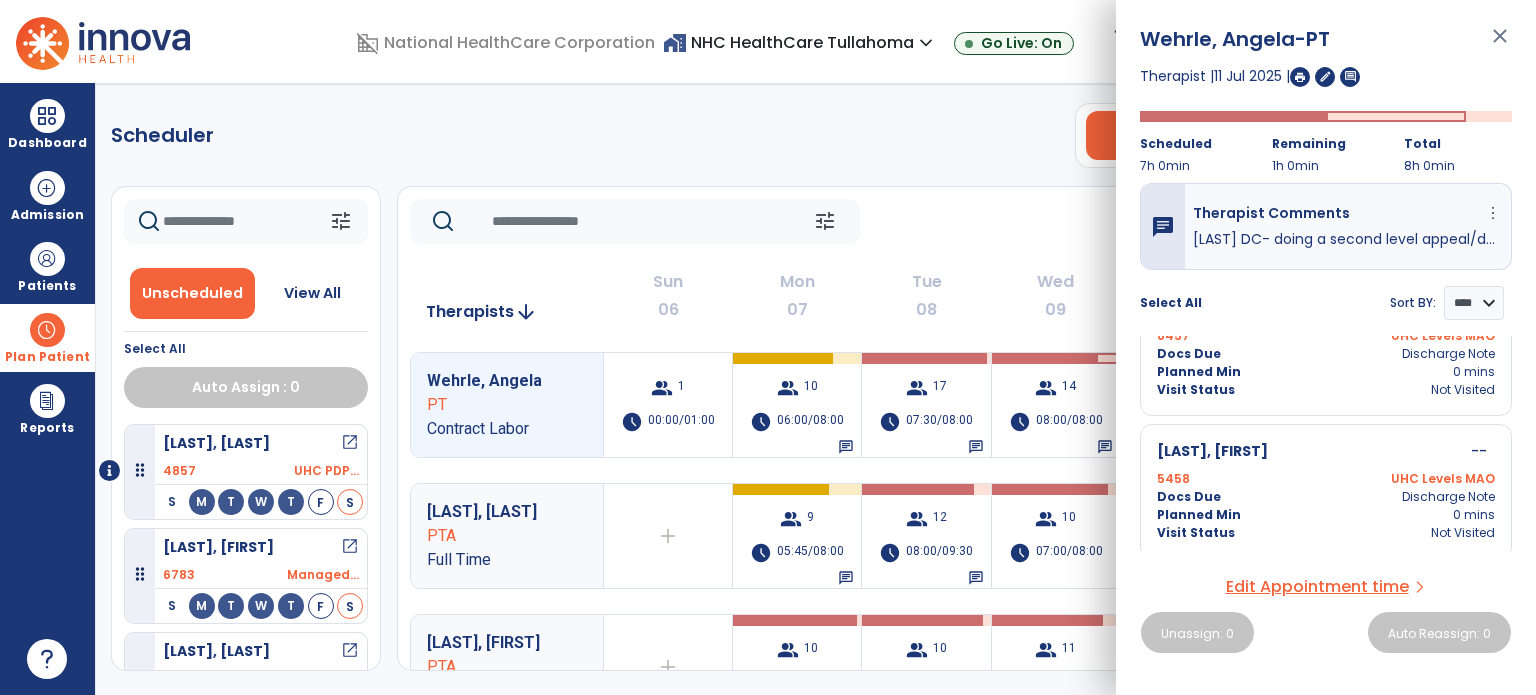 click on "tune   Today  chevron_left Jul 6, 2025 - Jul 12, 2025  *********  calendar_today  chevron_right" 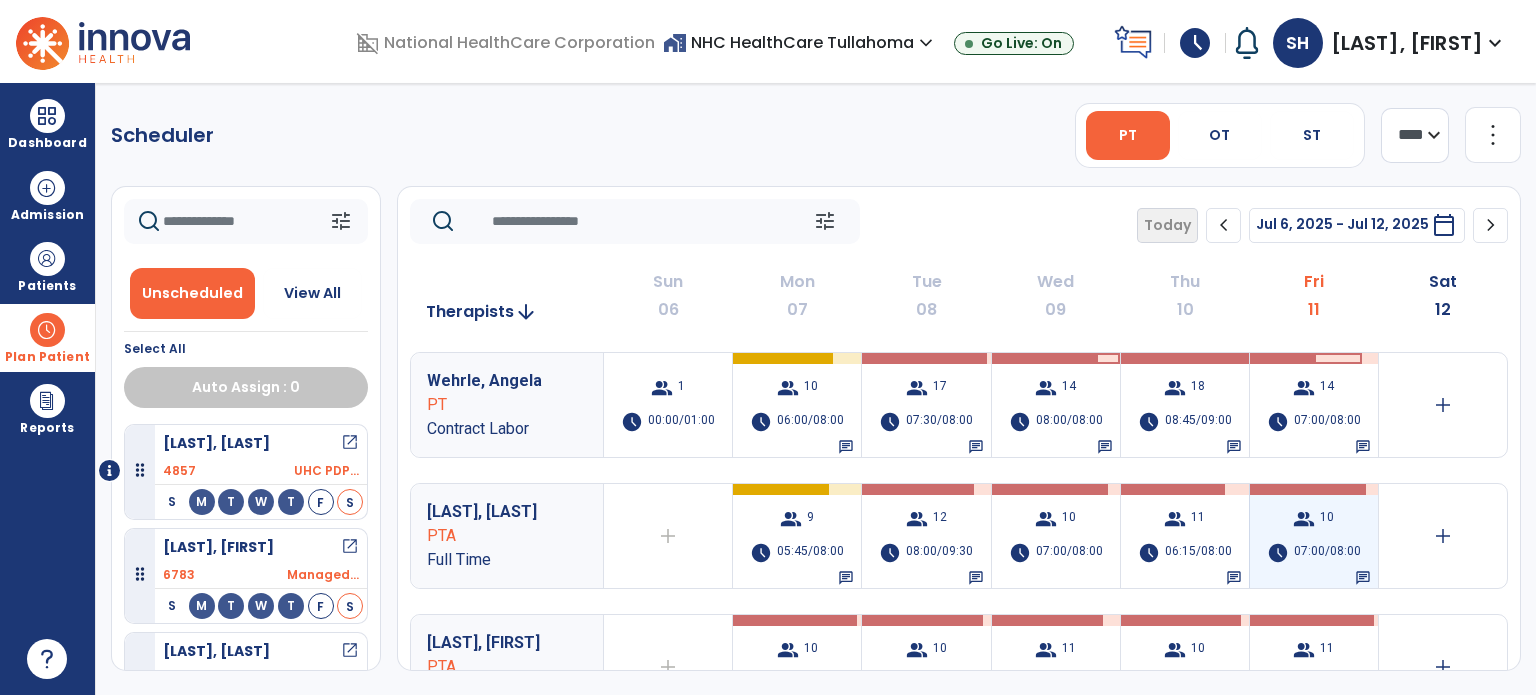 click on "07:00/08:00" at bounding box center (1327, 553) 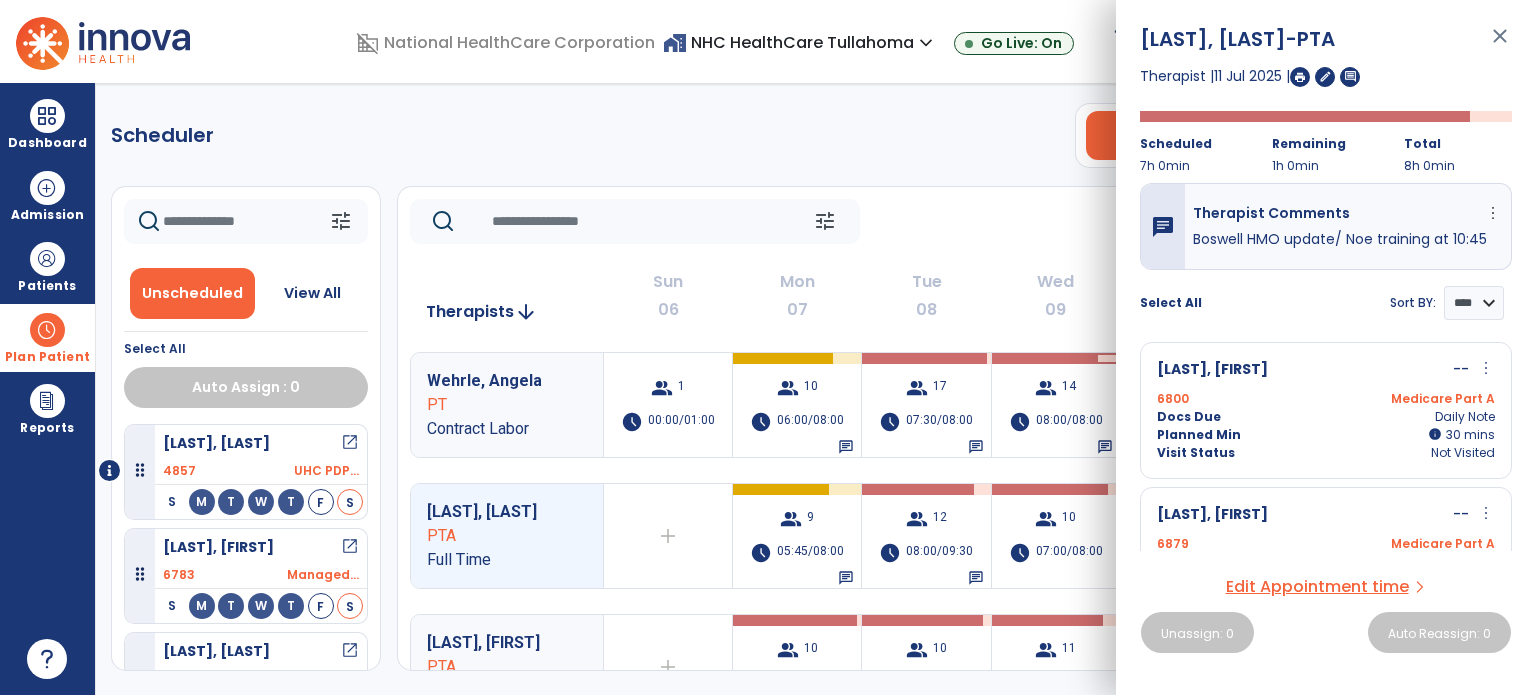 scroll, scrollTop: 1231, scrollLeft: 0, axis: vertical 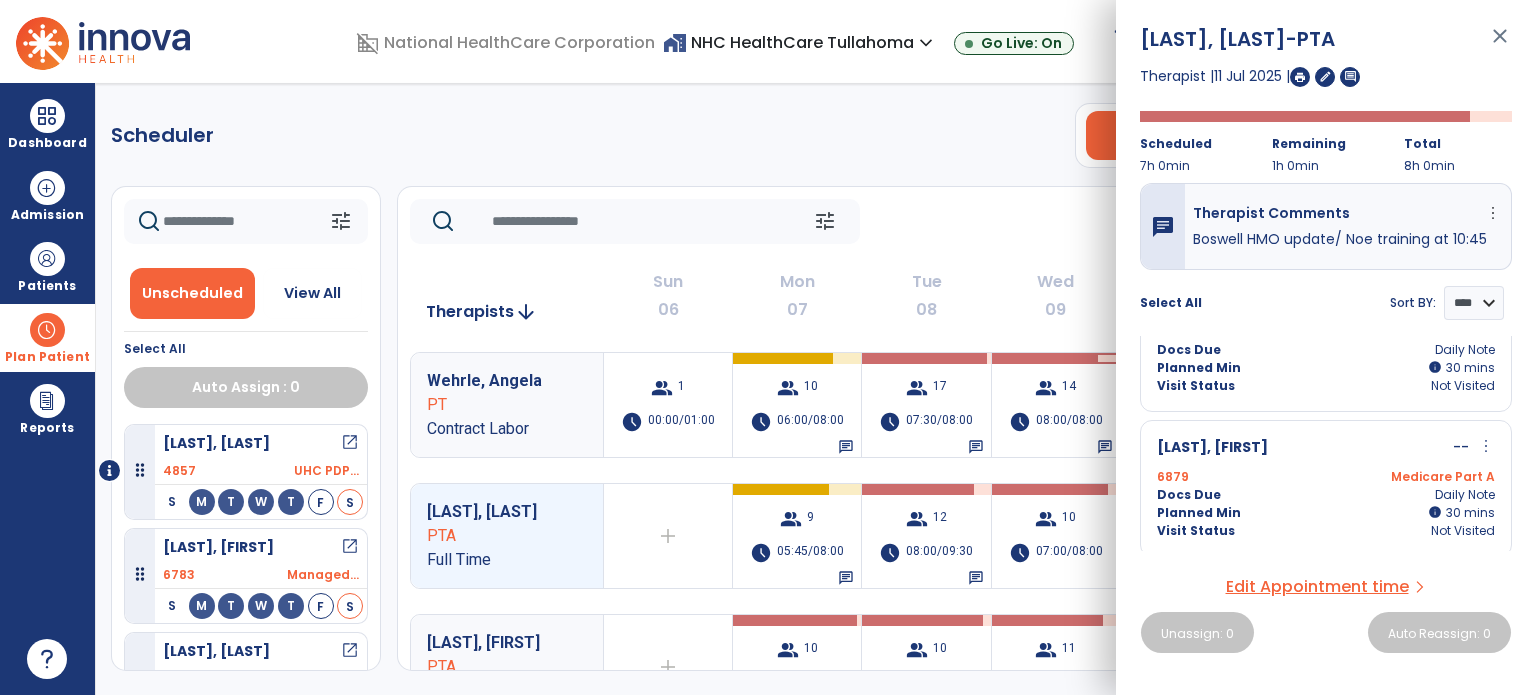 click on "tune   Today  chevron_left Jul 6, 2025 - Jul 12, 2025  *********  calendar_today  chevron_right" 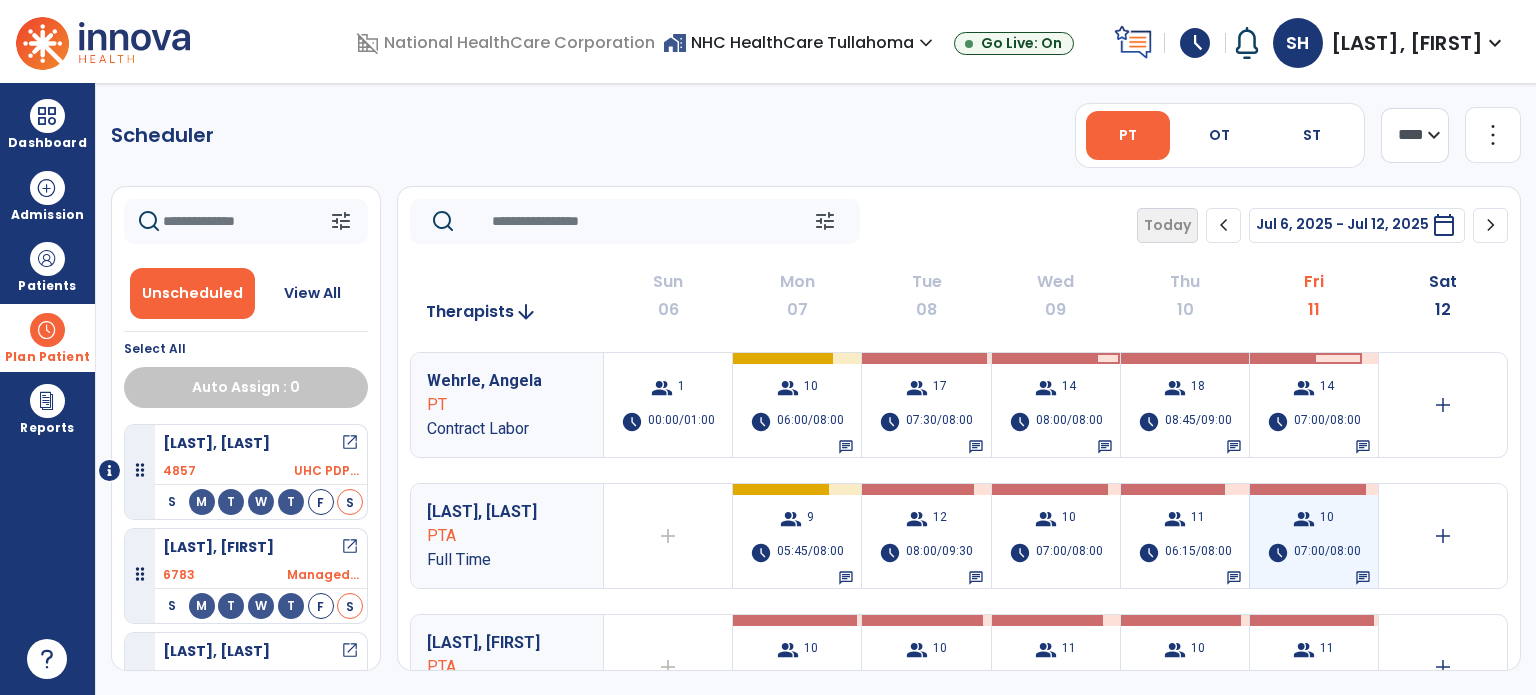 click on "07:00/08:00" at bounding box center (1327, 553) 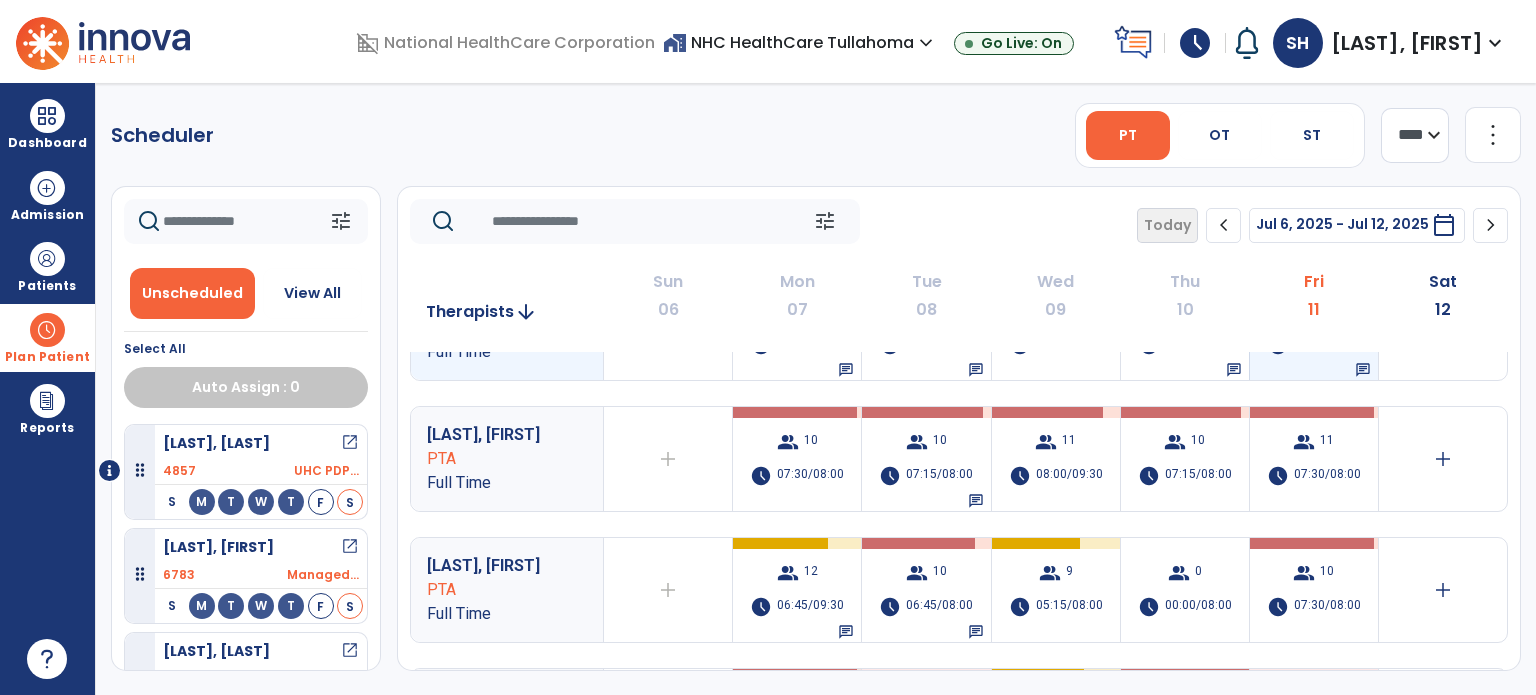 scroll, scrollTop: 212, scrollLeft: 0, axis: vertical 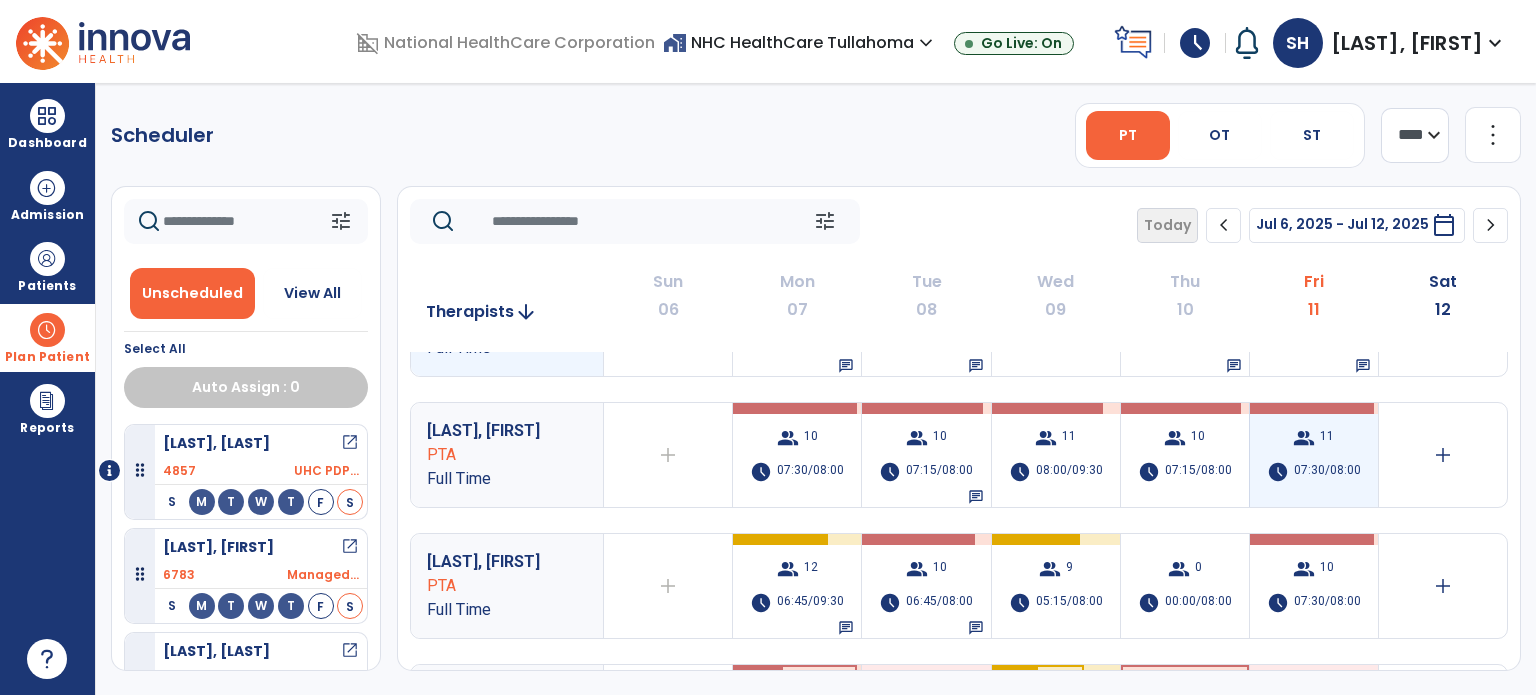 click on "07:30/08:00" at bounding box center [1327, 472] 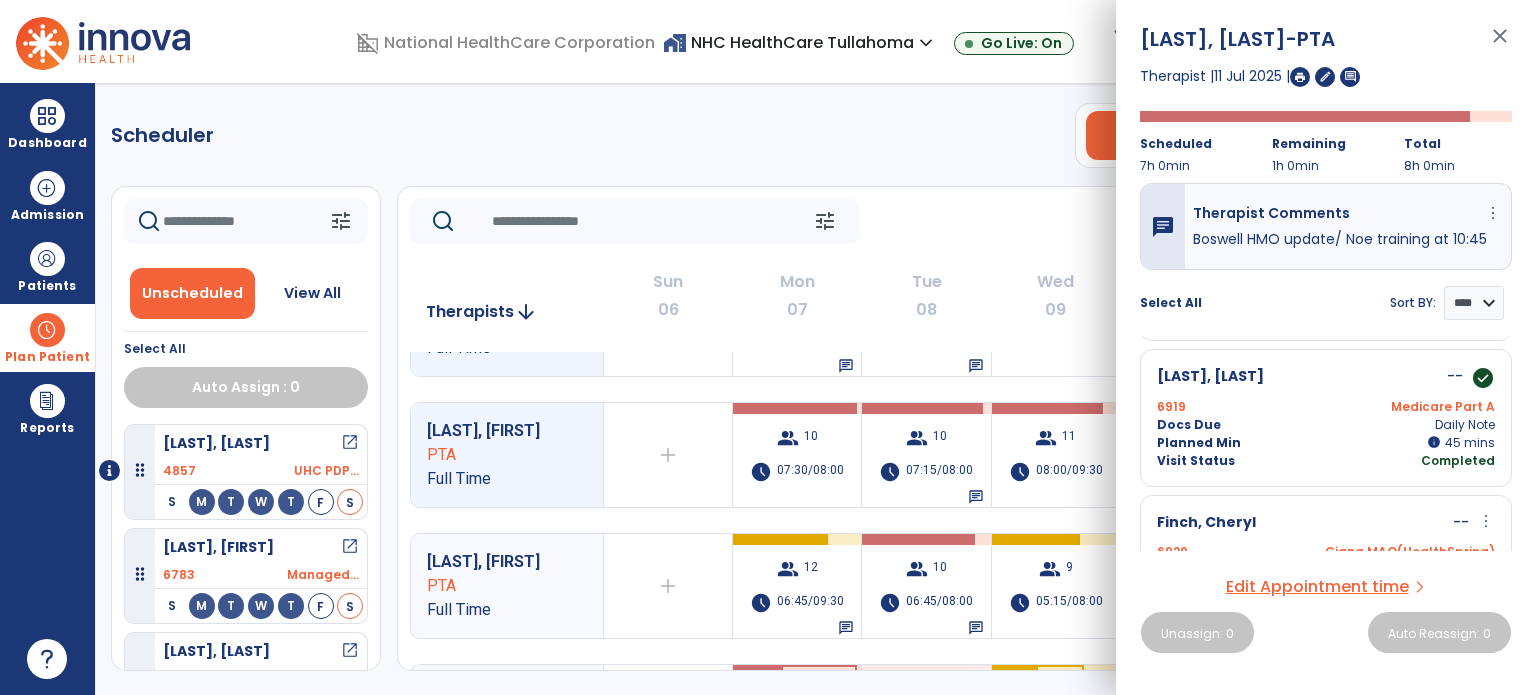 scroll, scrollTop: 0, scrollLeft: 0, axis: both 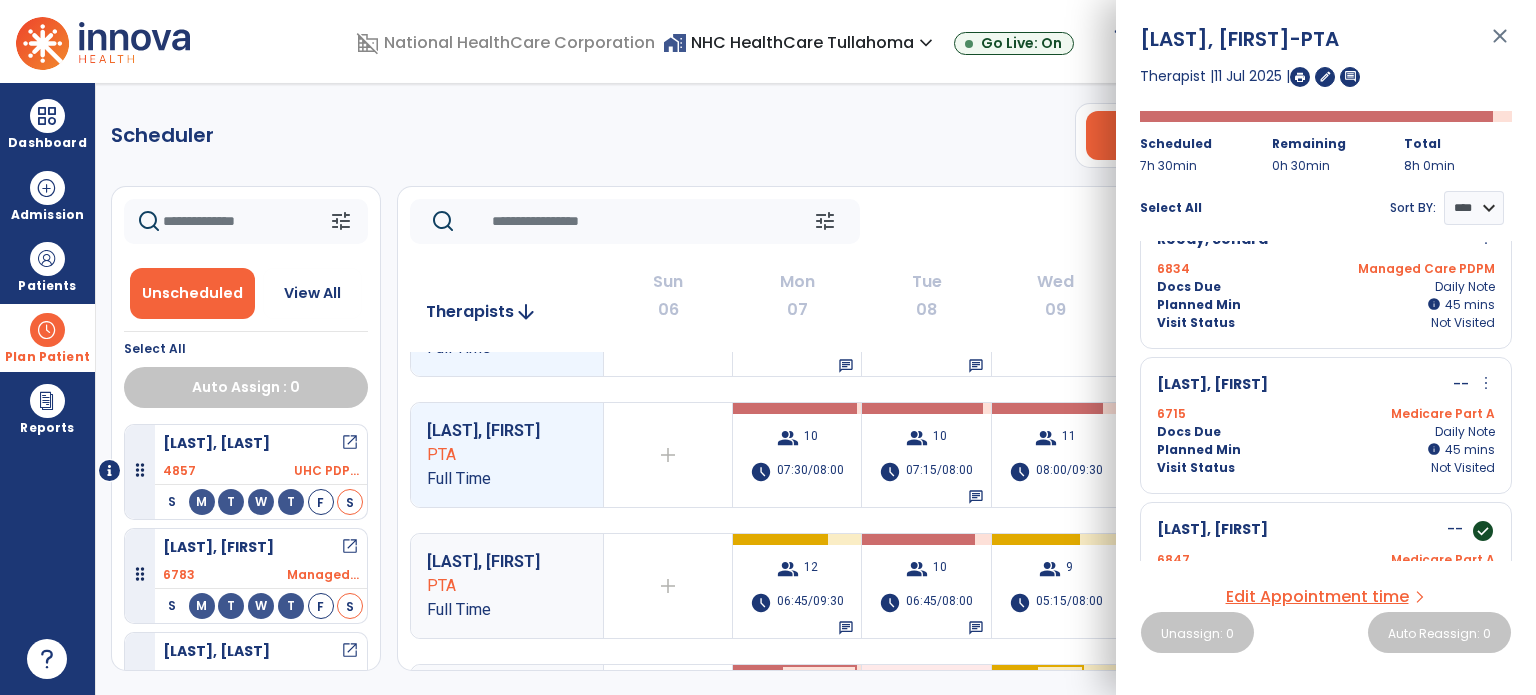 click on "tune   Today  chevron_left Jul 6, 2025 - Jul 12, 2025  *********  calendar_today  chevron_right" 